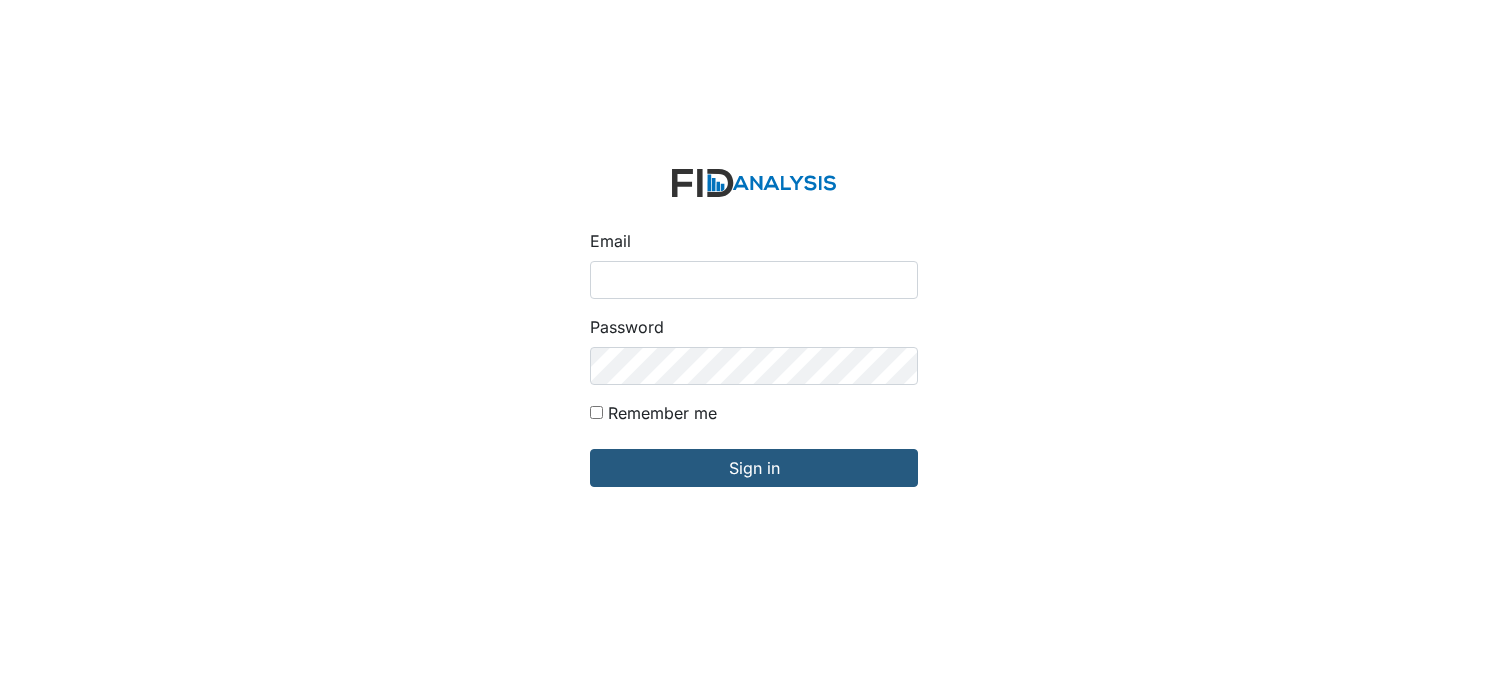 scroll, scrollTop: 0, scrollLeft: 0, axis: both 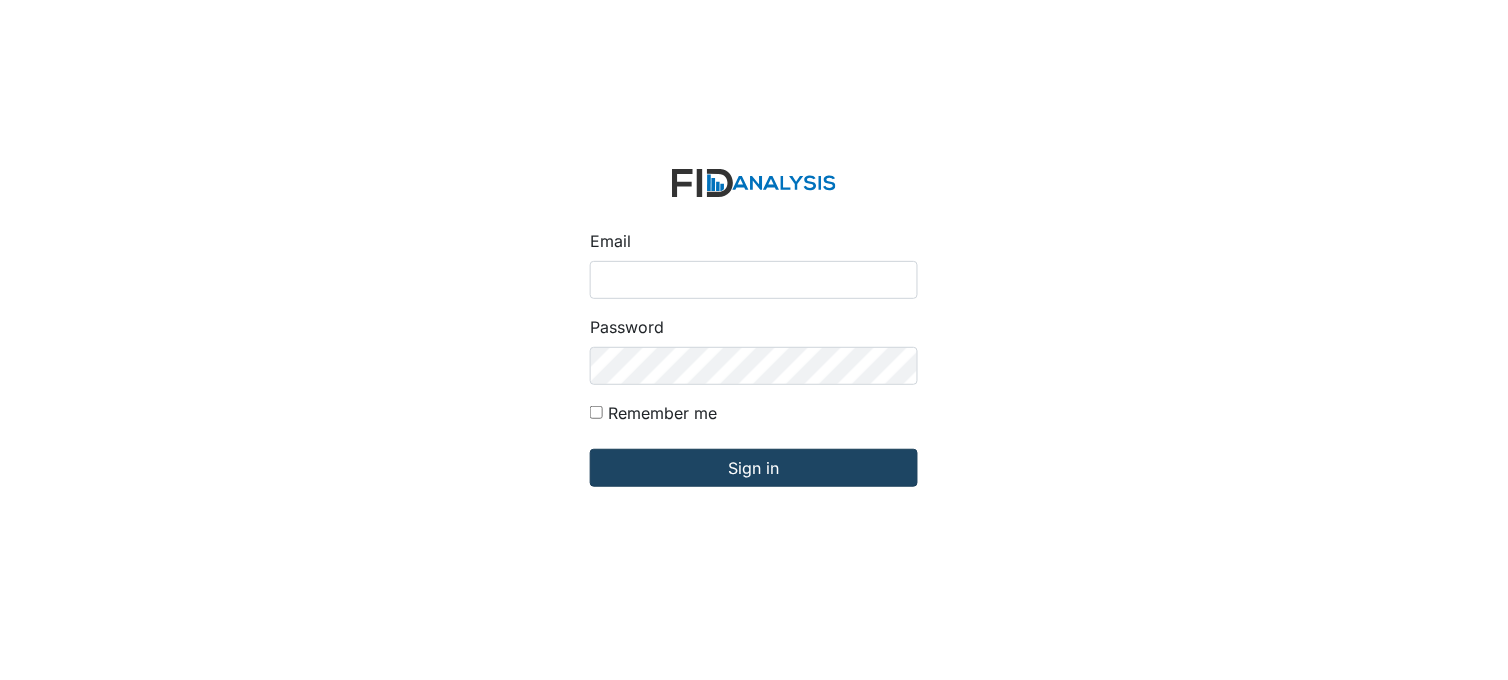 type on "[PERSON_NAME][EMAIL_ADDRESS][DOMAIN_NAME]" 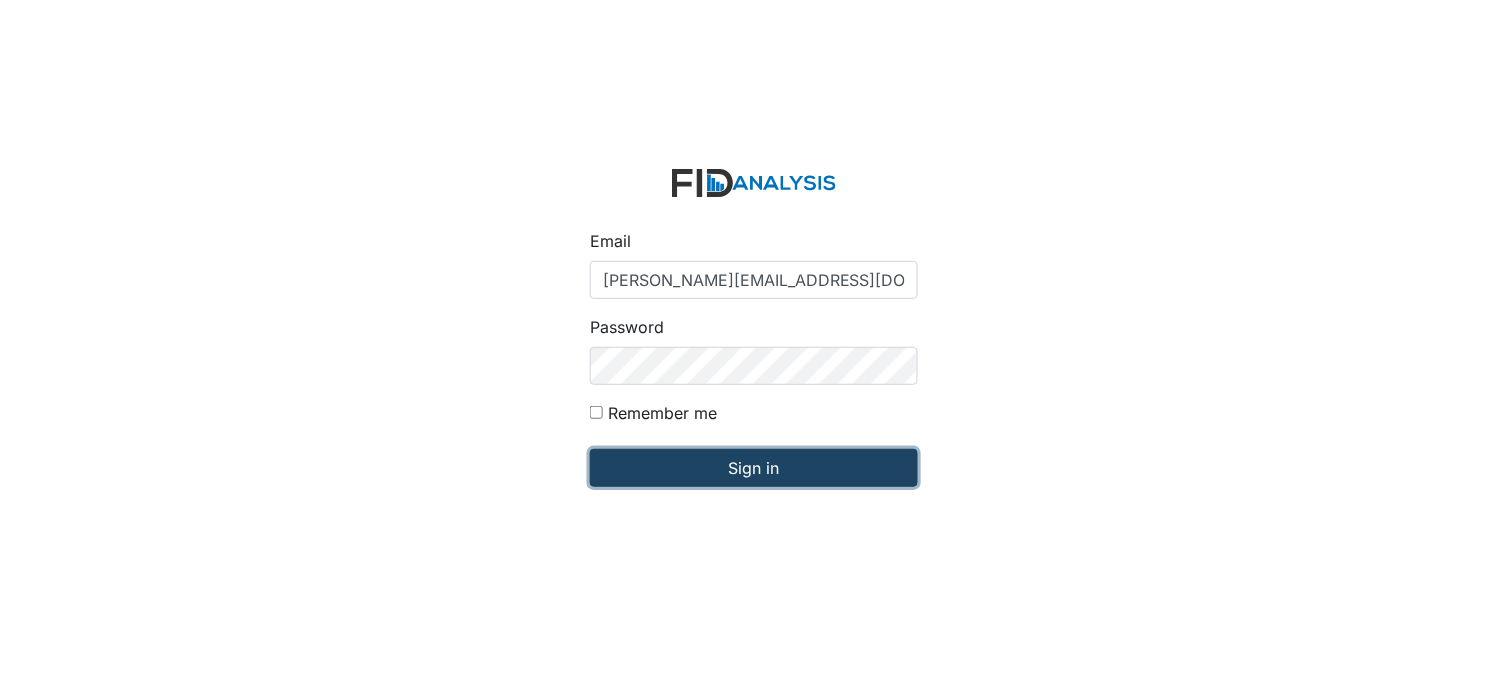 click on "Sign in" at bounding box center (754, 468) 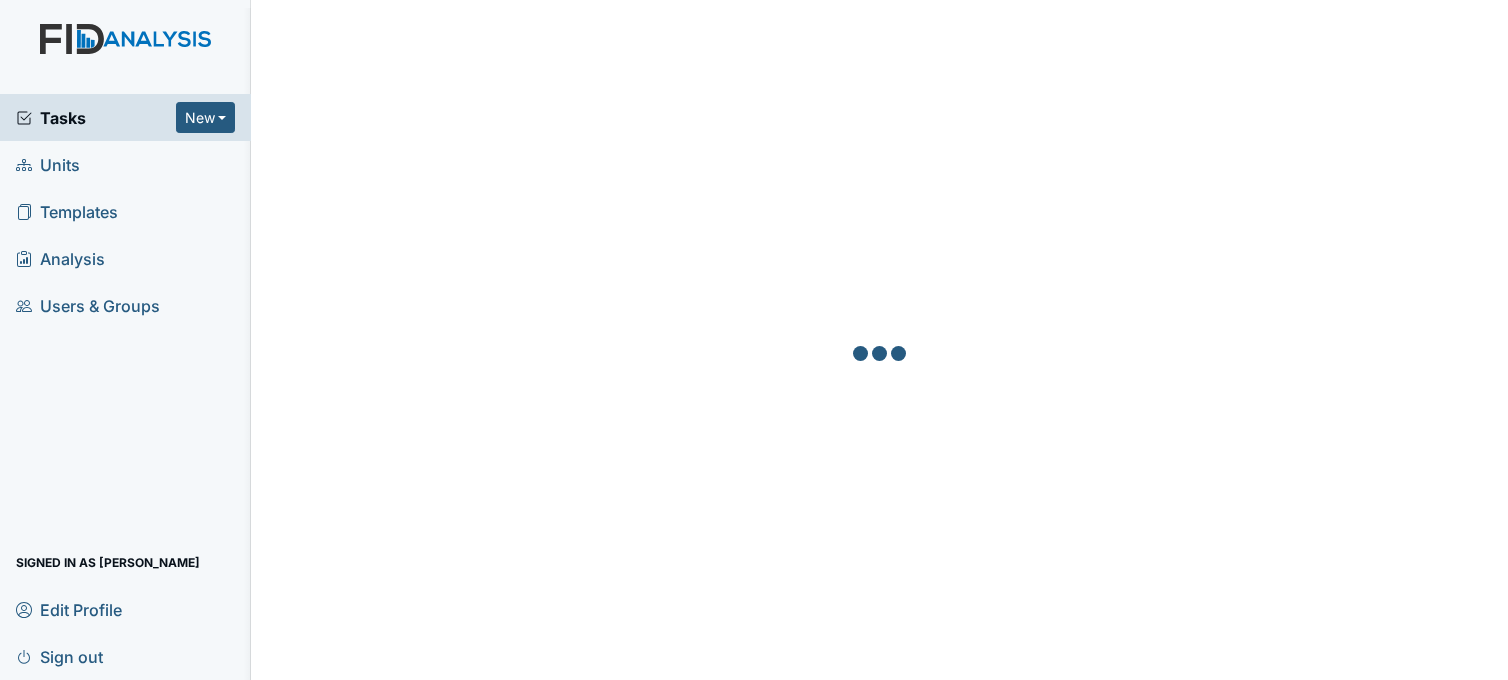 scroll, scrollTop: 0, scrollLeft: 0, axis: both 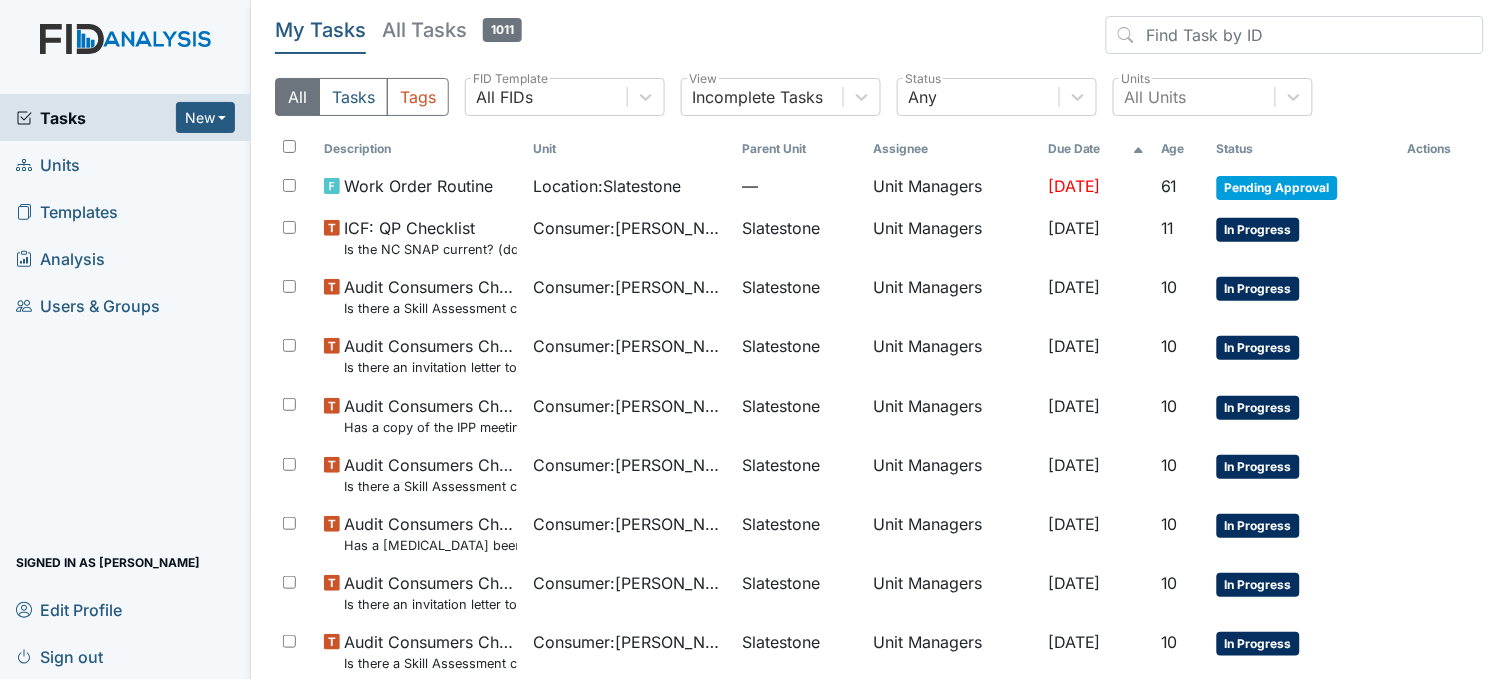 click on "Templates" at bounding box center [67, 211] 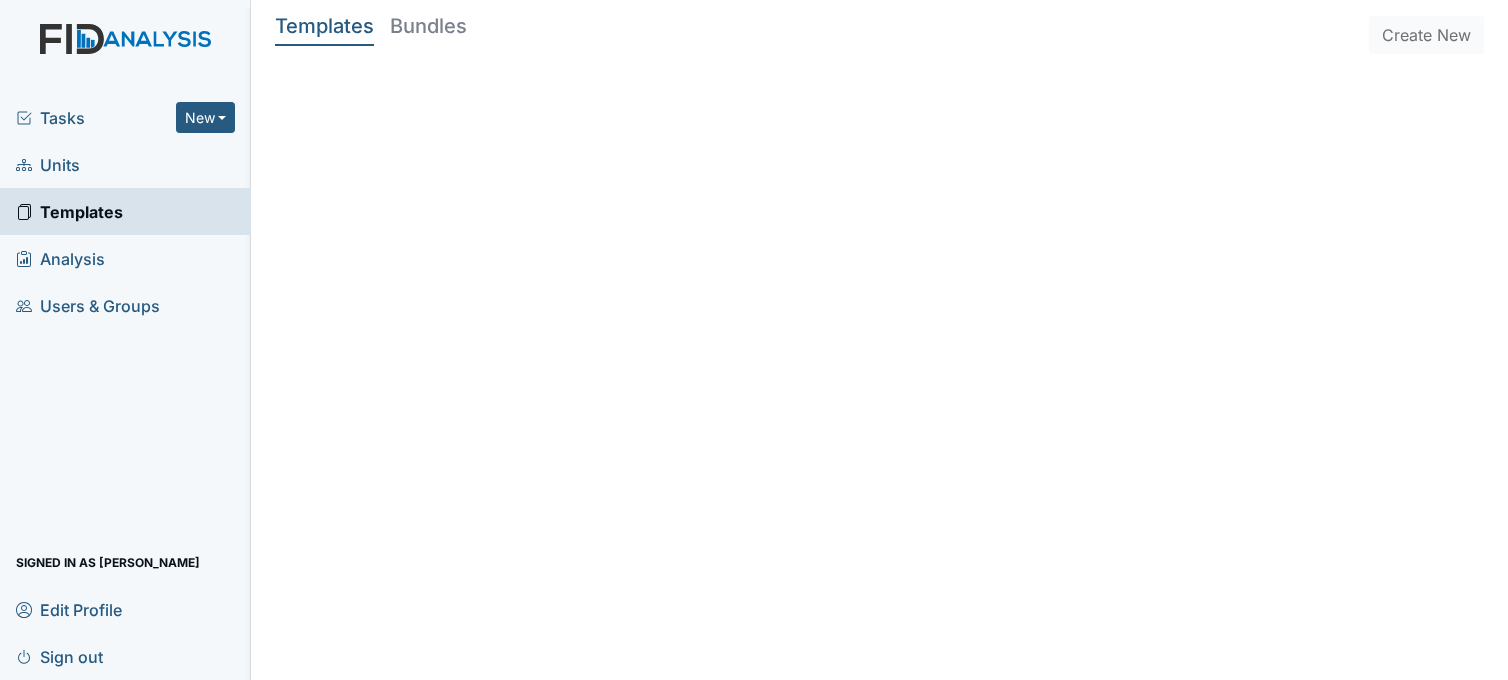 scroll, scrollTop: 0, scrollLeft: 0, axis: both 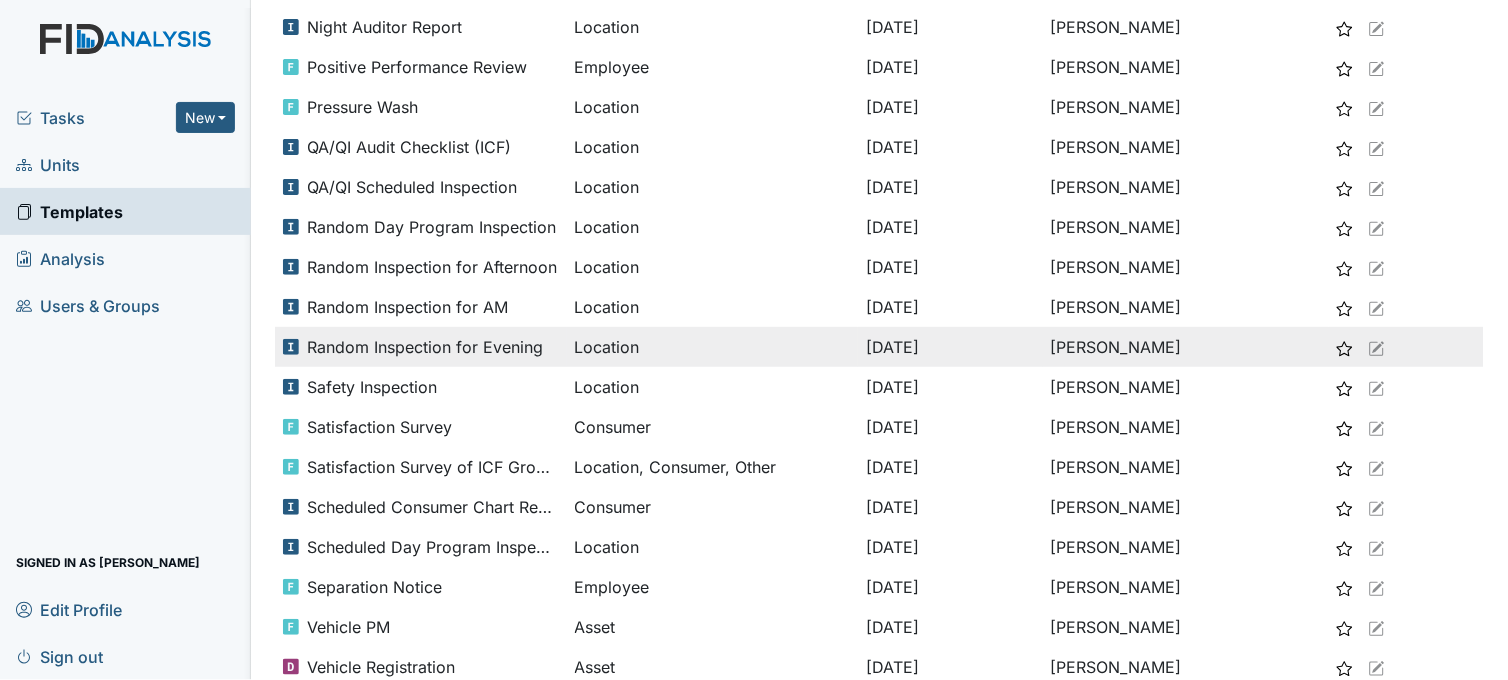 click on "Random Inspection for Evening" at bounding box center [425, 347] 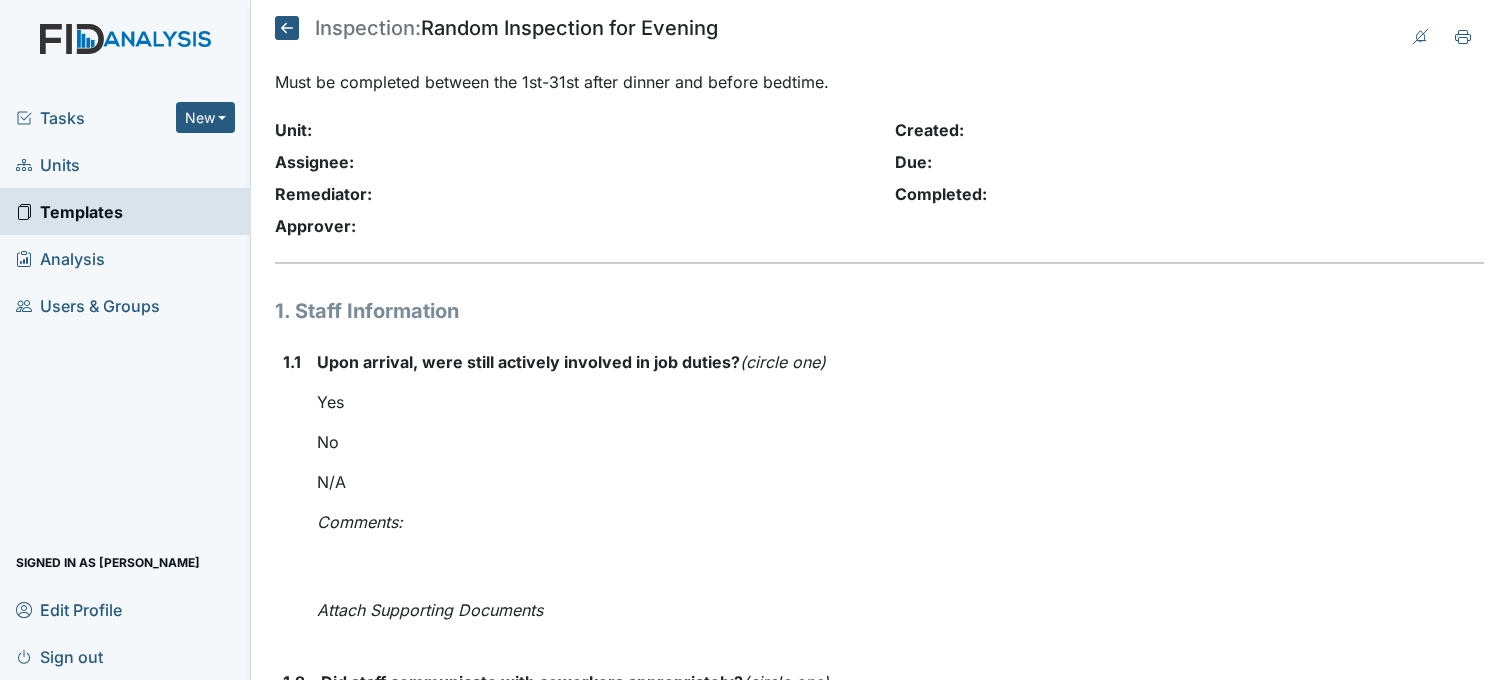 scroll, scrollTop: 0, scrollLeft: 0, axis: both 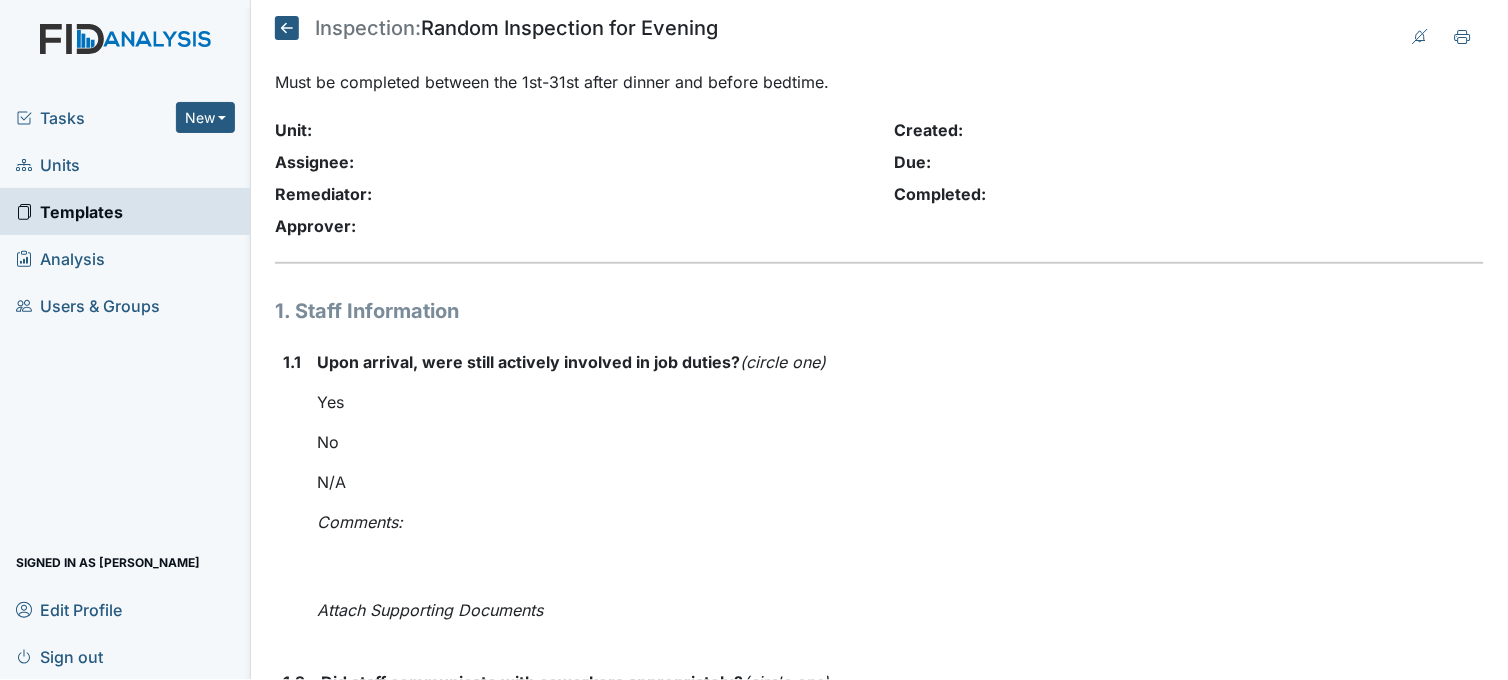 click 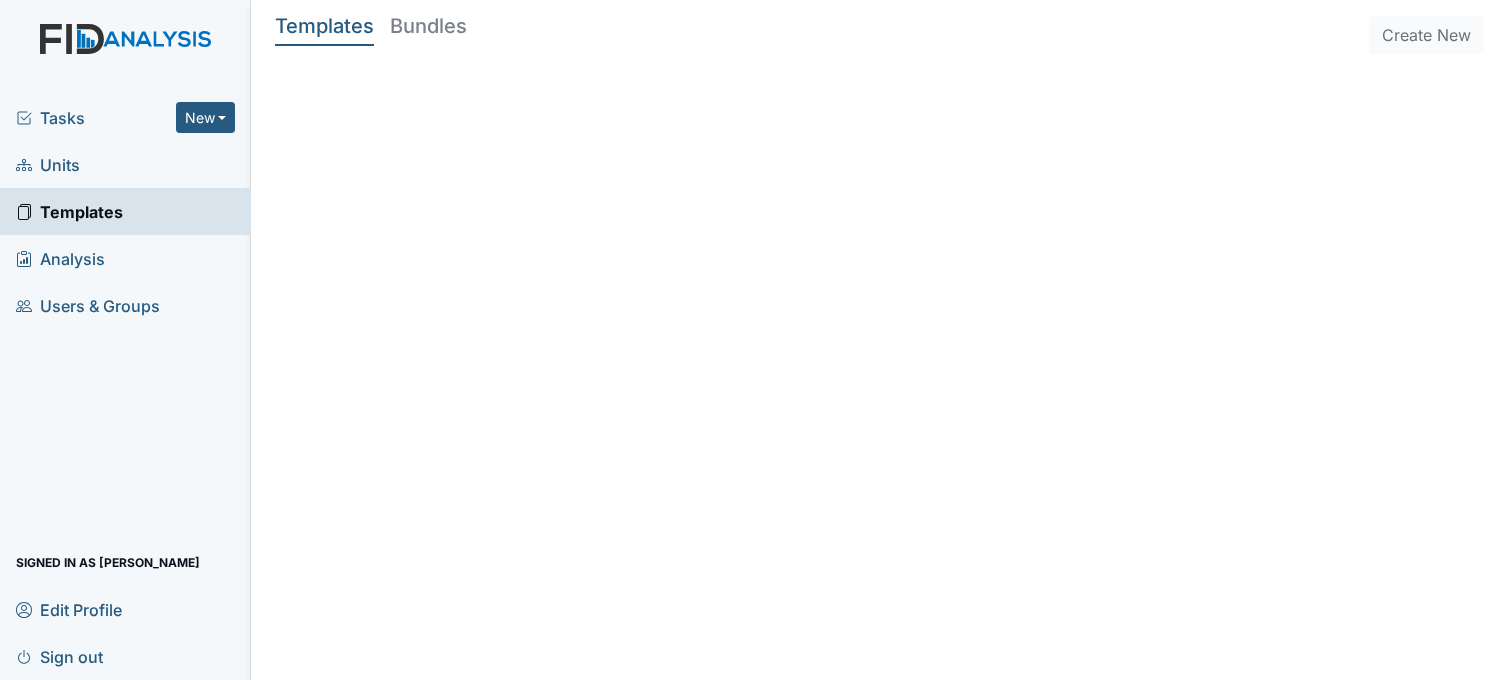 scroll, scrollTop: 0, scrollLeft: 0, axis: both 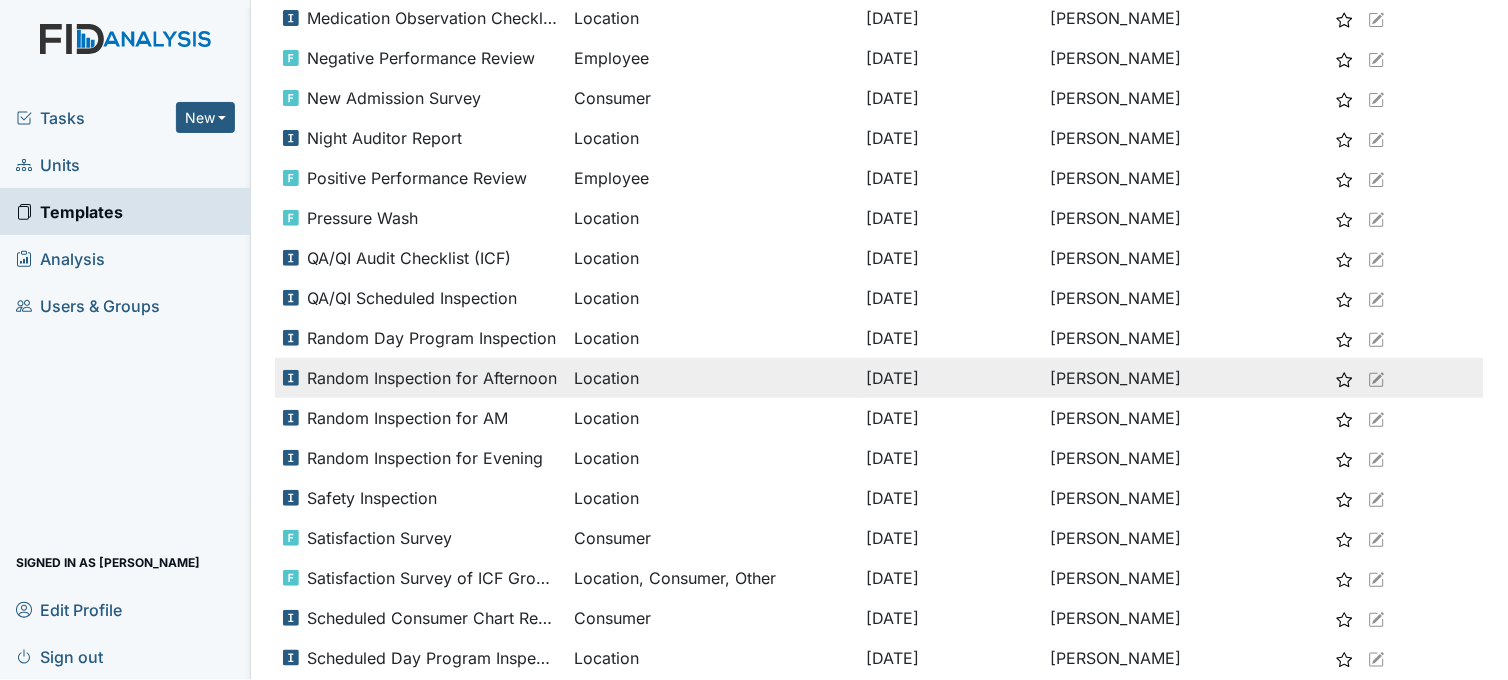 click on "Random Inspection for Afternoon" at bounding box center (432, 378) 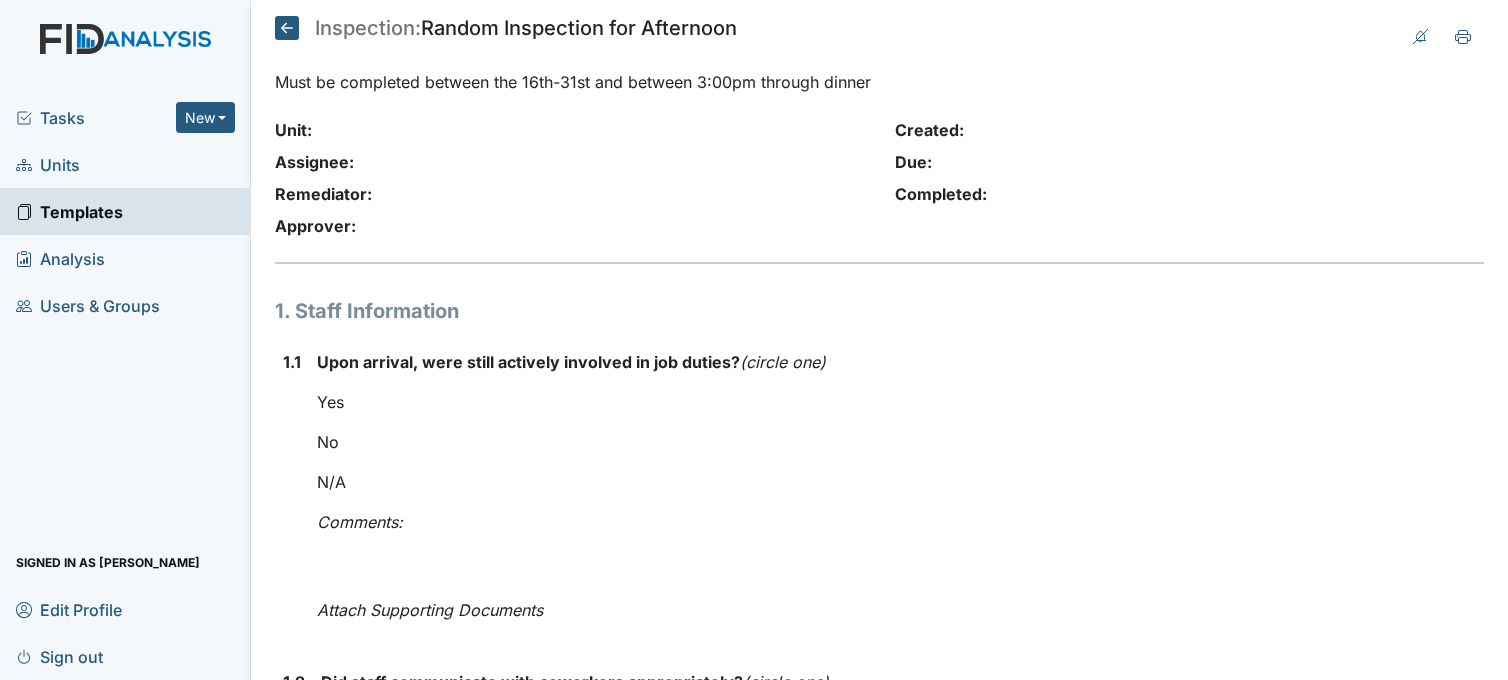 scroll, scrollTop: 0, scrollLeft: 0, axis: both 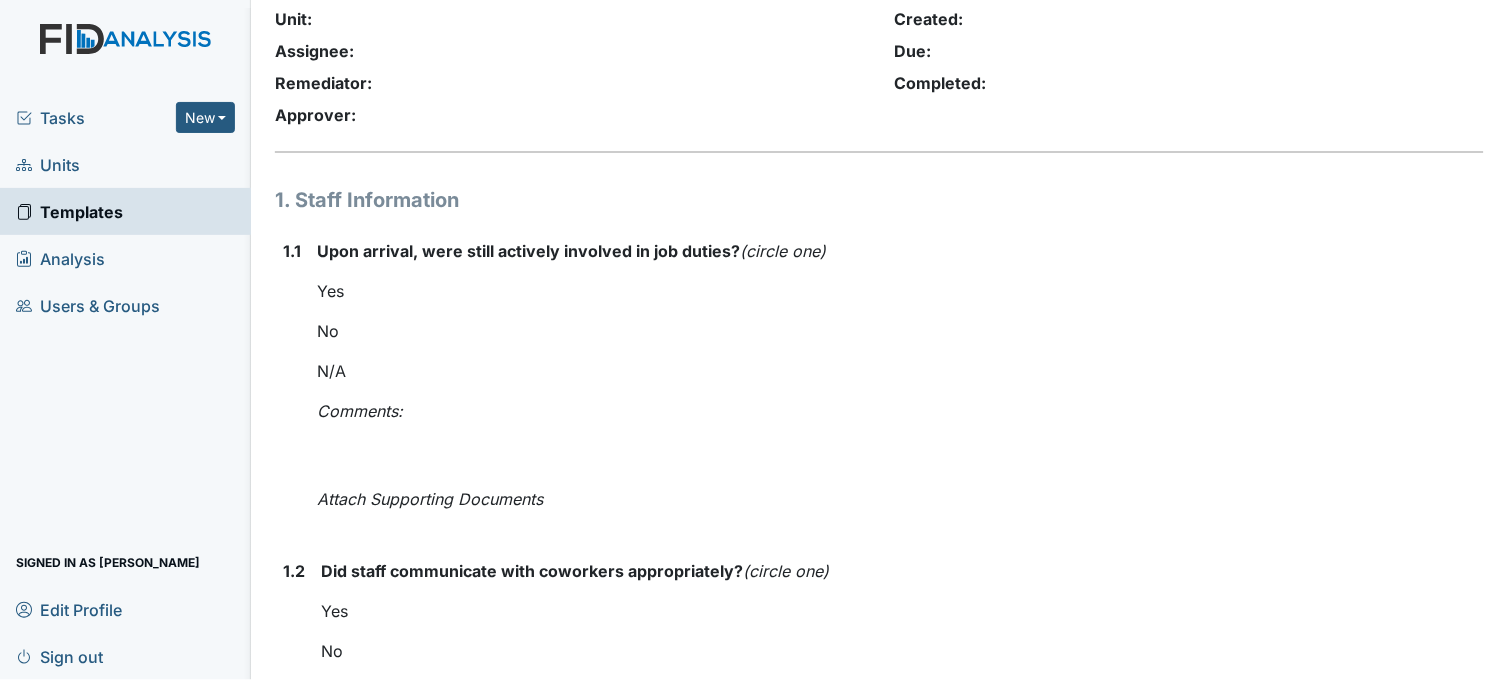 click on "Tasks" at bounding box center [96, 118] 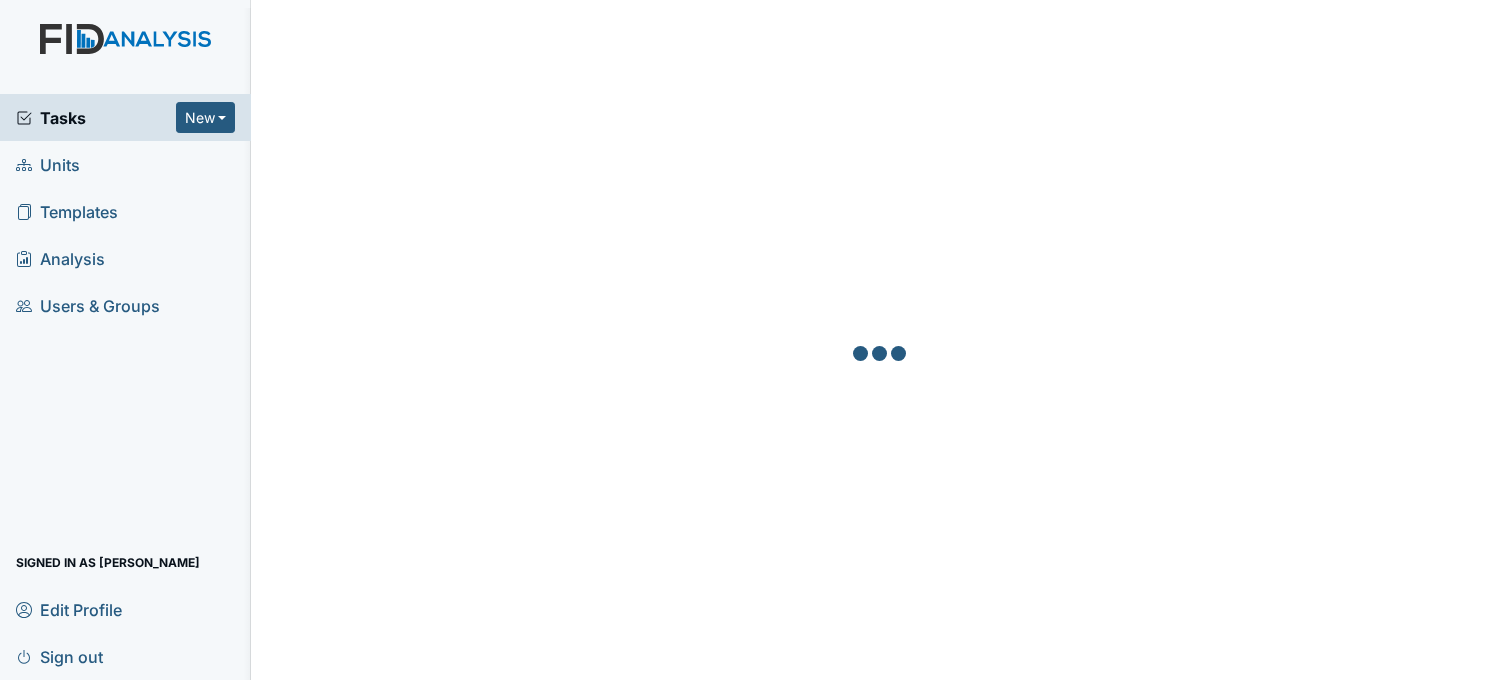 scroll, scrollTop: 0, scrollLeft: 0, axis: both 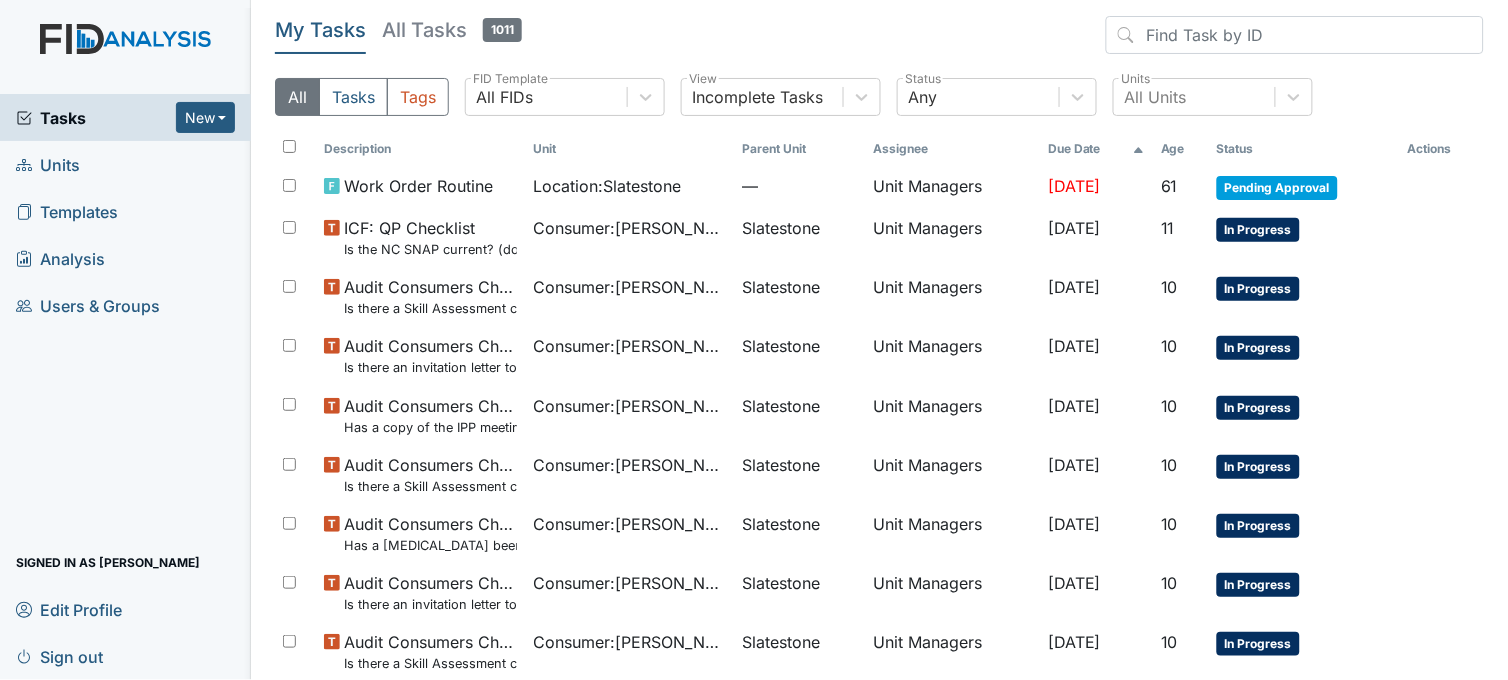 click on "Units" at bounding box center [48, 164] 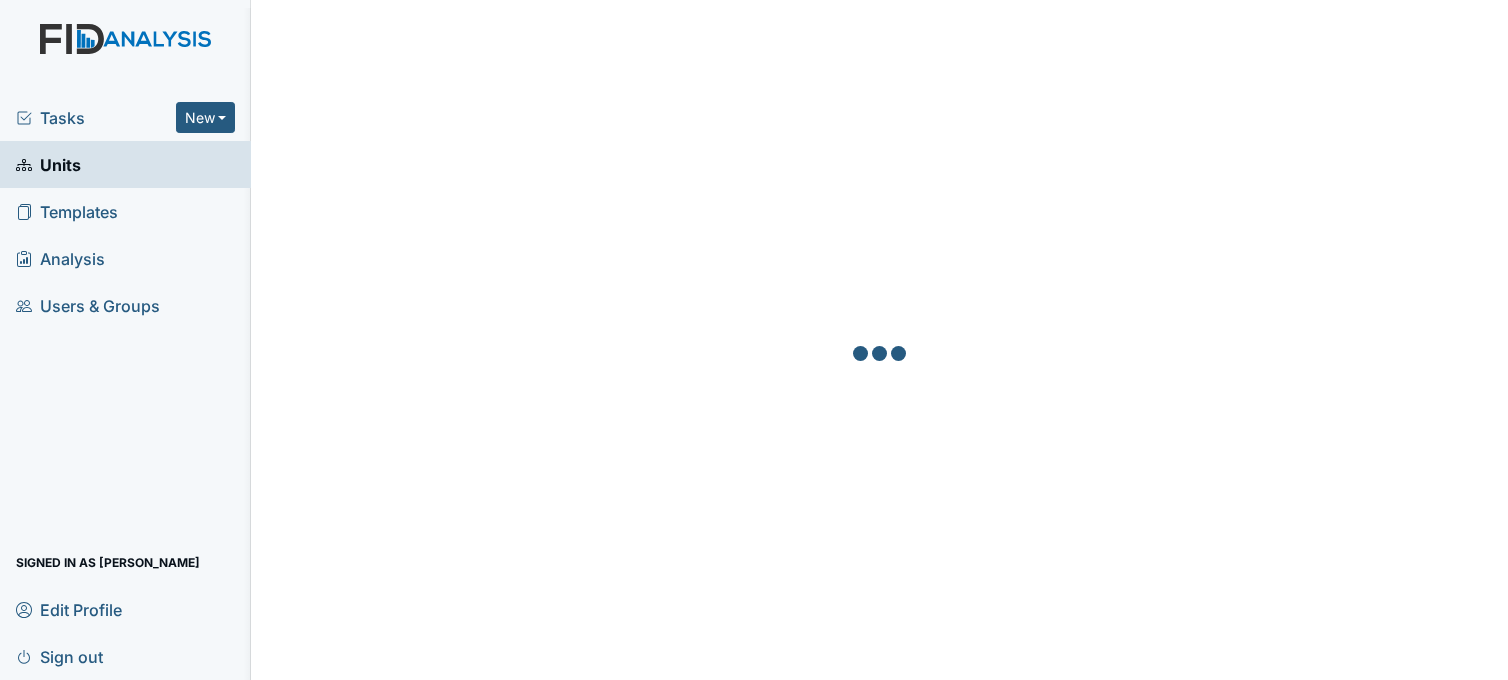 scroll, scrollTop: 0, scrollLeft: 0, axis: both 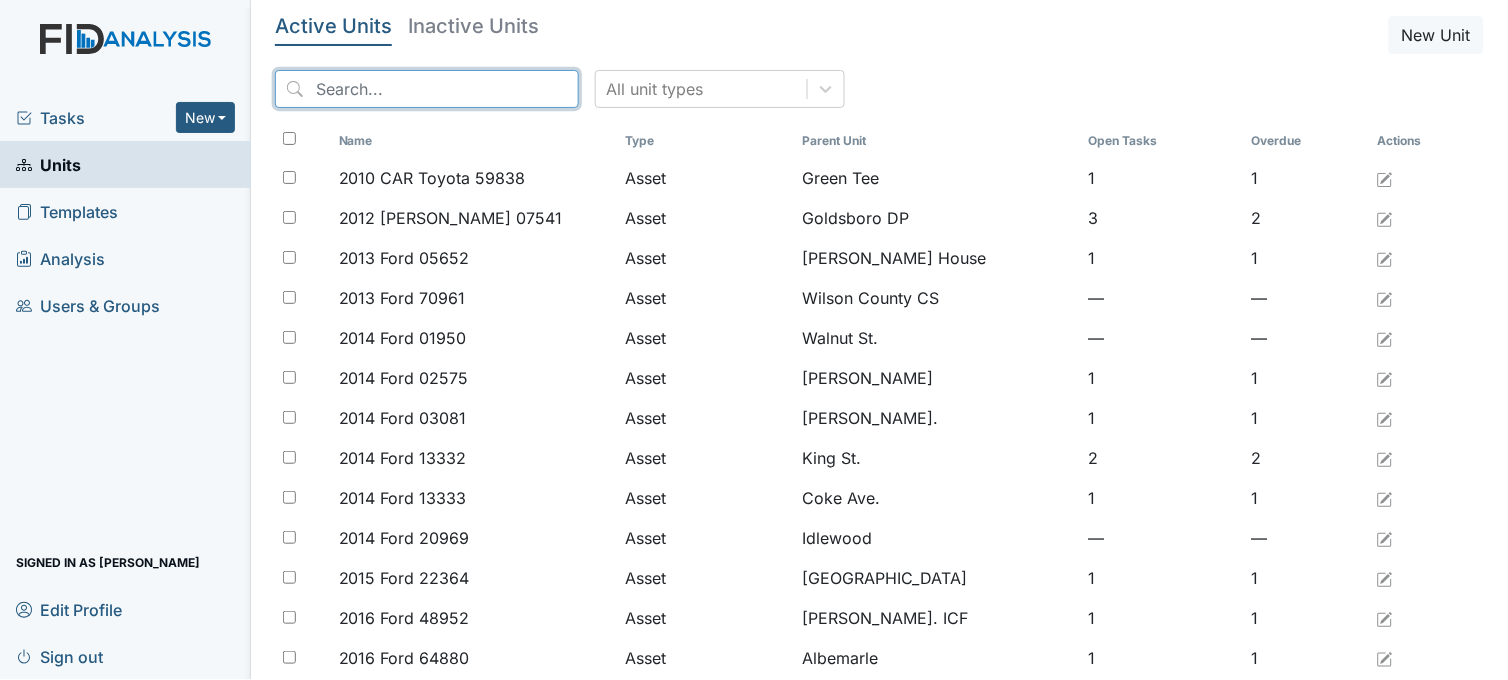click at bounding box center (427, 89) 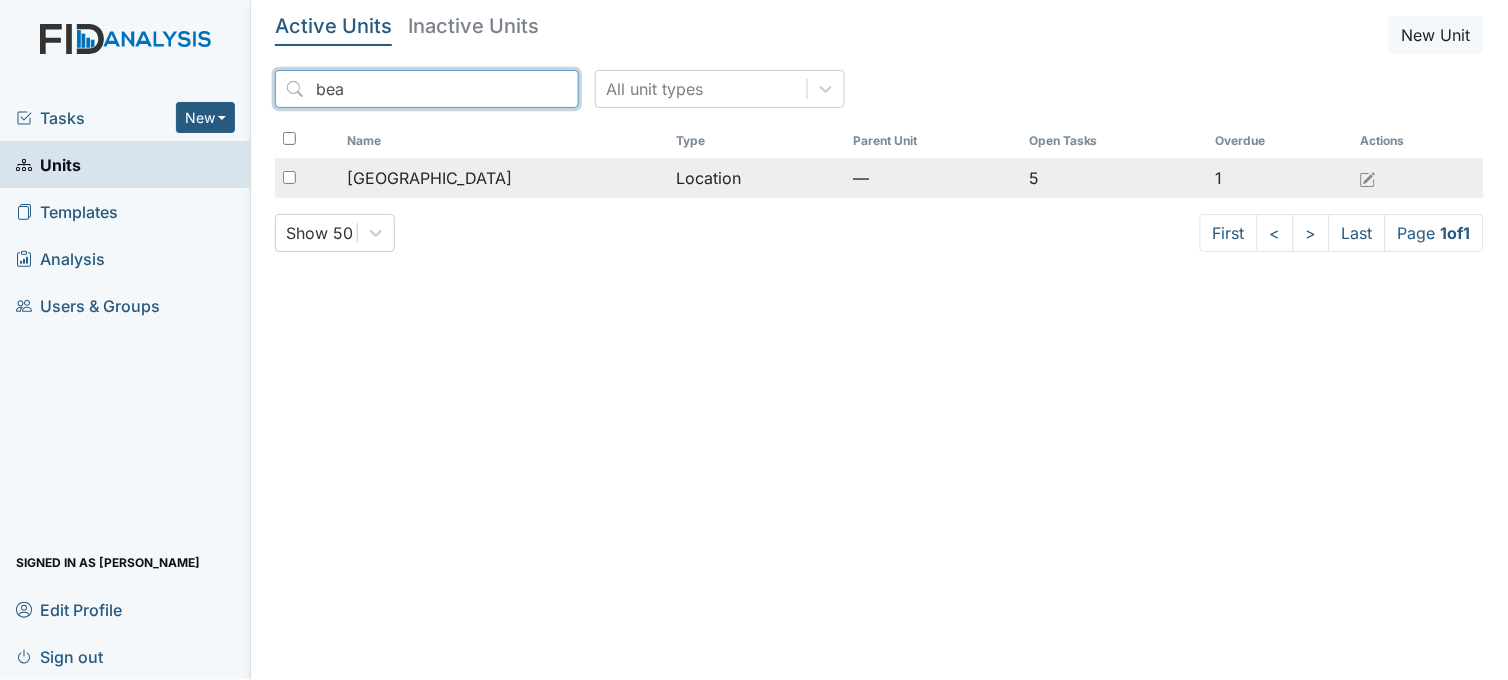 type on "bea" 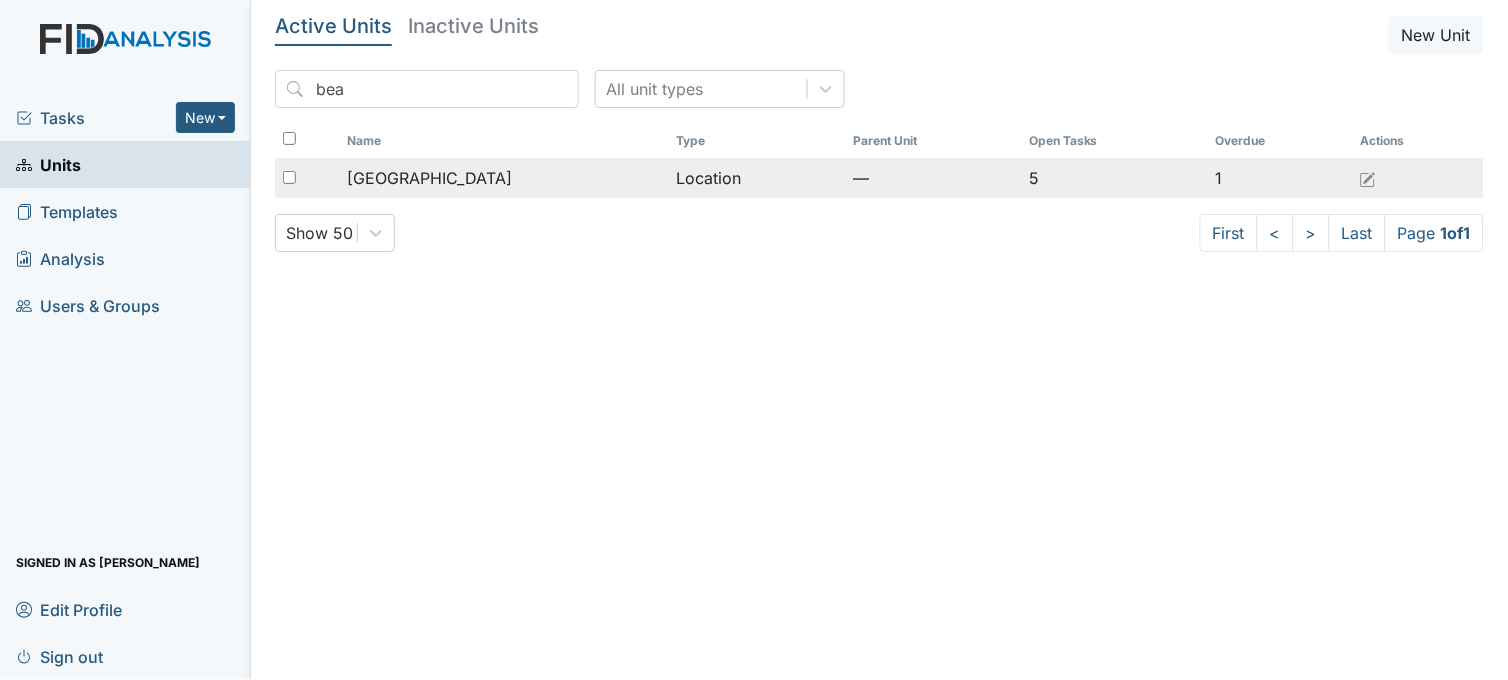 click on "[GEOGRAPHIC_DATA]" at bounding box center [429, 178] 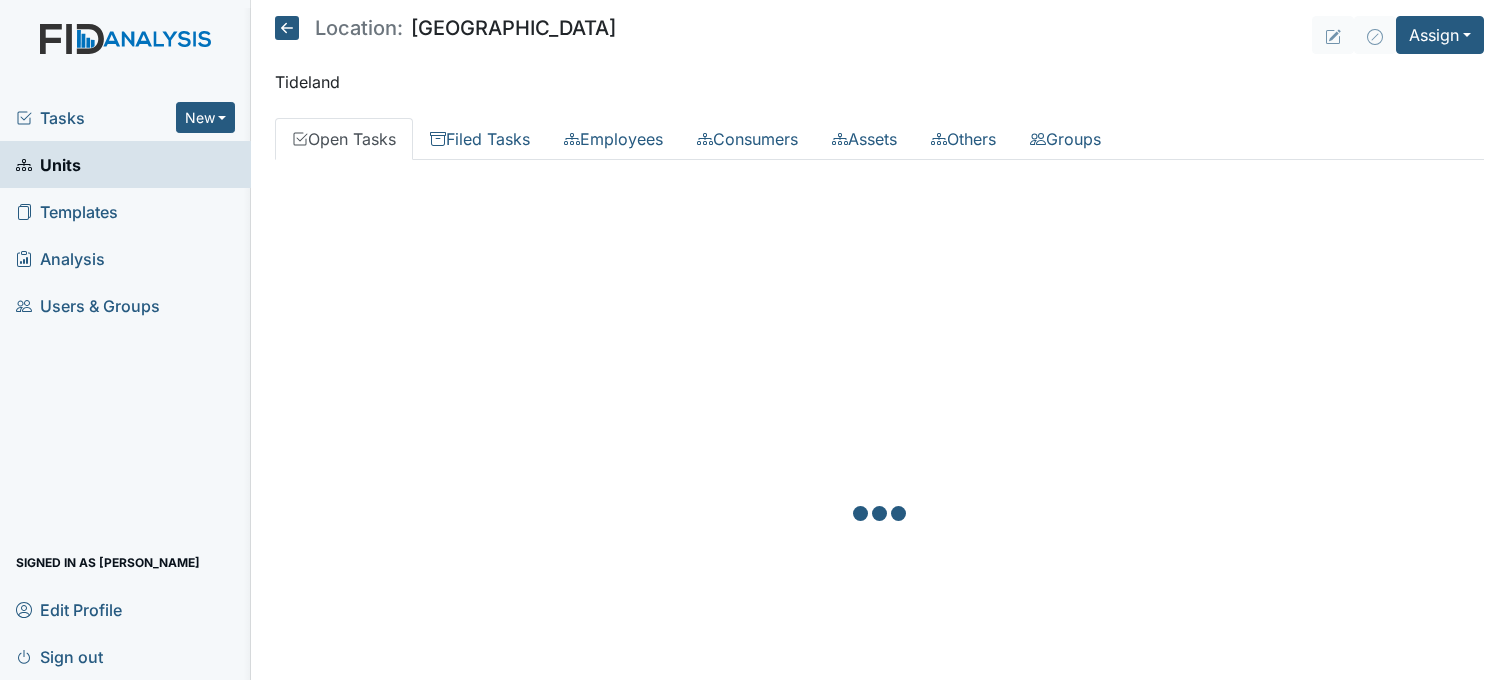 scroll, scrollTop: 0, scrollLeft: 0, axis: both 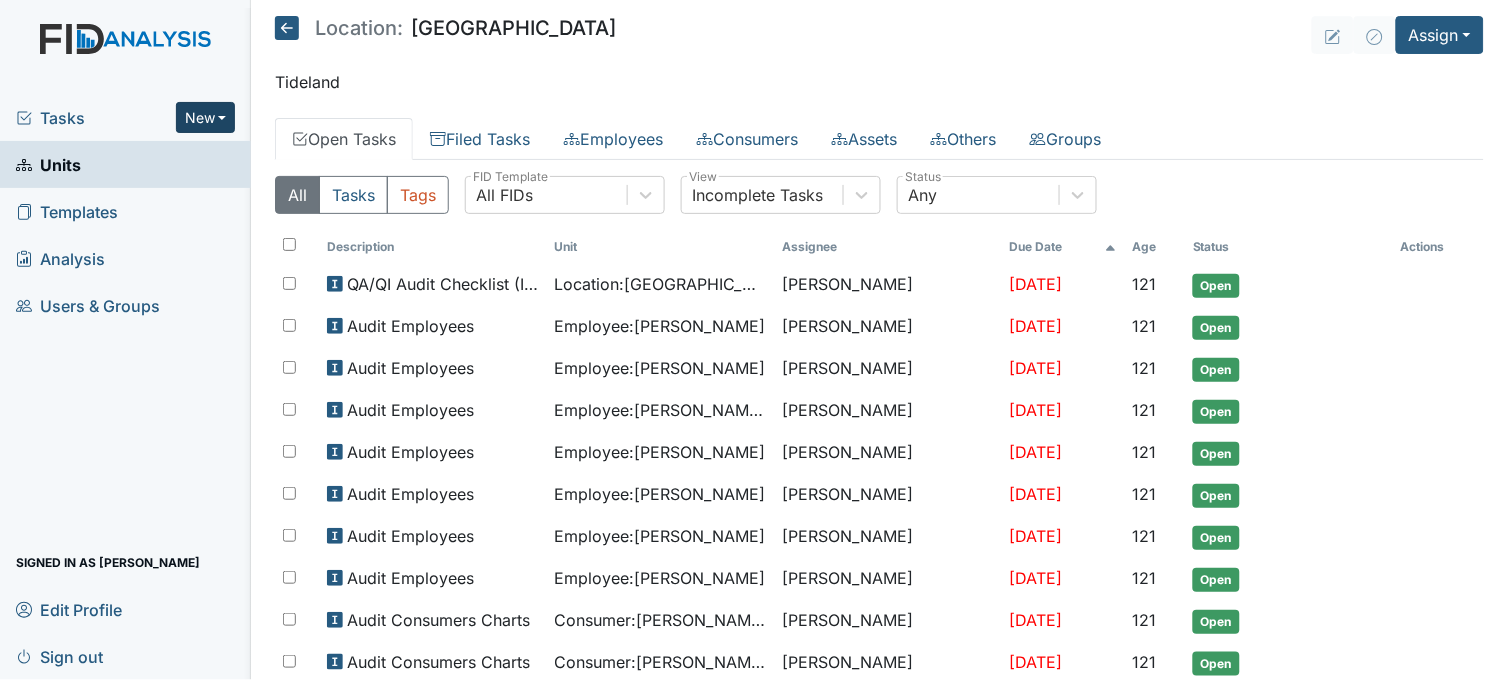 click on "New" at bounding box center (206, 117) 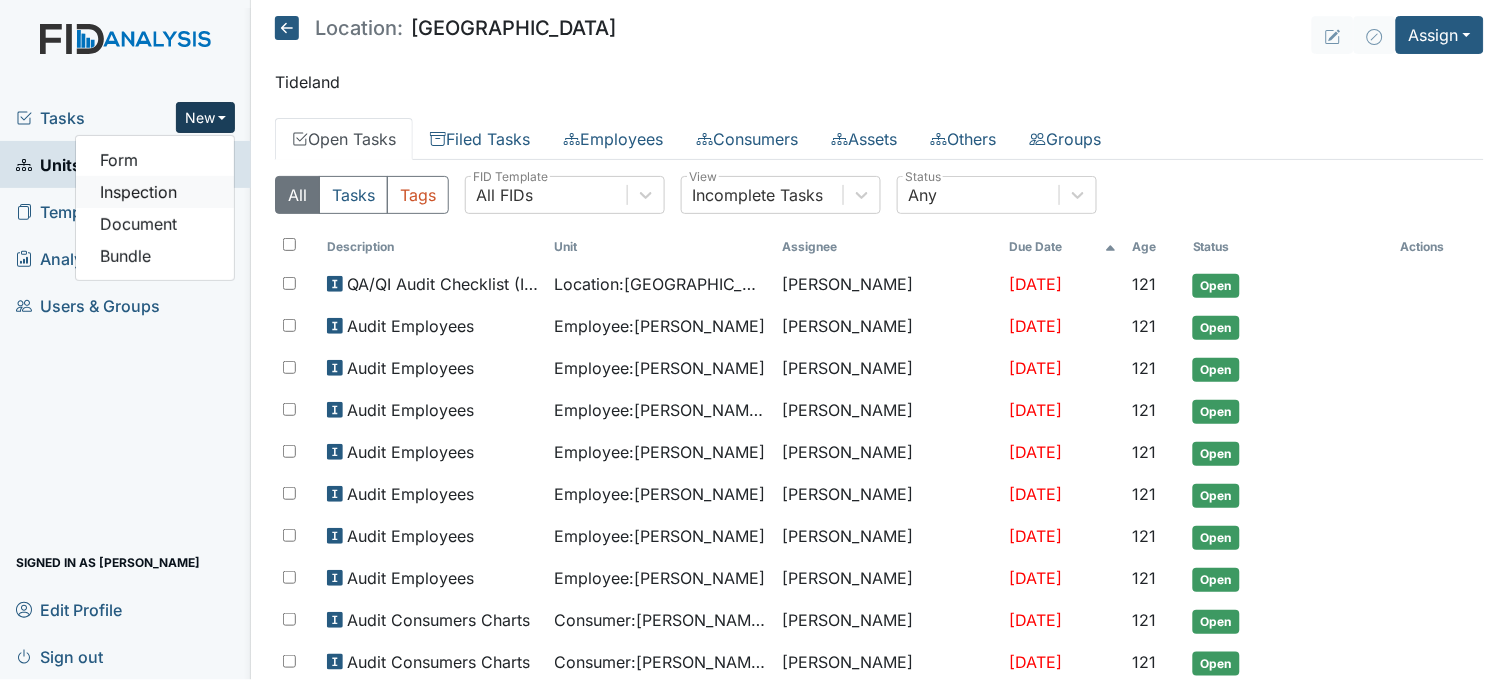 click on "Inspection" at bounding box center (155, 192) 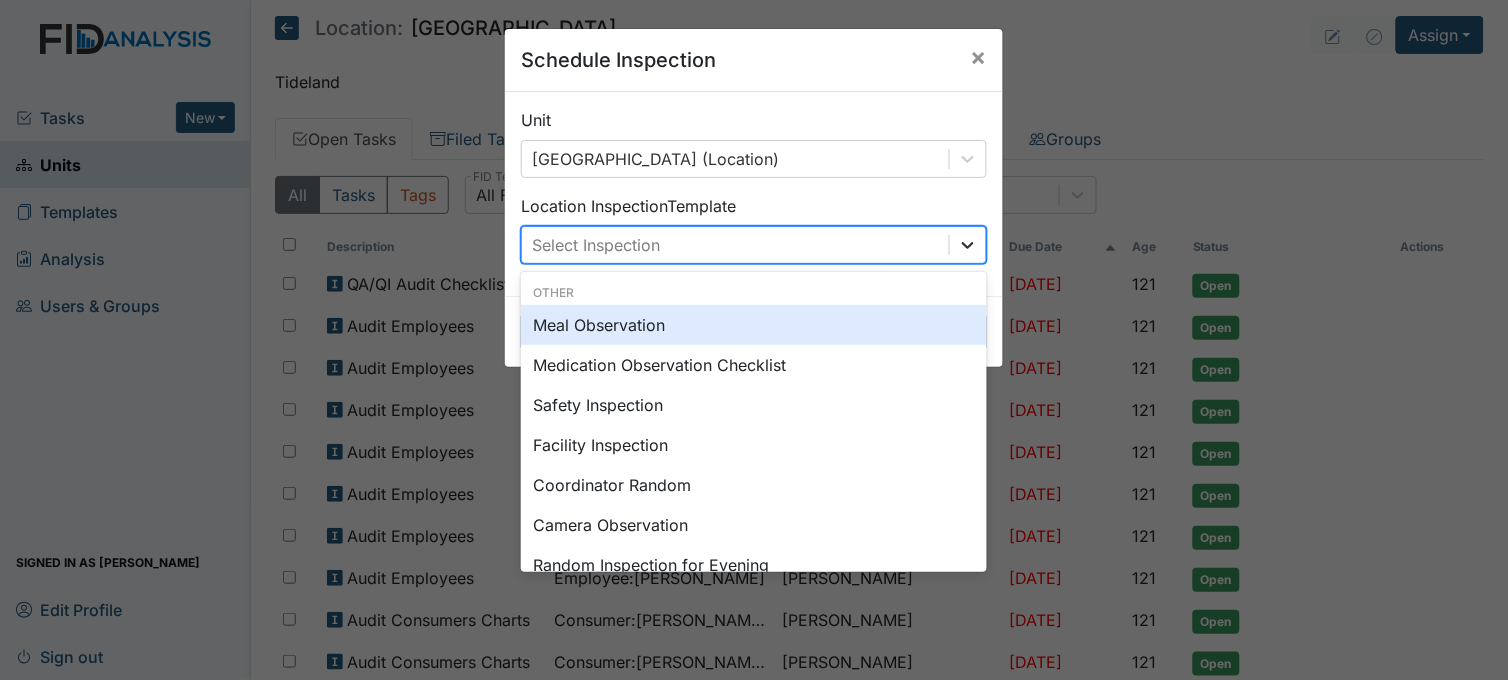 click 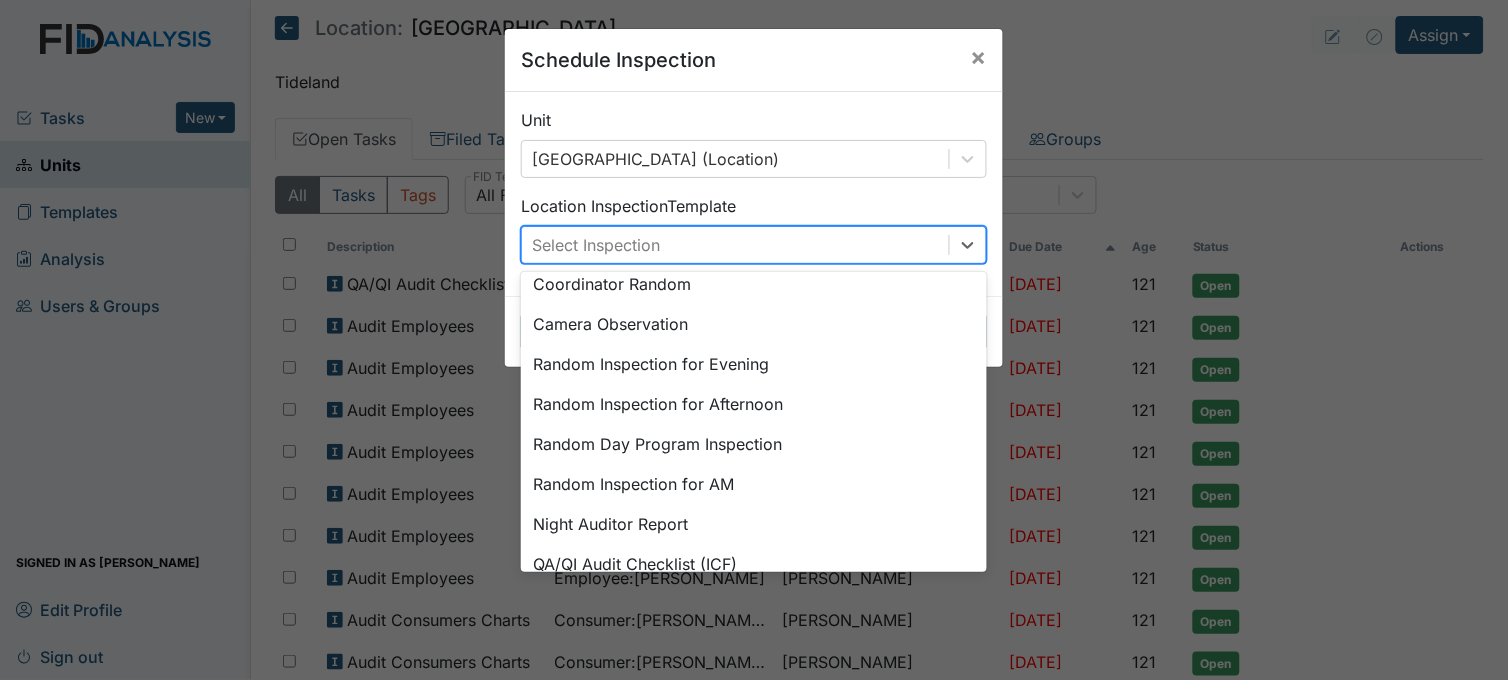scroll, scrollTop: 222, scrollLeft: 0, axis: vertical 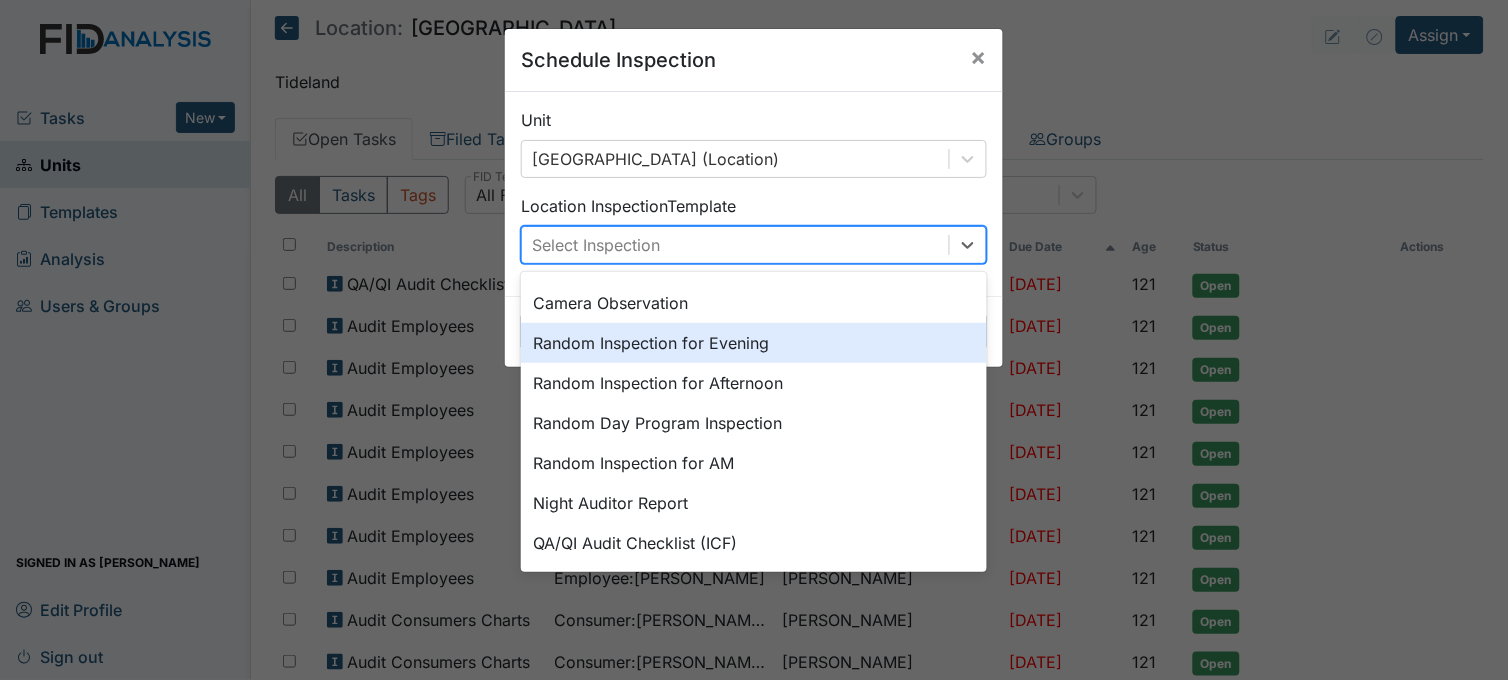 click on "Random Inspection for Evening" at bounding box center (754, 343) 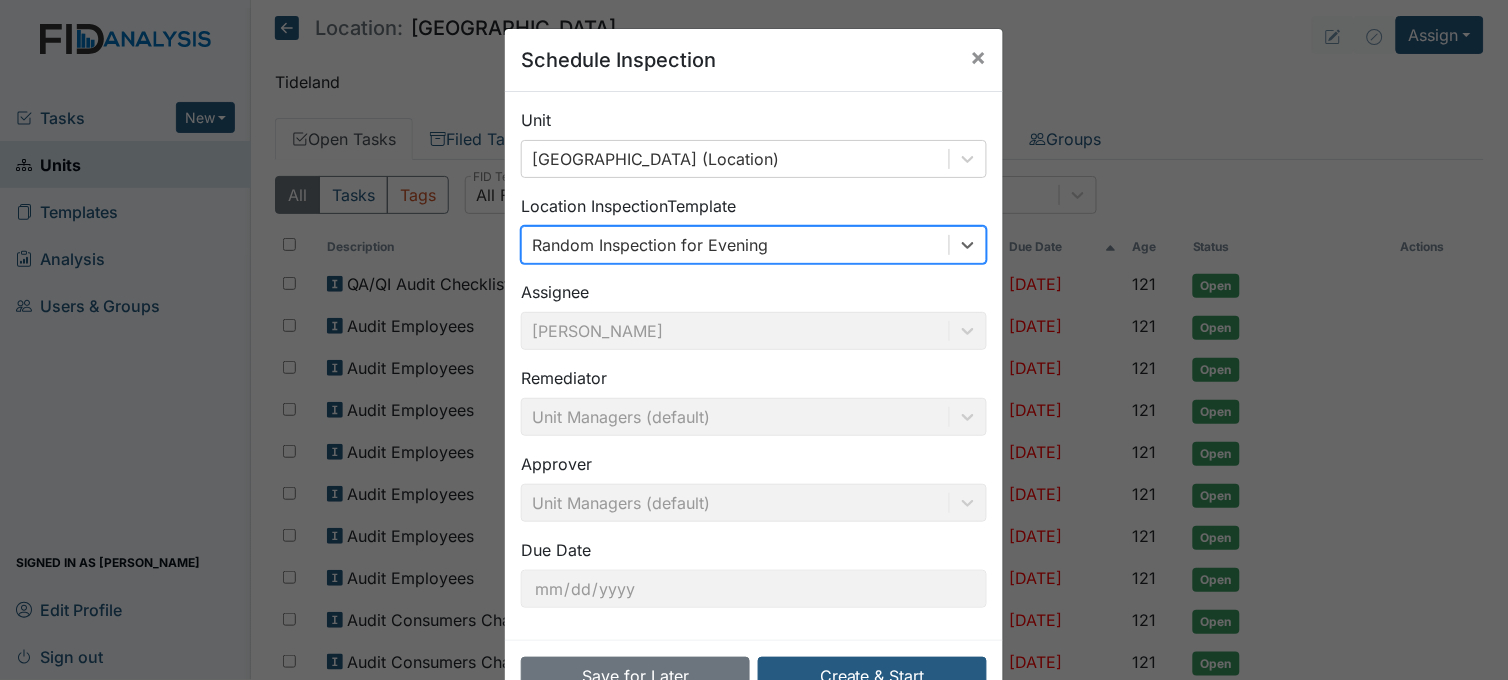 scroll, scrollTop: 61, scrollLeft: 0, axis: vertical 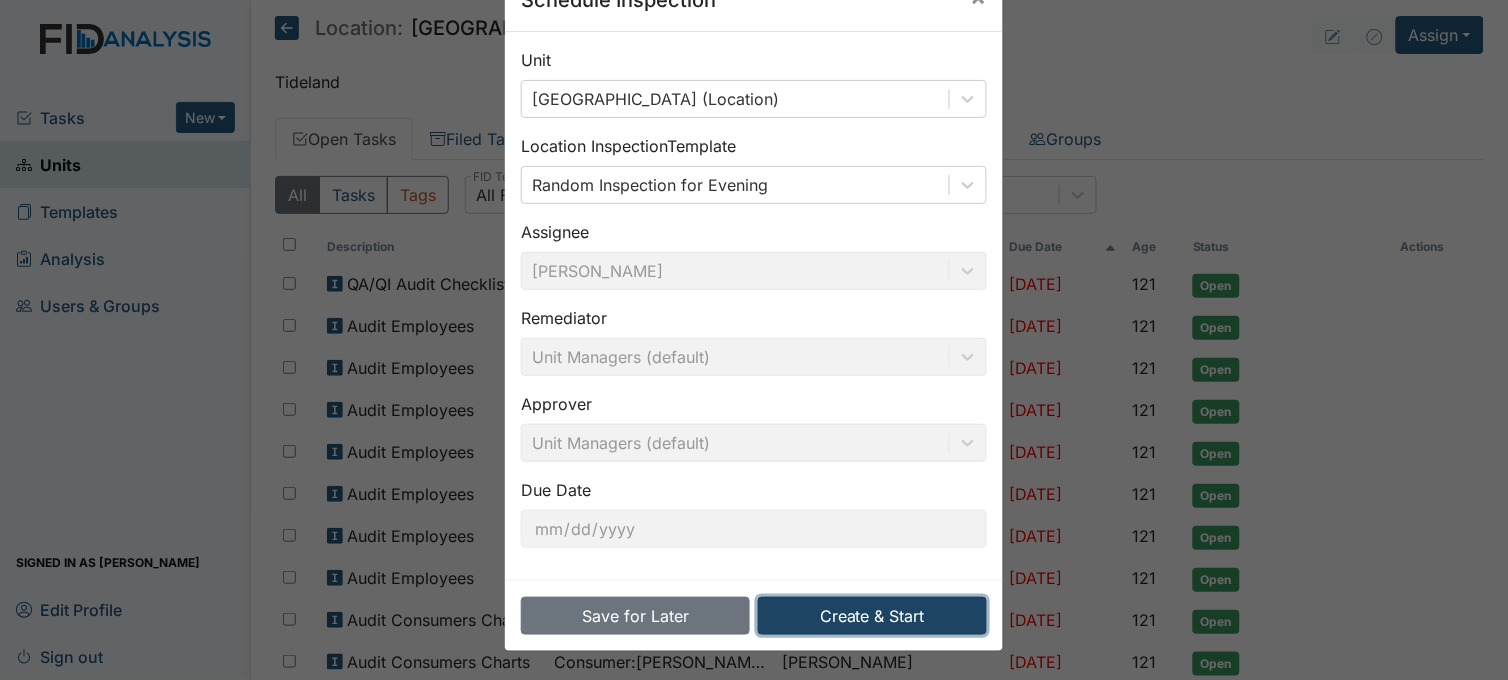 click on "Create & Start" at bounding box center [872, 616] 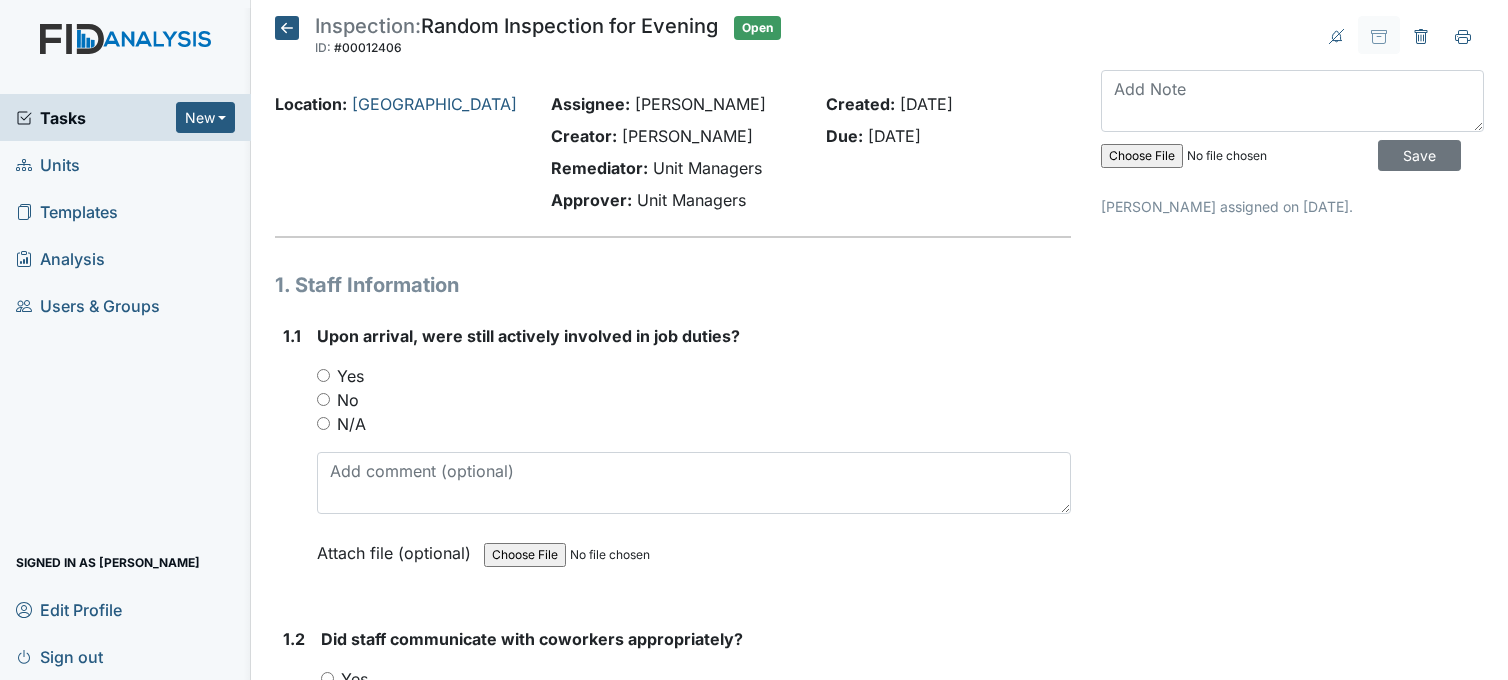 scroll, scrollTop: 0, scrollLeft: 0, axis: both 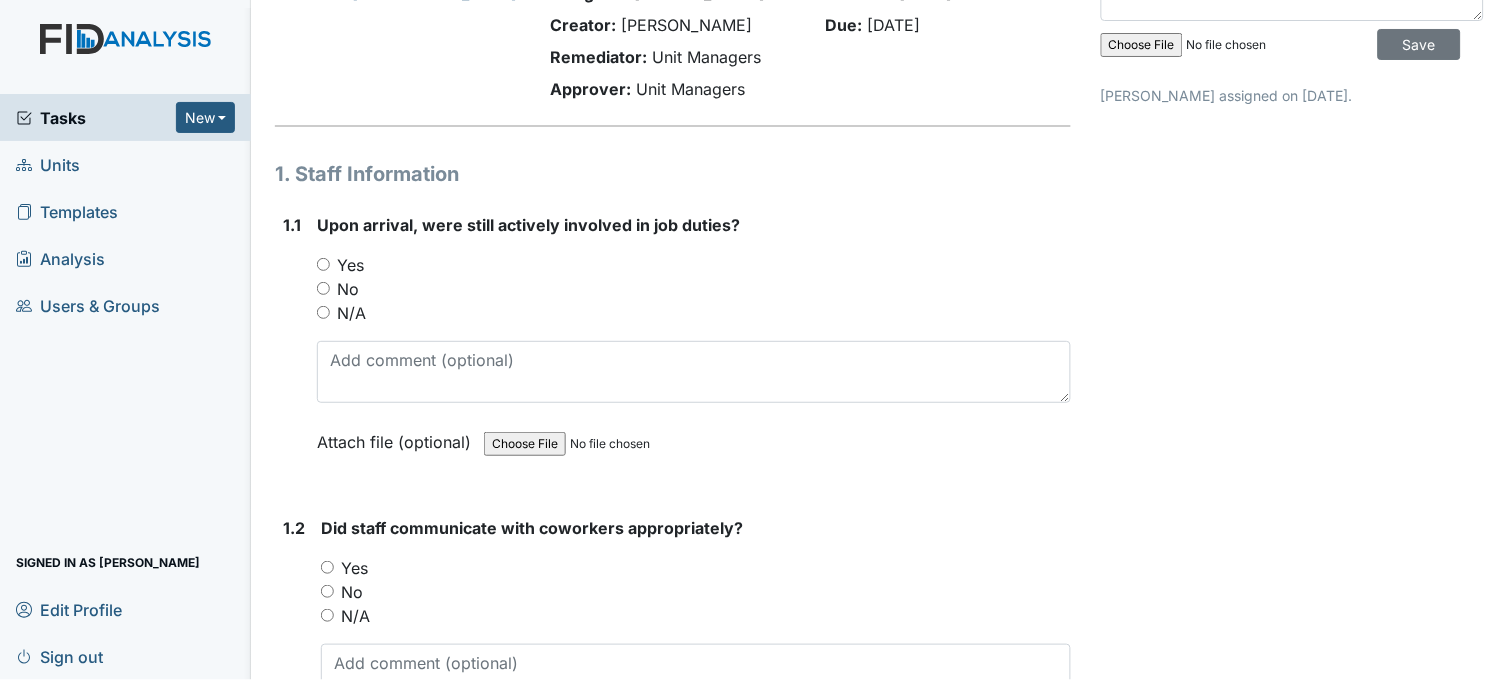 click on "Yes" at bounding box center [323, 264] 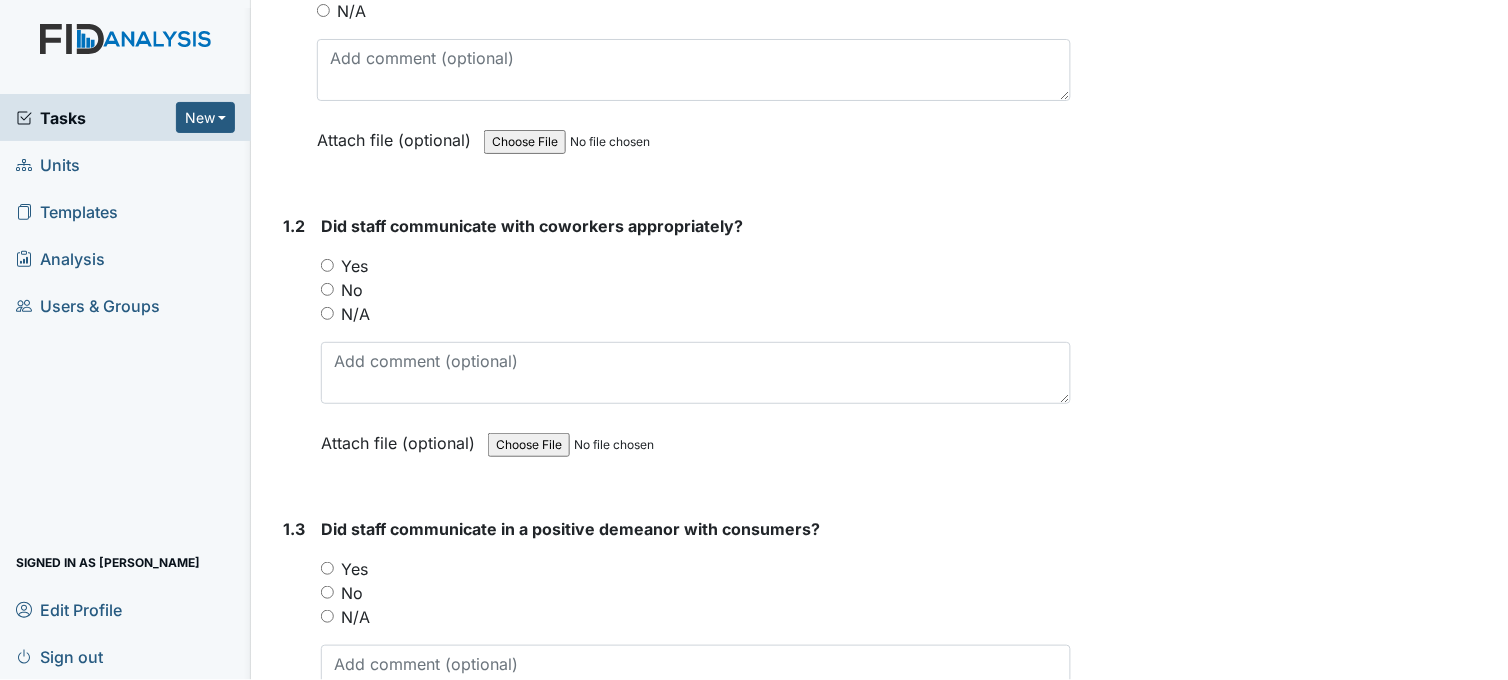 scroll, scrollTop: 444, scrollLeft: 0, axis: vertical 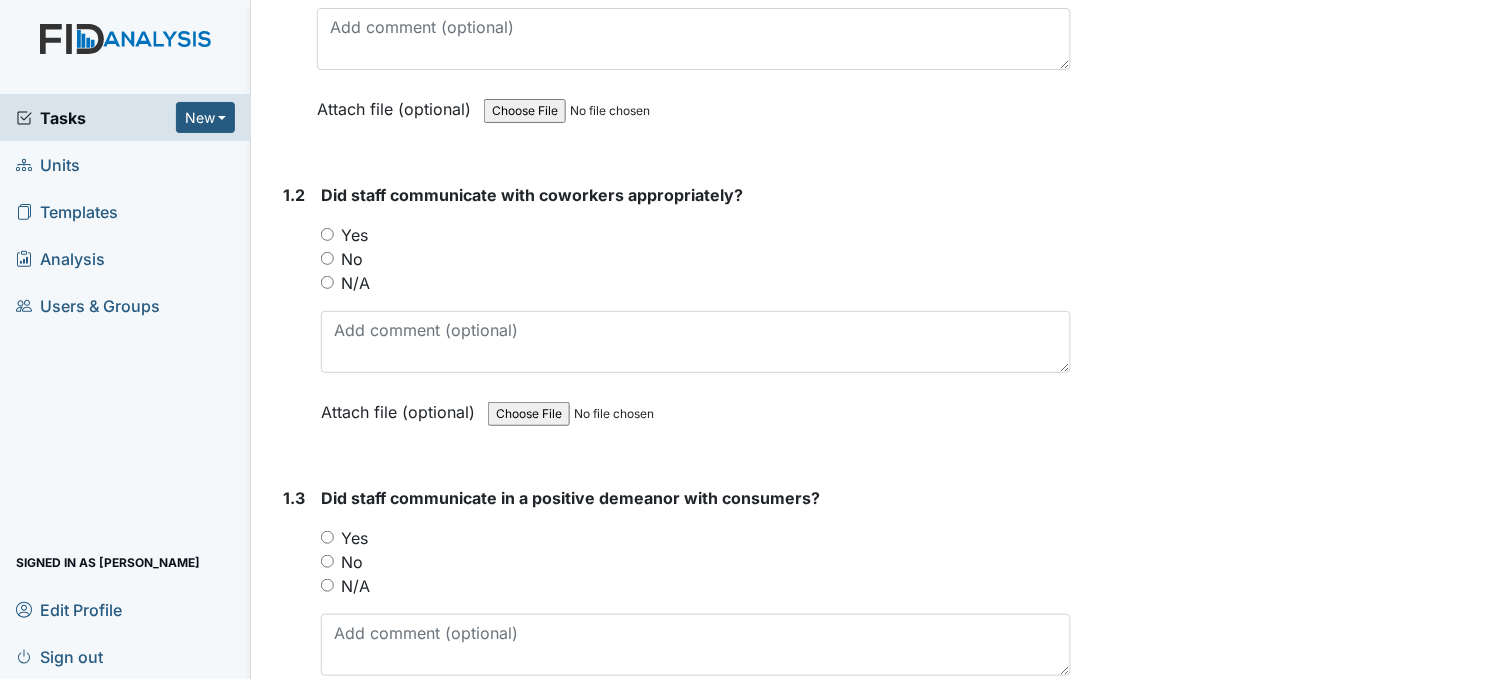 click on "Yes" at bounding box center (327, 234) 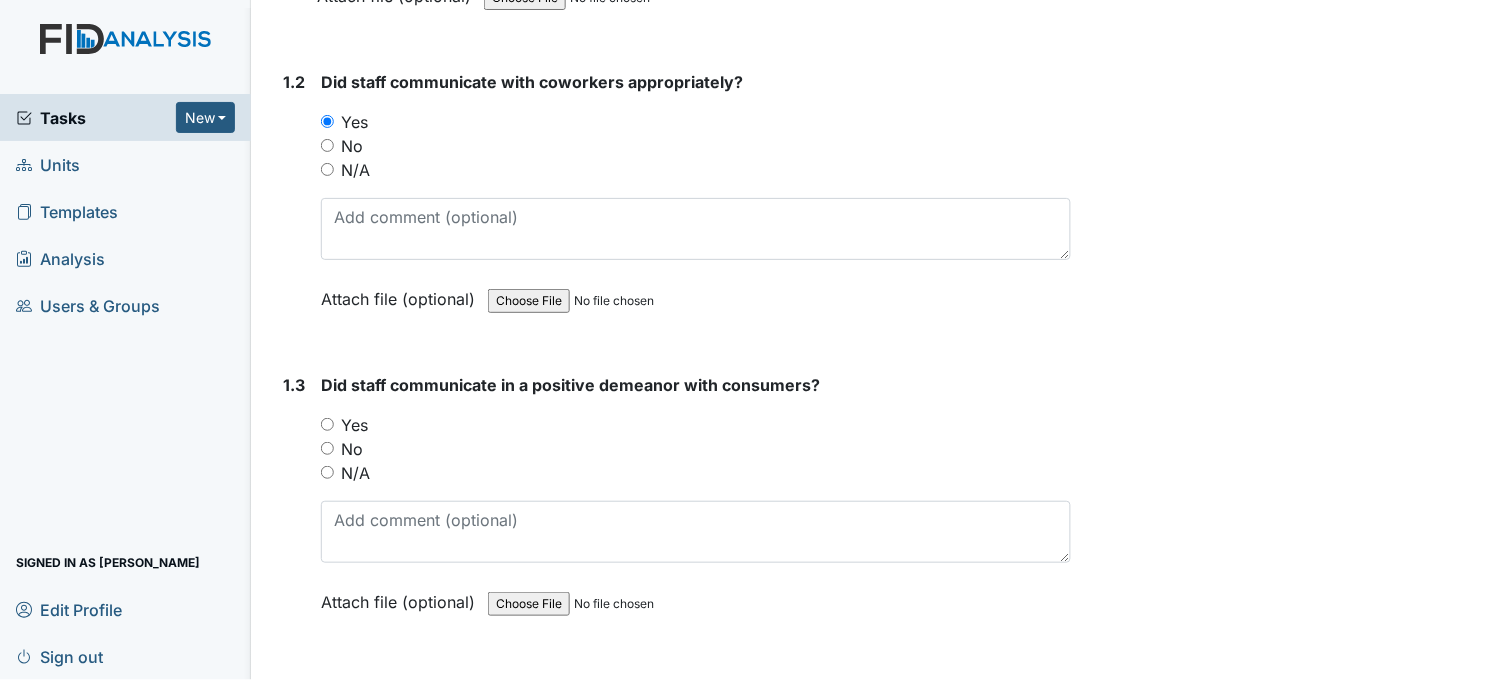 scroll, scrollTop: 777, scrollLeft: 0, axis: vertical 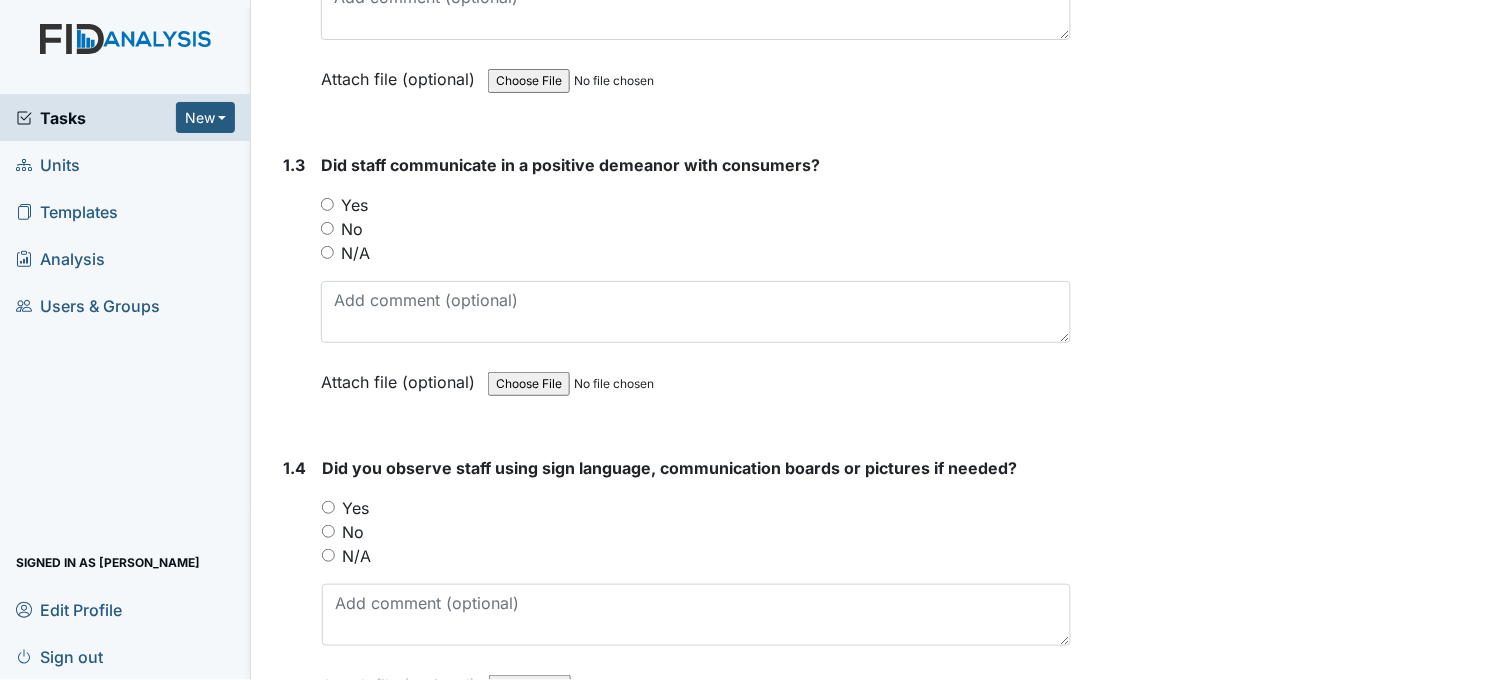 click on "Yes" at bounding box center (327, 204) 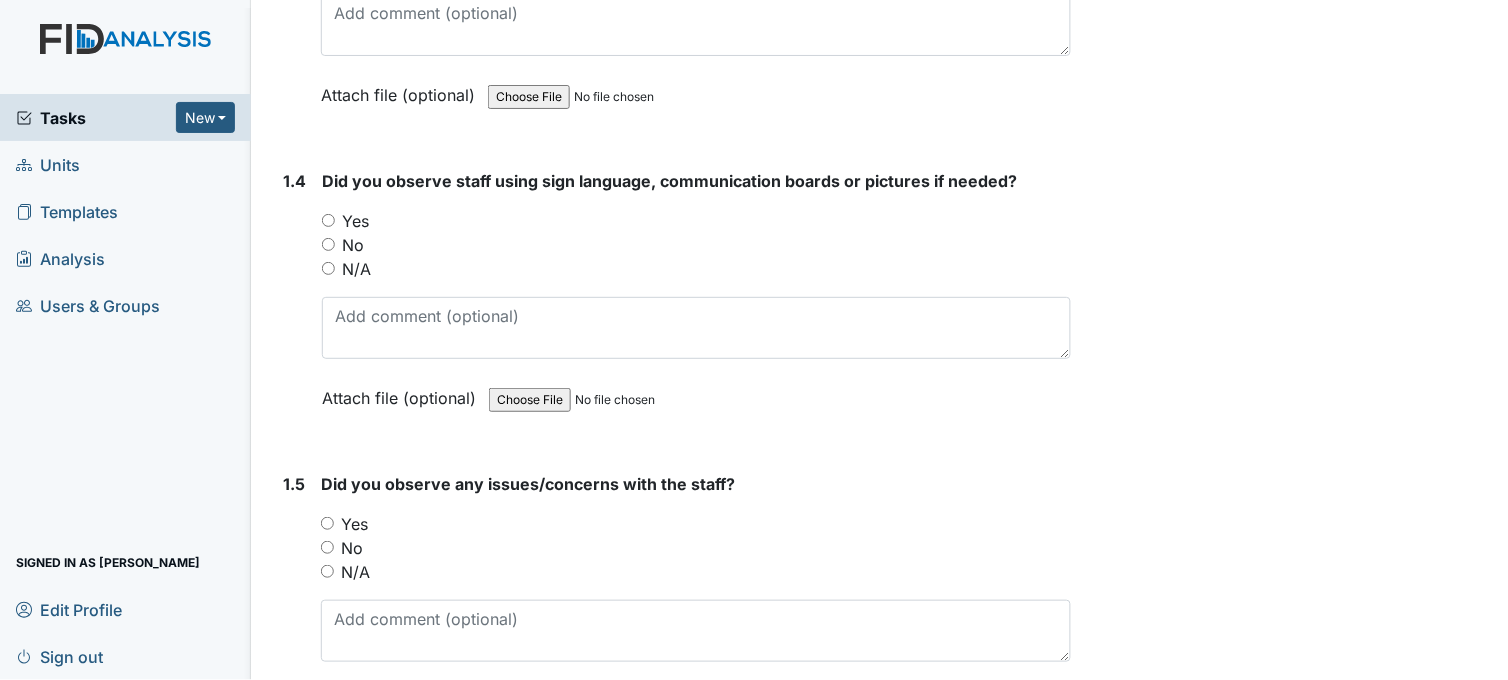 scroll, scrollTop: 1111, scrollLeft: 0, axis: vertical 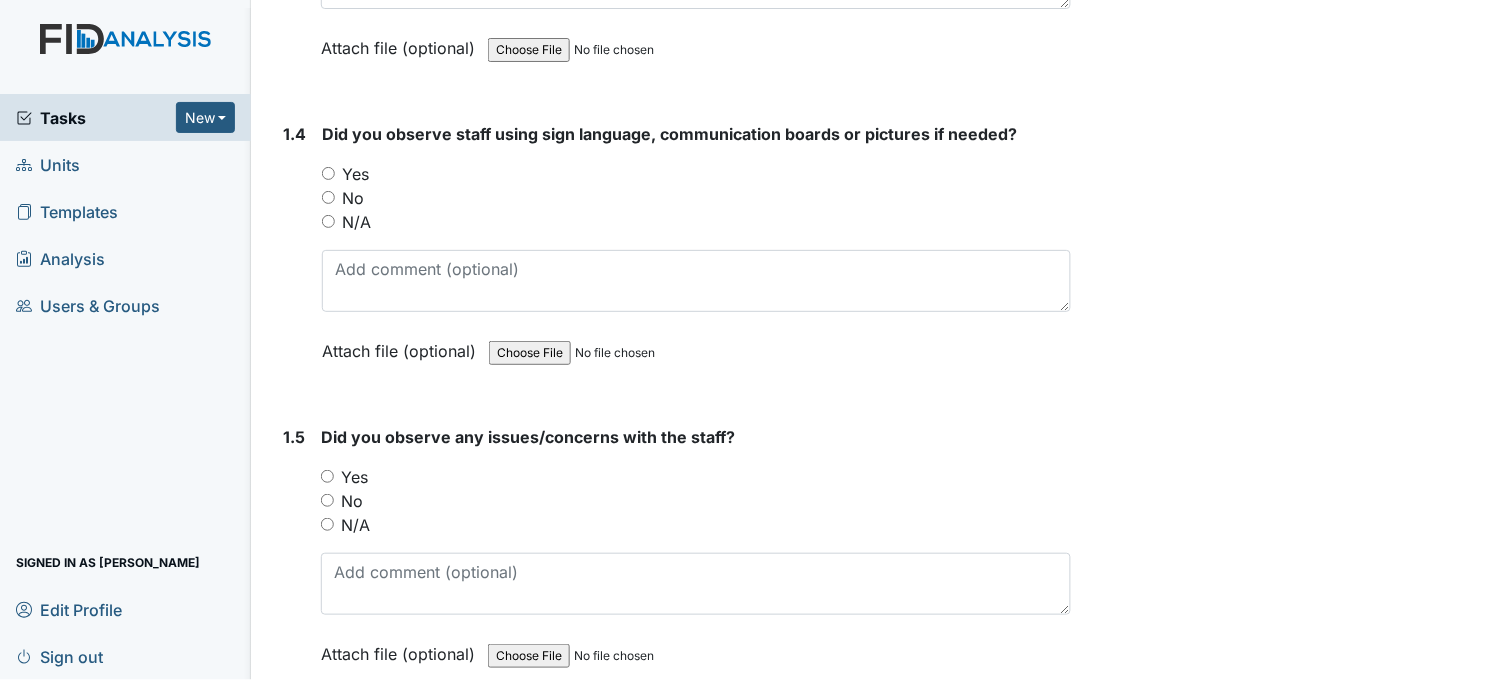 click on "No" at bounding box center (328, 197) 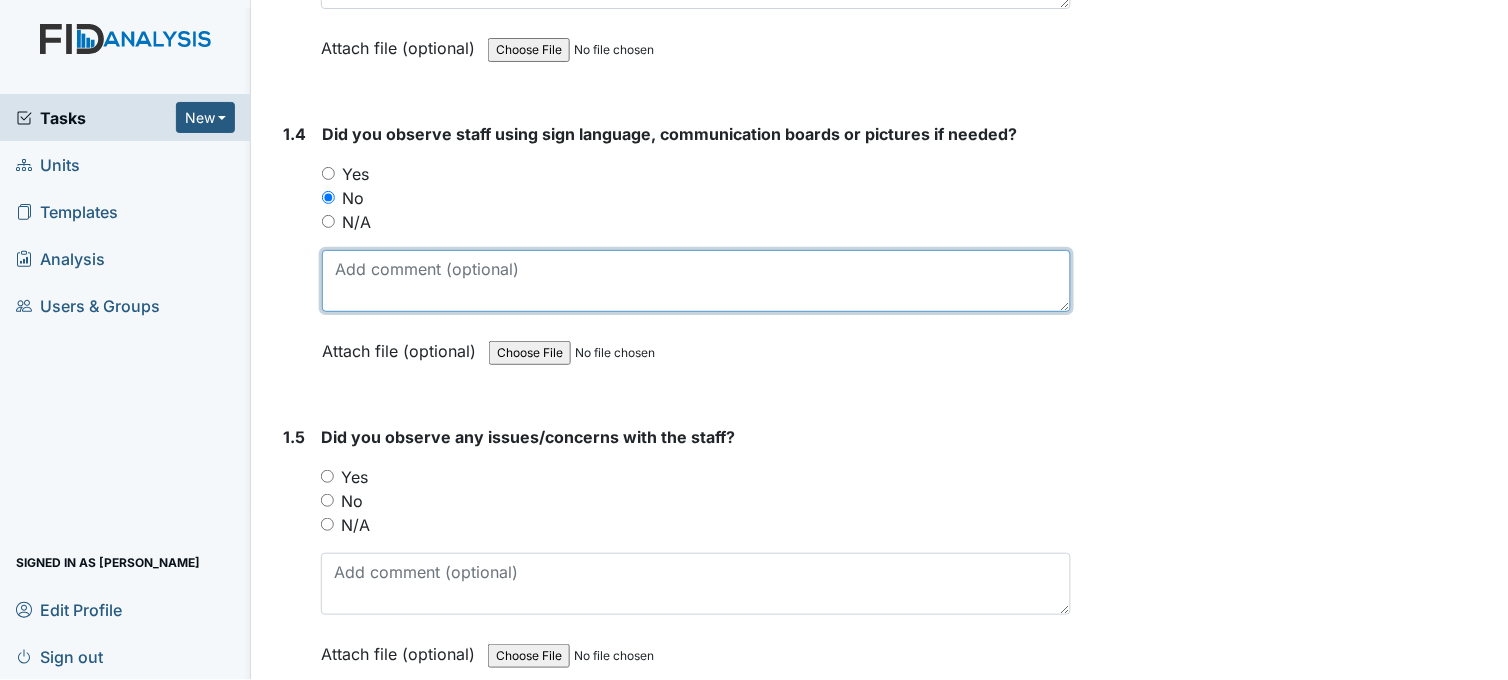 click at bounding box center (696, 281) 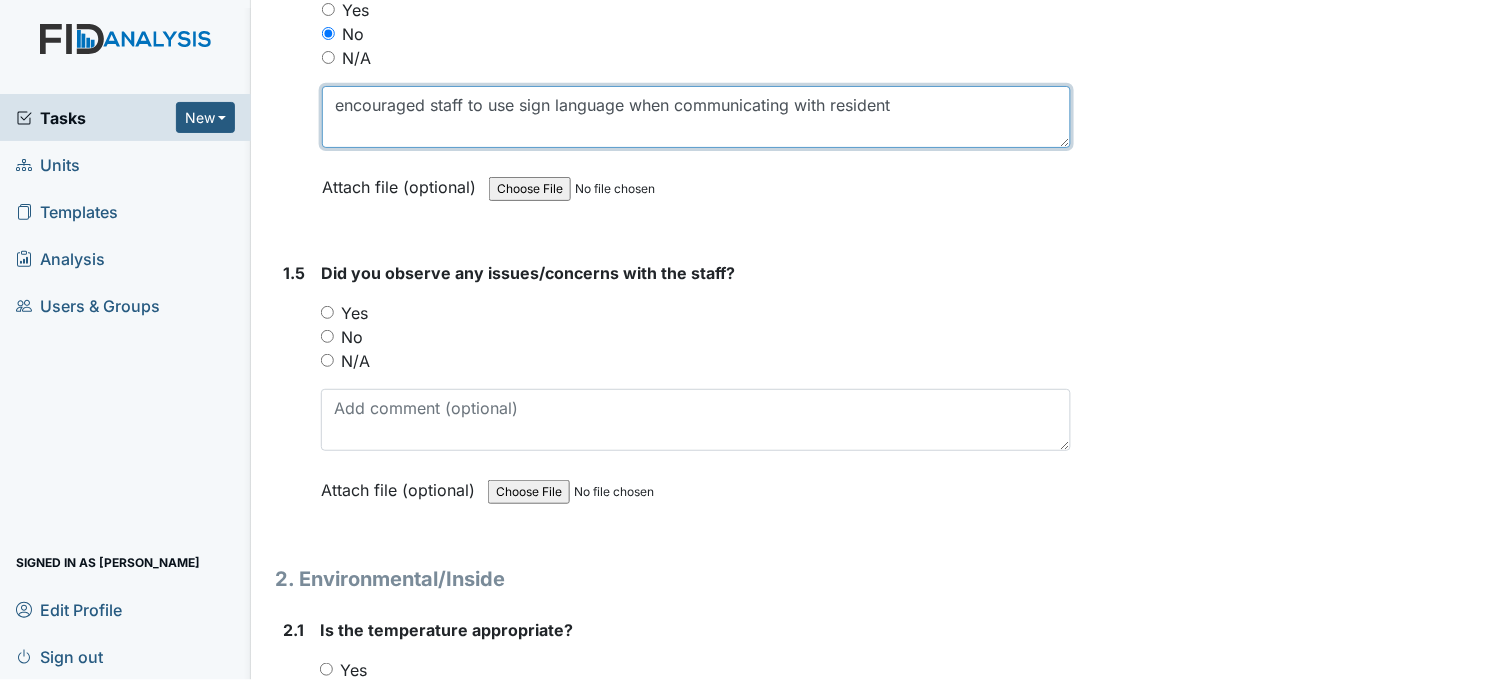 scroll, scrollTop: 1333, scrollLeft: 0, axis: vertical 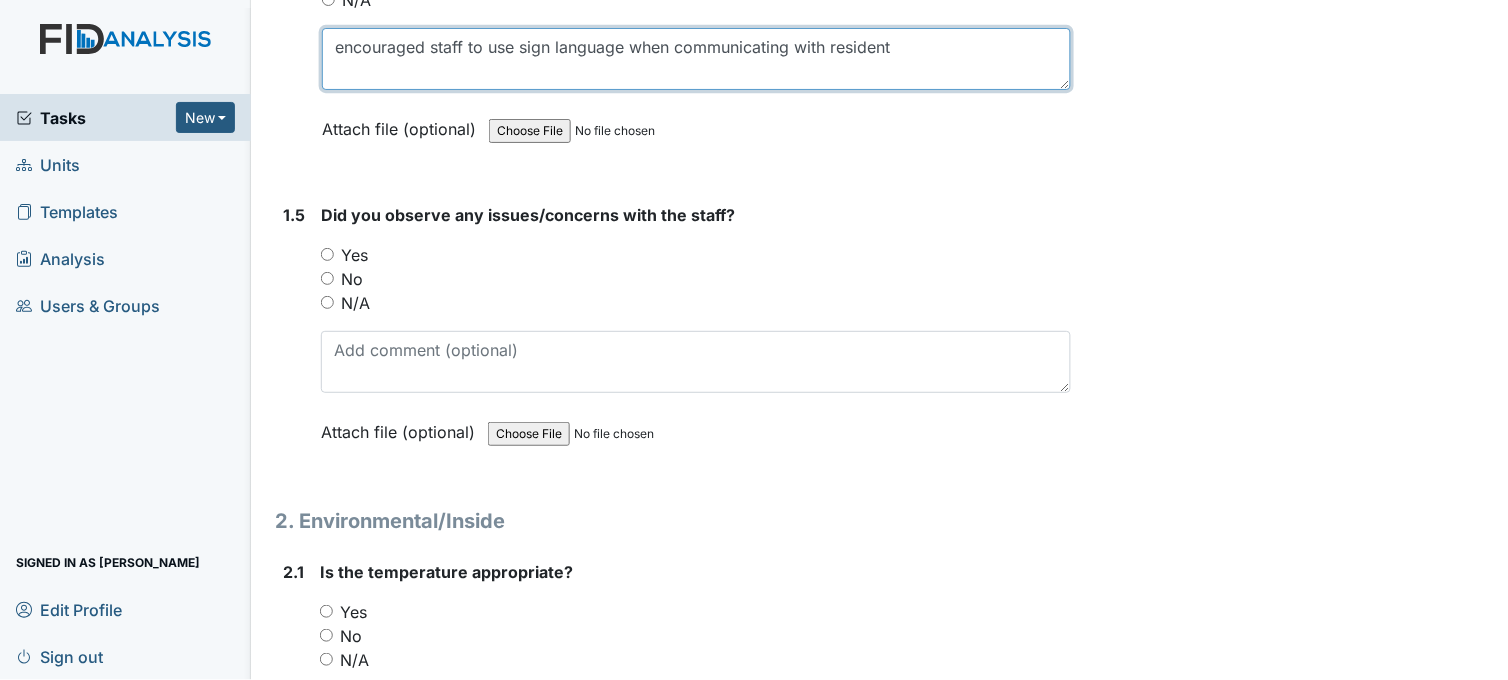 type on "encouraged staff to use sign language when communicating with resident" 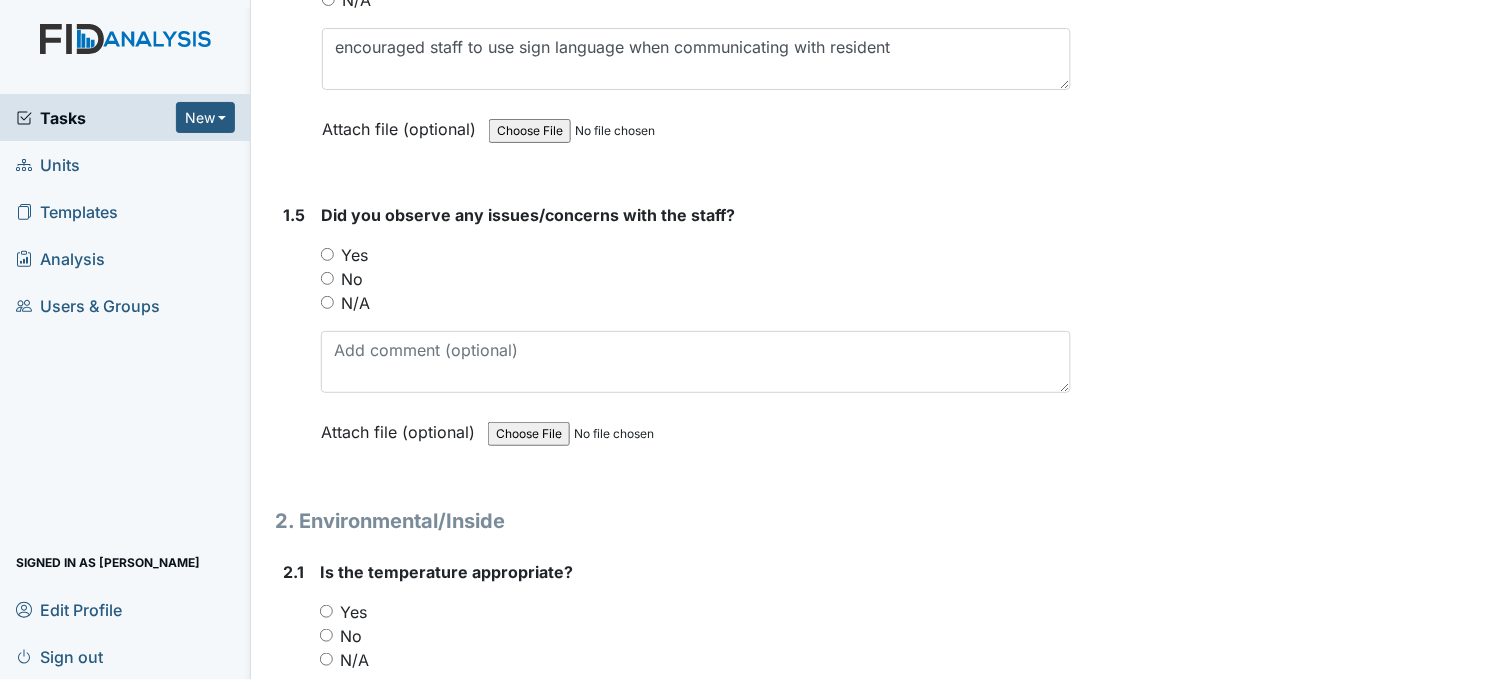 click on "No" at bounding box center [327, 278] 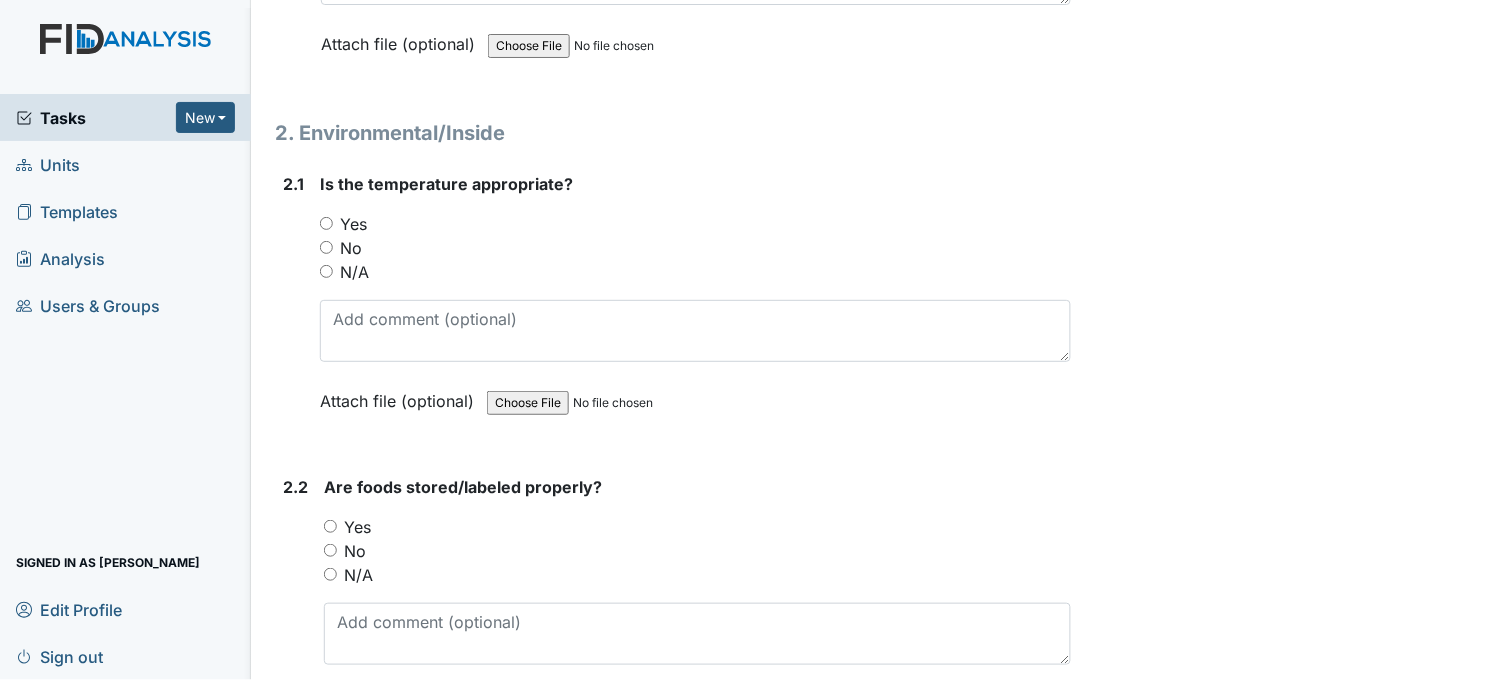 scroll, scrollTop: 1777, scrollLeft: 0, axis: vertical 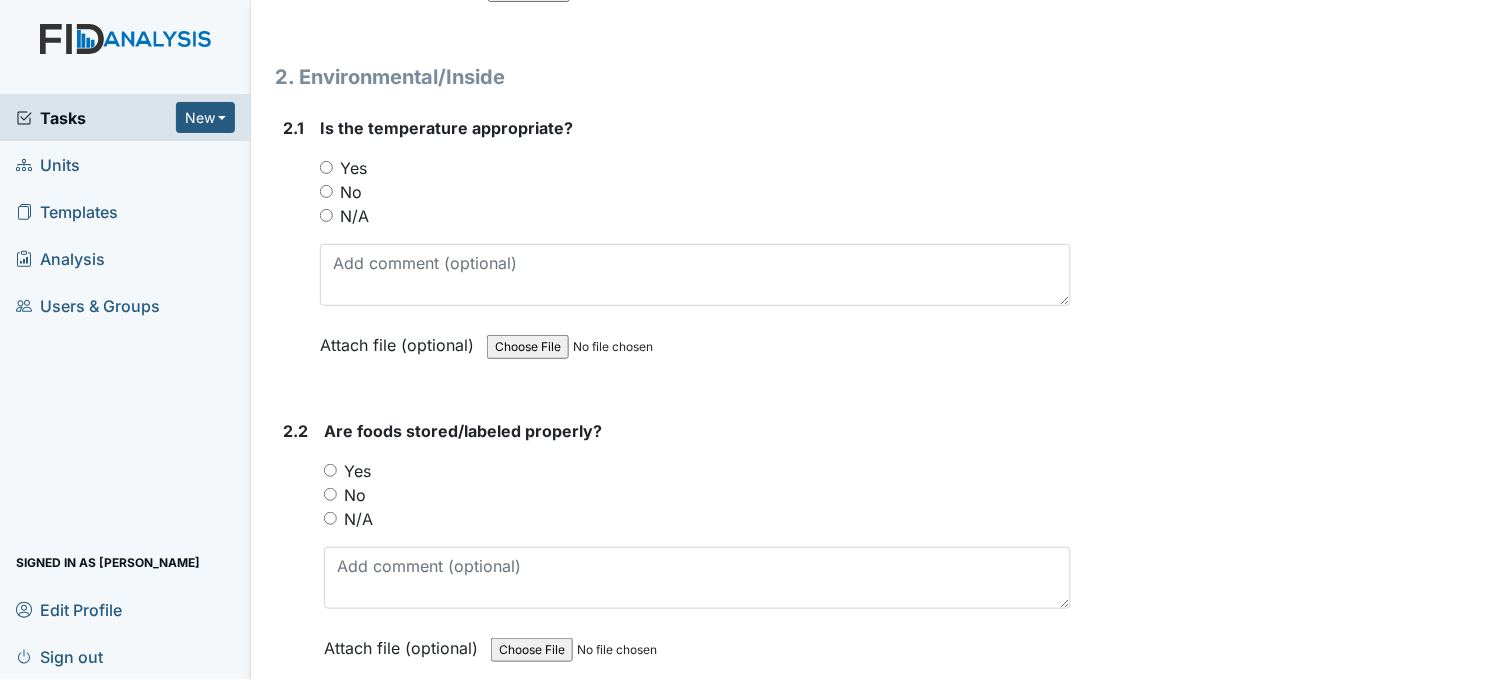 click on "Yes" at bounding box center [326, 167] 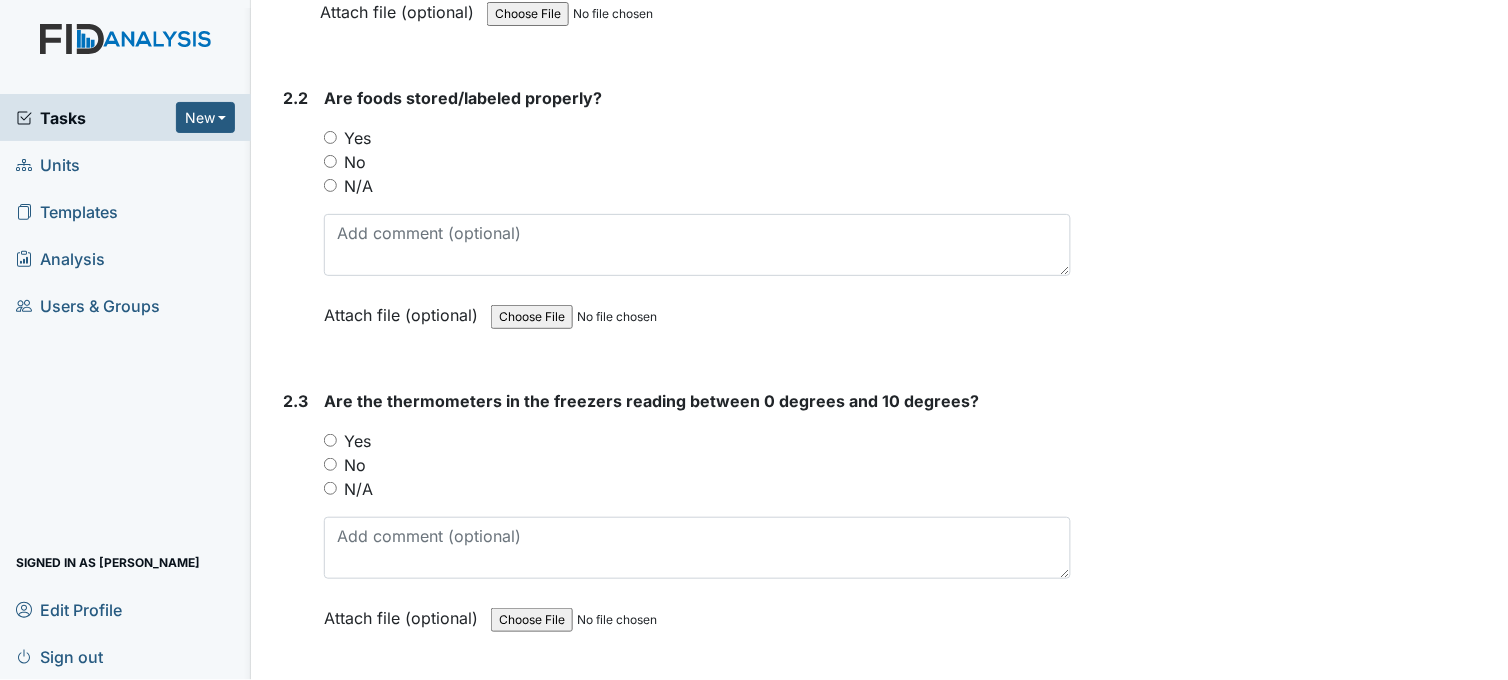 scroll, scrollTop: 2111, scrollLeft: 0, axis: vertical 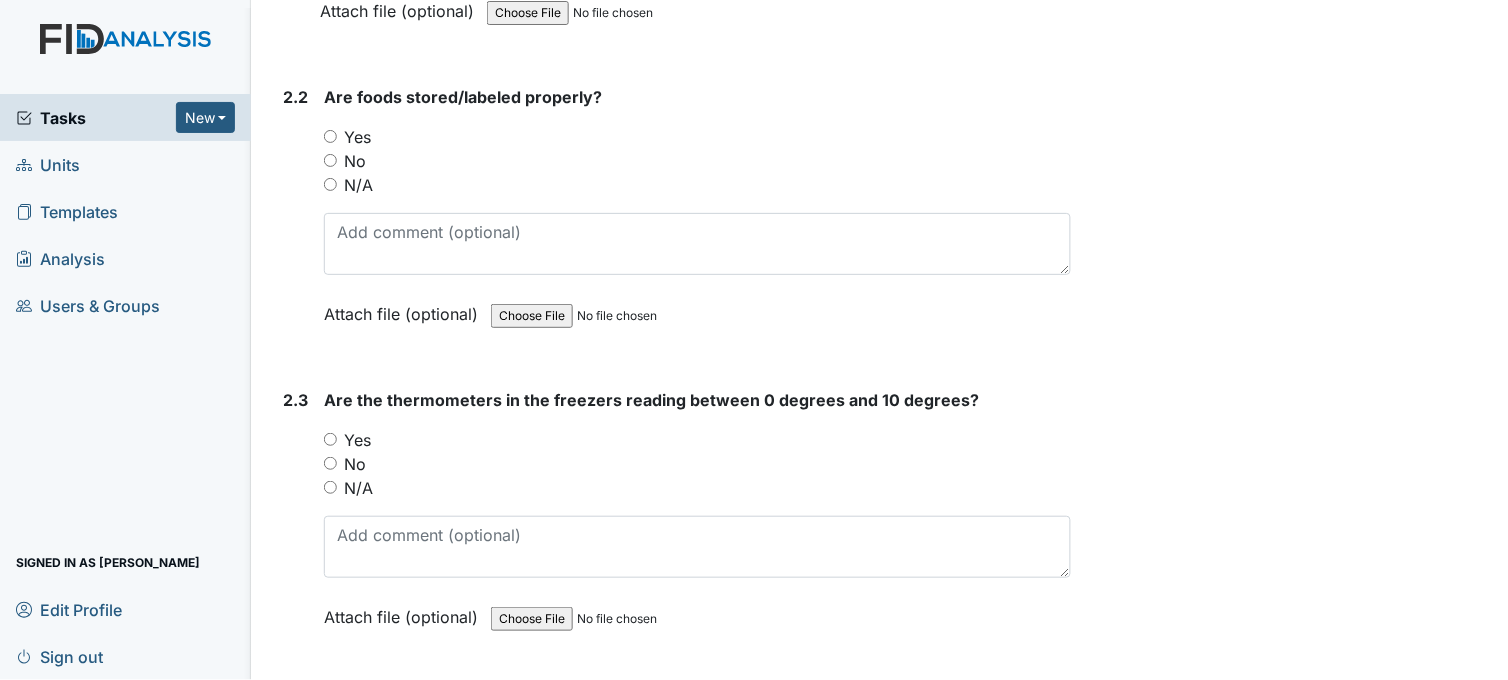 click on "Yes" at bounding box center [330, 136] 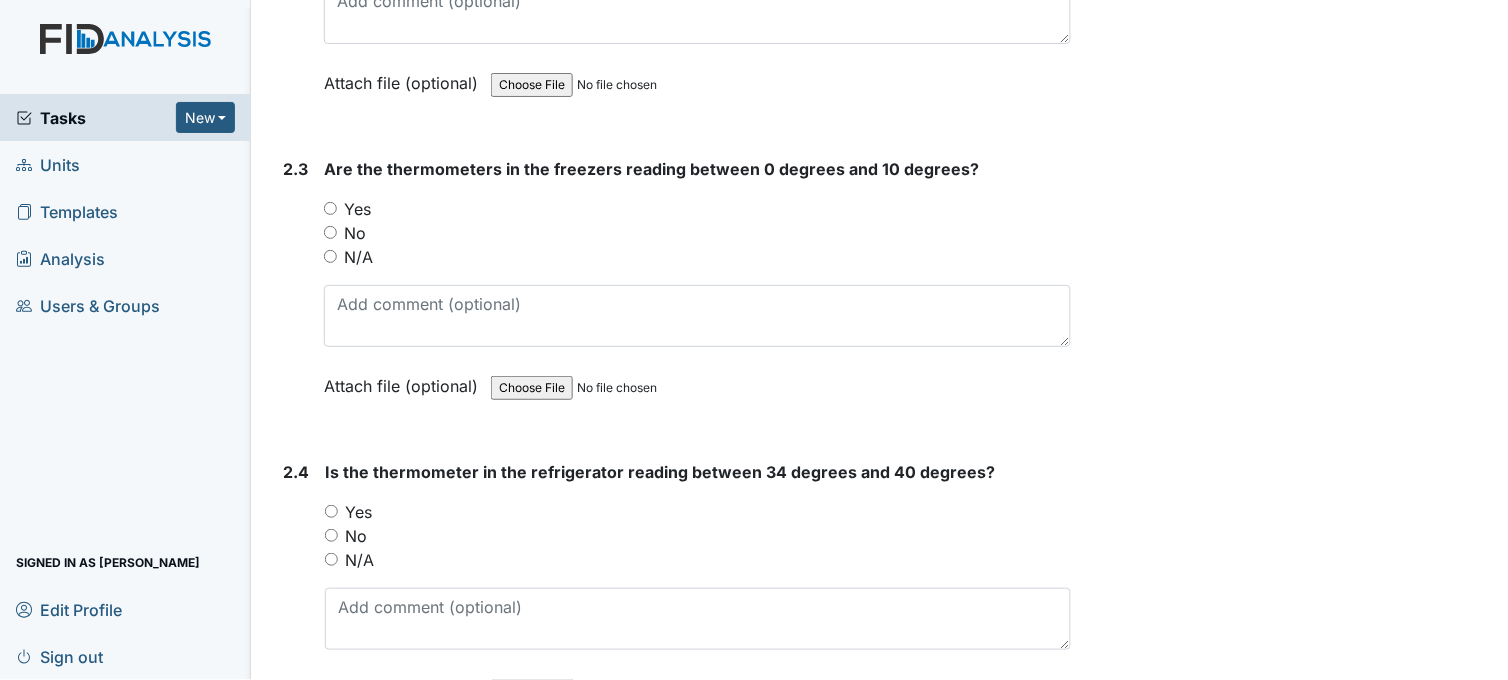 scroll, scrollTop: 2444, scrollLeft: 0, axis: vertical 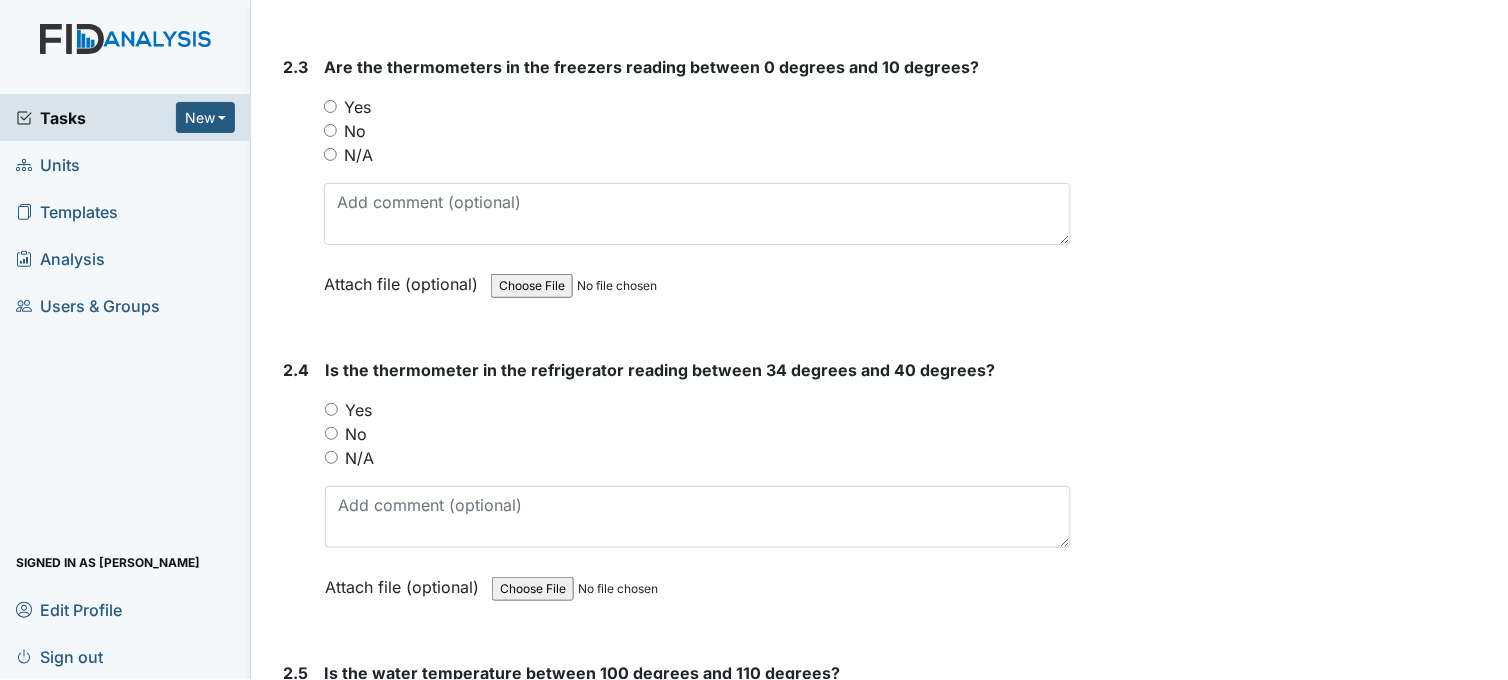 click on "Yes" at bounding box center [330, 106] 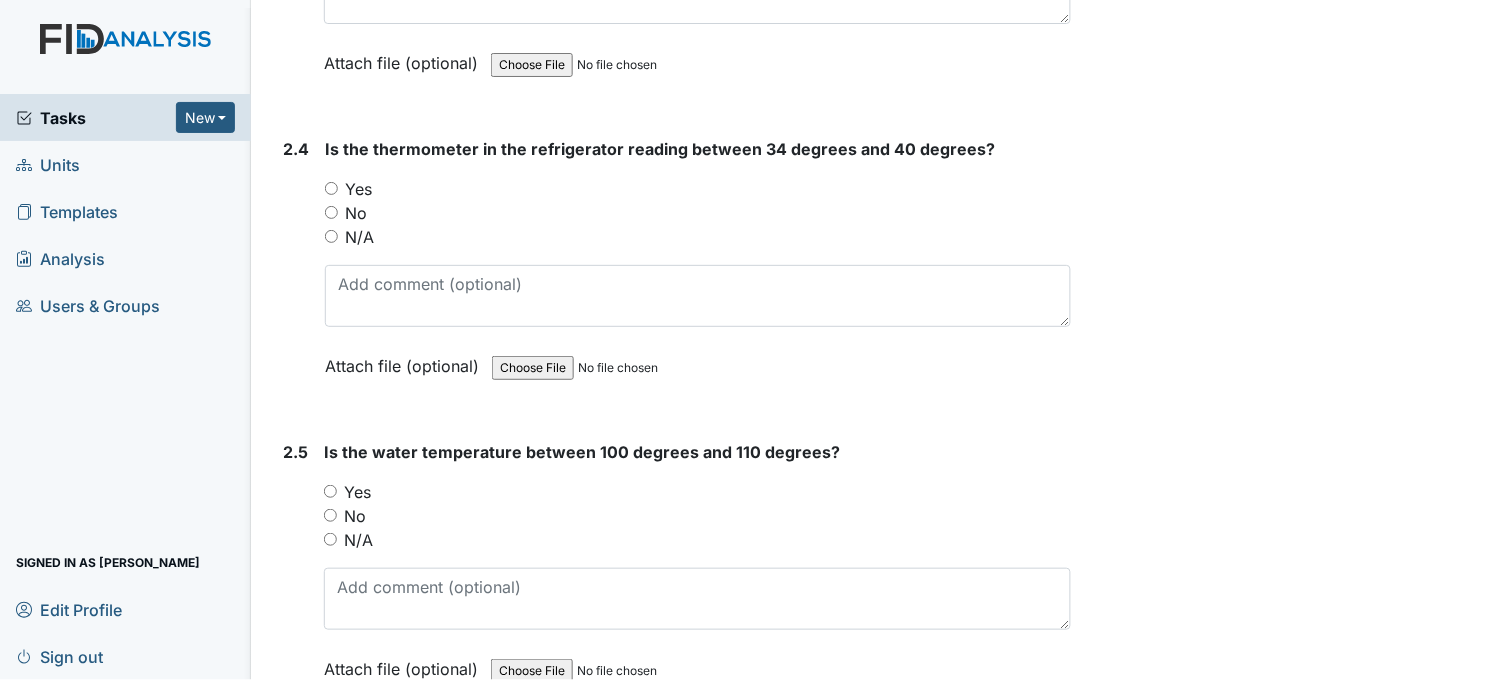 scroll, scrollTop: 2666, scrollLeft: 0, axis: vertical 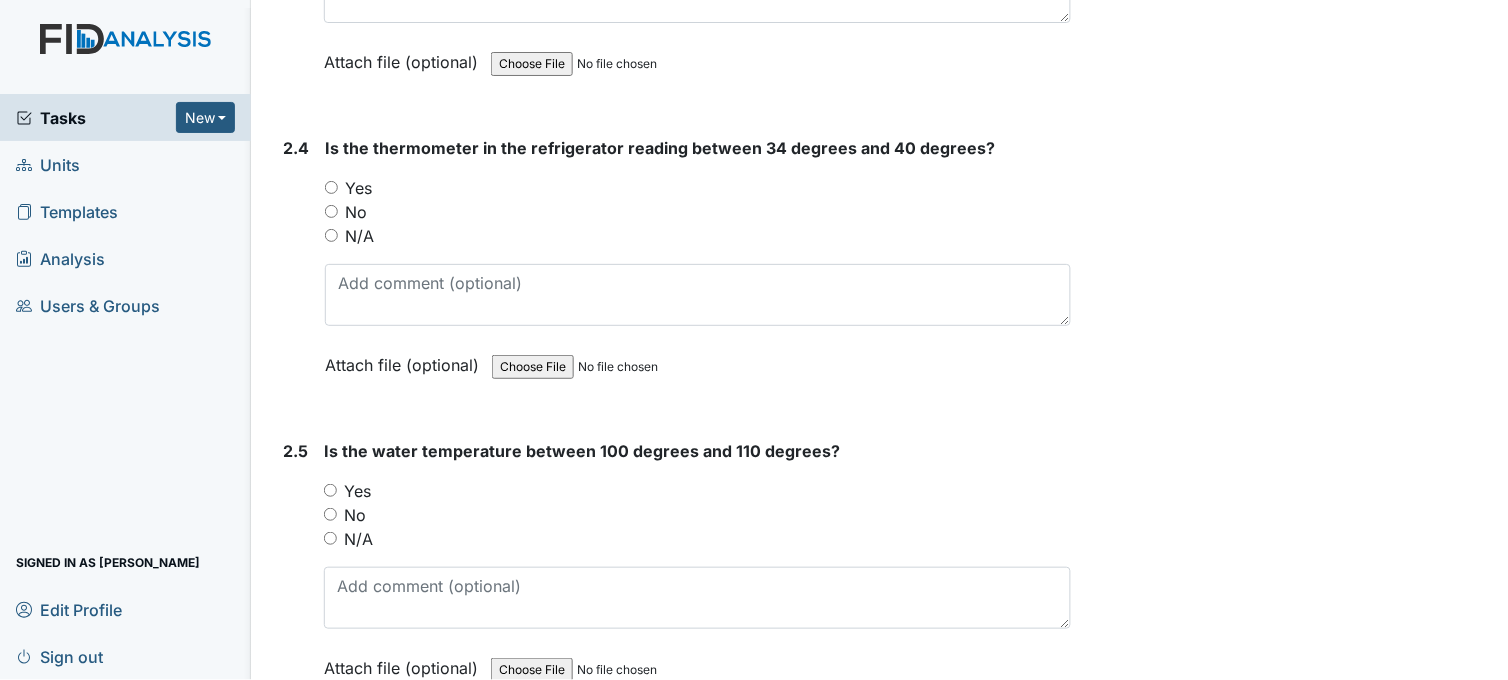 click on "Yes" at bounding box center [331, 187] 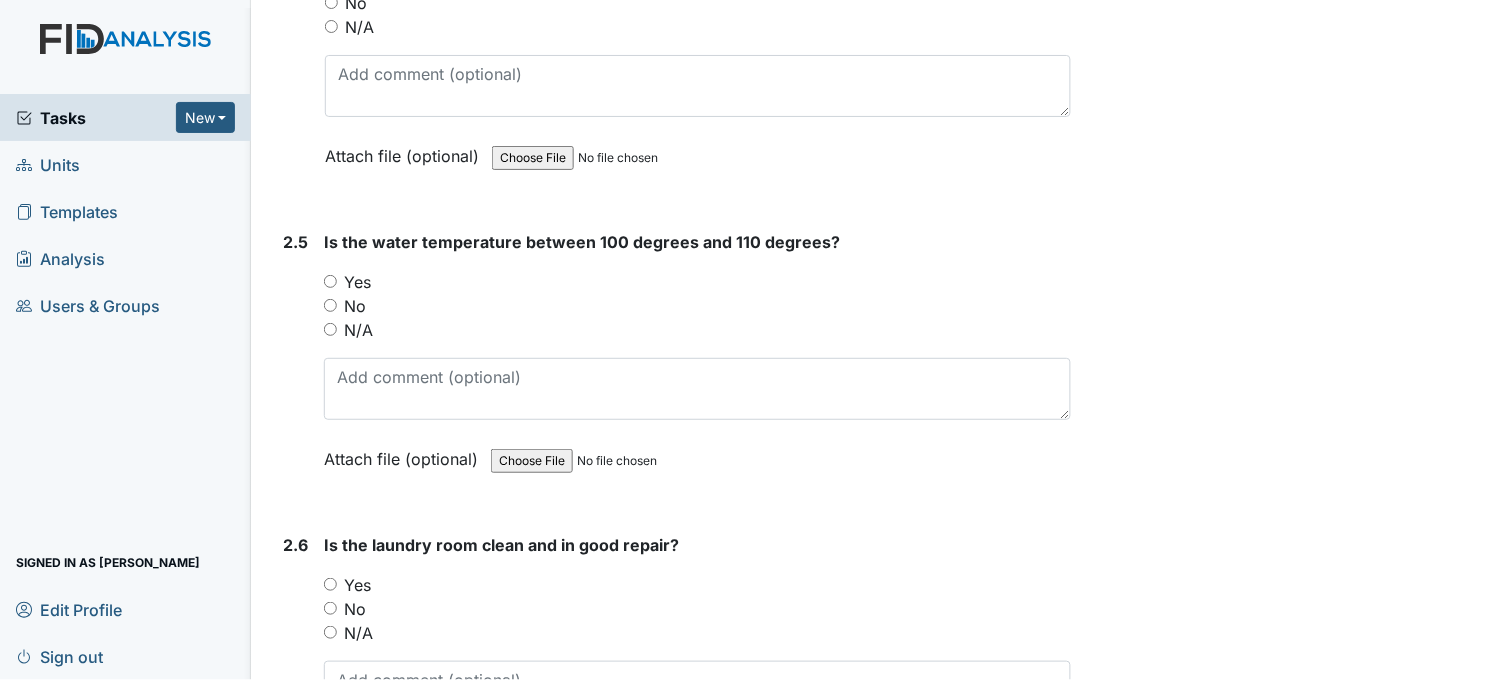 scroll, scrollTop: 2888, scrollLeft: 0, axis: vertical 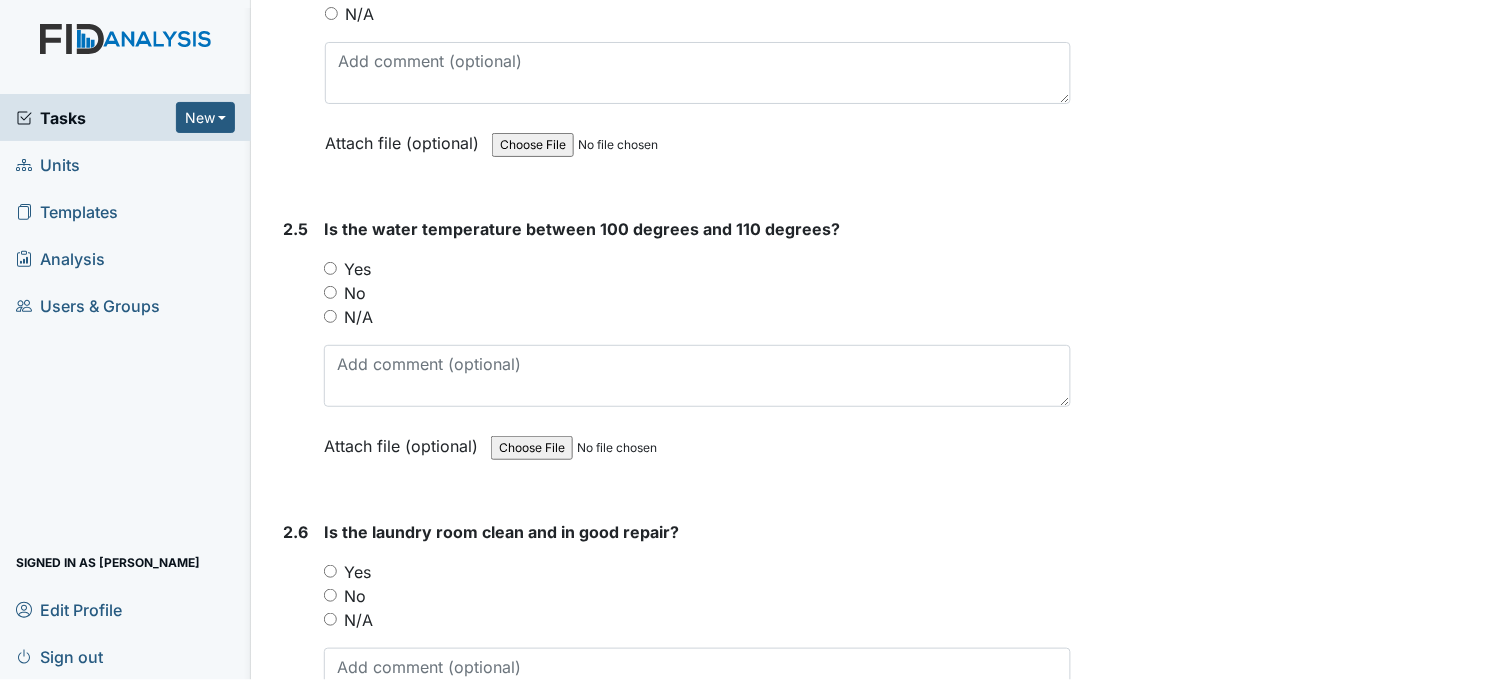 click on "Yes" at bounding box center (330, 268) 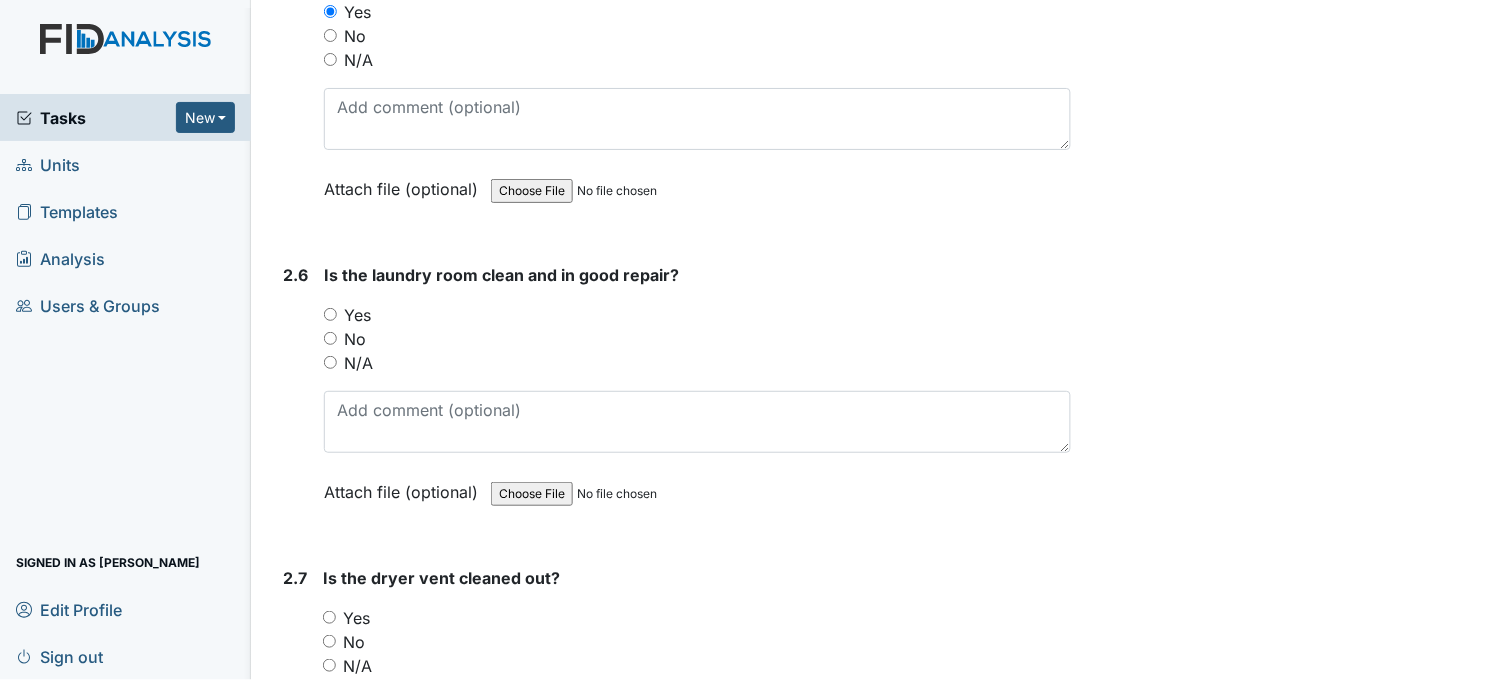scroll, scrollTop: 3222, scrollLeft: 0, axis: vertical 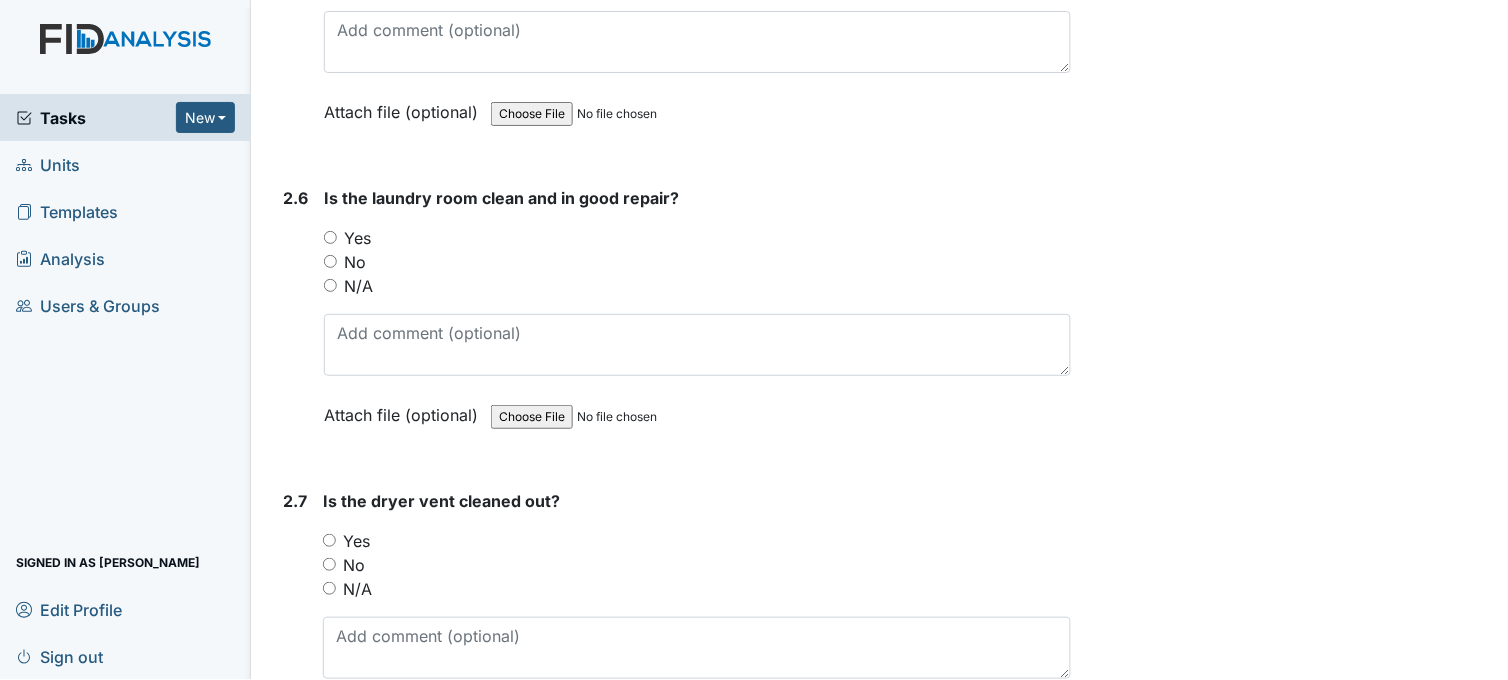 click on "Yes" at bounding box center [330, 237] 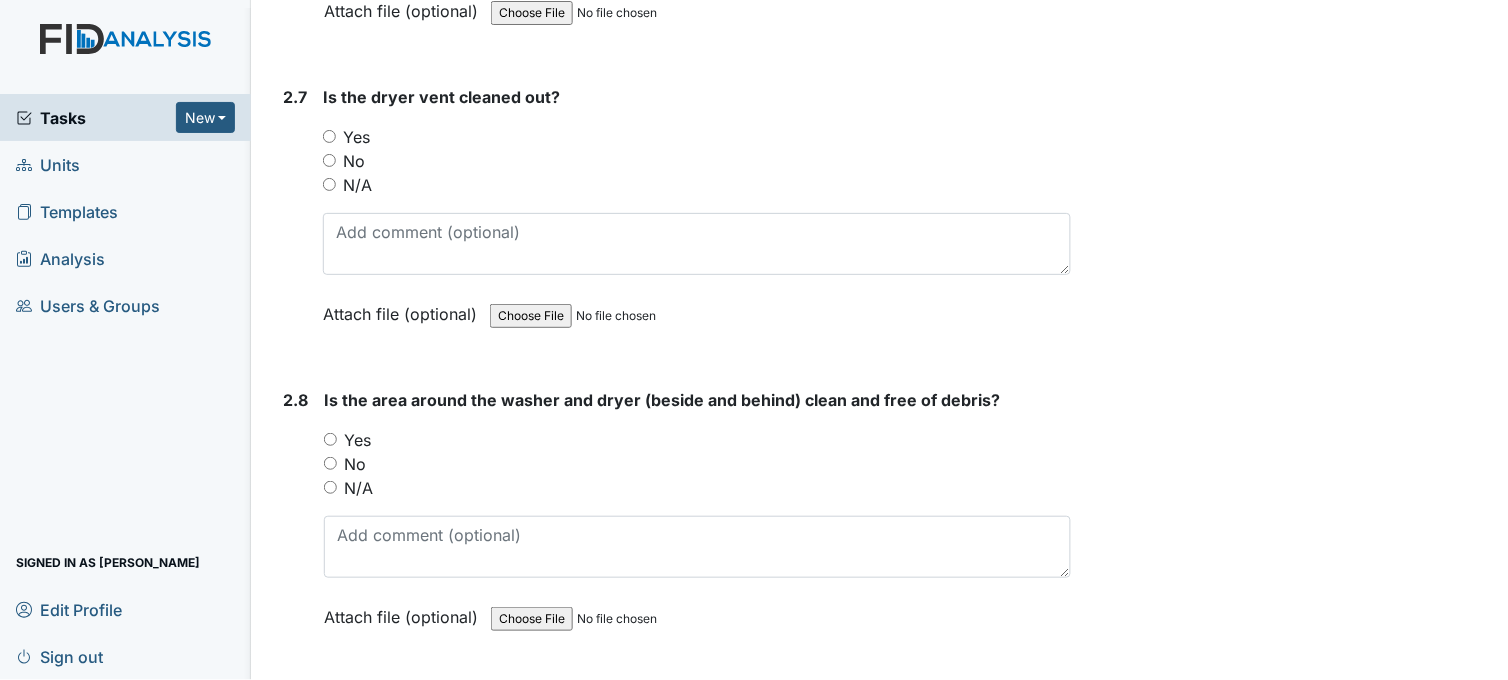 scroll, scrollTop: 3666, scrollLeft: 0, axis: vertical 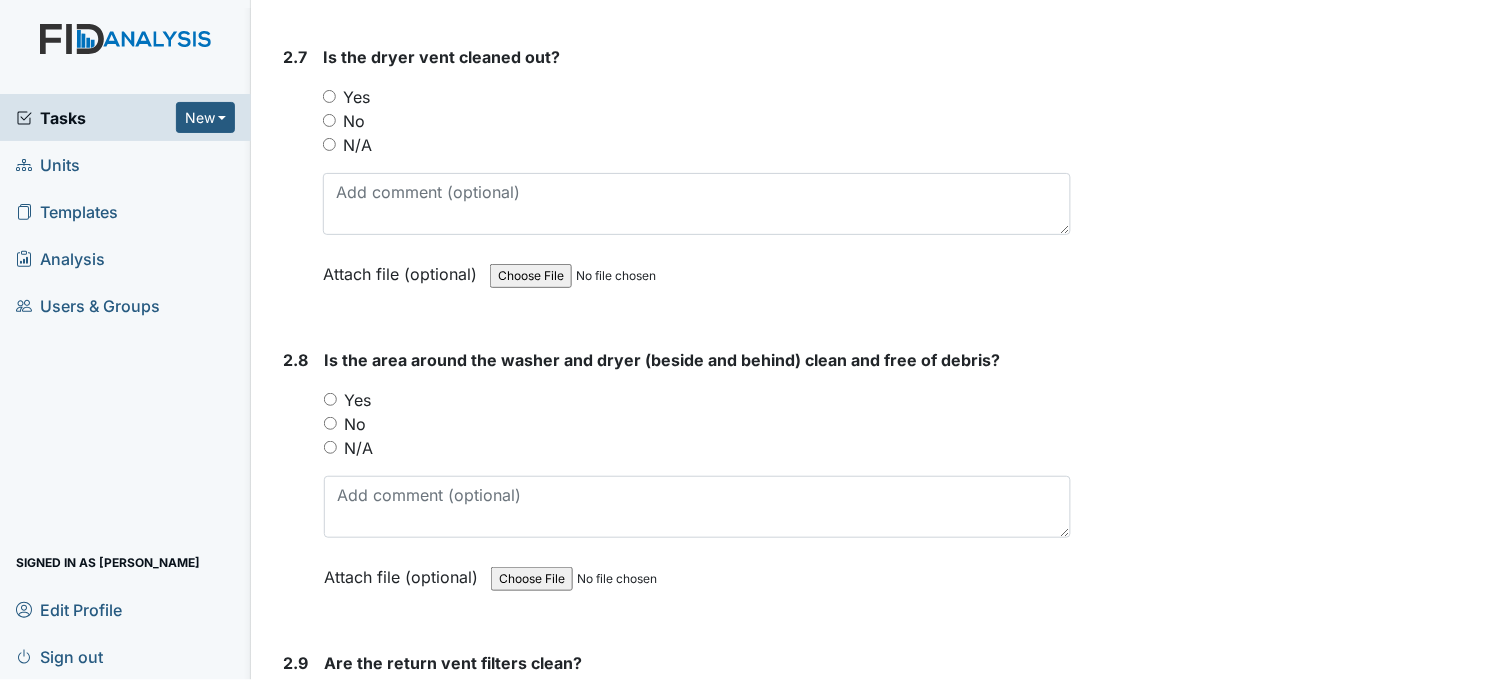 click on "Yes" at bounding box center [329, 96] 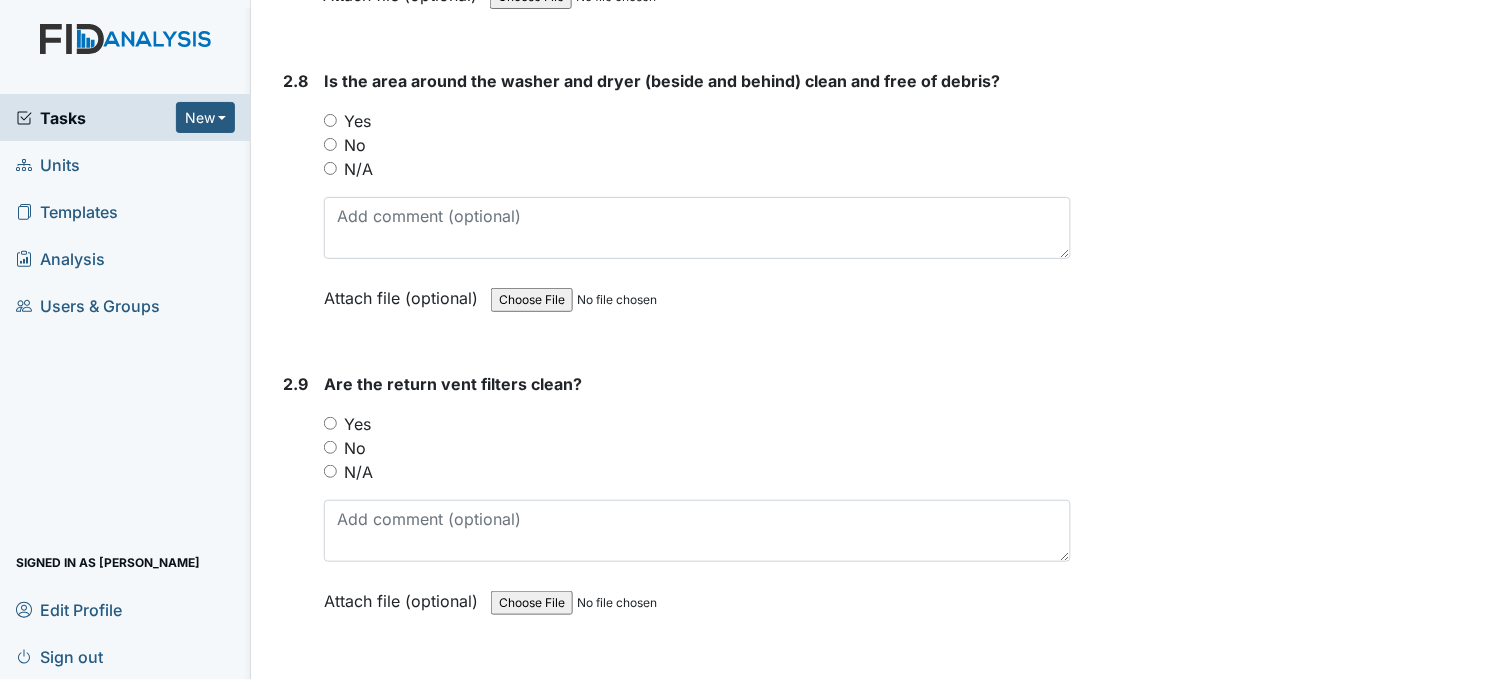 scroll, scrollTop: 4000, scrollLeft: 0, axis: vertical 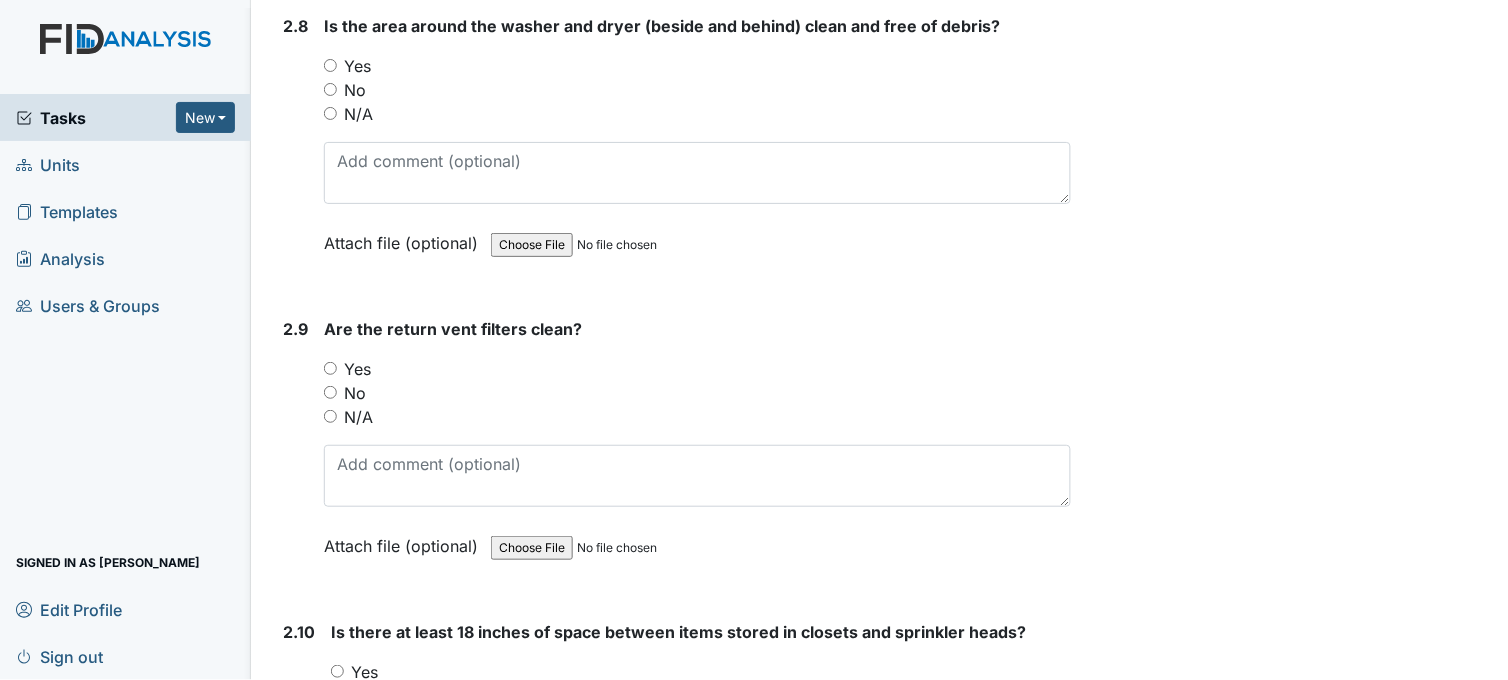 click on "Yes" at bounding box center (330, 65) 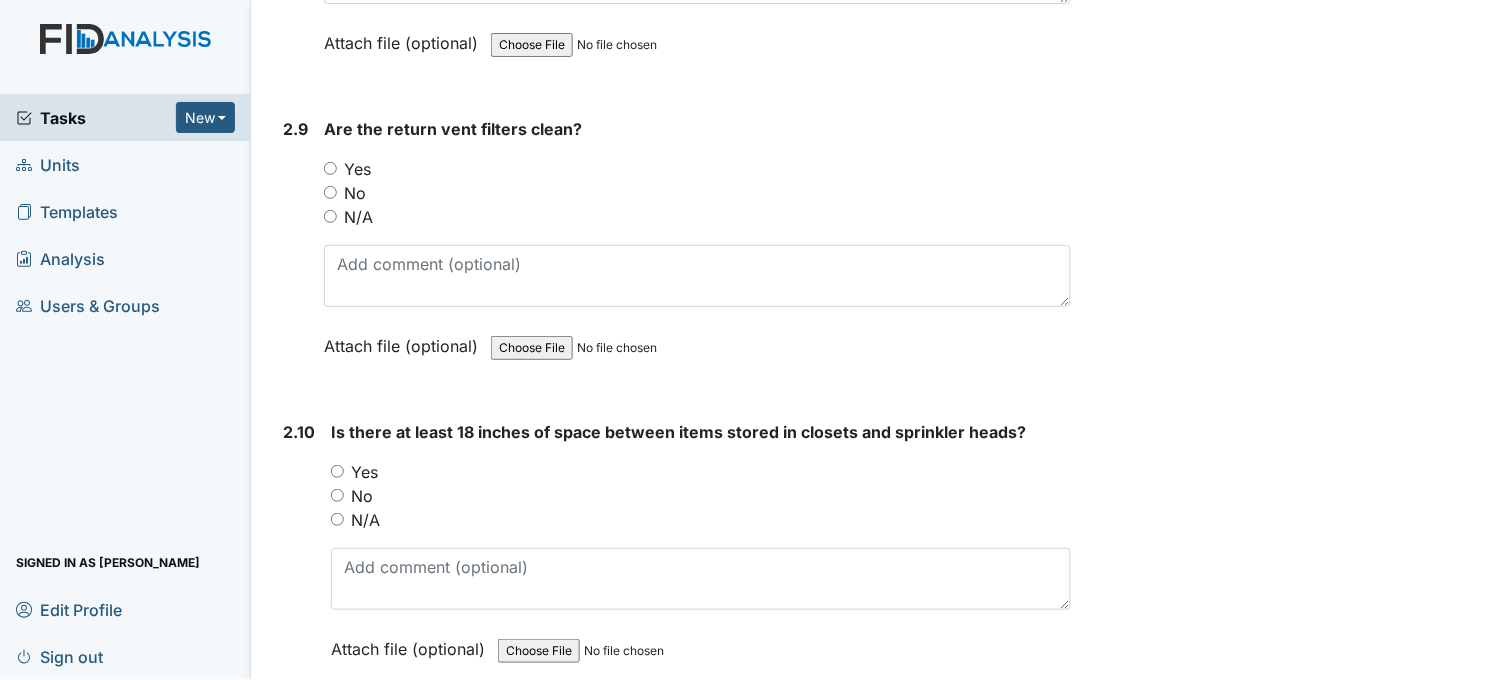 scroll, scrollTop: 4222, scrollLeft: 0, axis: vertical 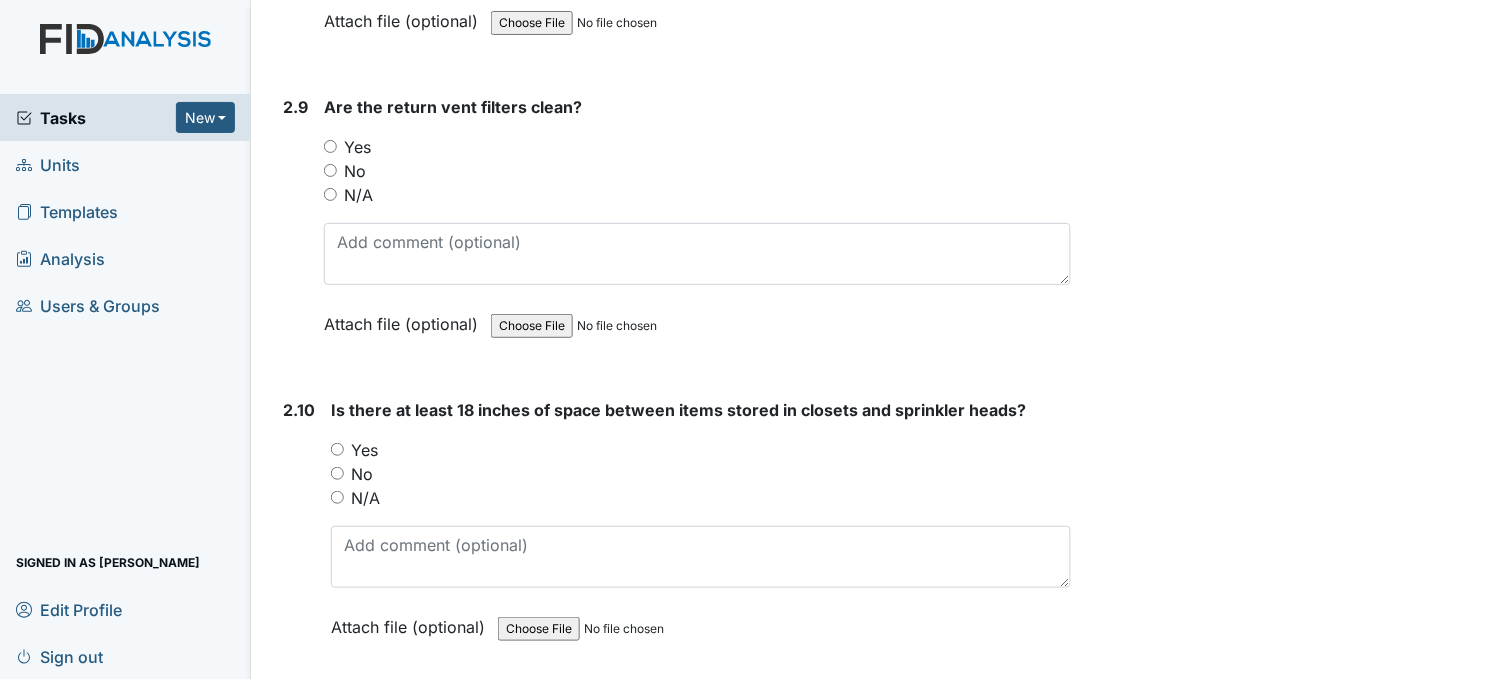 click on "Yes" at bounding box center (330, 146) 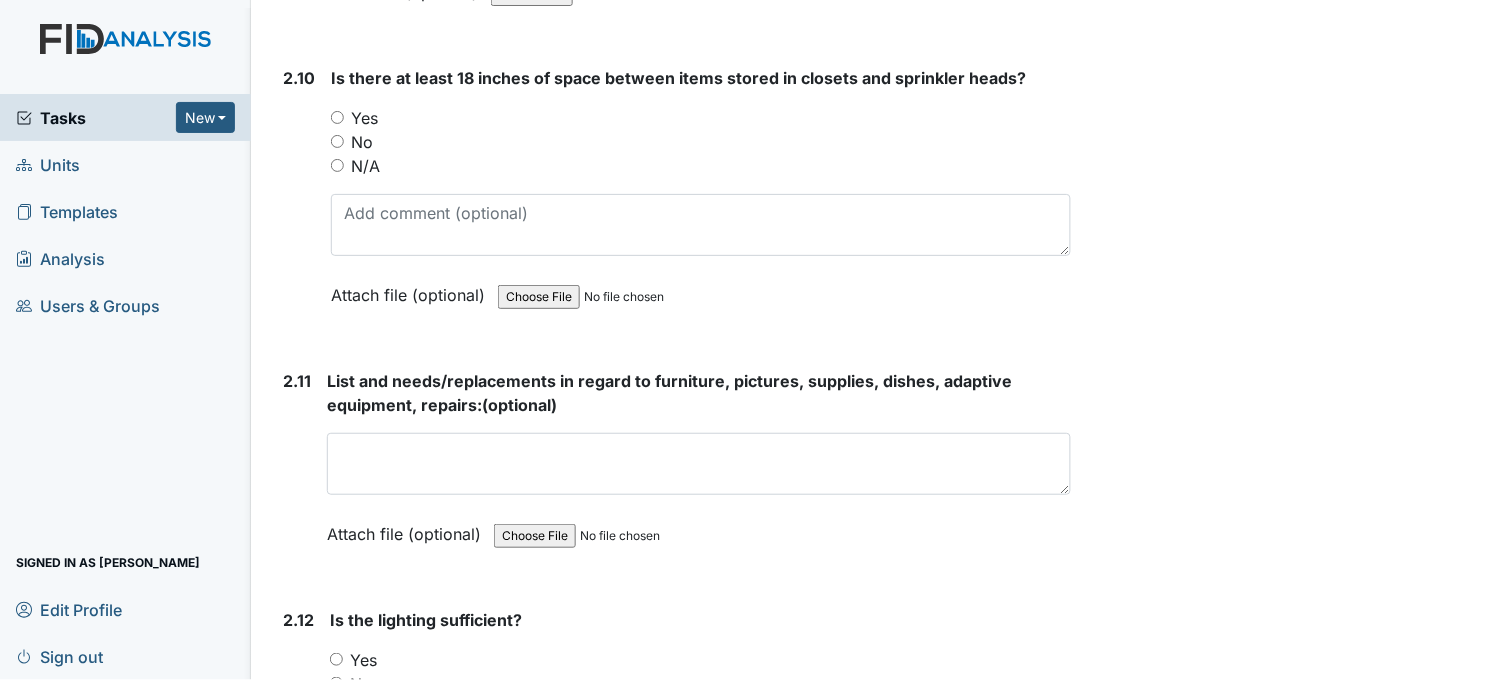 scroll, scrollTop: 4555, scrollLeft: 0, axis: vertical 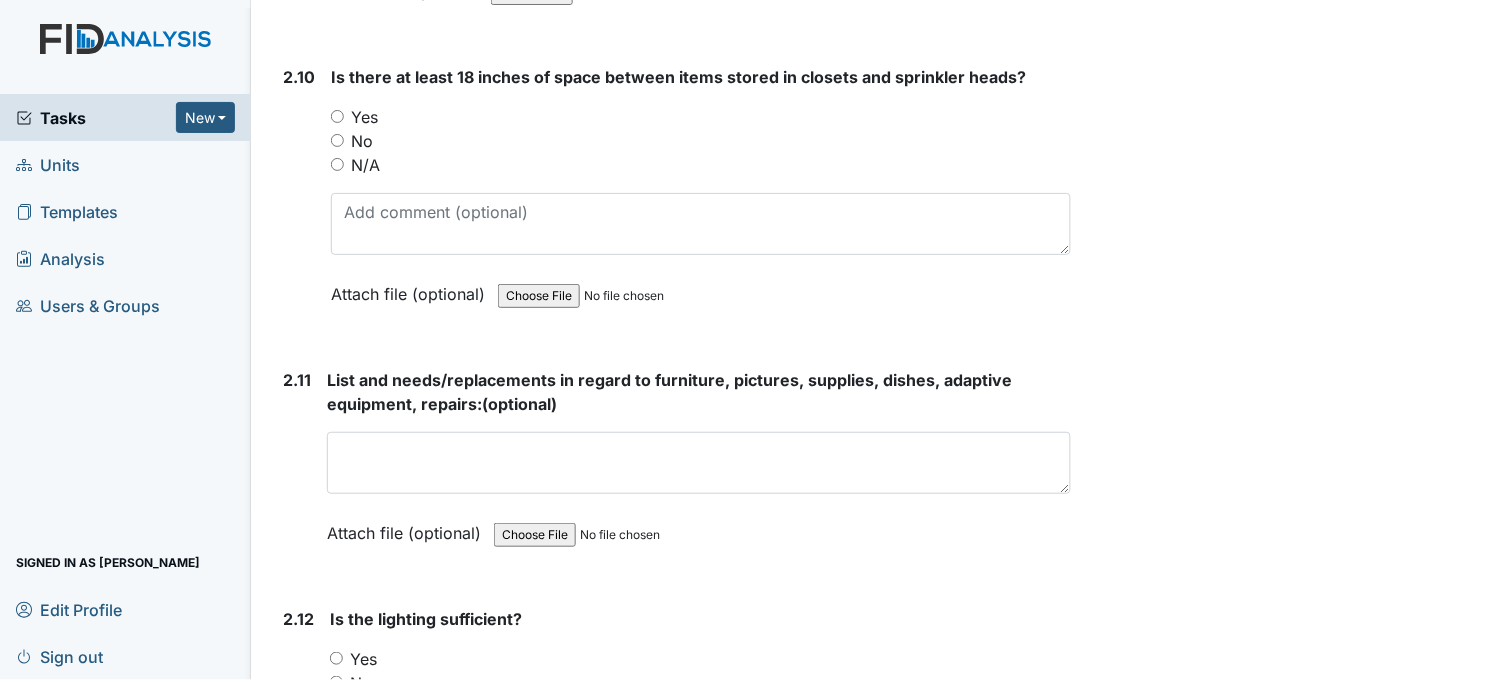 click on "Yes" at bounding box center (337, 116) 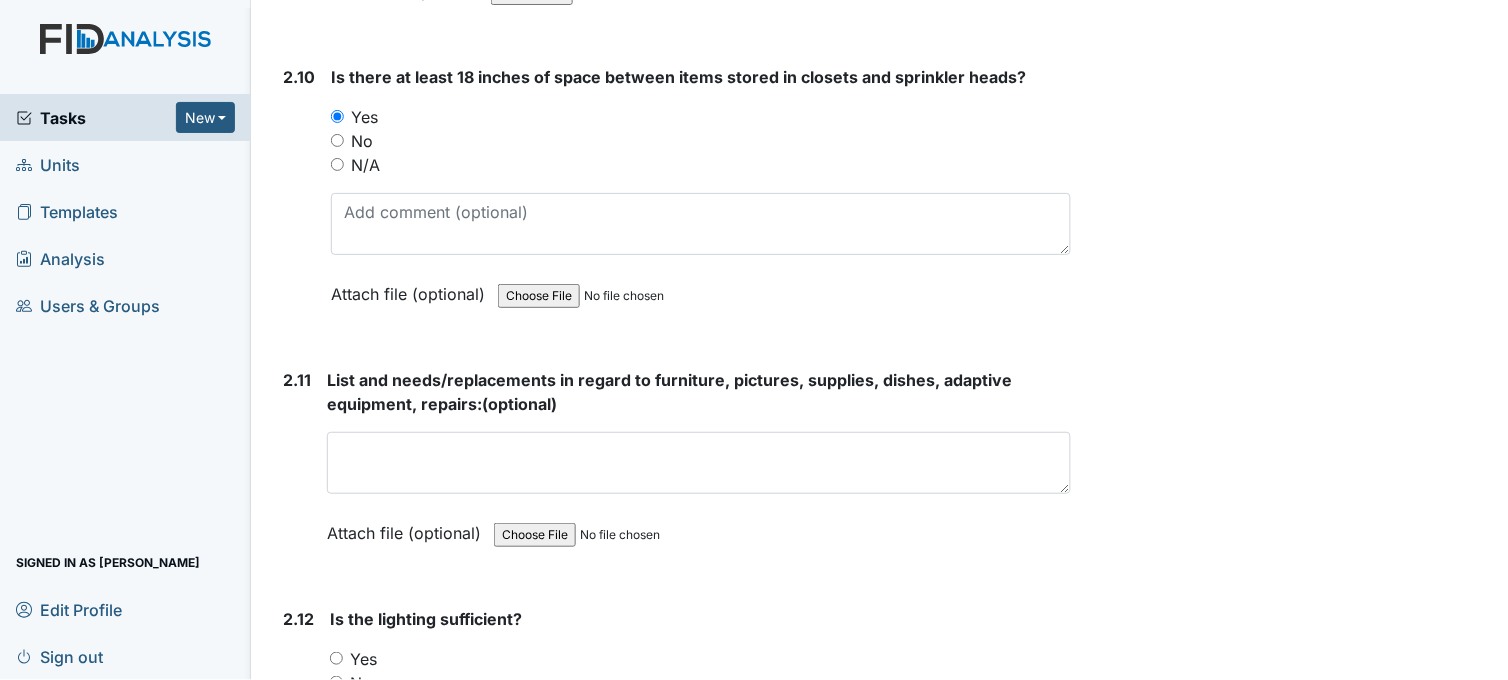 click on "N/A" at bounding box center (337, 164) 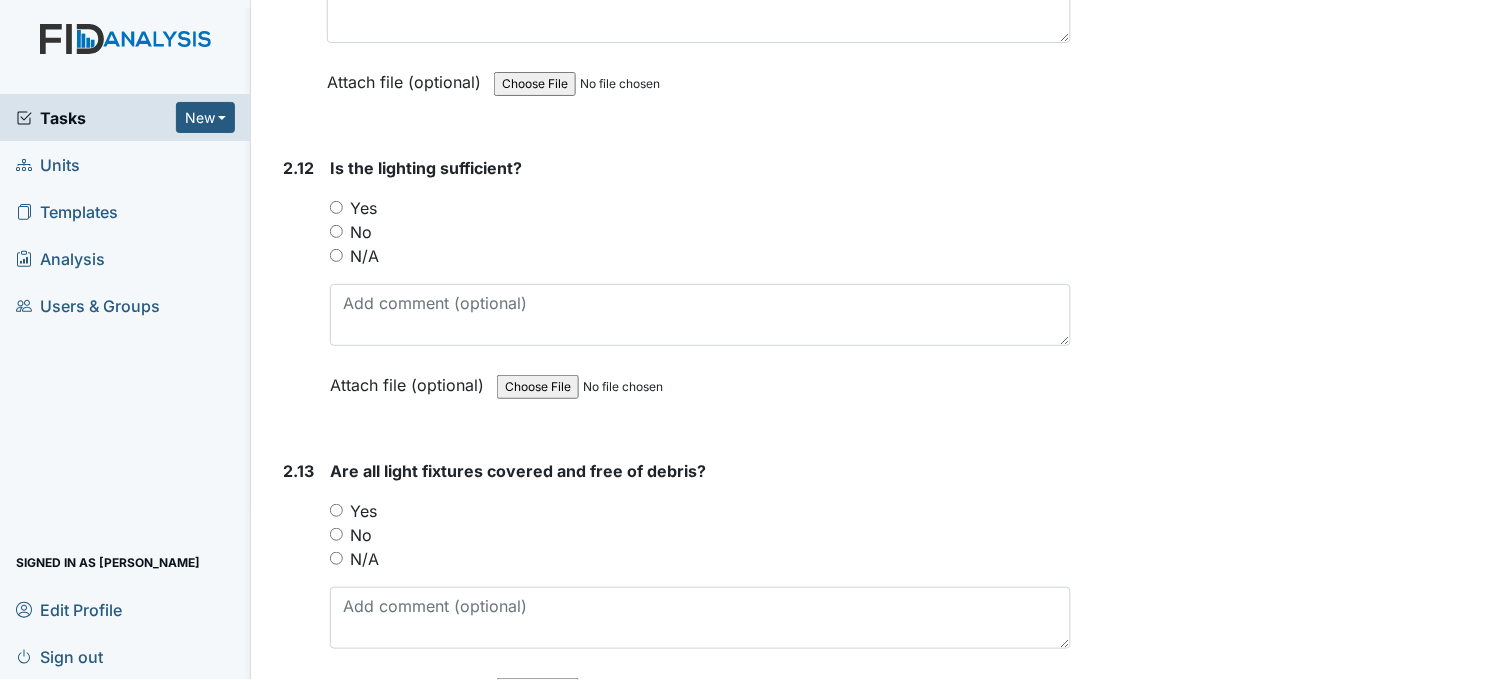 scroll, scrollTop: 5111, scrollLeft: 0, axis: vertical 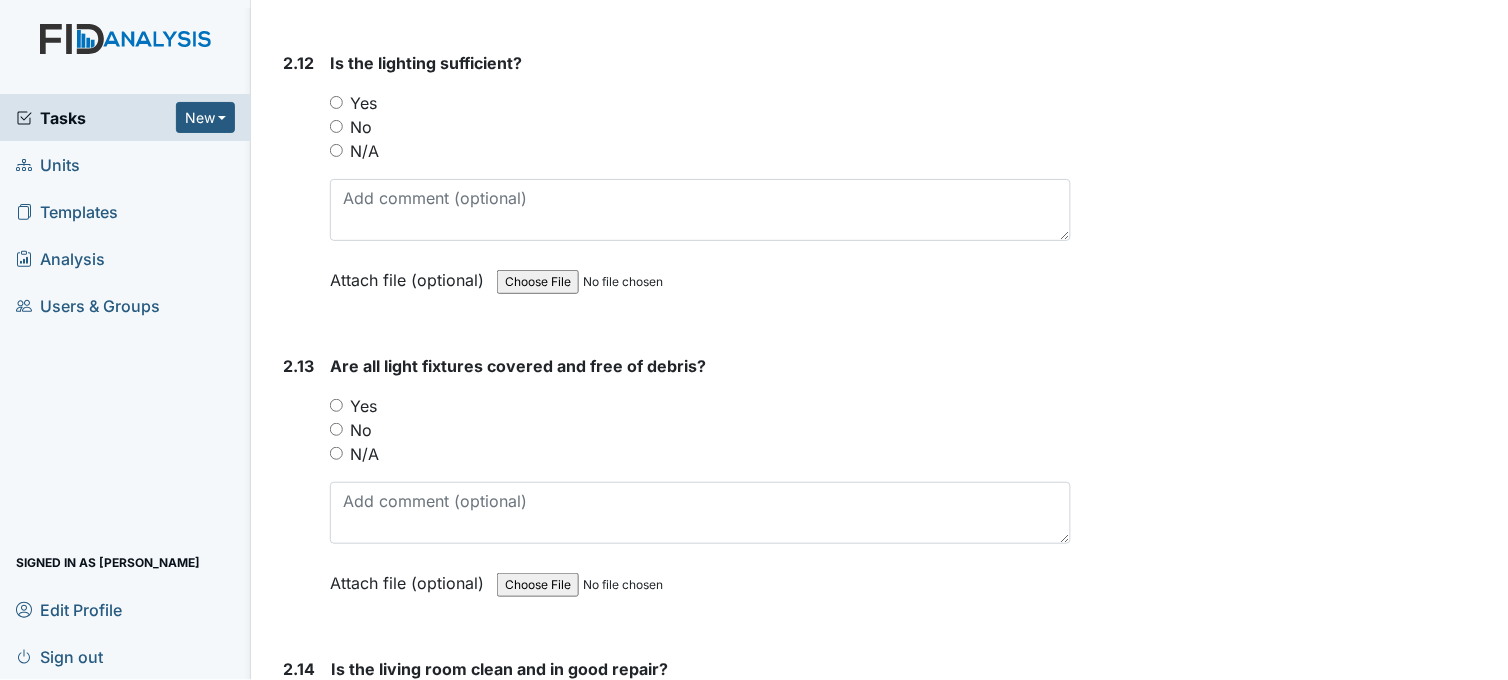 click on "Yes" at bounding box center (336, 102) 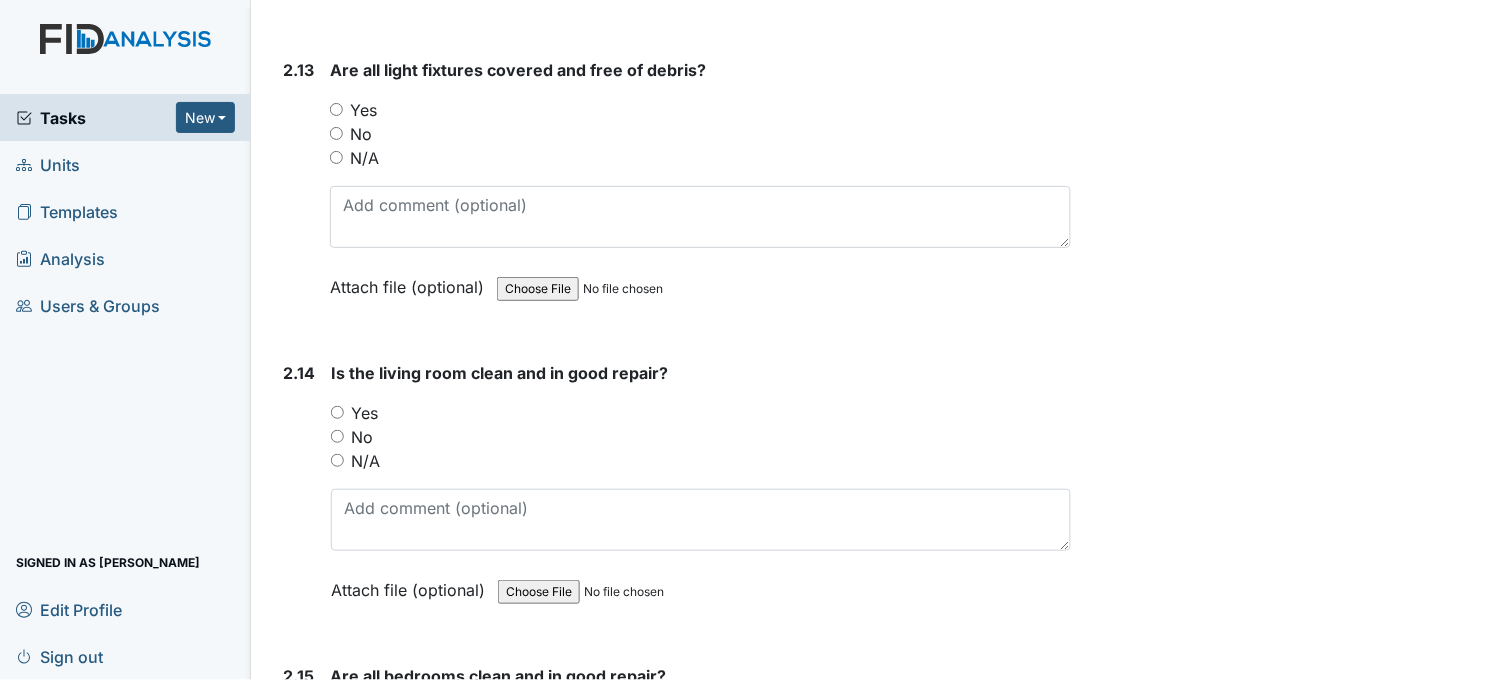 scroll, scrollTop: 5444, scrollLeft: 0, axis: vertical 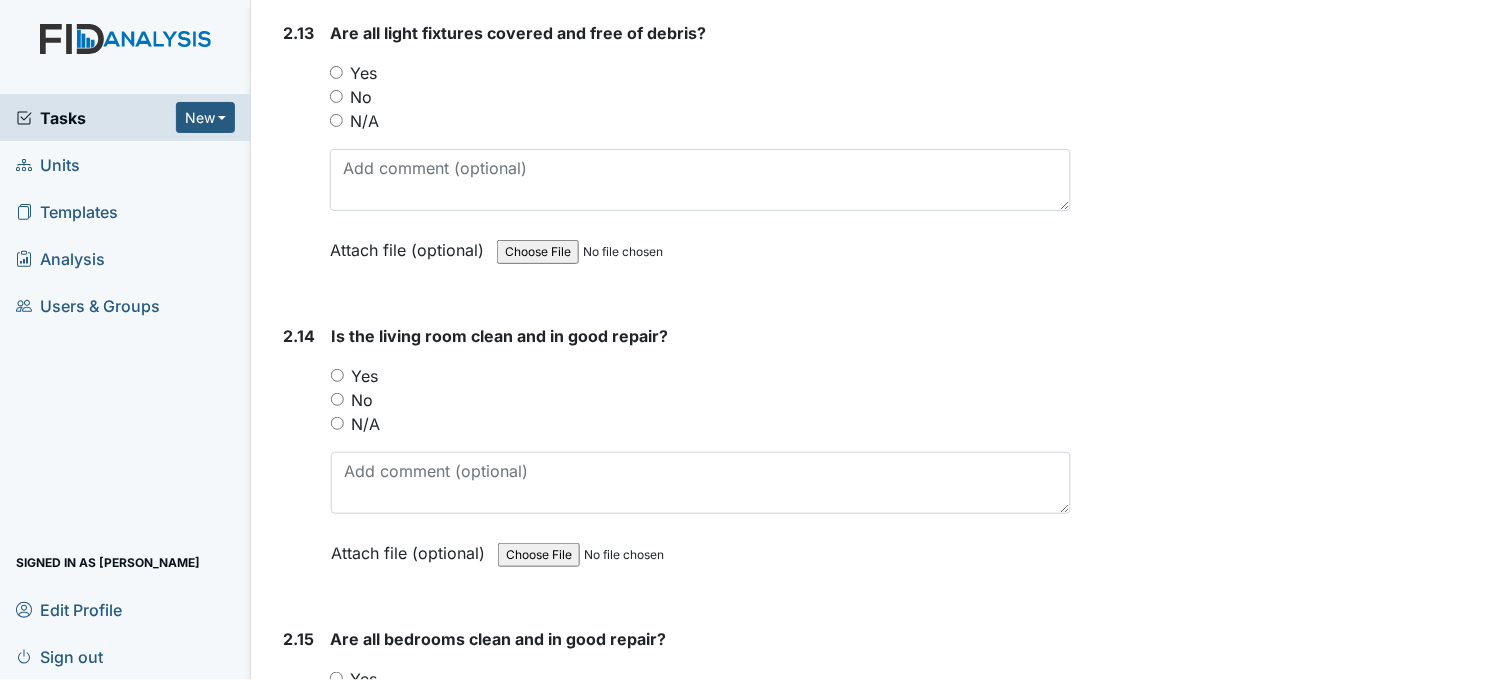 click on "Yes" at bounding box center [336, 72] 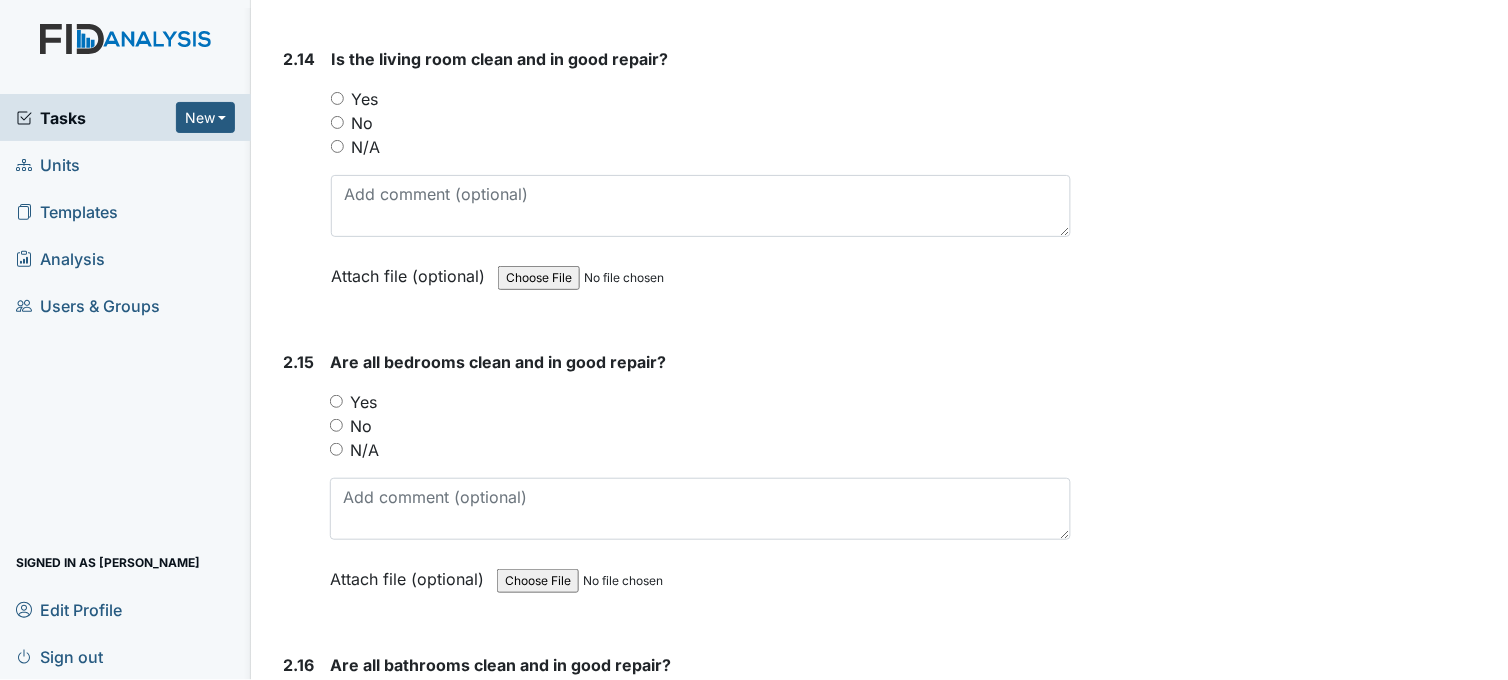 scroll, scrollTop: 5666, scrollLeft: 0, axis: vertical 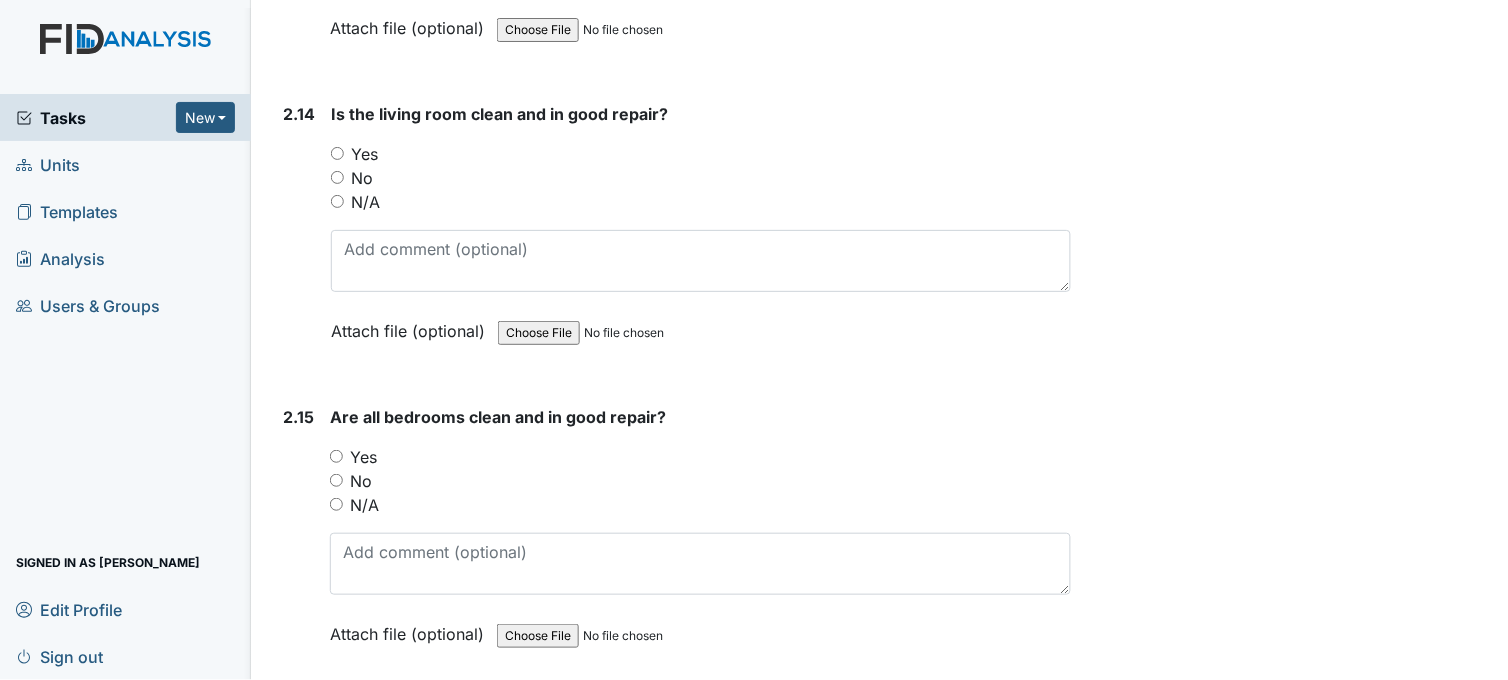 click on "Yes" at bounding box center (337, 153) 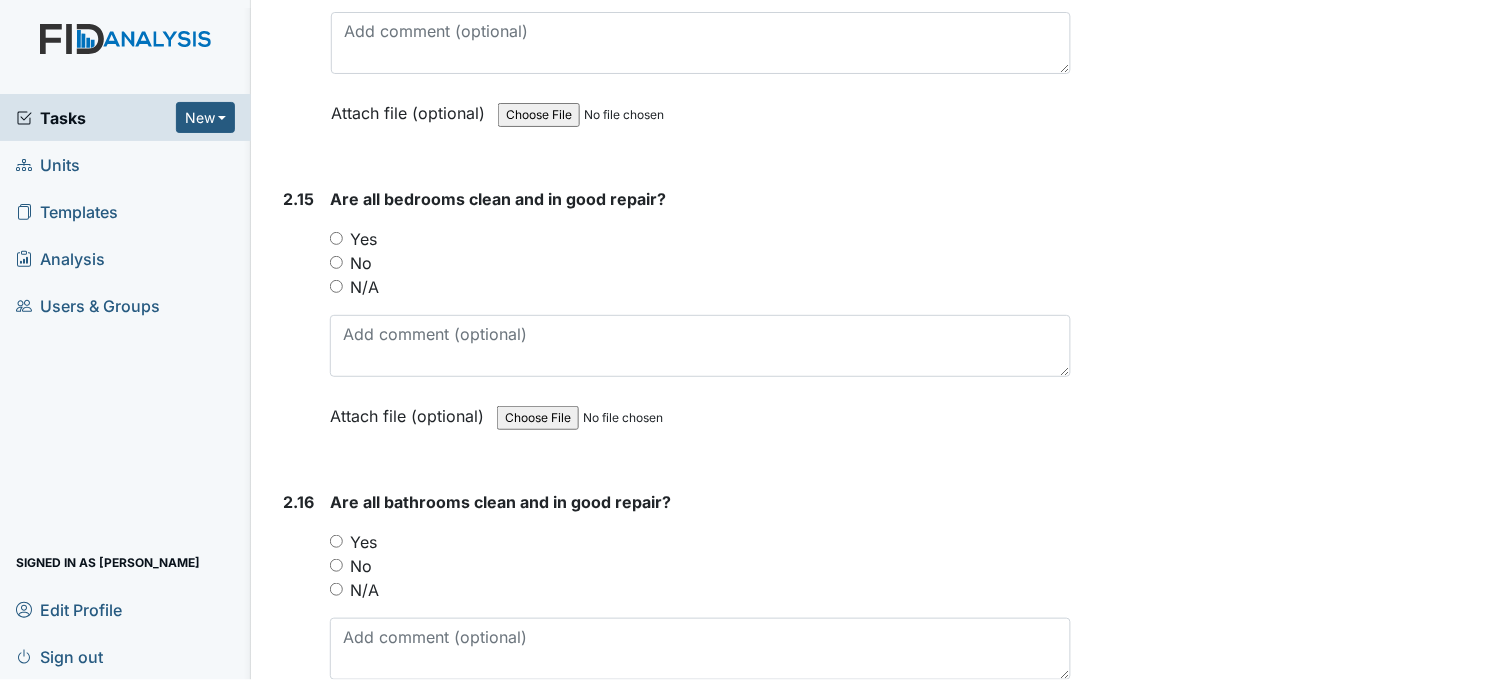 scroll, scrollTop: 6000, scrollLeft: 0, axis: vertical 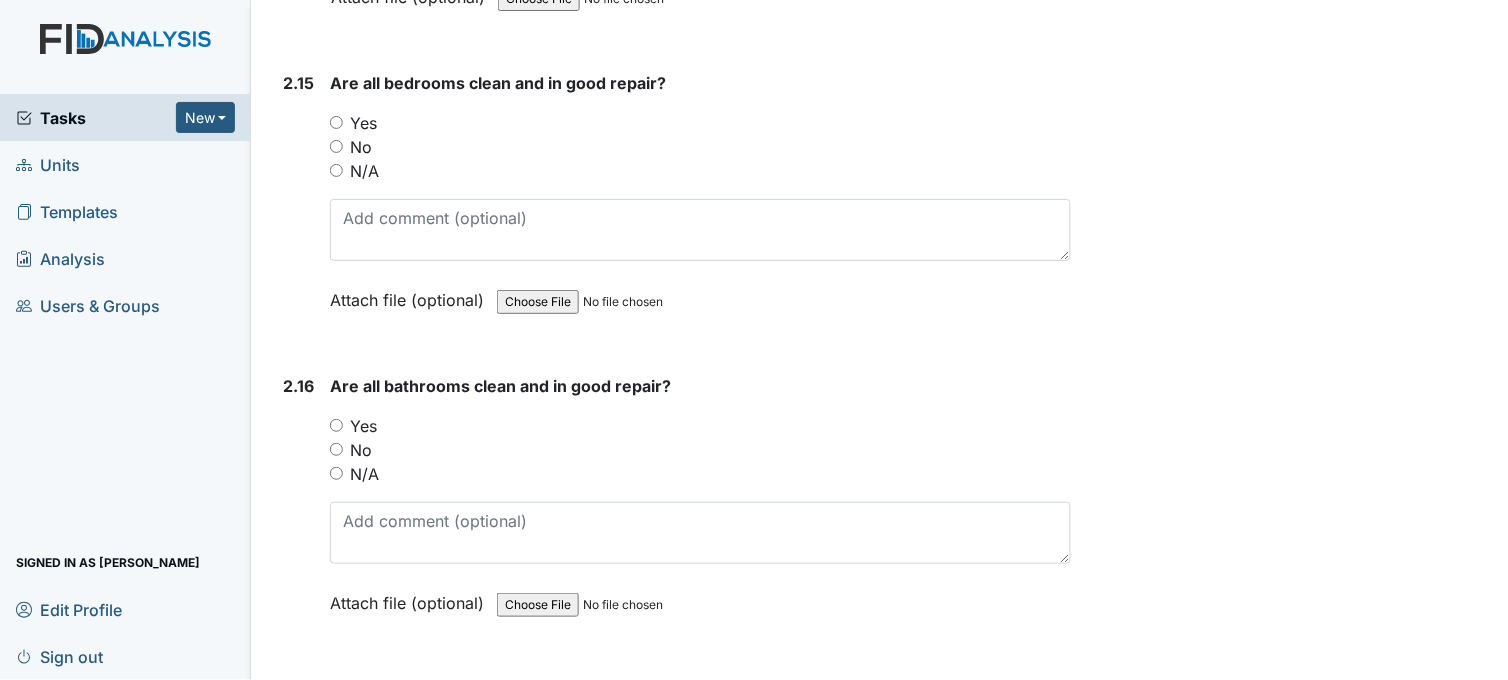 click on "Yes" at bounding box center (336, 122) 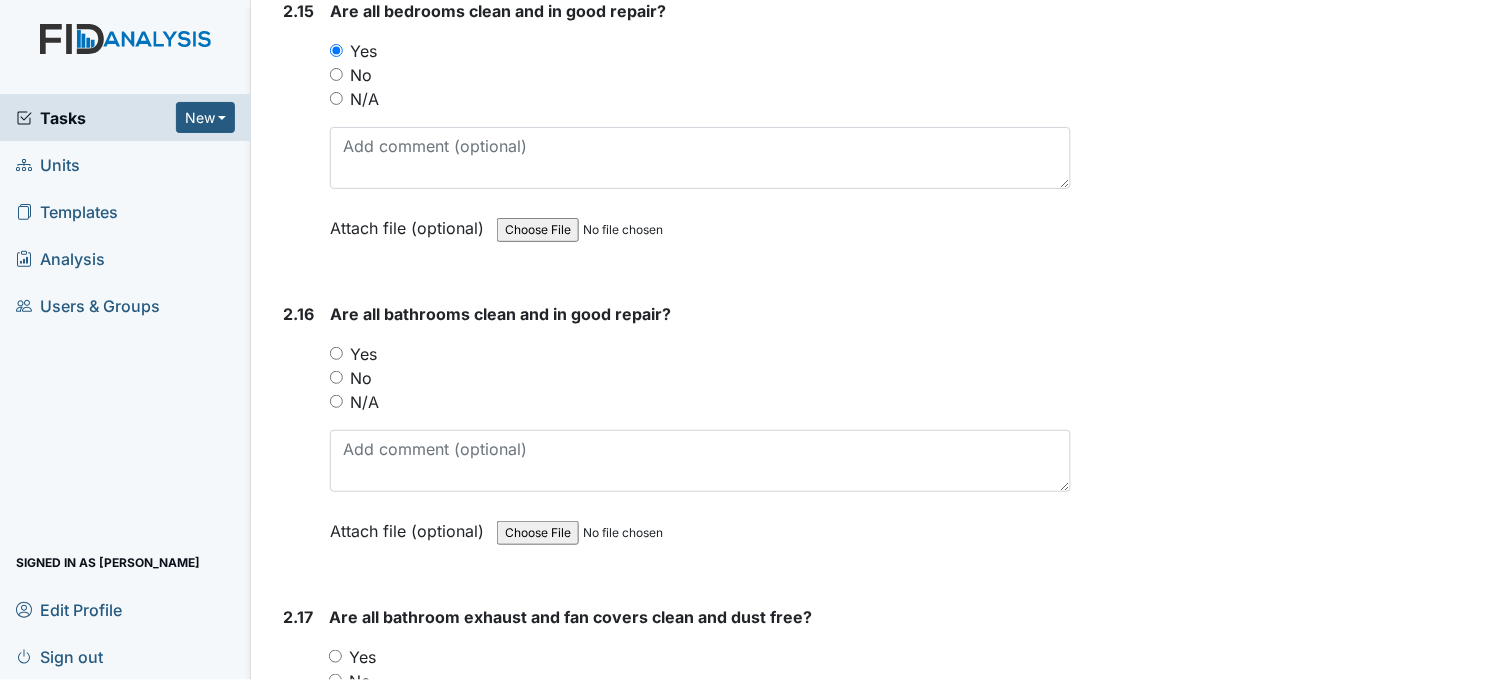 scroll, scrollTop: 6111, scrollLeft: 0, axis: vertical 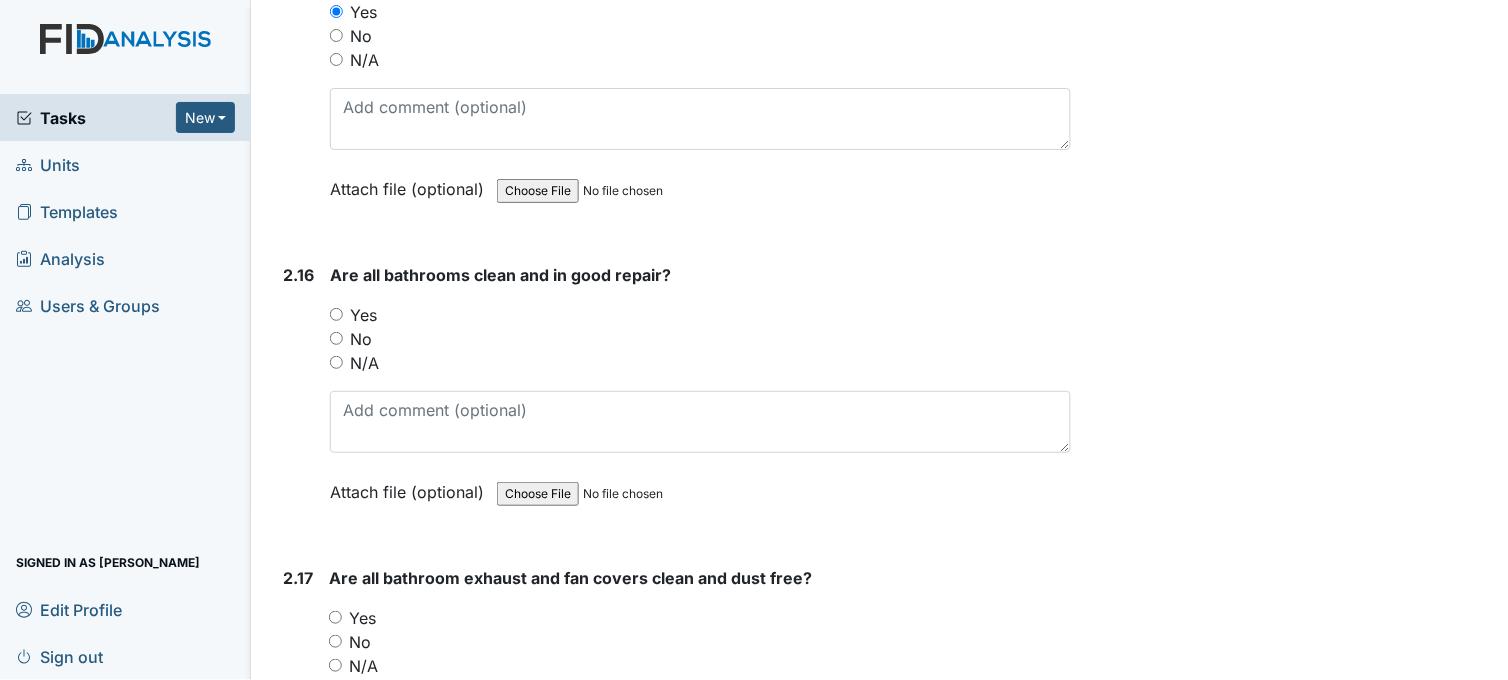click on "Yes" at bounding box center (336, 314) 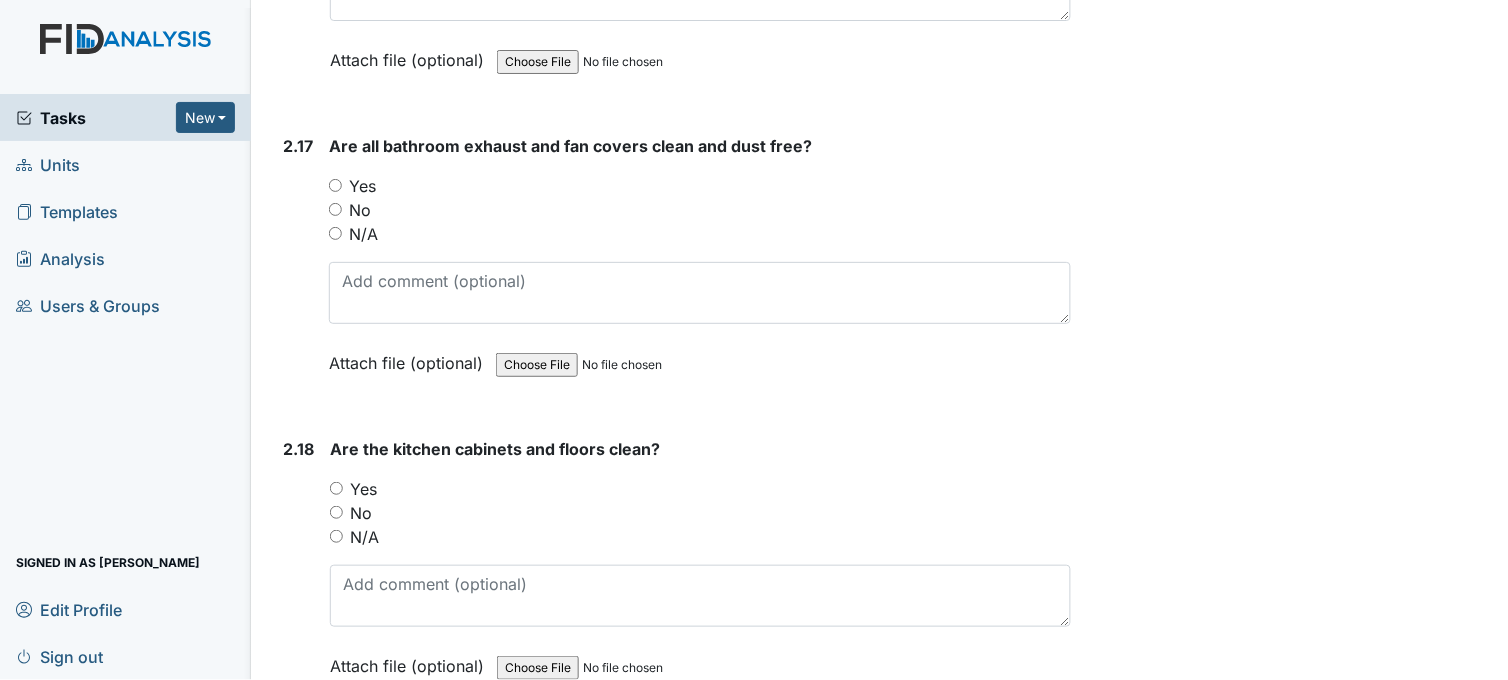 scroll, scrollTop: 6555, scrollLeft: 0, axis: vertical 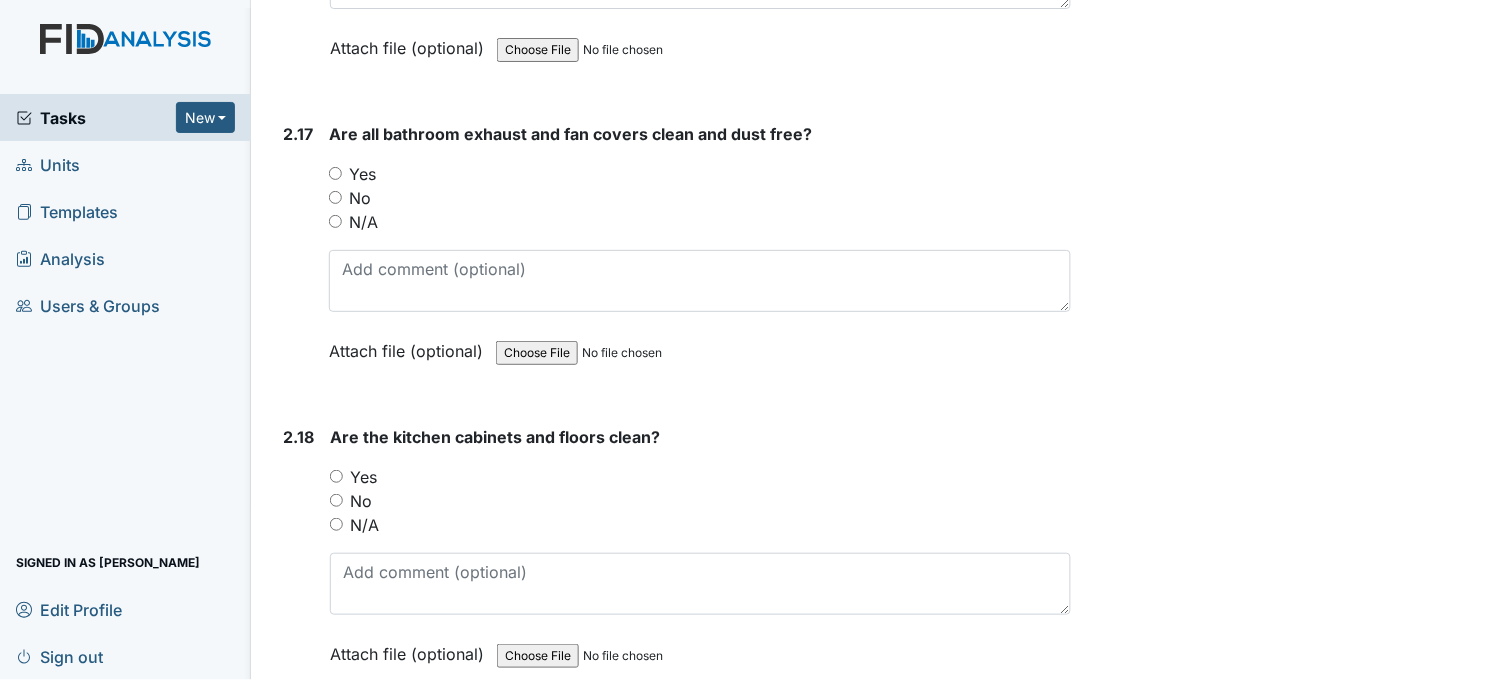 click on "Yes" at bounding box center [335, 173] 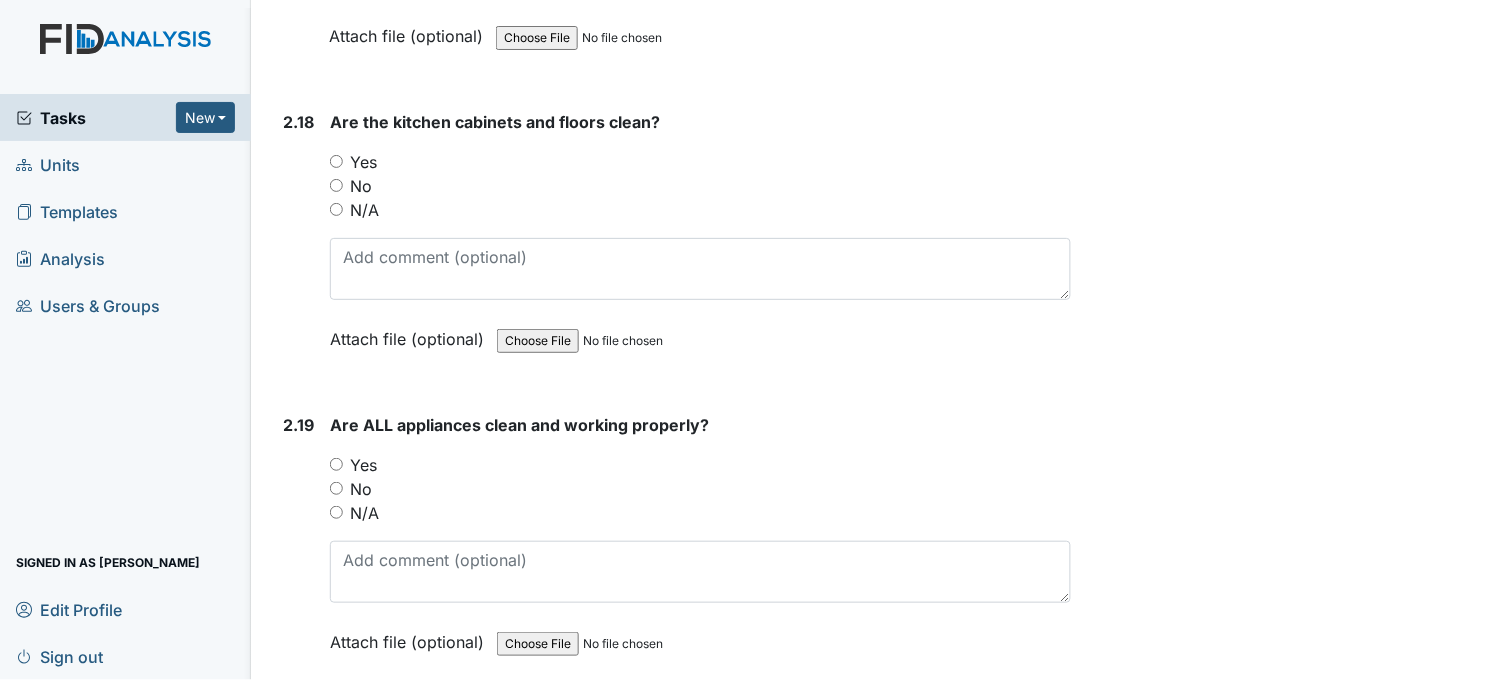 scroll, scrollTop: 6888, scrollLeft: 0, axis: vertical 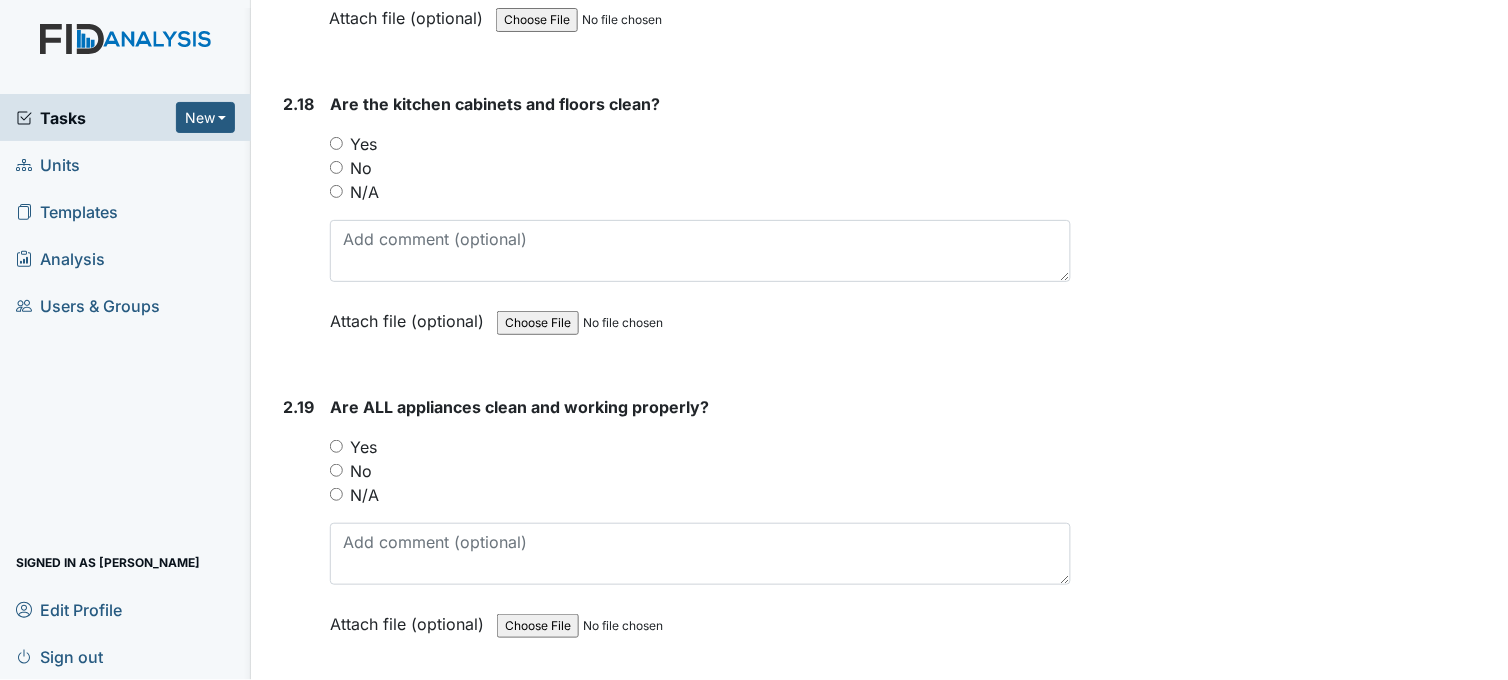 click on "Yes" at bounding box center (336, 143) 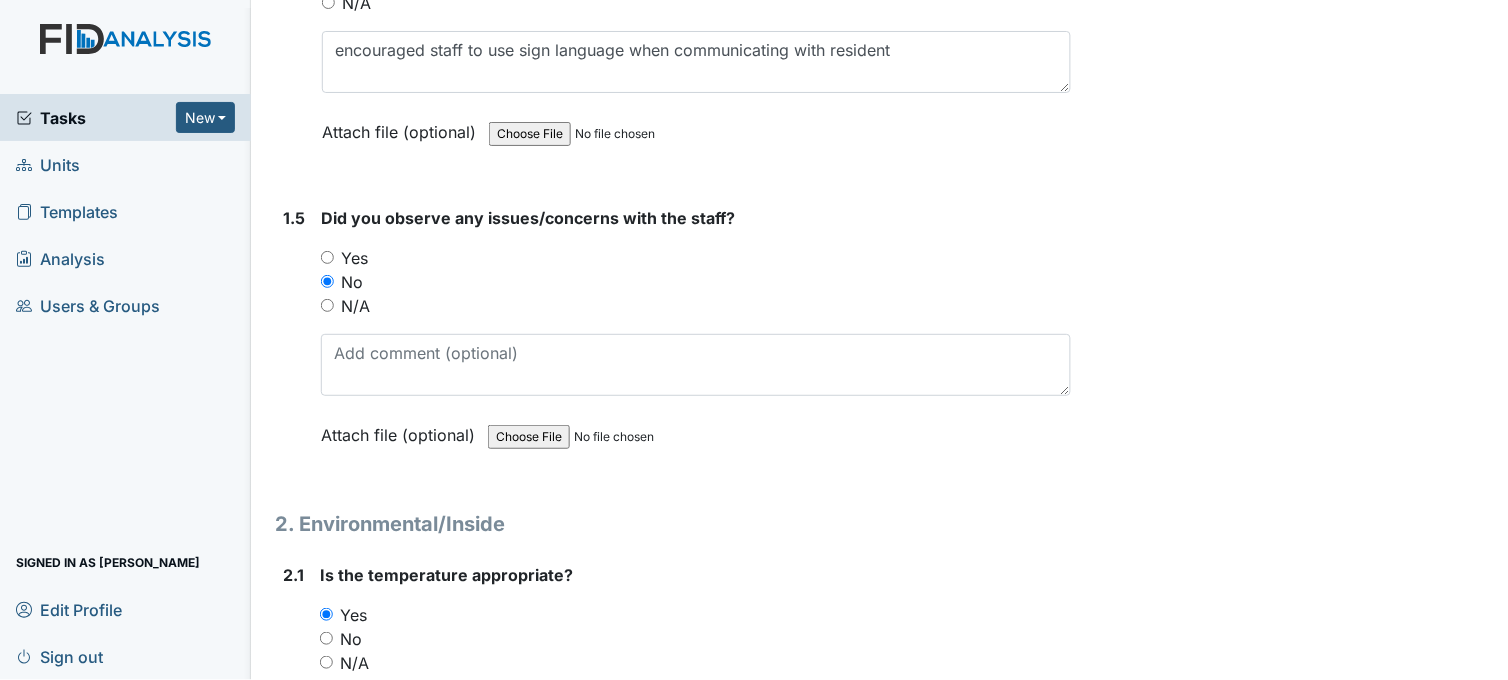 scroll, scrollTop: 1333, scrollLeft: 0, axis: vertical 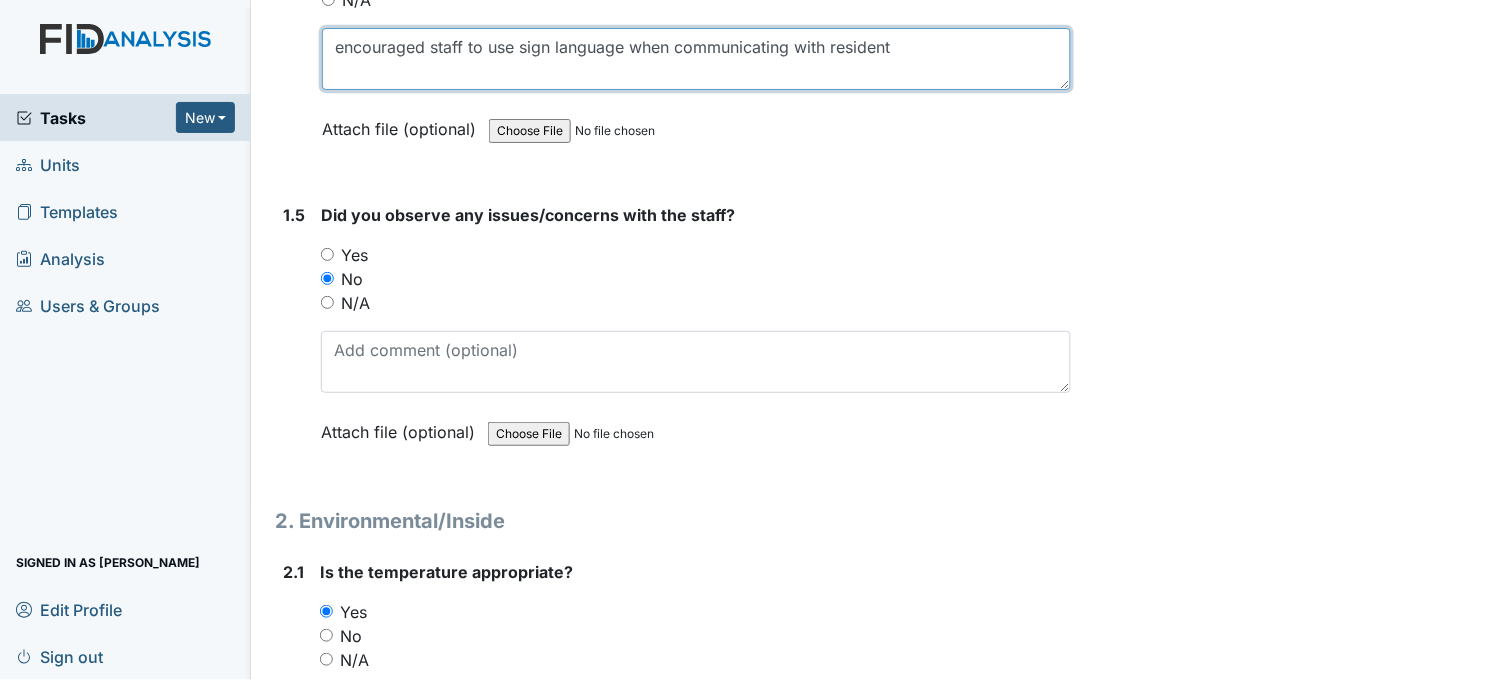 drag, startPoint x: 335, startPoint y: 45, endPoint x: 922, endPoint y: 45, distance: 587 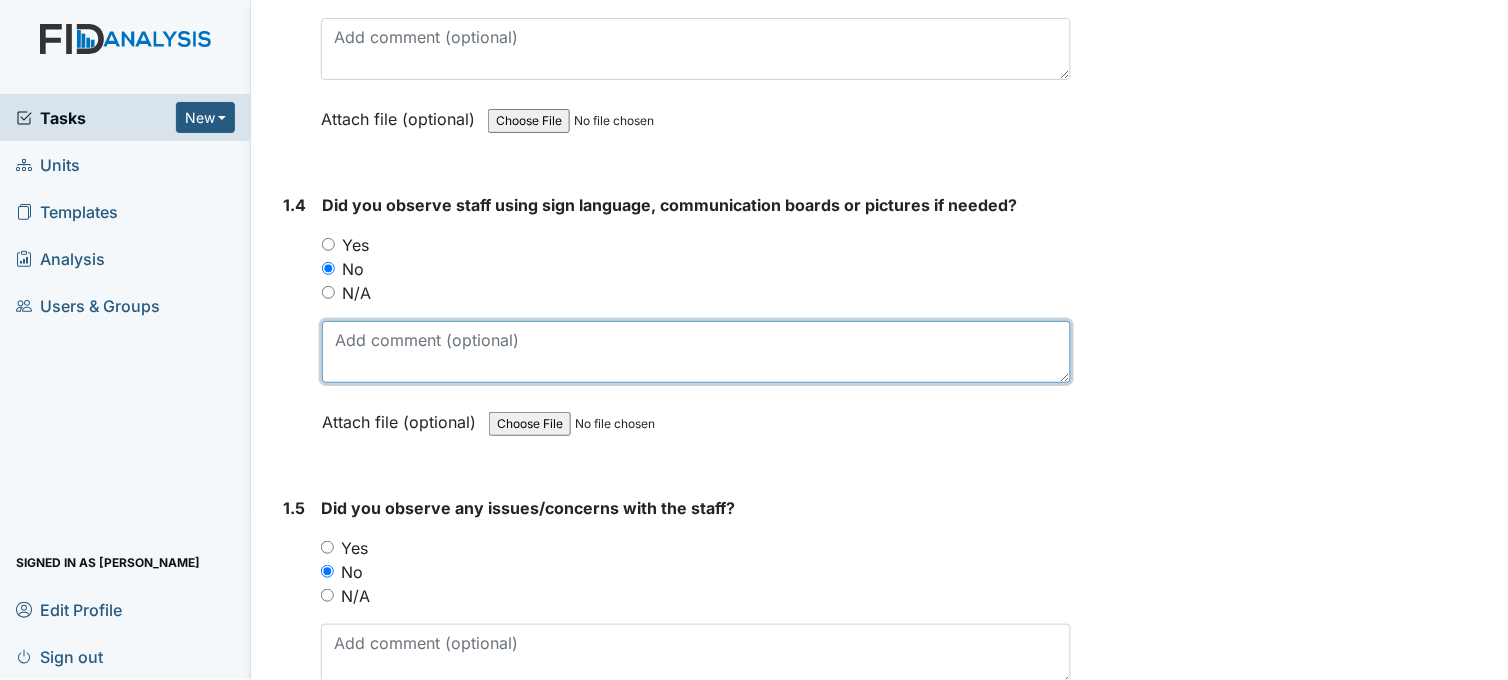scroll, scrollTop: 1000, scrollLeft: 0, axis: vertical 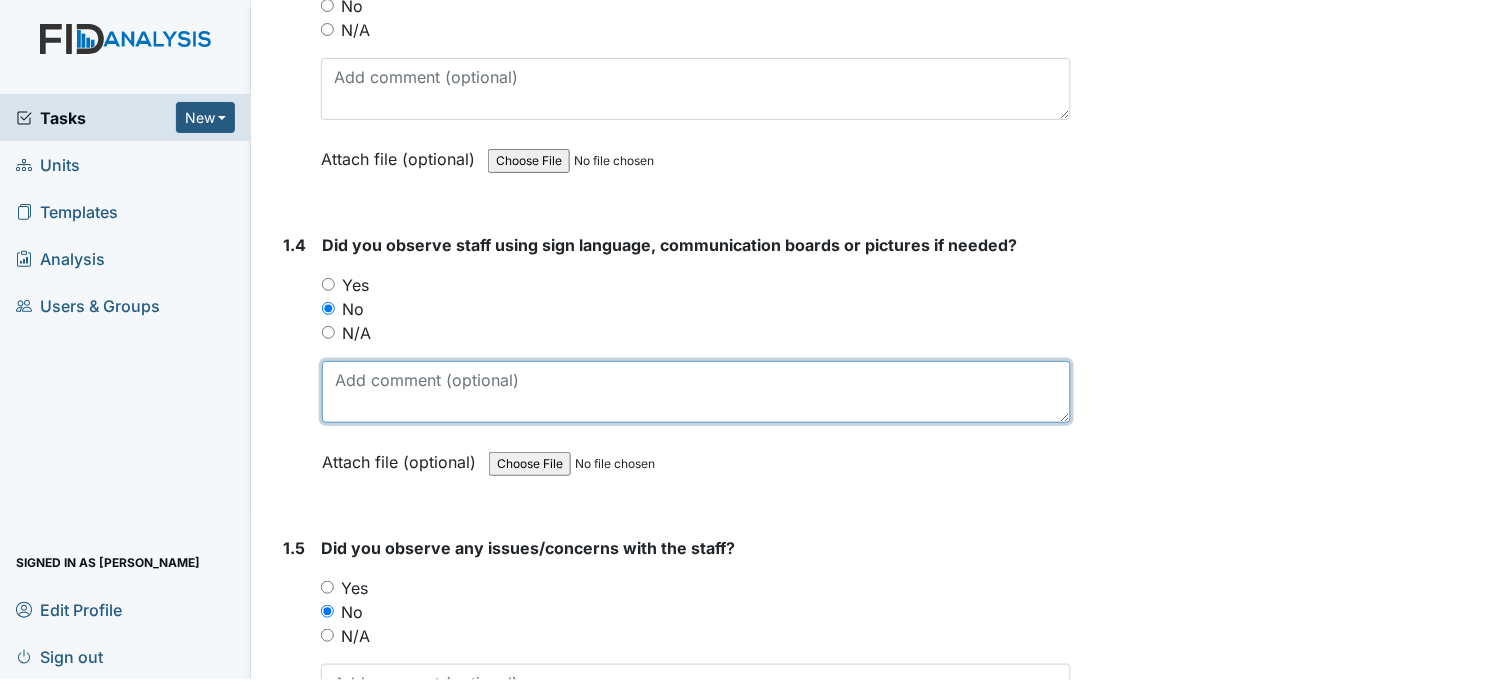 type 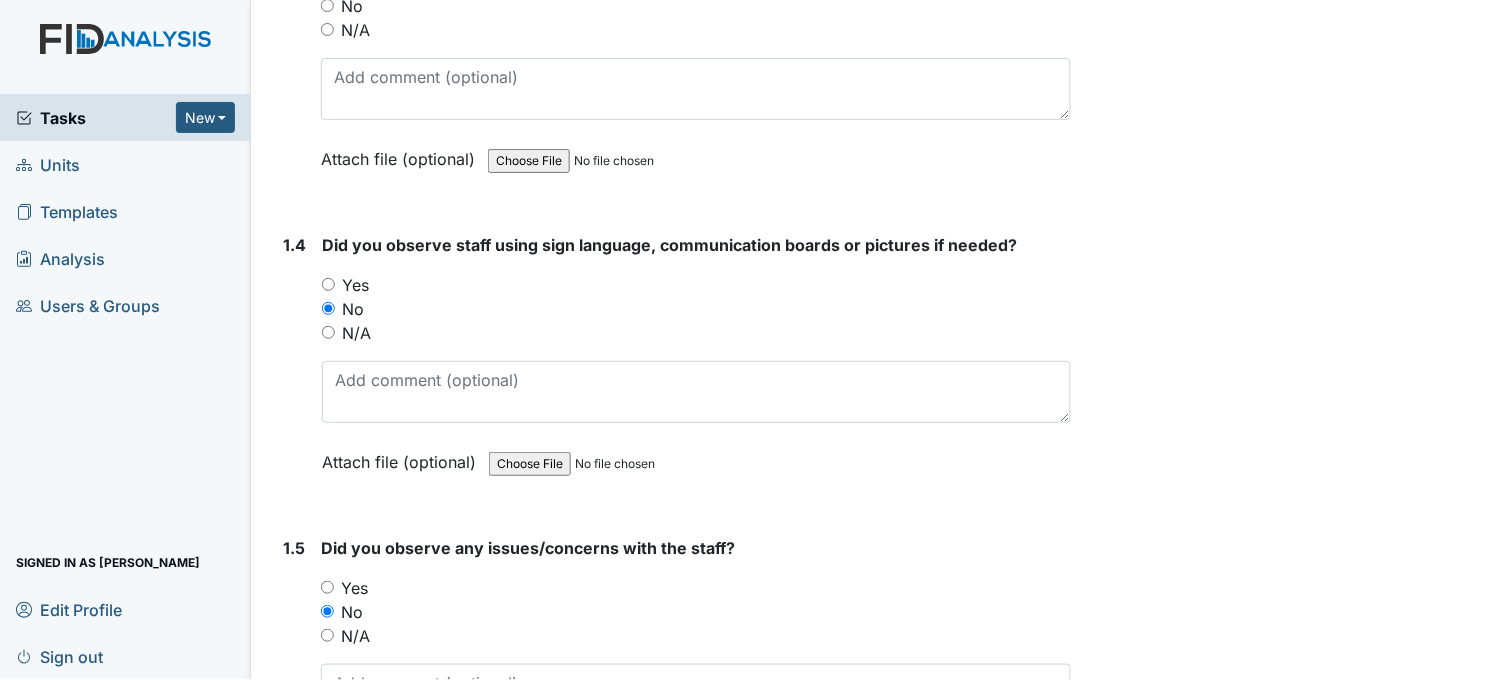 click on "Yes" at bounding box center [328, 284] 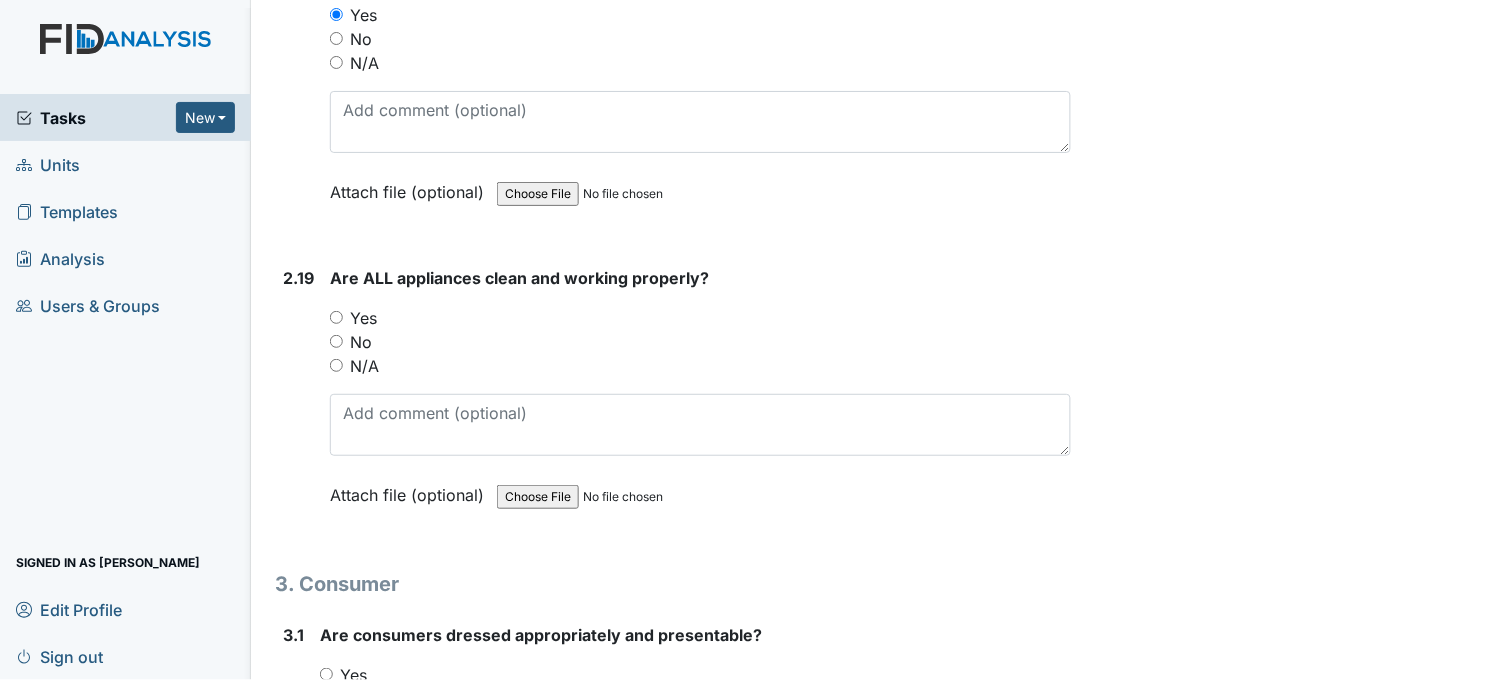 scroll, scrollTop: 7111, scrollLeft: 0, axis: vertical 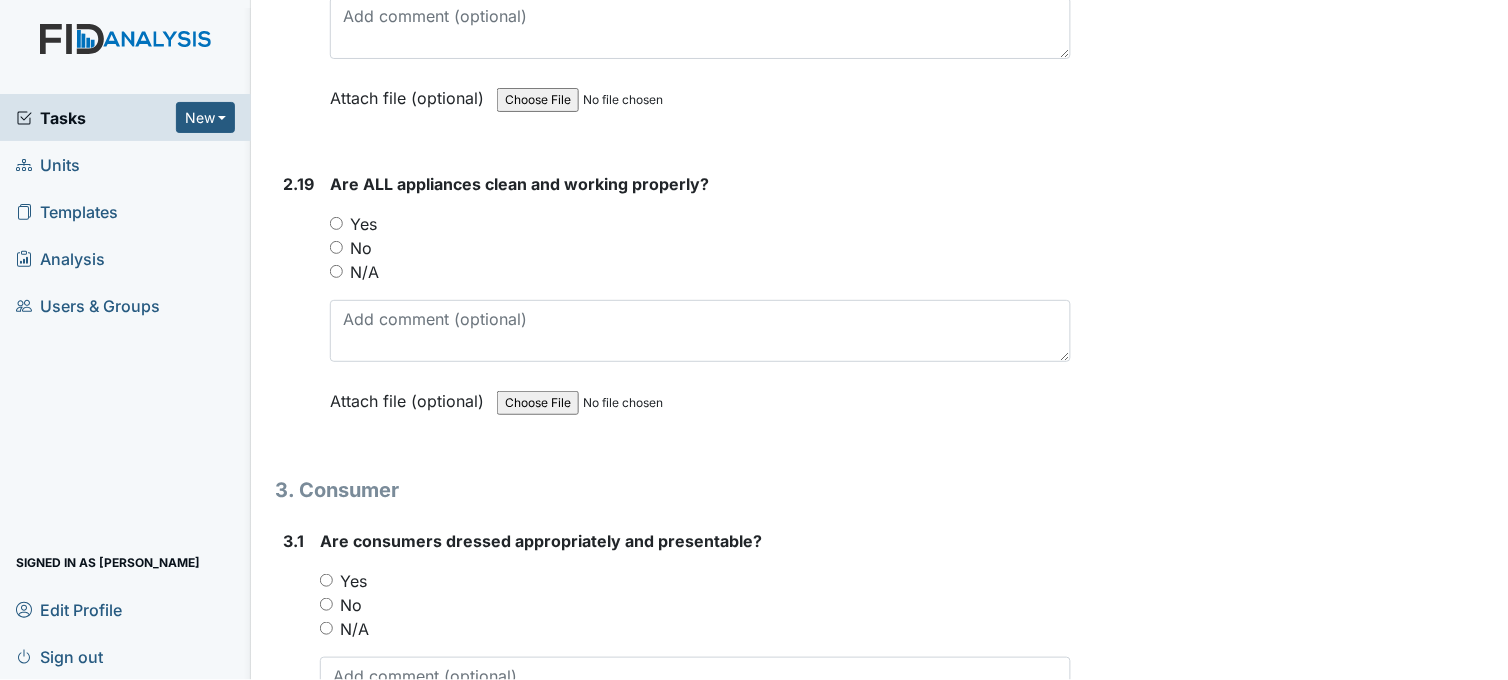 click on "Yes" at bounding box center [336, 223] 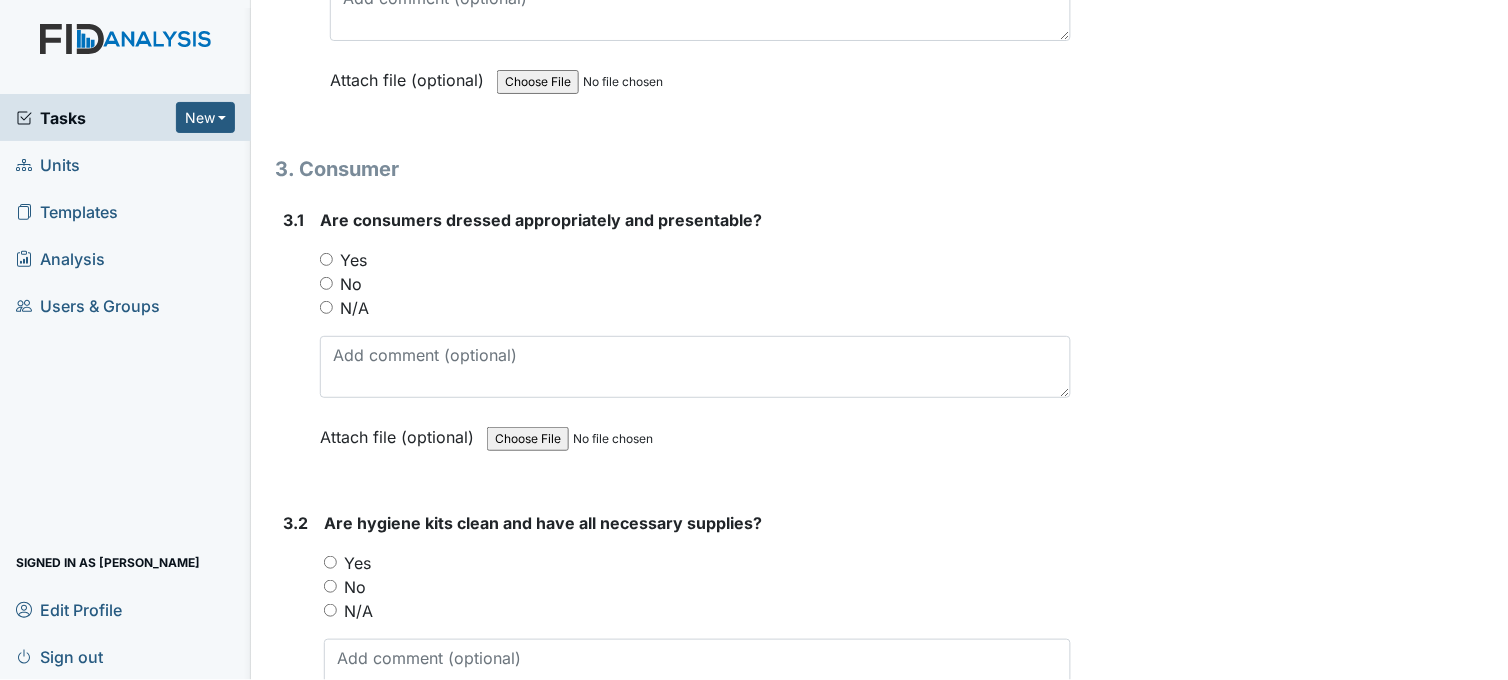 scroll, scrollTop: 7444, scrollLeft: 0, axis: vertical 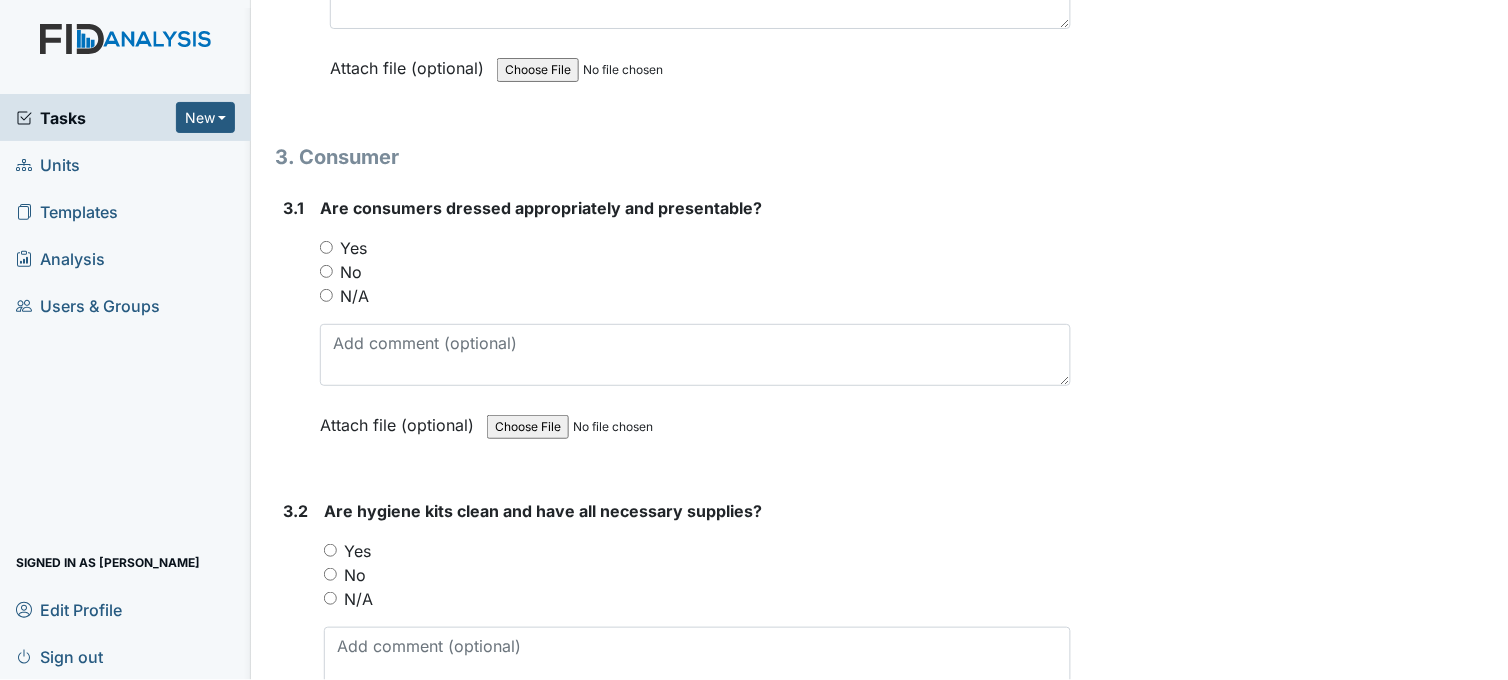 click on "Yes" at bounding box center [326, 247] 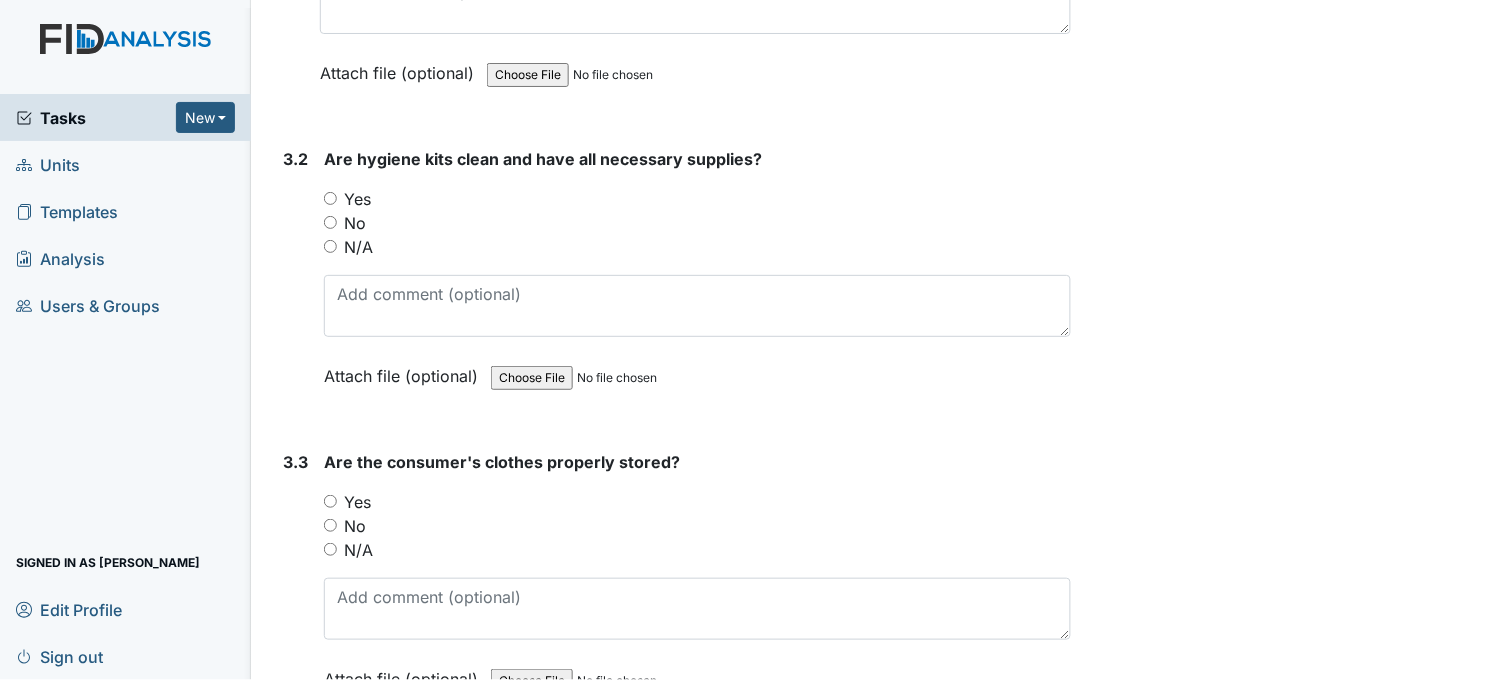 scroll, scrollTop: 7888, scrollLeft: 0, axis: vertical 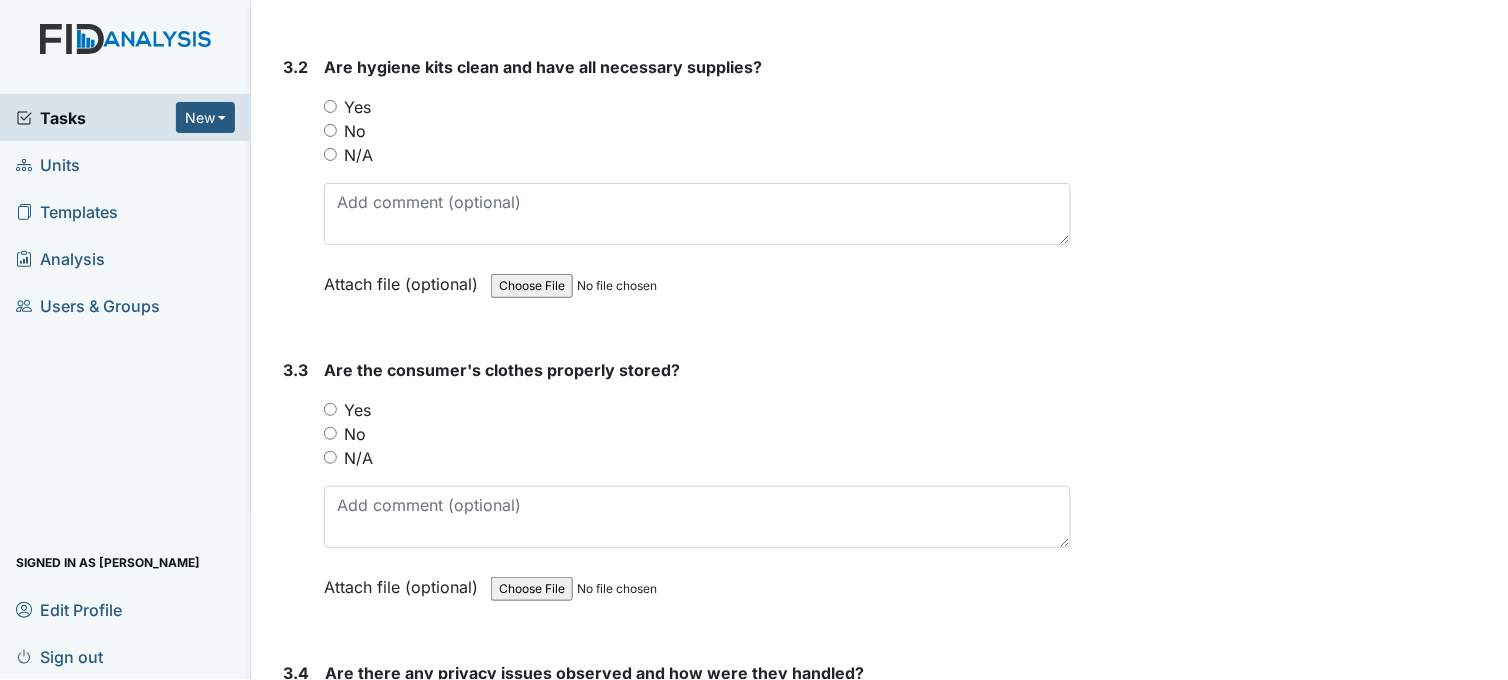 click on "No" at bounding box center (330, 130) 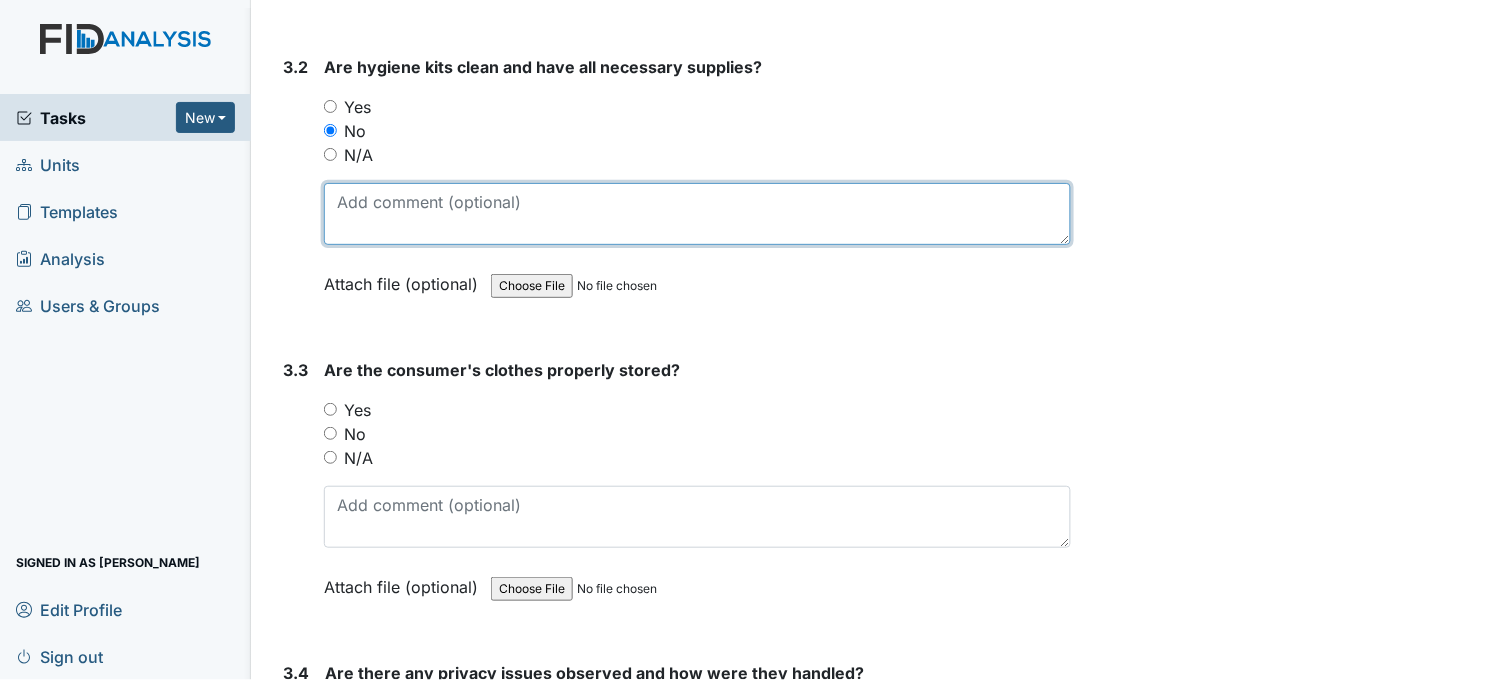 click at bounding box center [697, 214] 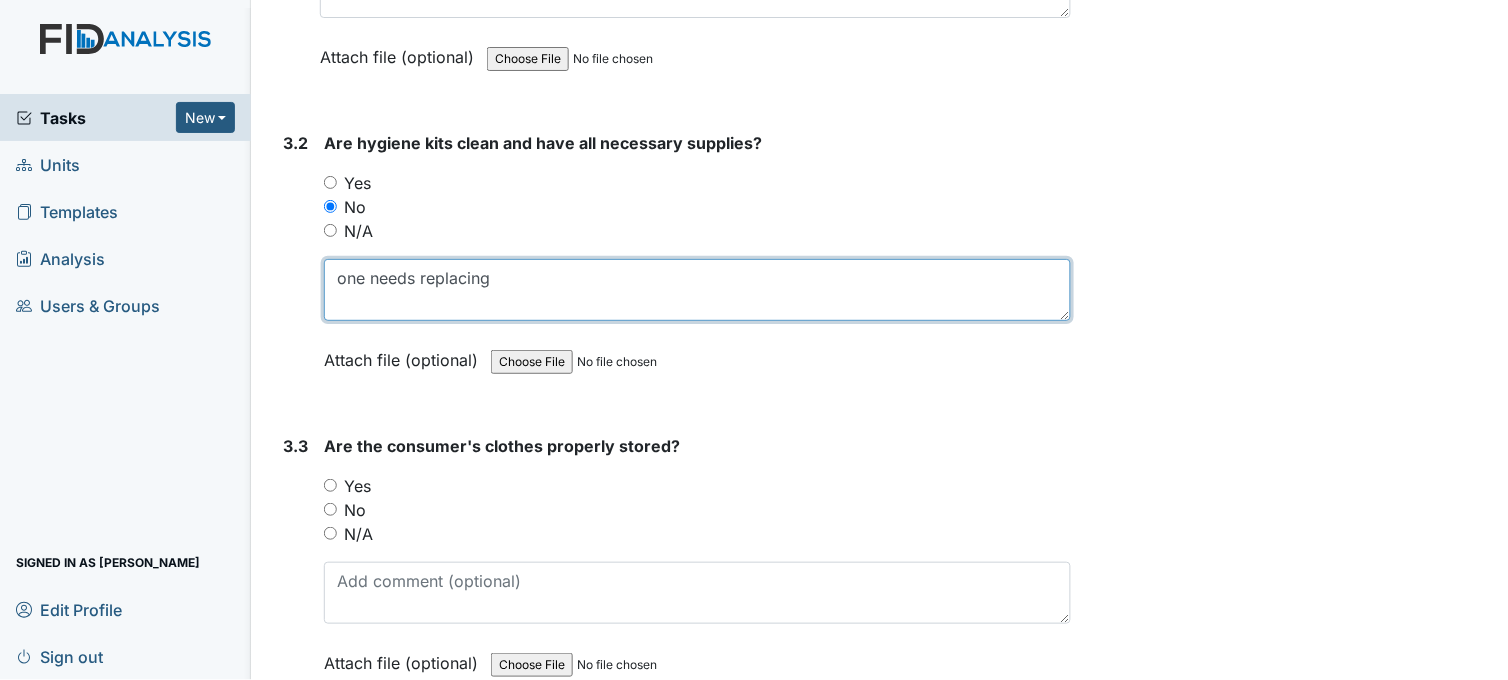 scroll, scrollTop: 7777, scrollLeft: 0, axis: vertical 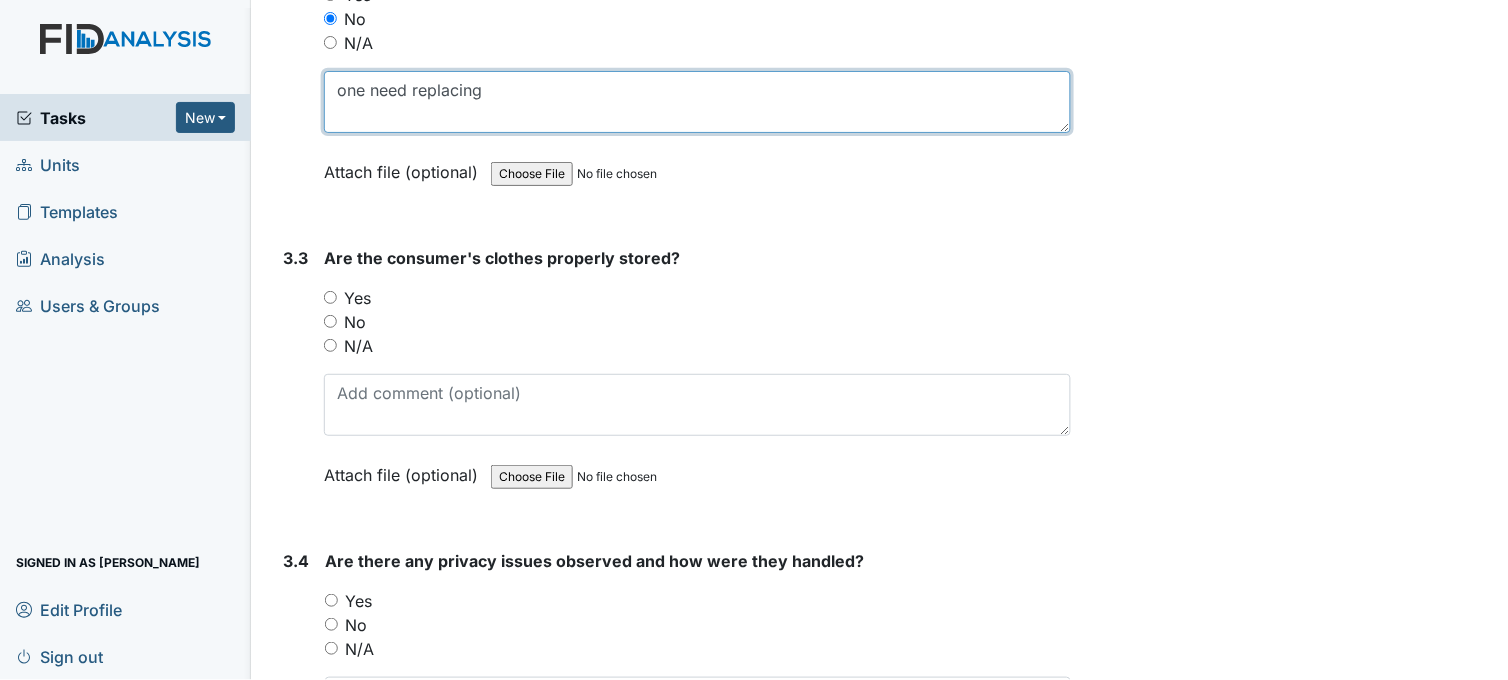 type on "one need replacing" 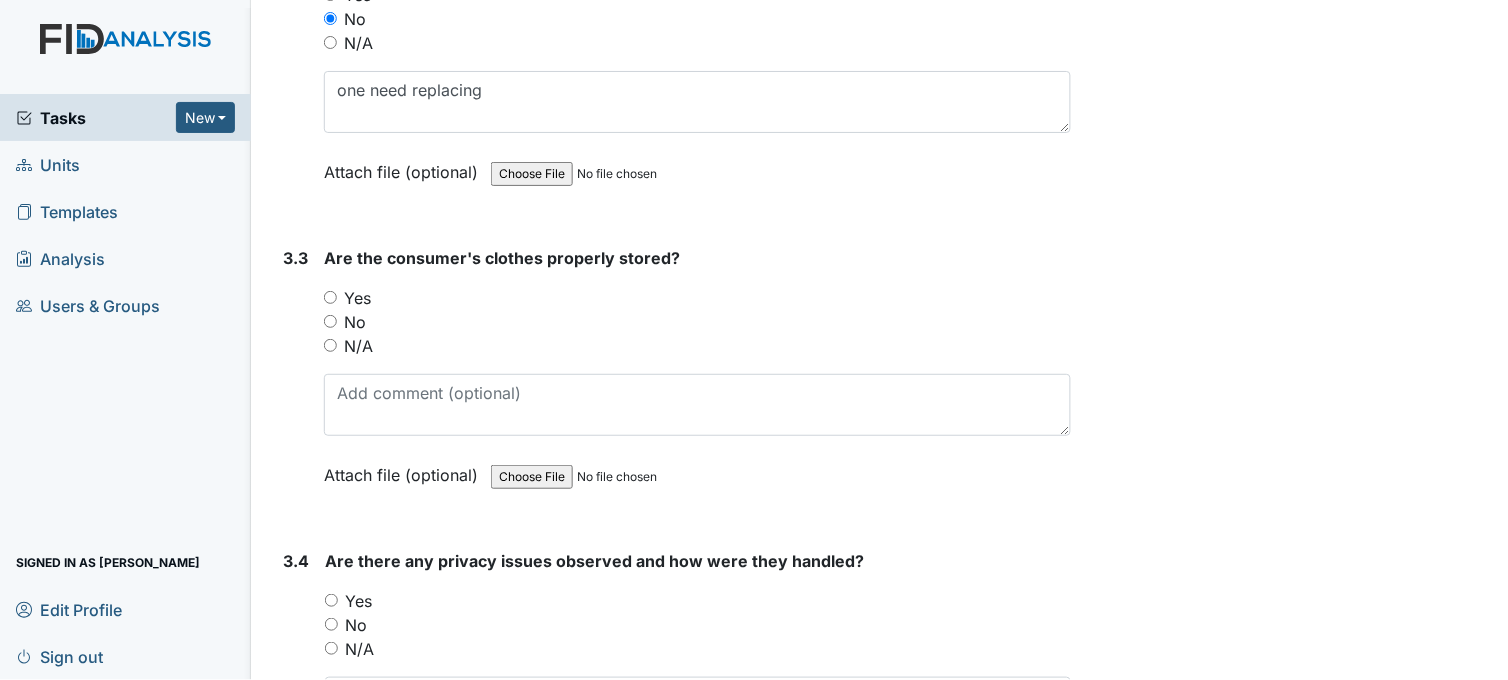 click on "Yes" at bounding box center [330, 297] 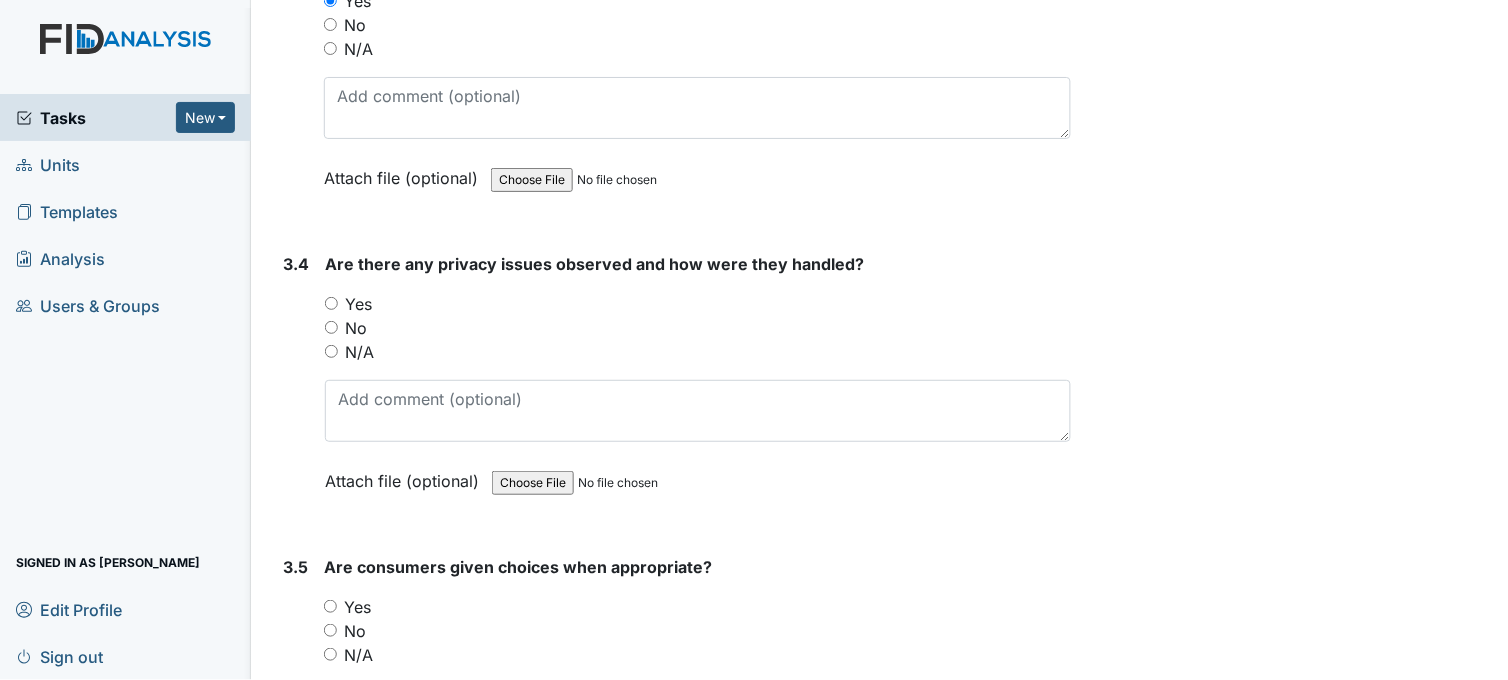 scroll, scrollTop: 8333, scrollLeft: 0, axis: vertical 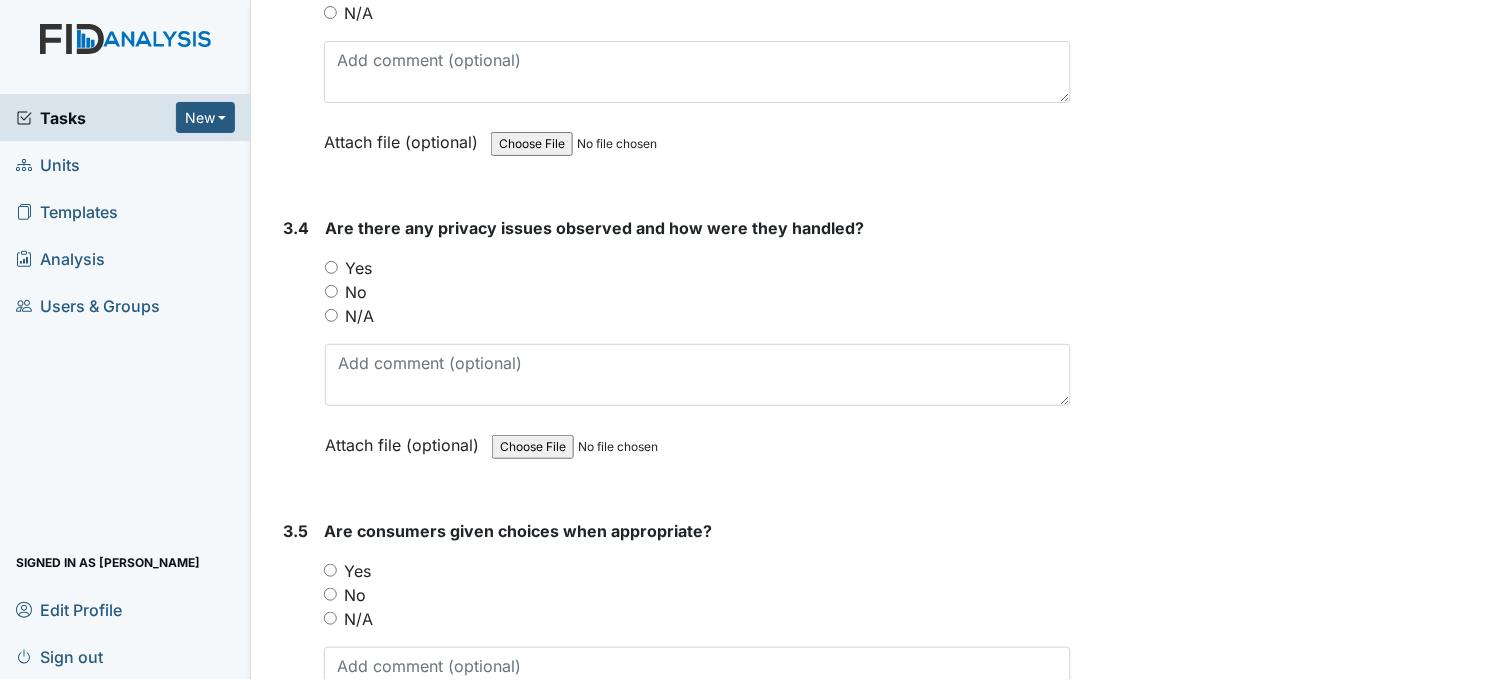 click on "No" at bounding box center (331, 291) 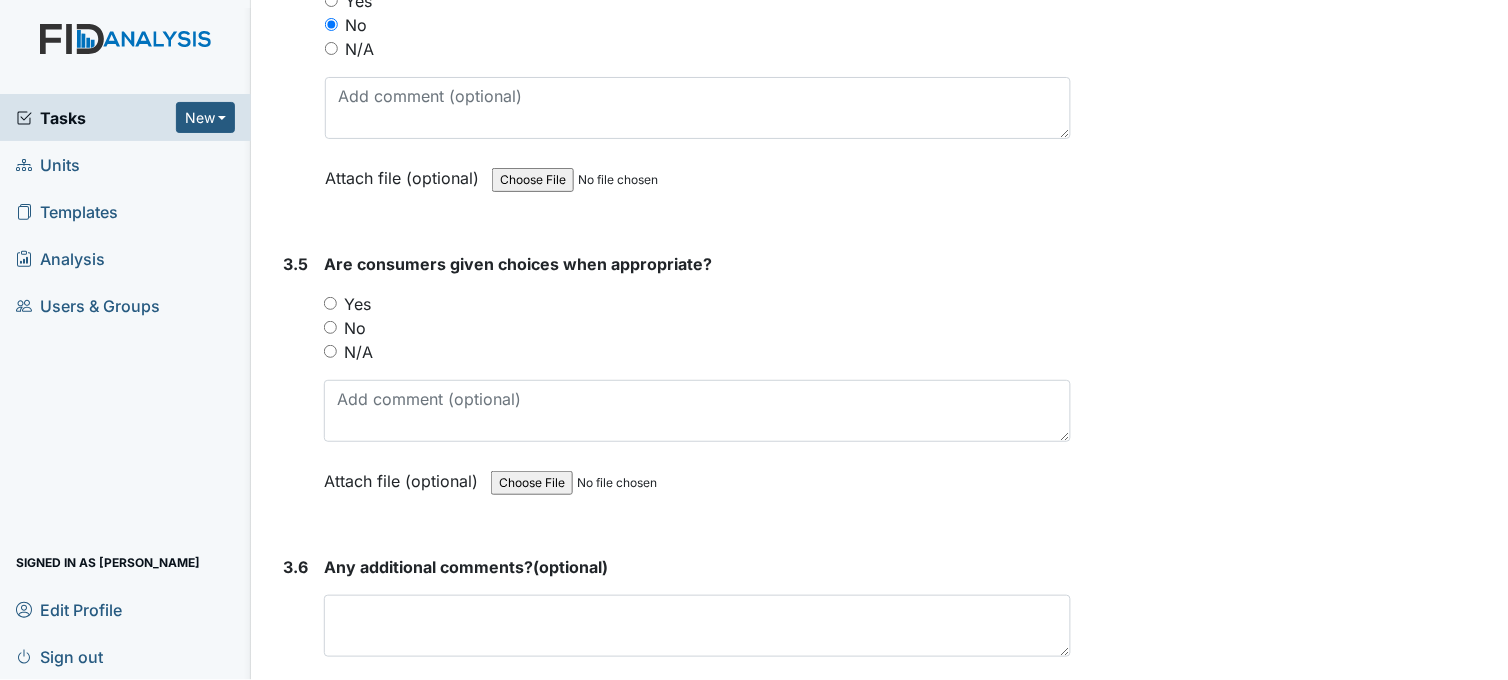 scroll, scrollTop: 8666, scrollLeft: 0, axis: vertical 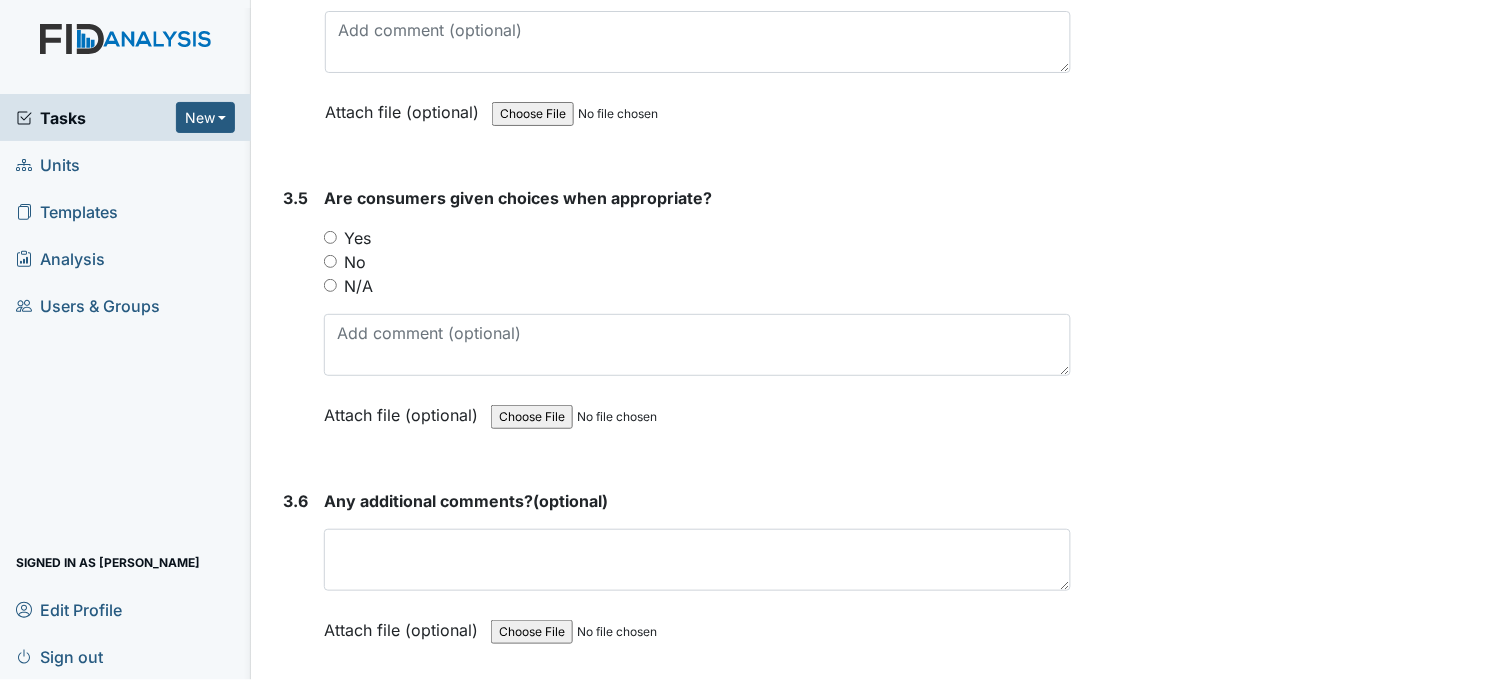 click on "Yes" at bounding box center [330, 237] 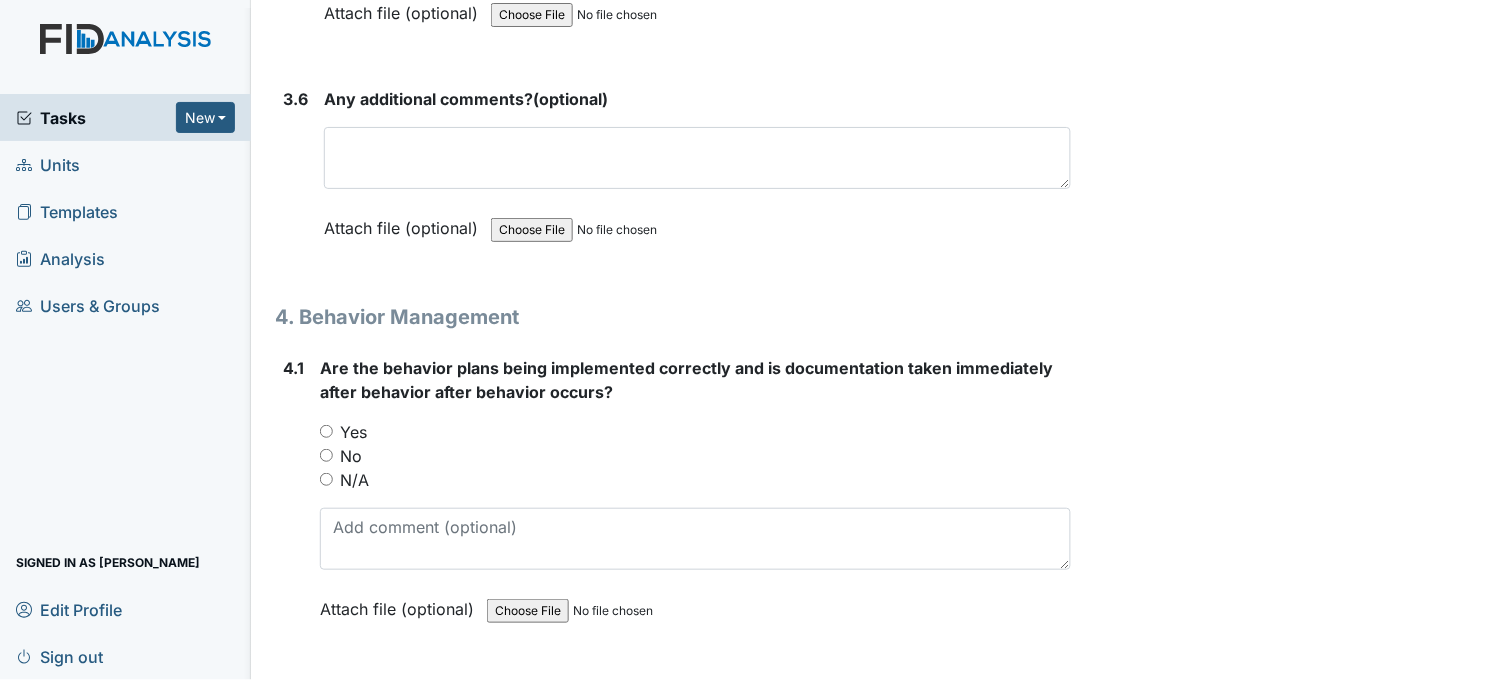scroll, scrollTop: 9222, scrollLeft: 0, axis: vertical 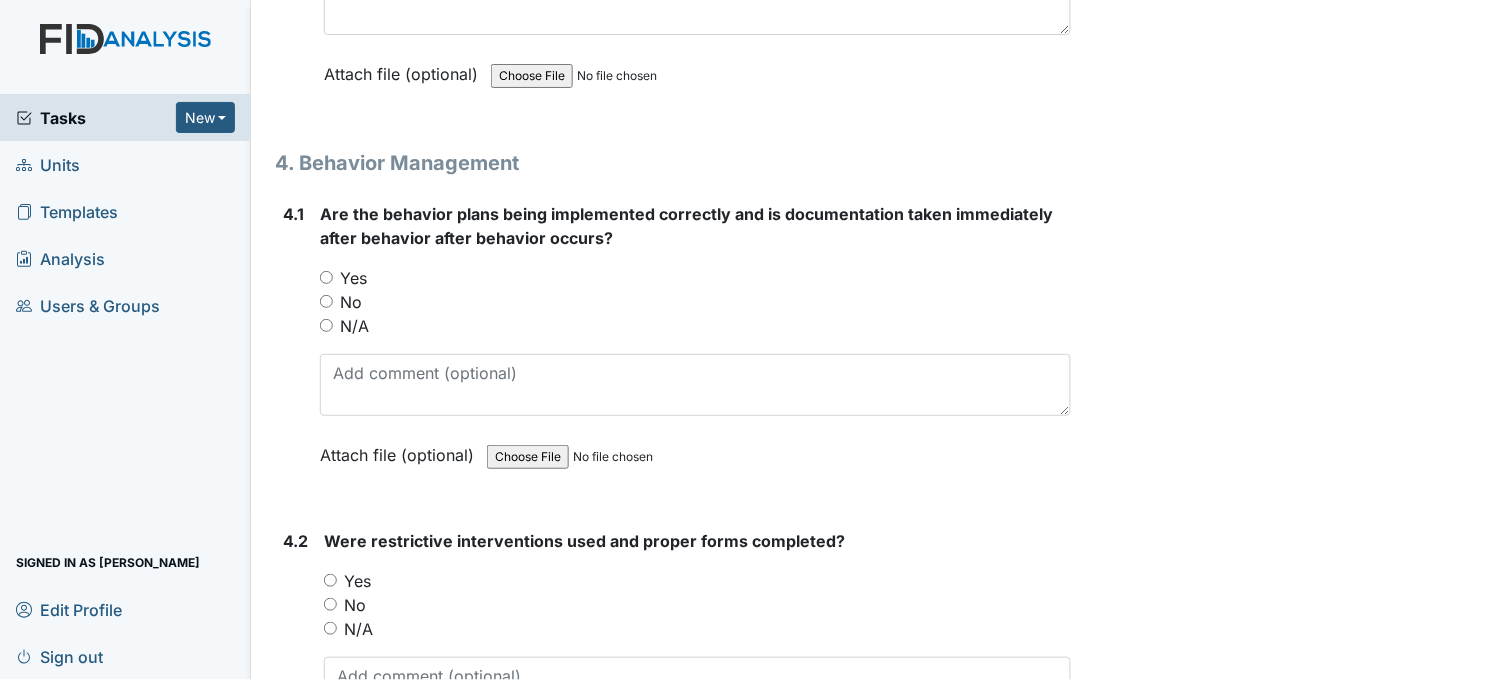 click on "Yes" at bounding box center (326, 277) 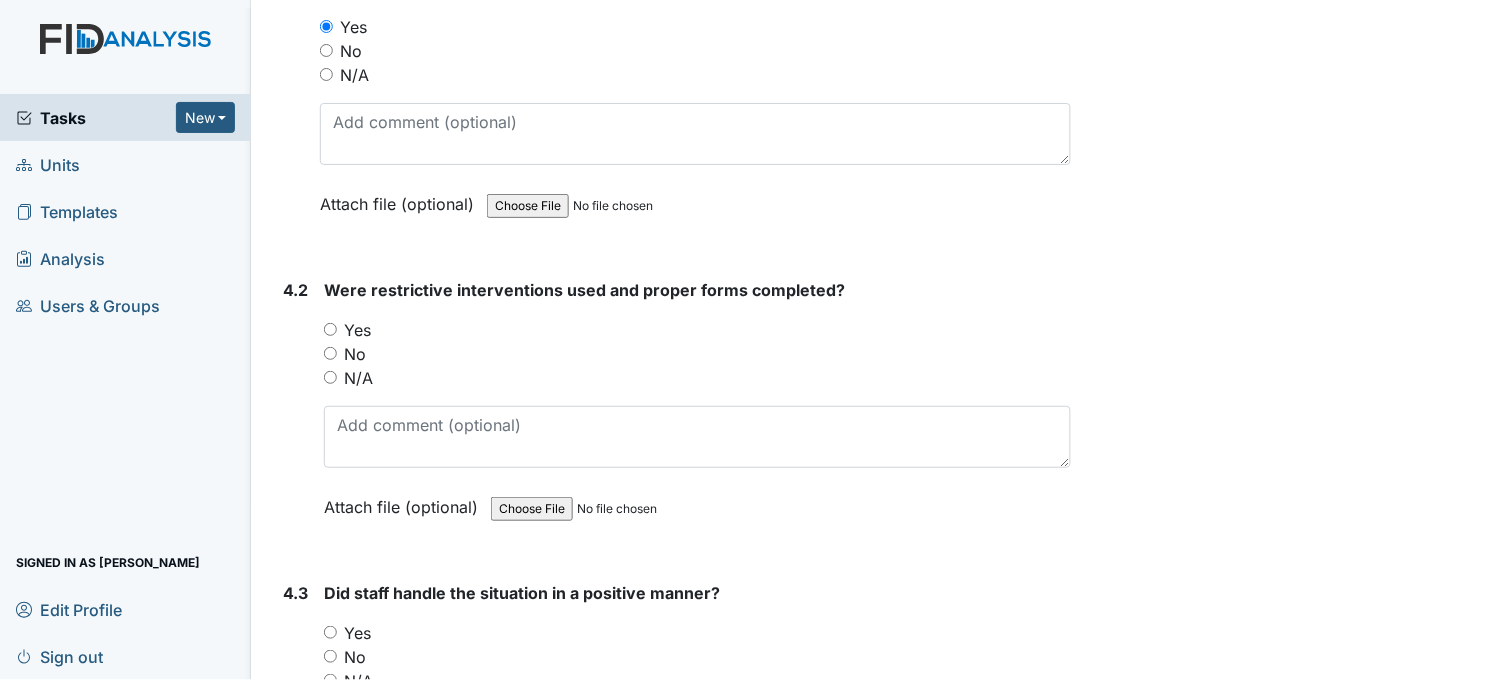 scroll, scrollTop: 9555, scrollLeft: 0, axis: vertical 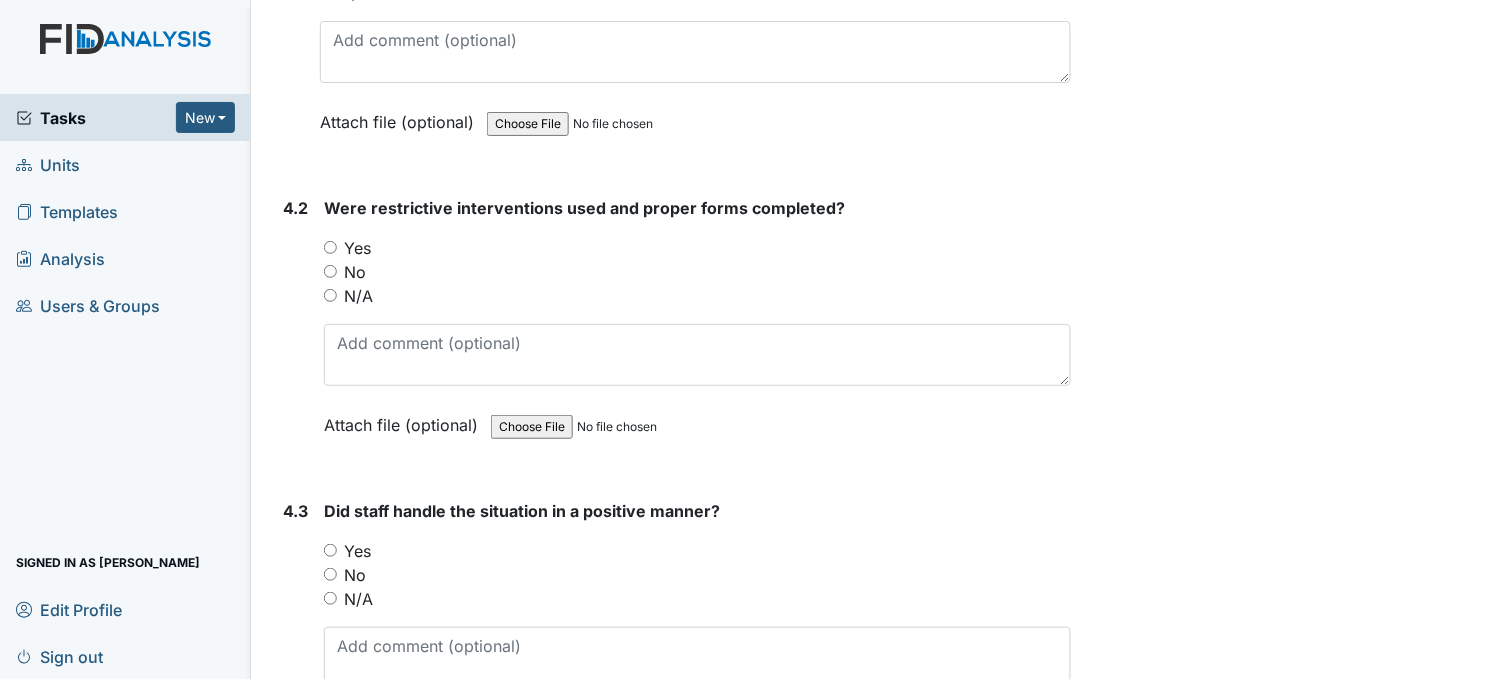click on "N/A" at bounding box center (330, 295) 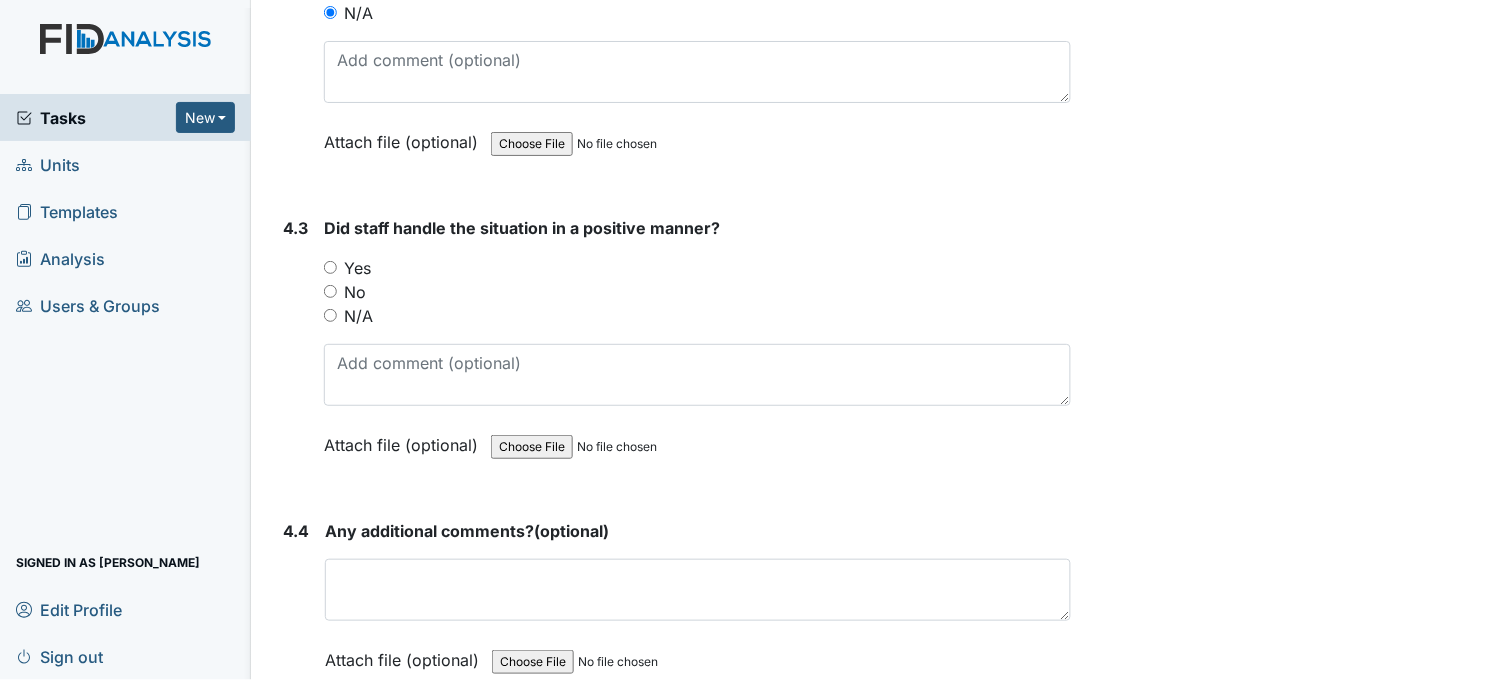 scroll, scrollTop: 9888, scrollLeft: 0, axis: vertical 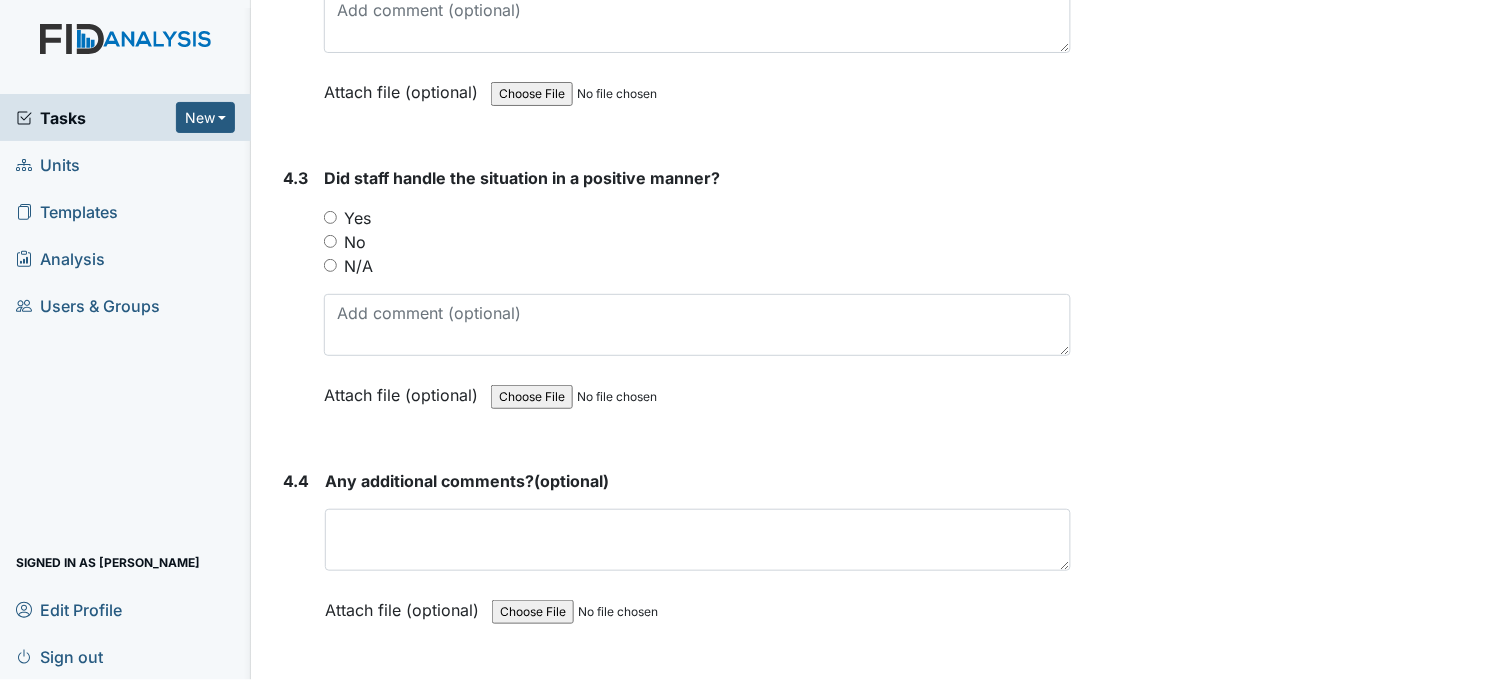 click on "Yes" at bounding box center [330, 217] 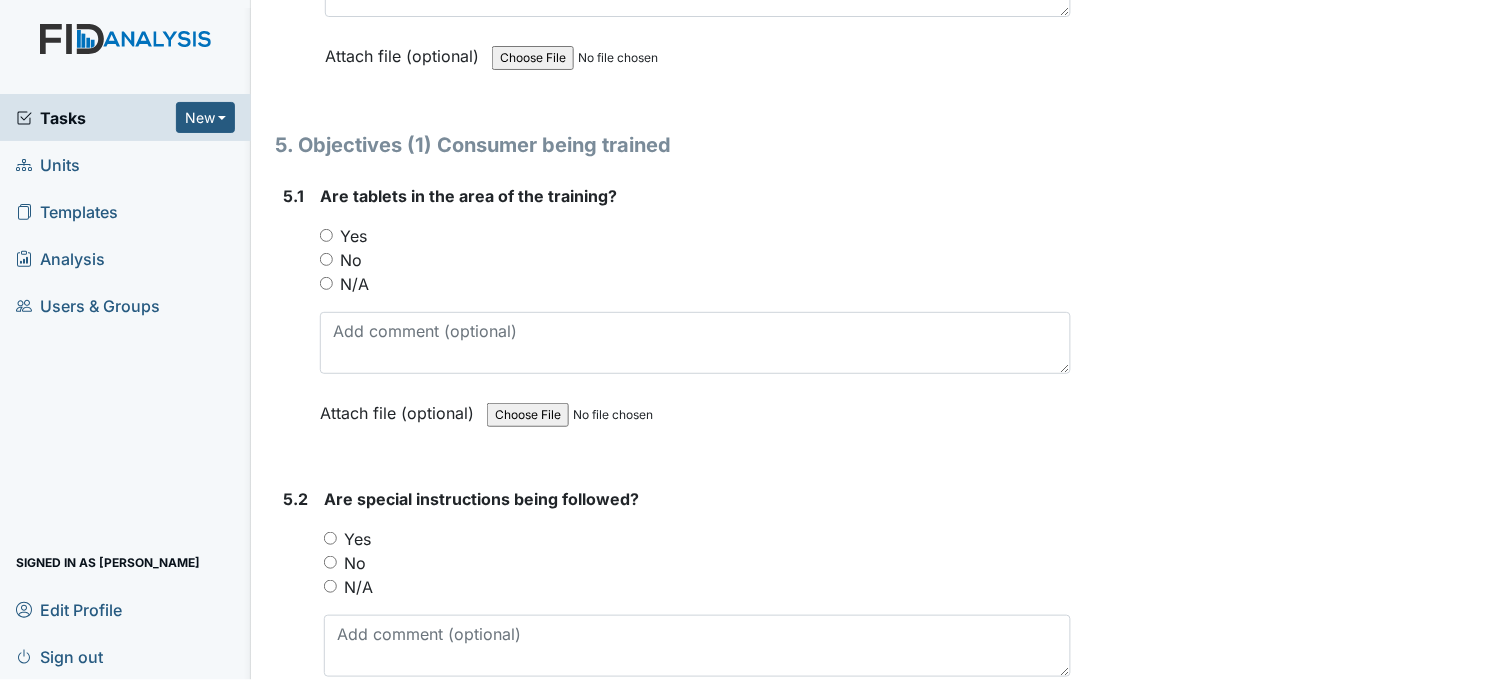 scroll, scrollTop: 10444, scrollLeft: 0, axis: vertical 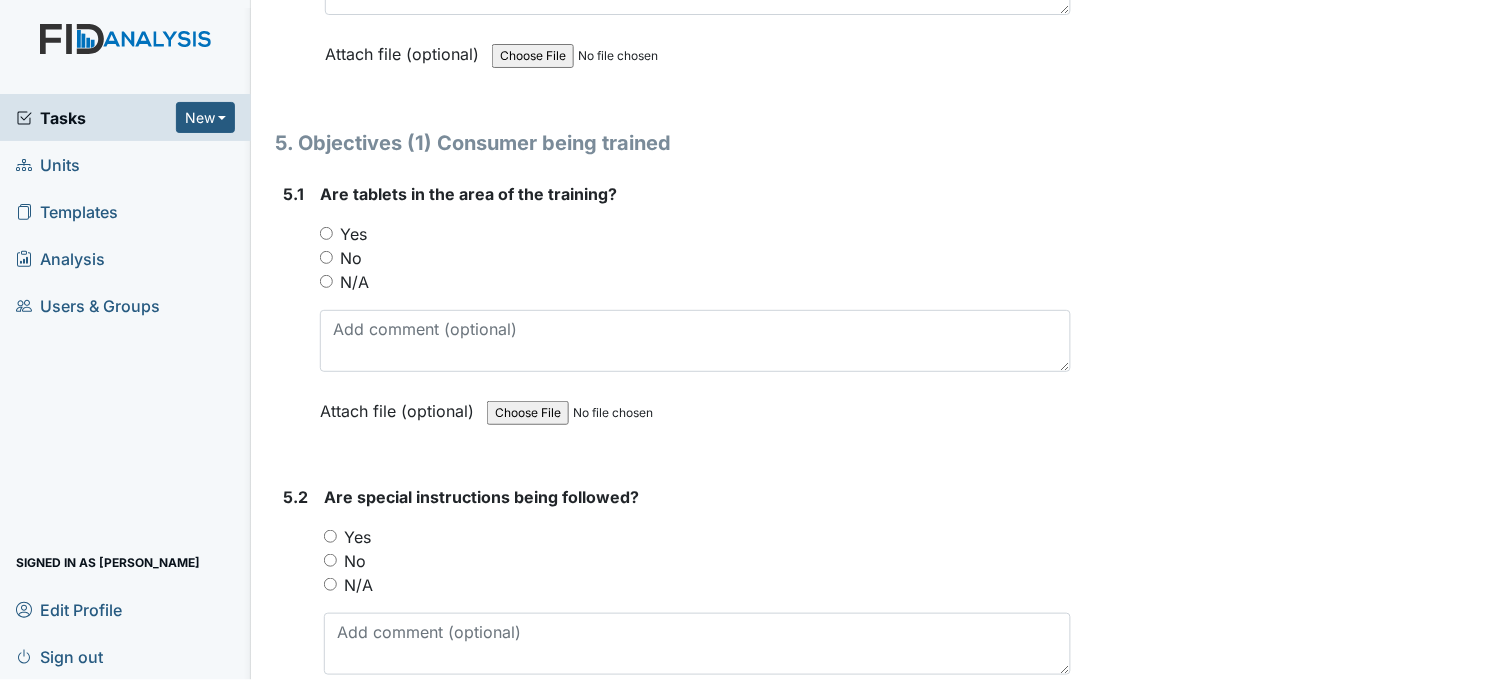 click on "Yes" at bounding box center [326, 233] 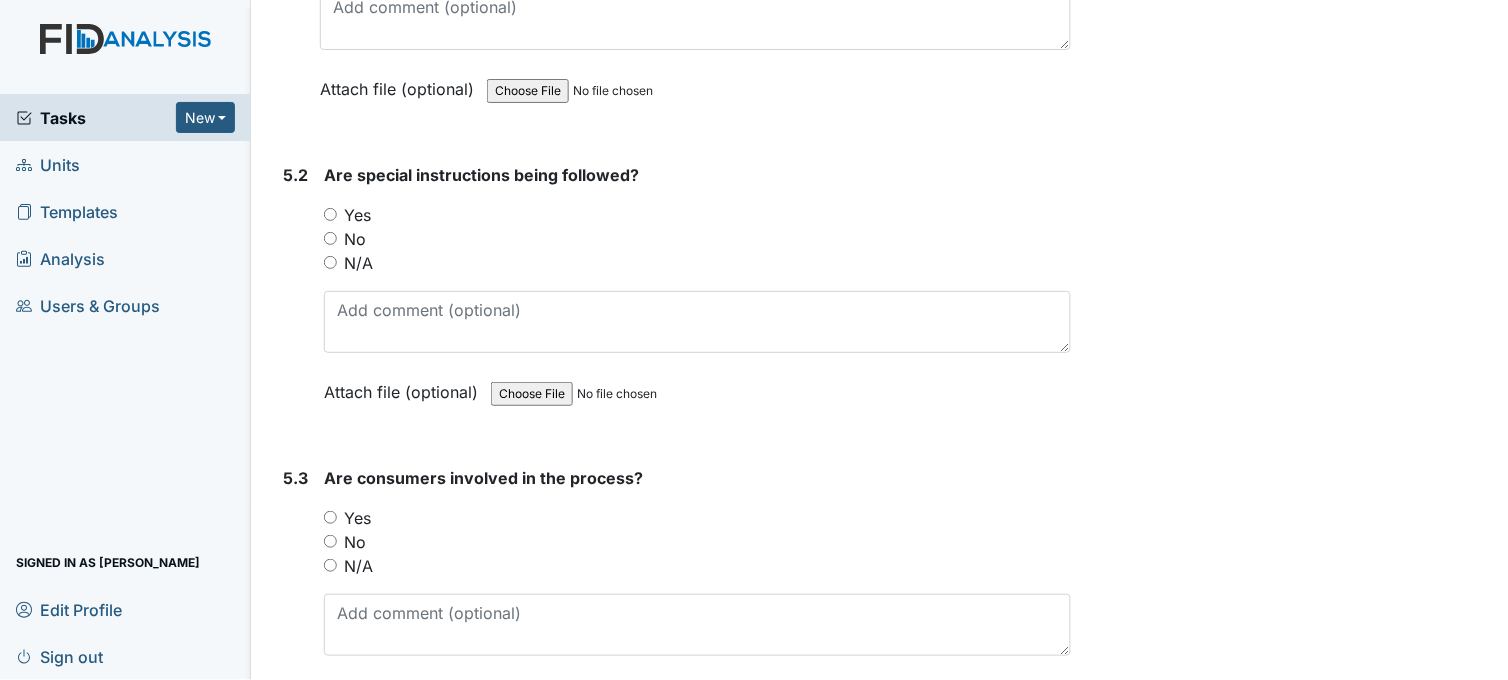 scroll, scrollTop: 10777, scrollLeft: 0, axis: vertical 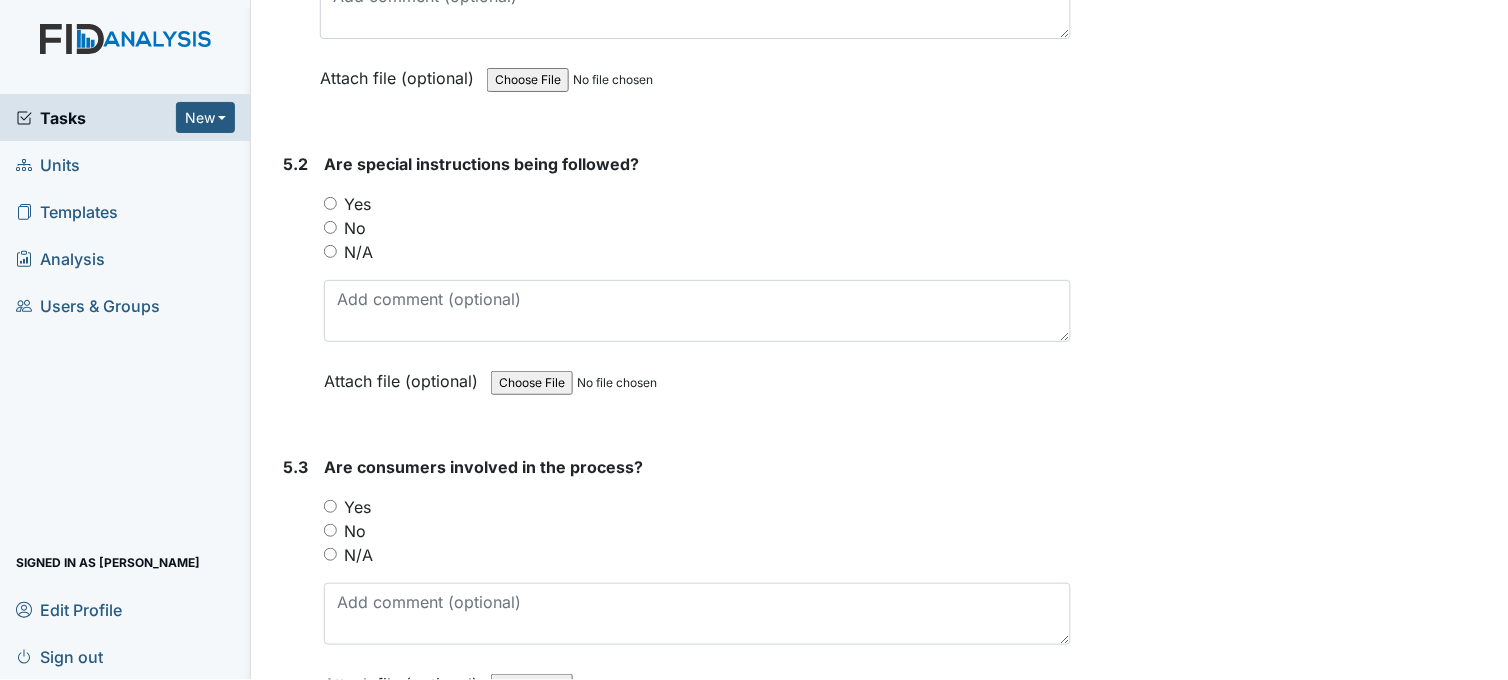 click on "Yes" at bounding box center (330, 203) 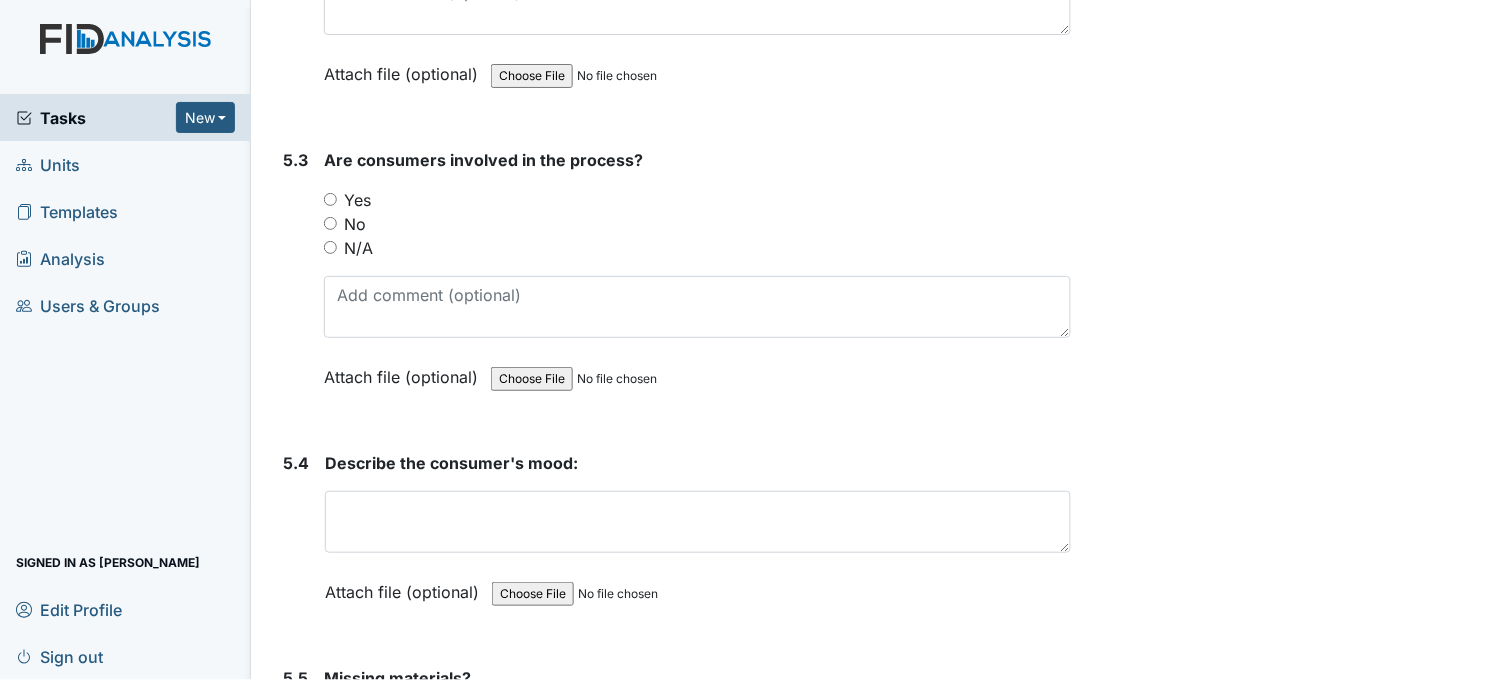 scroll, scrollTop: 11111, scrollLeft: 0, axis: vertical 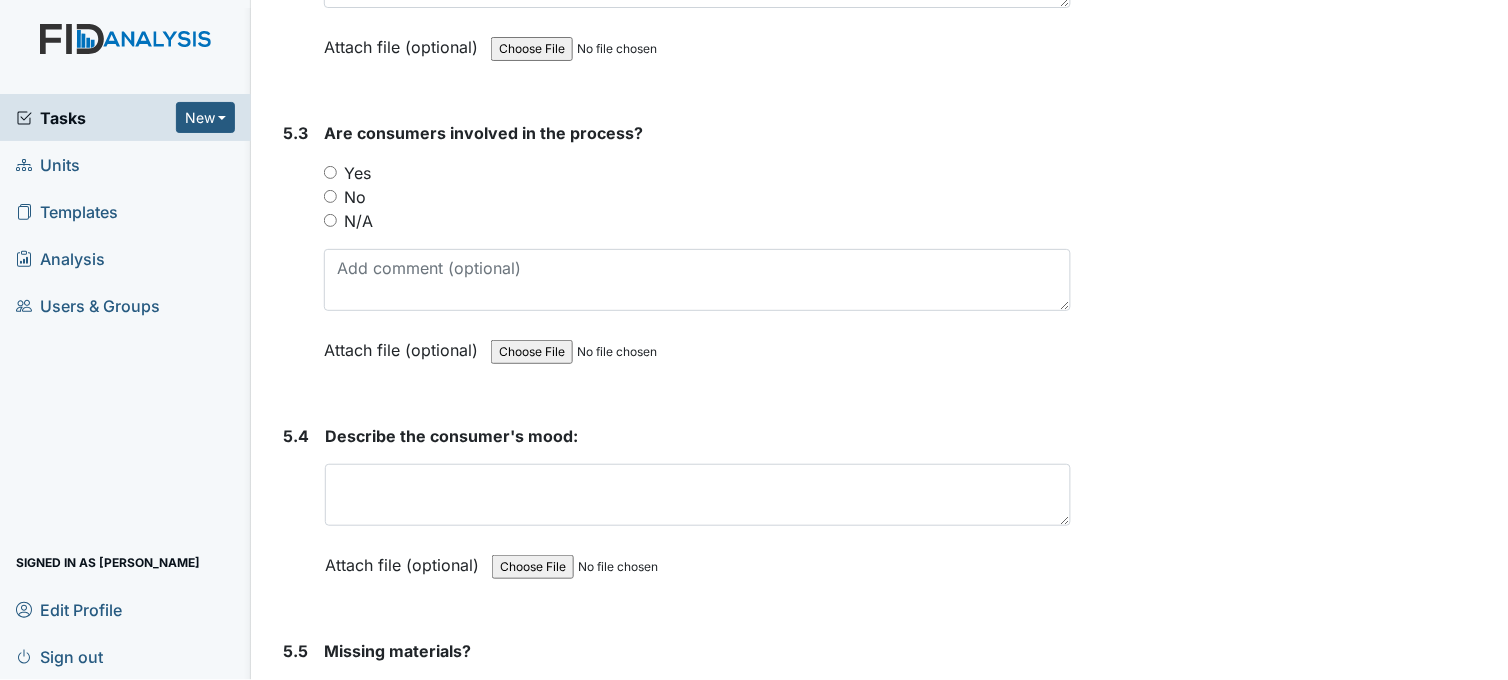 click on "Yes" at bounding box center (330, 172) 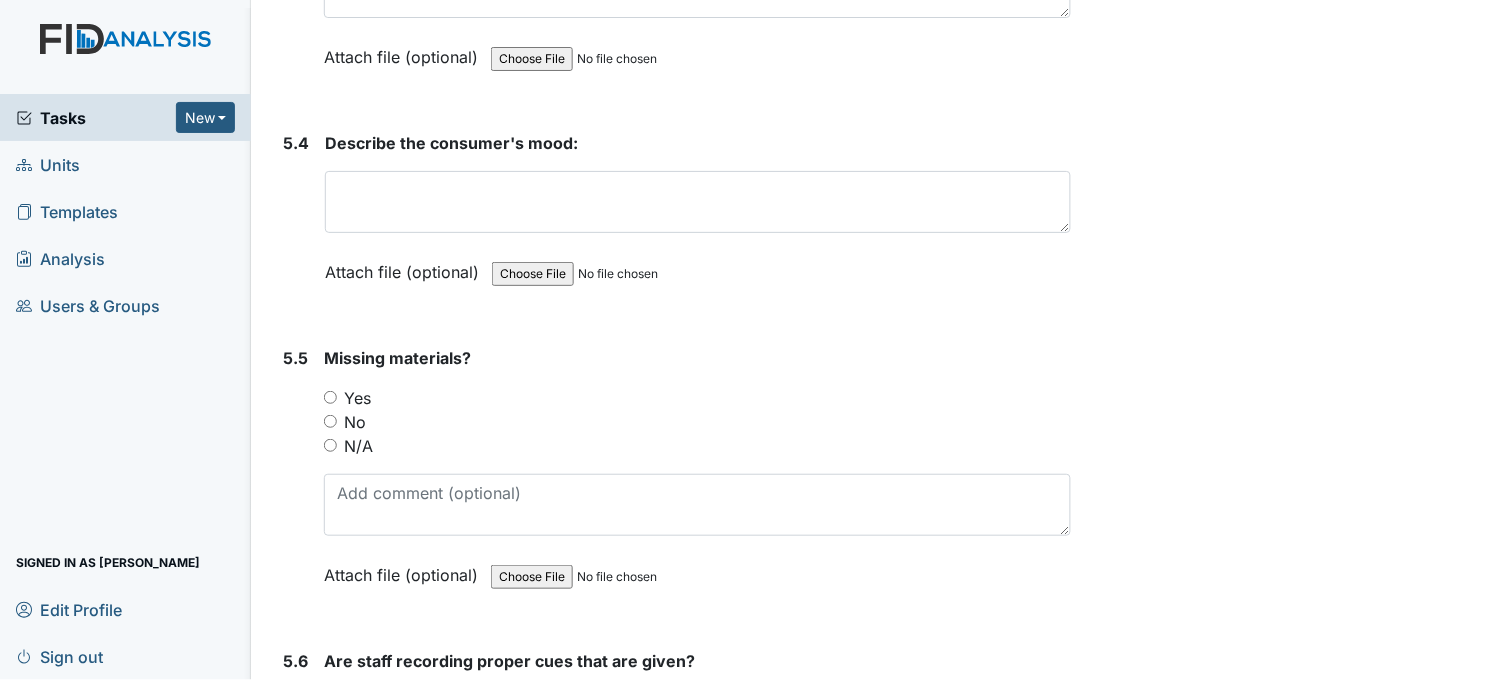 scroll, scrollTop: 11444, scrollLeft: 0, axis: vertical 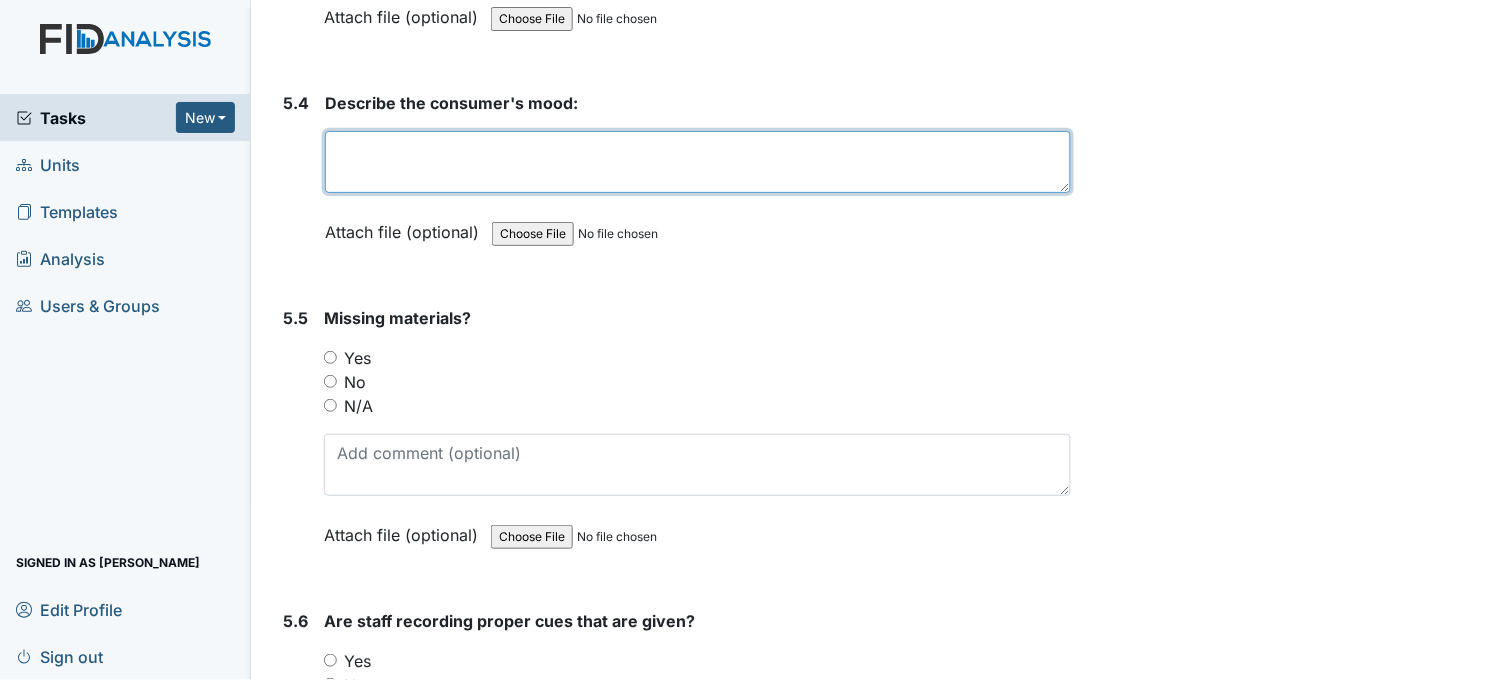 click at bounding box center [698, 162] 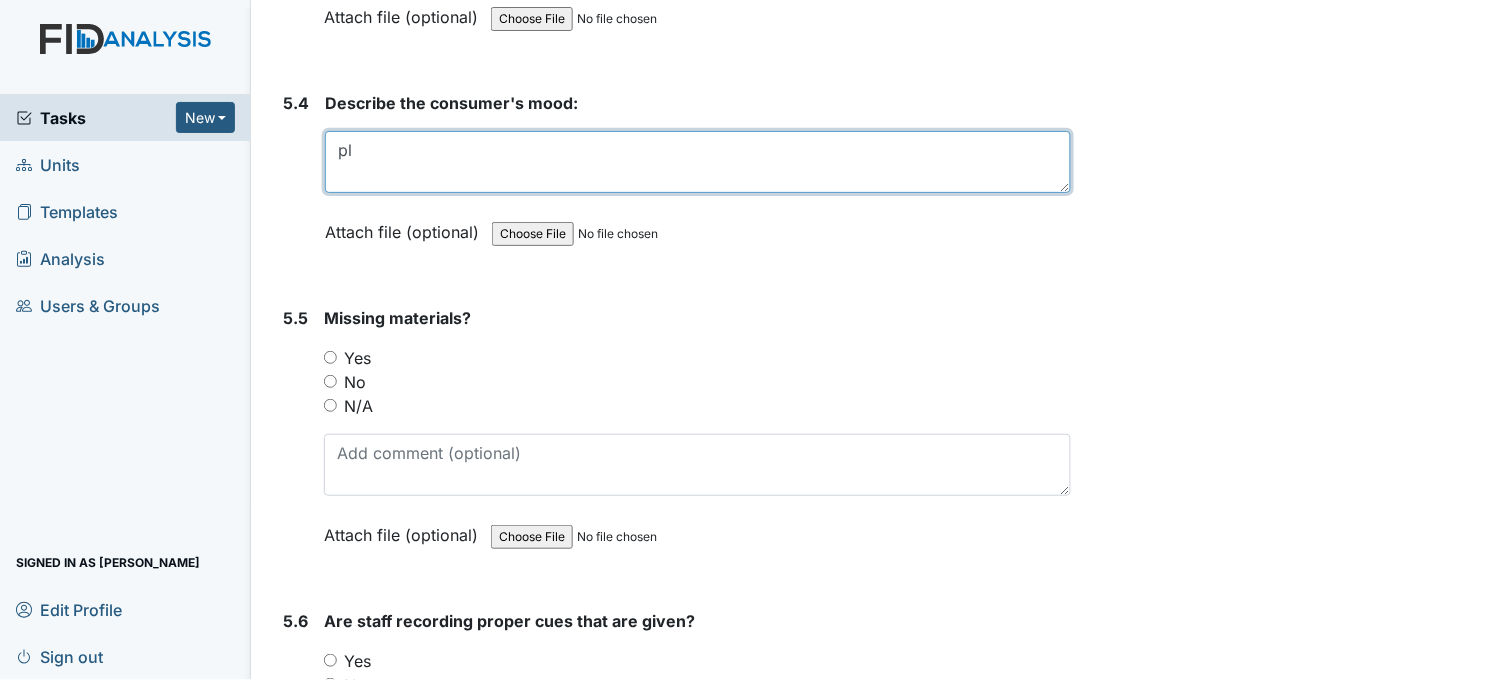 type on "p" 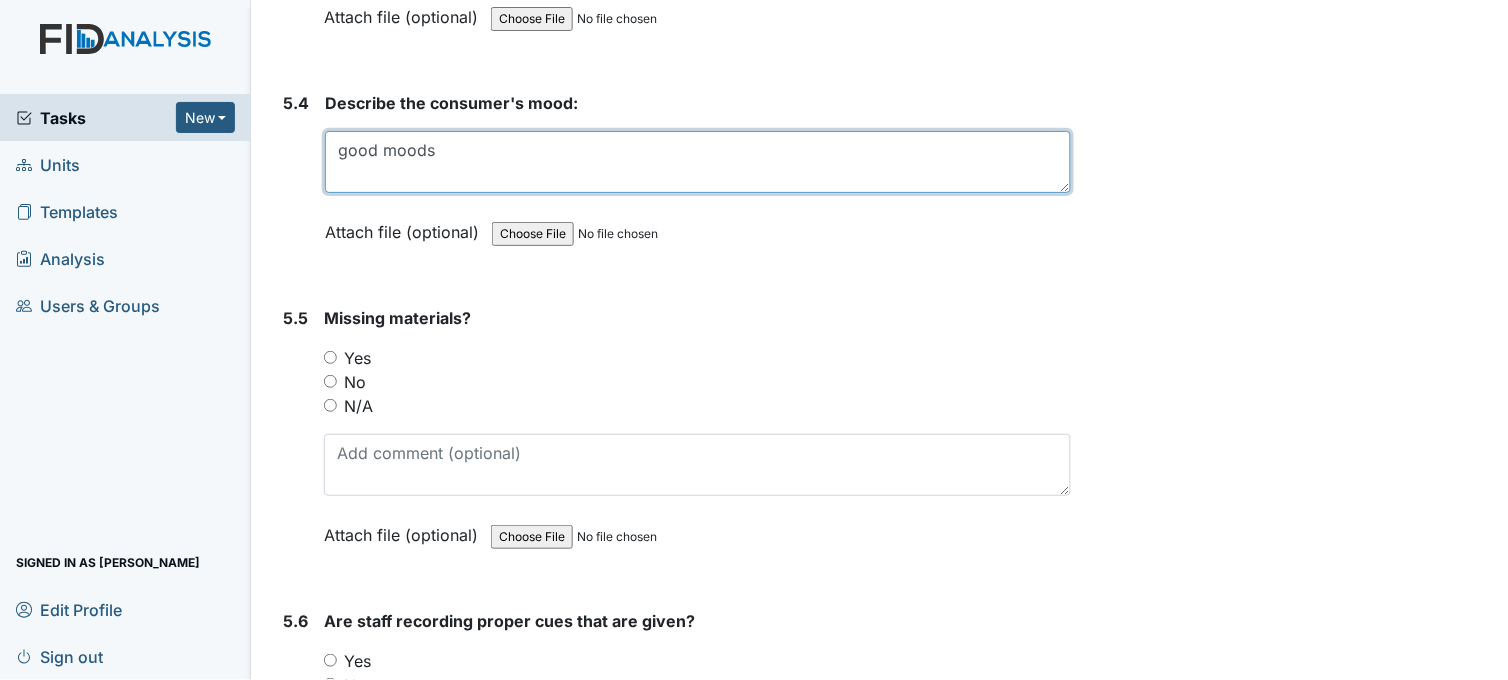 type on "good moods" 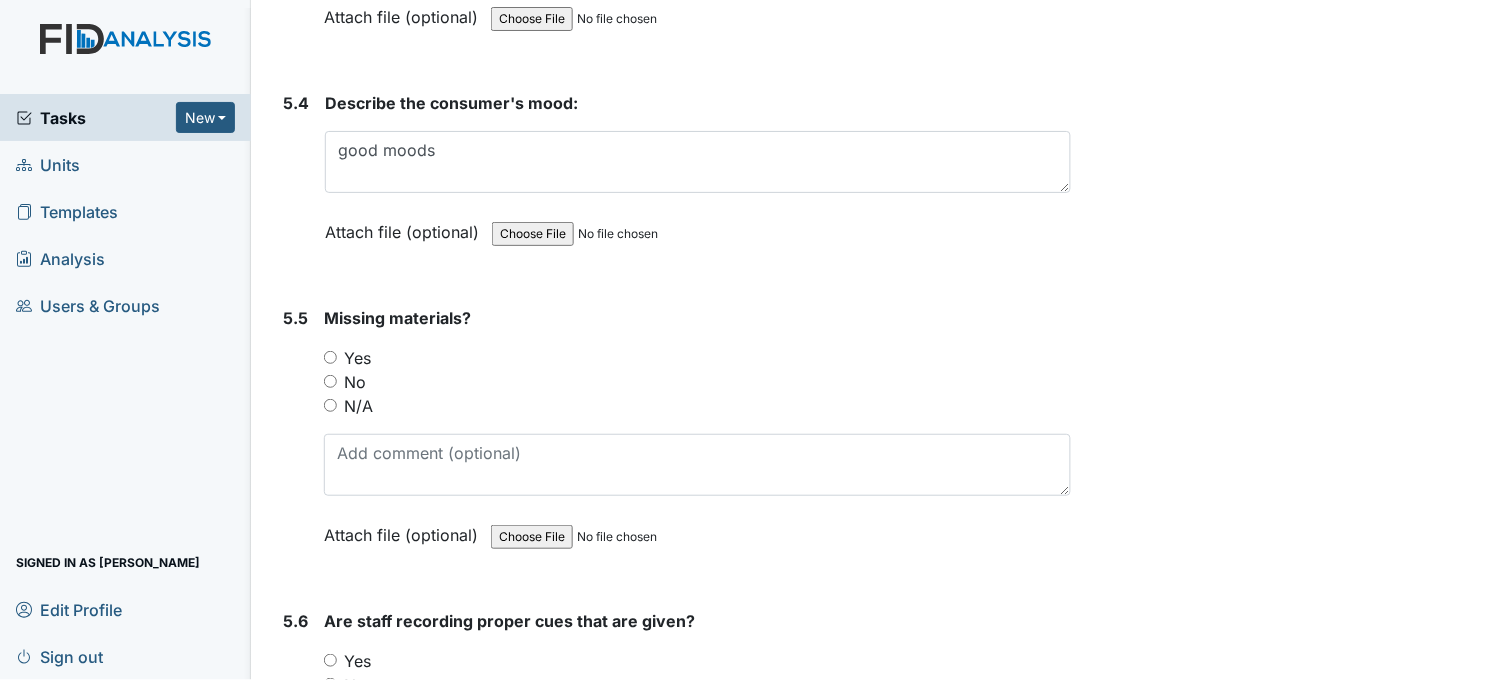 click on "No" at bounding box center (330, 381) 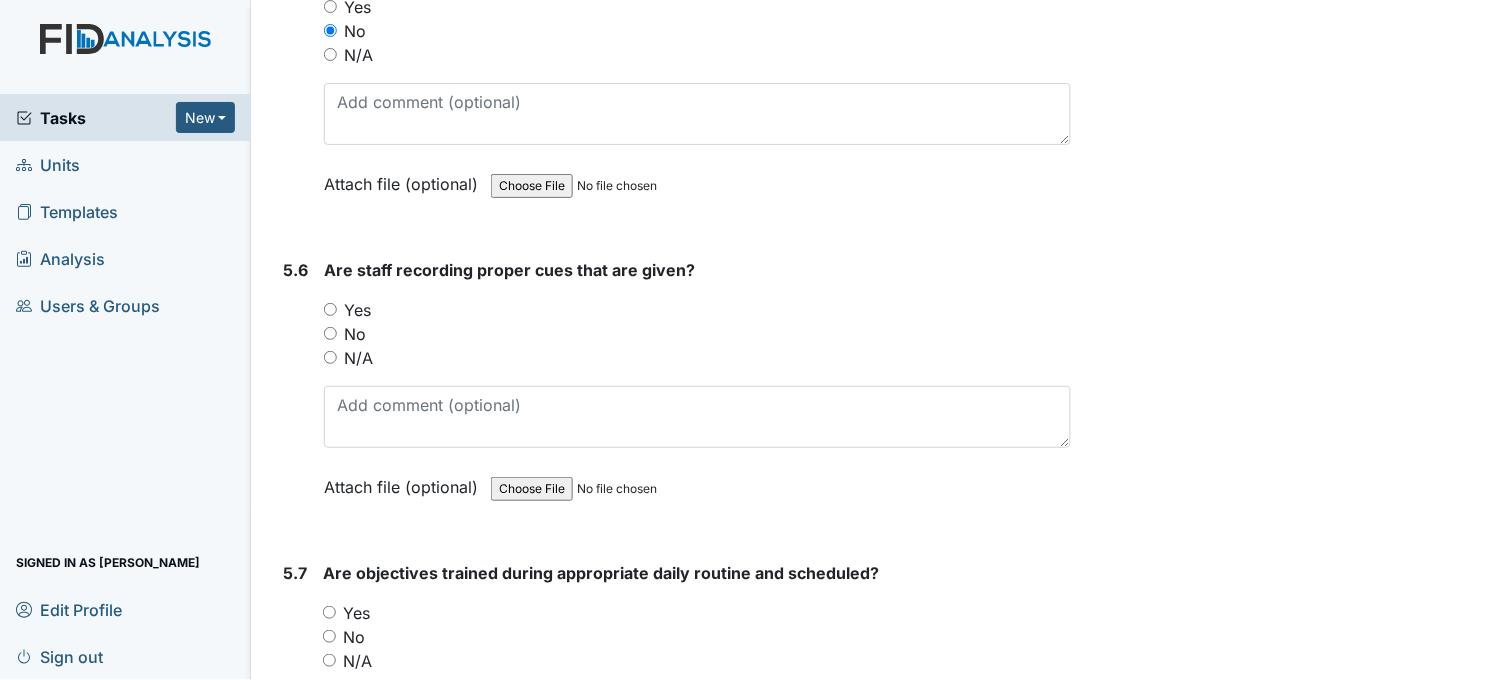 scroll, scrollTop: 11888, scrollLeft: 0, axis: vertical 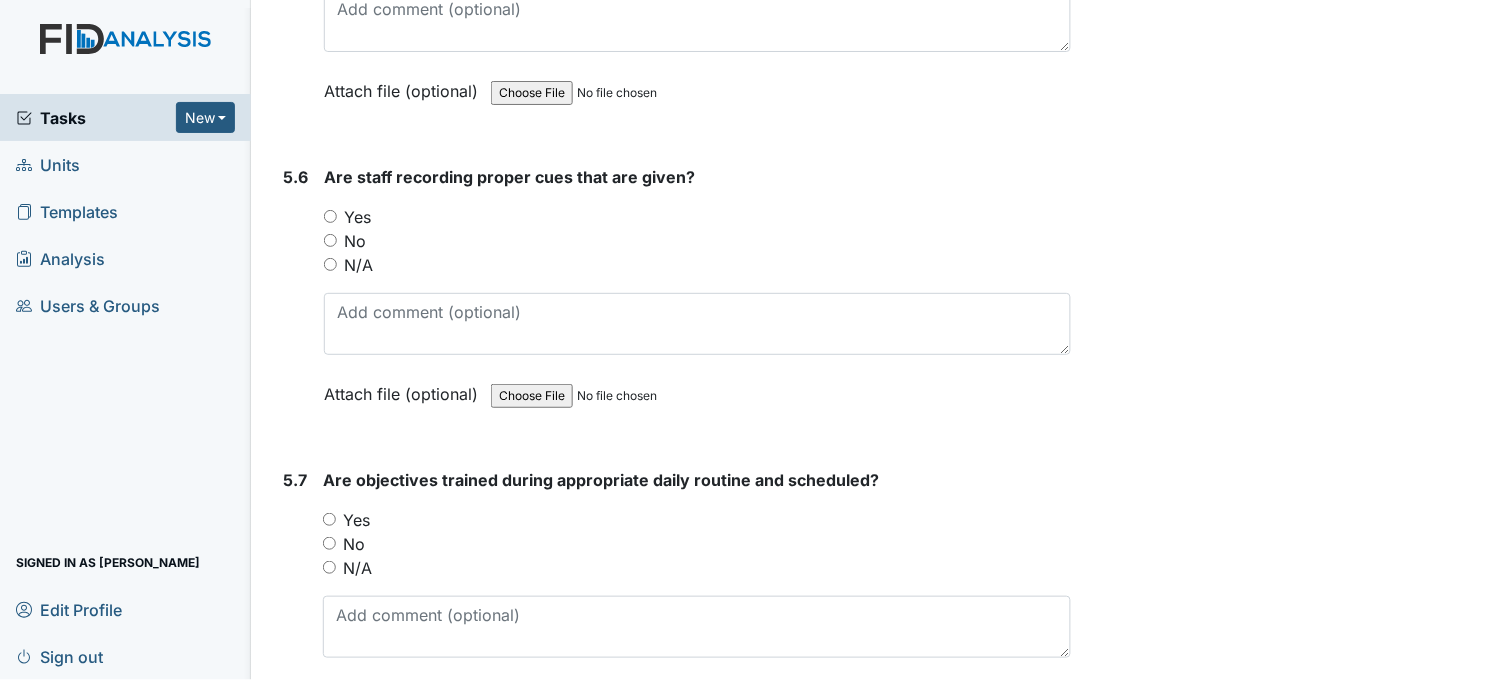 click on "Yes" at bounding box center [330, 216] 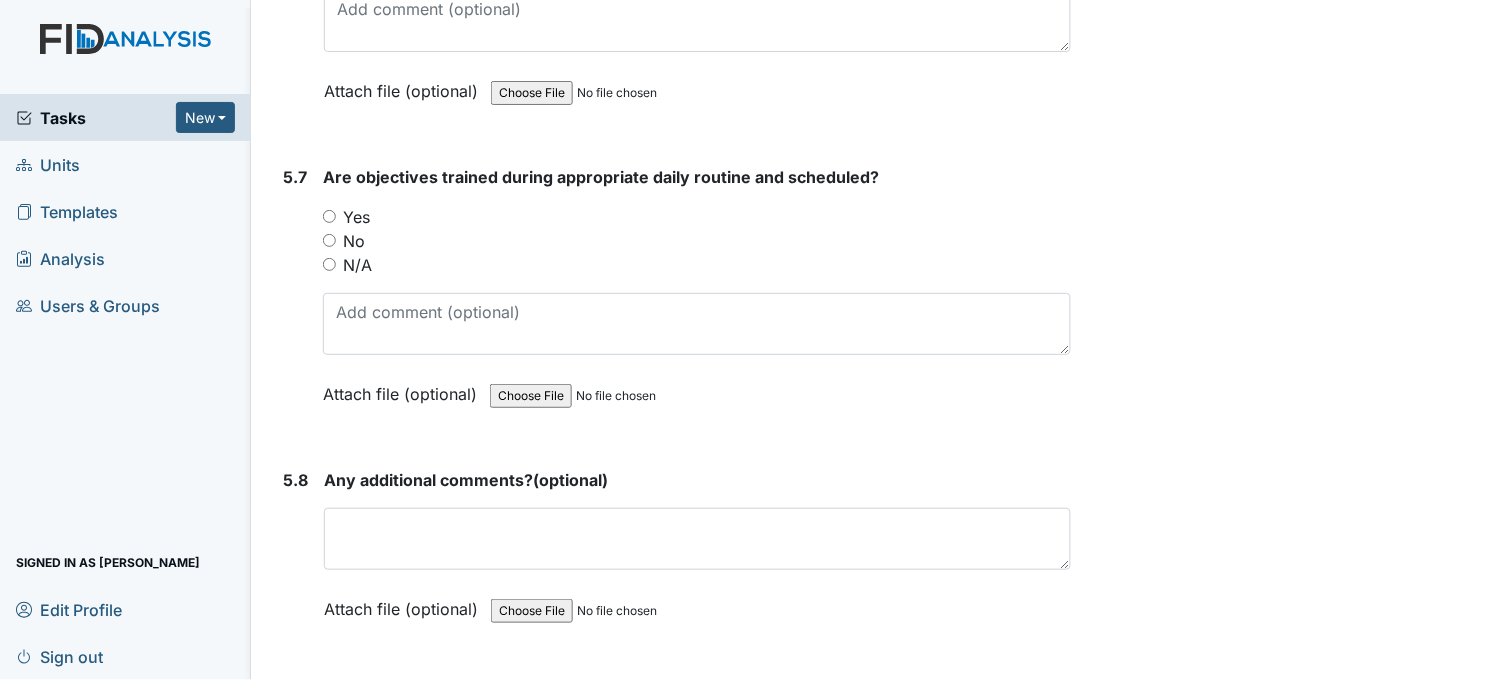 scroll, scrollTop: 12222, scrollLeft: 0, axis: vertical 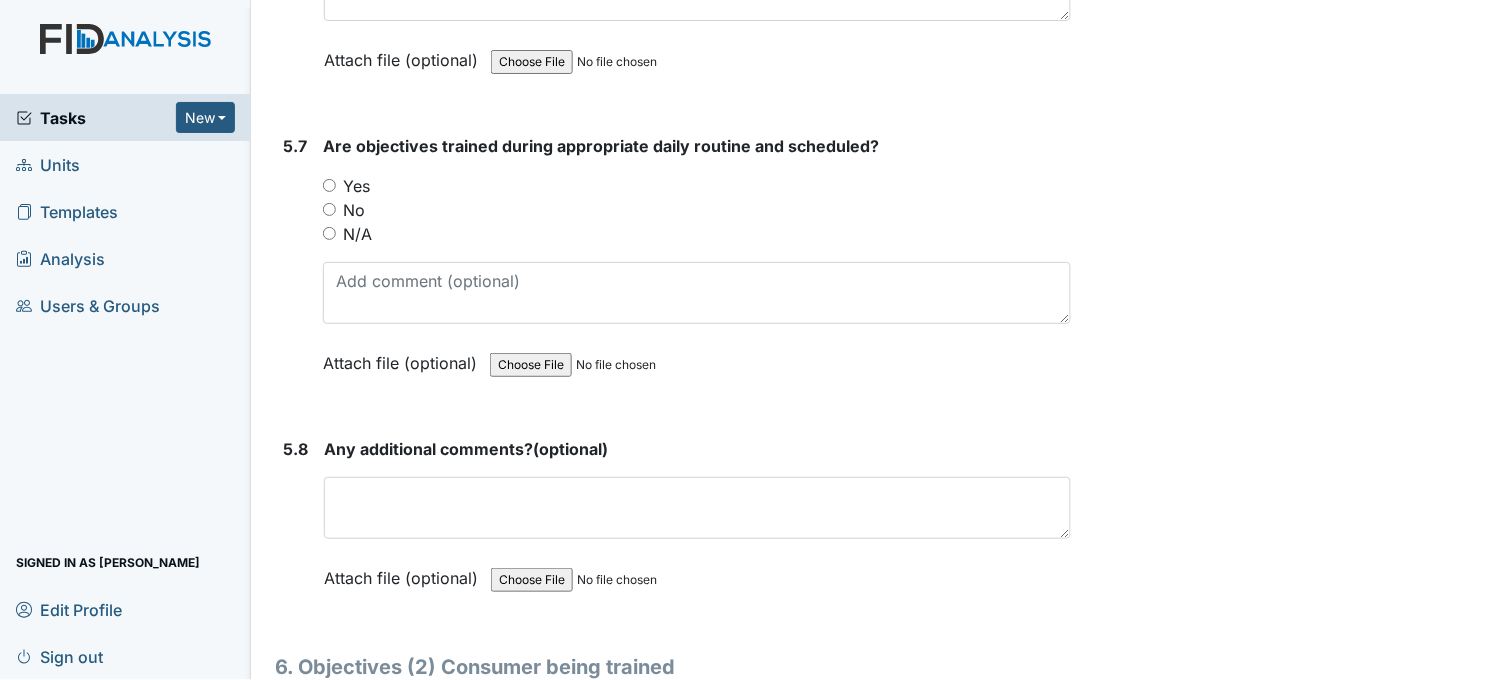 click on "Yes" at bounding box center [329, 185] 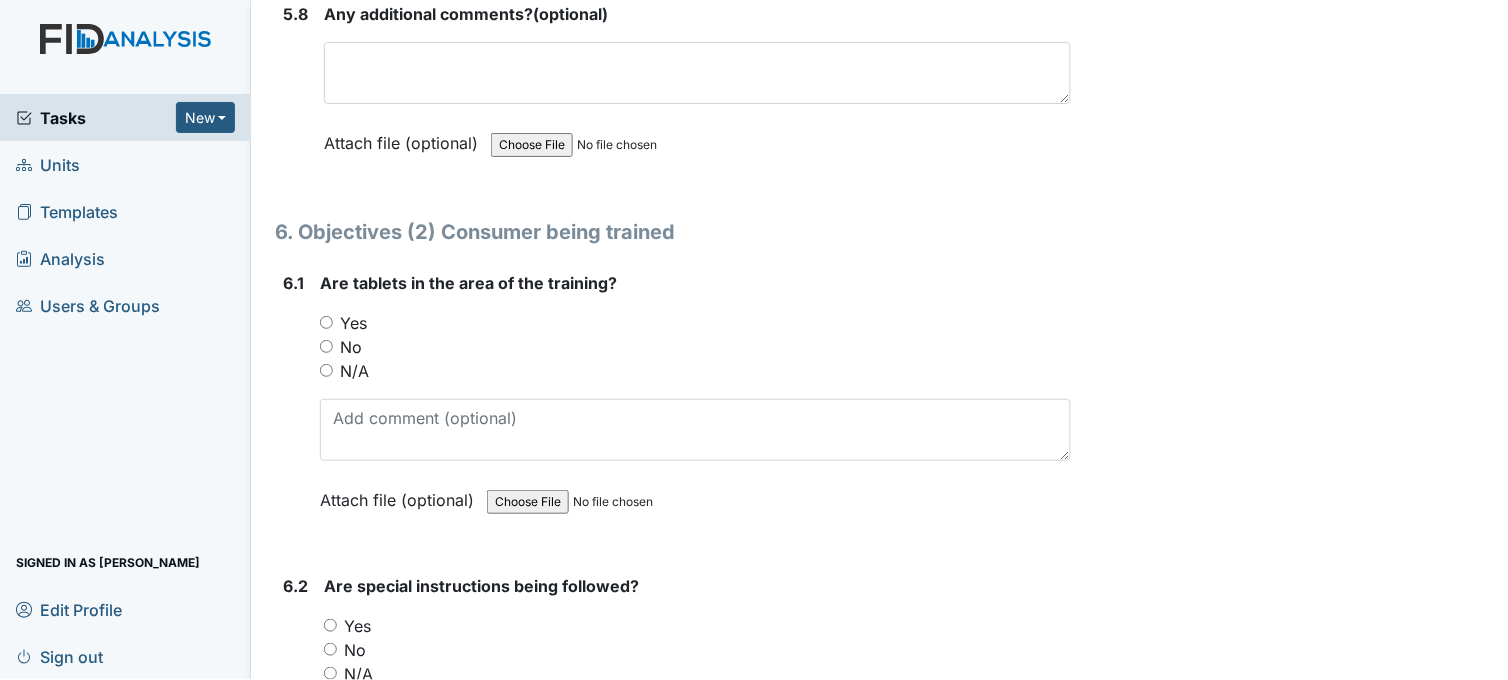 scroll, scrollTop: 12666, scrollLeft: 0, axis: vertical 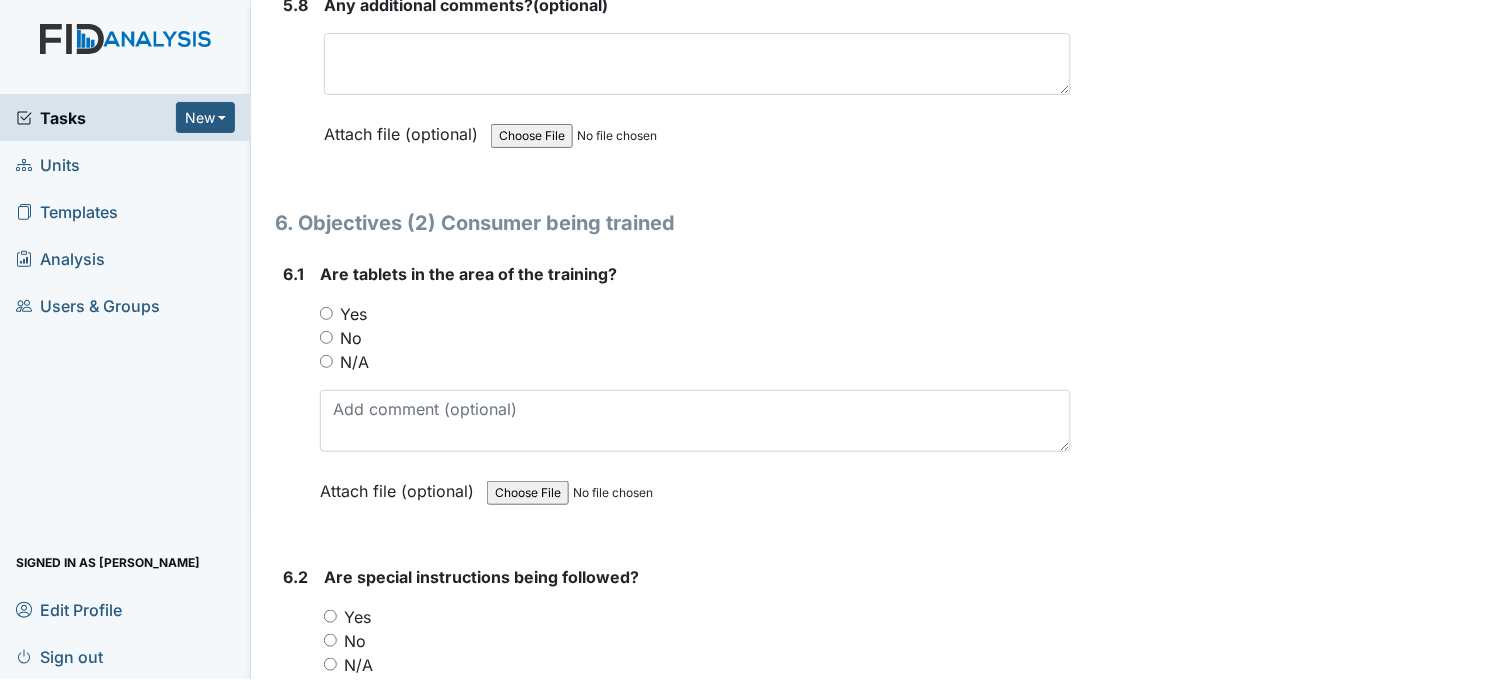 click on "Yes" at bounding box center [326, 313] 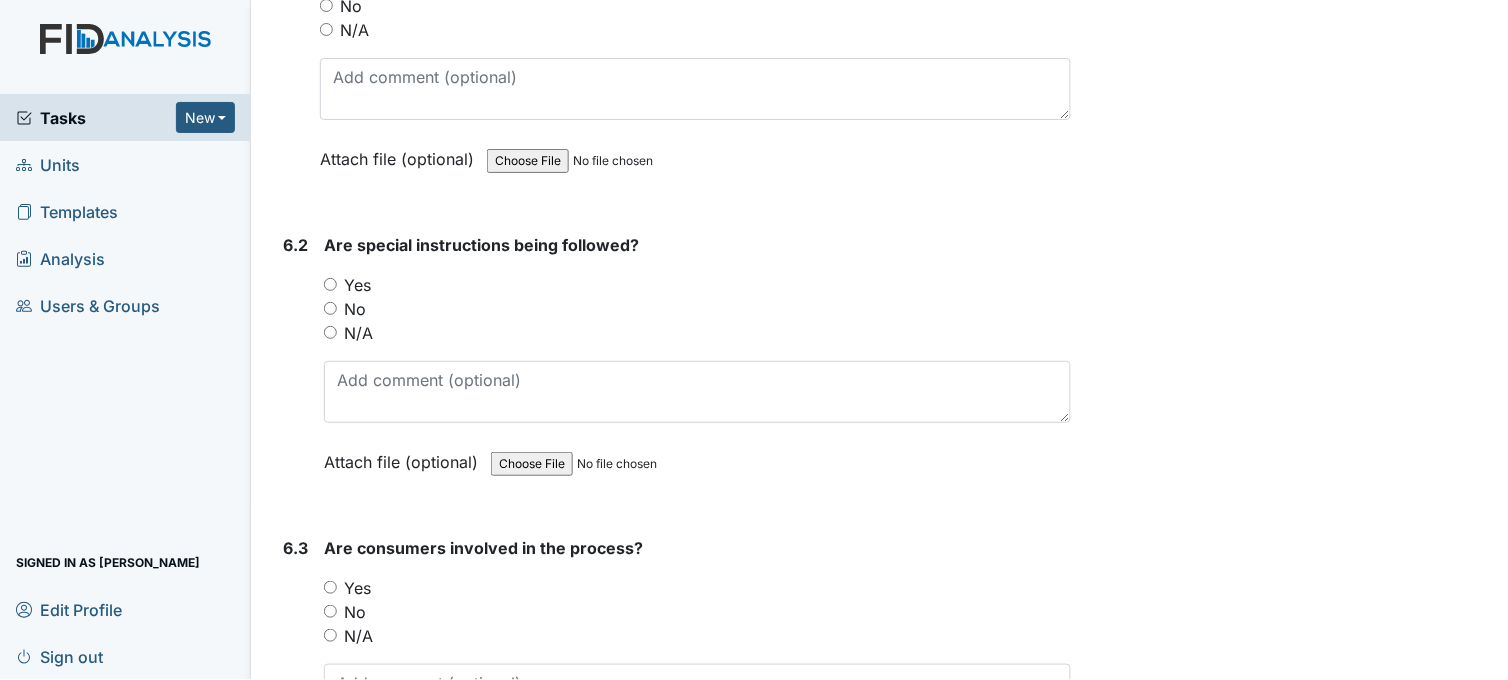 scroll, scrollTop: 13000, scrollLeft: 0, axis: vertical 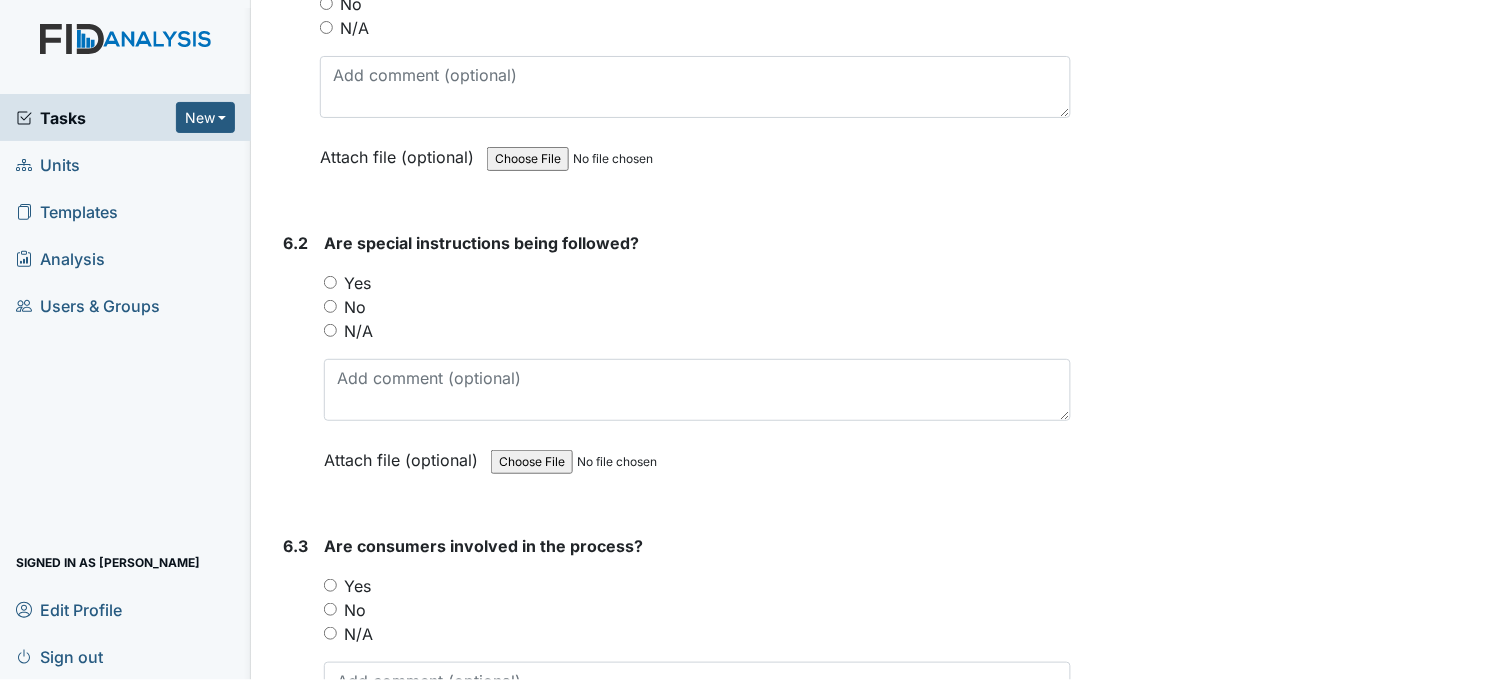 click on "Yes" at bounding box center [330, 282] 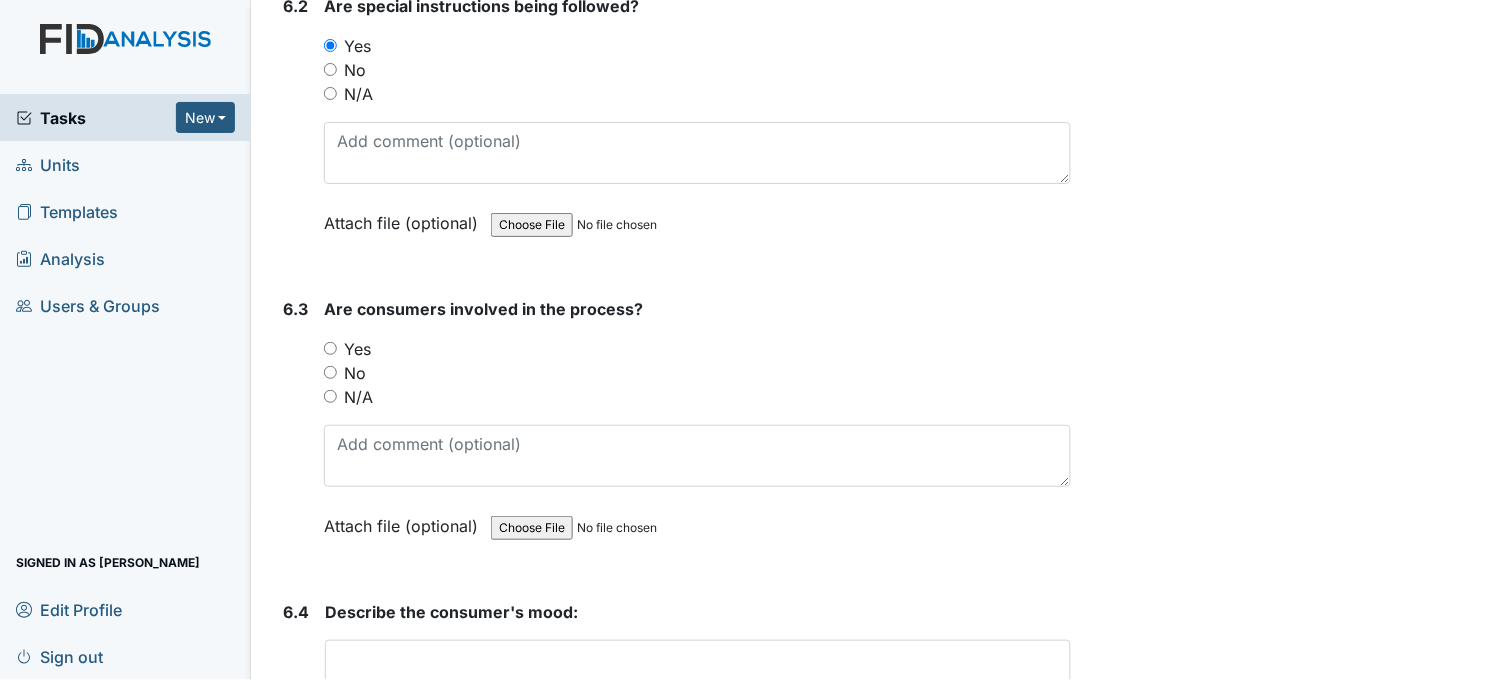 scroll, scrollTop: 13333, scrollLeft: 0, axis: vertical 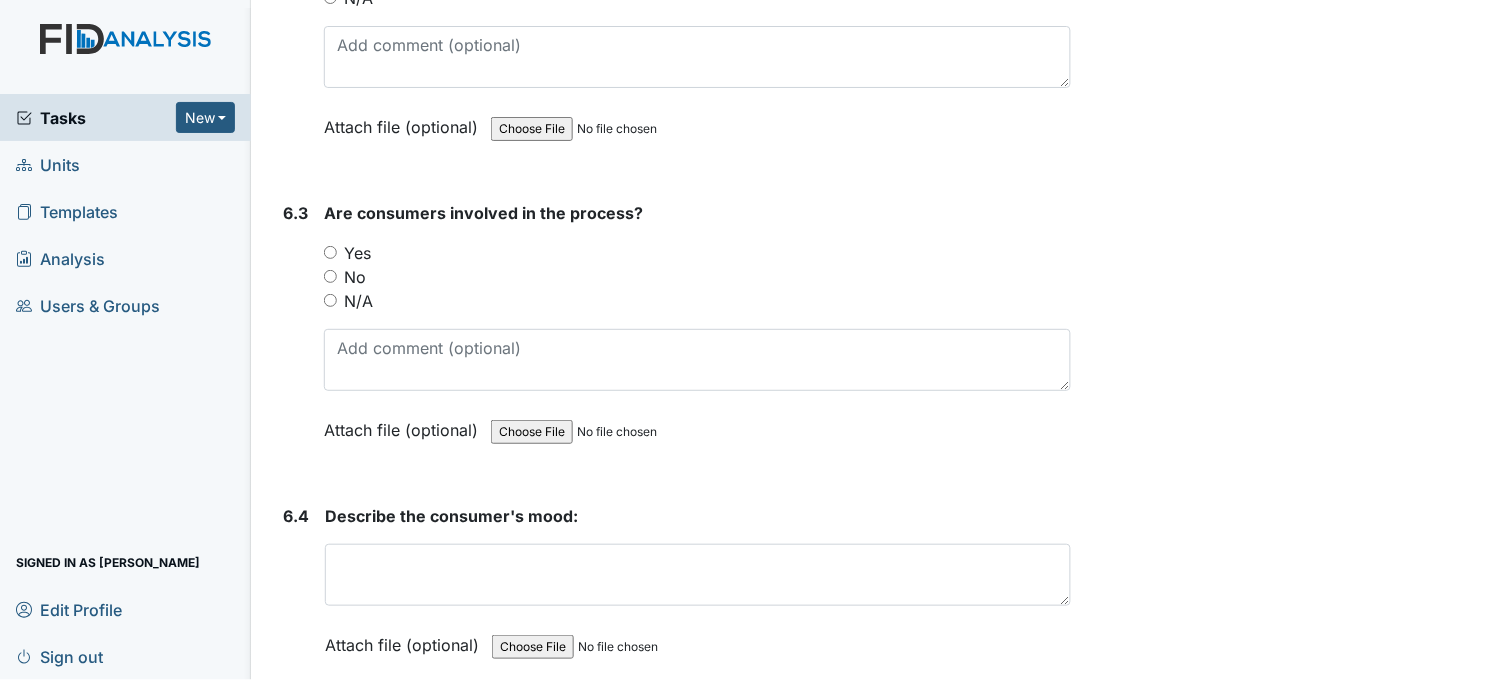 click on "Yes" at bounding box center (330, 252) 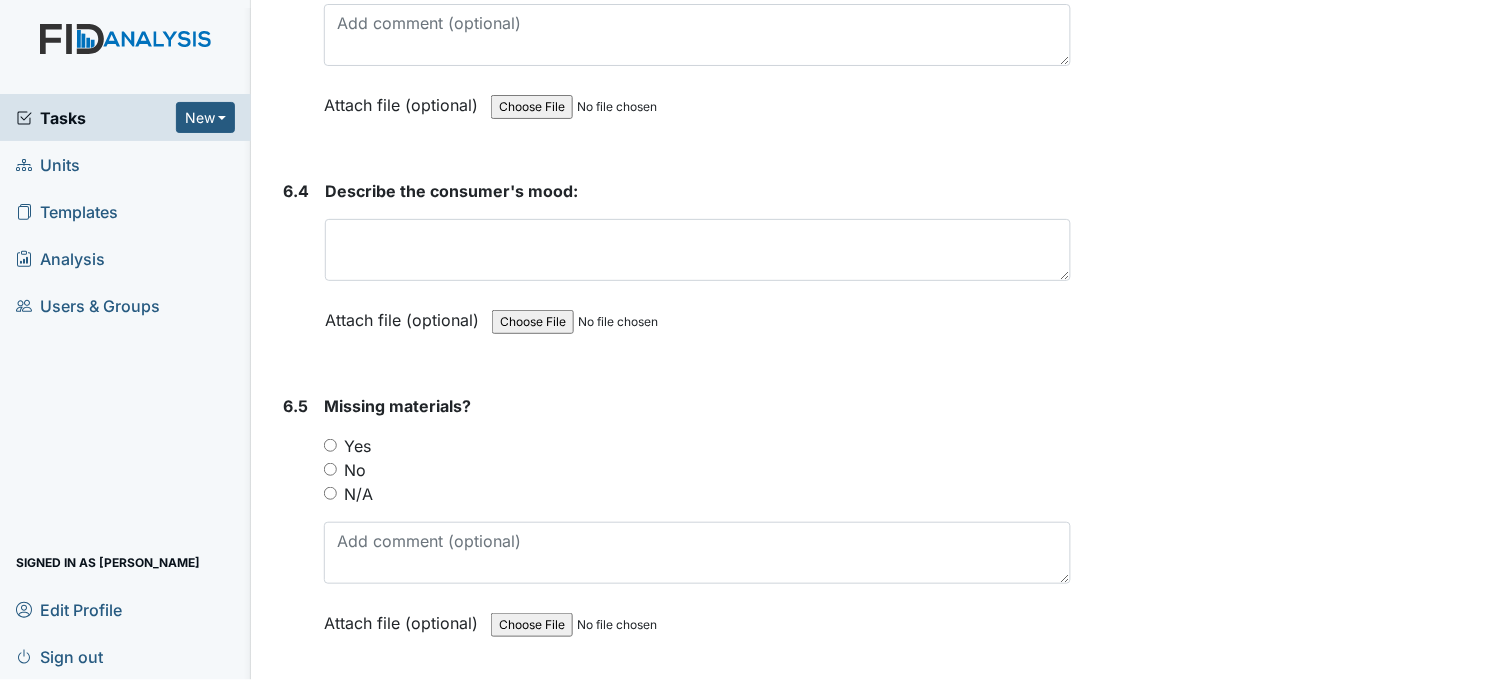 scroll, scrollTop: 13666, scrollLeft: 0, axis: vertical 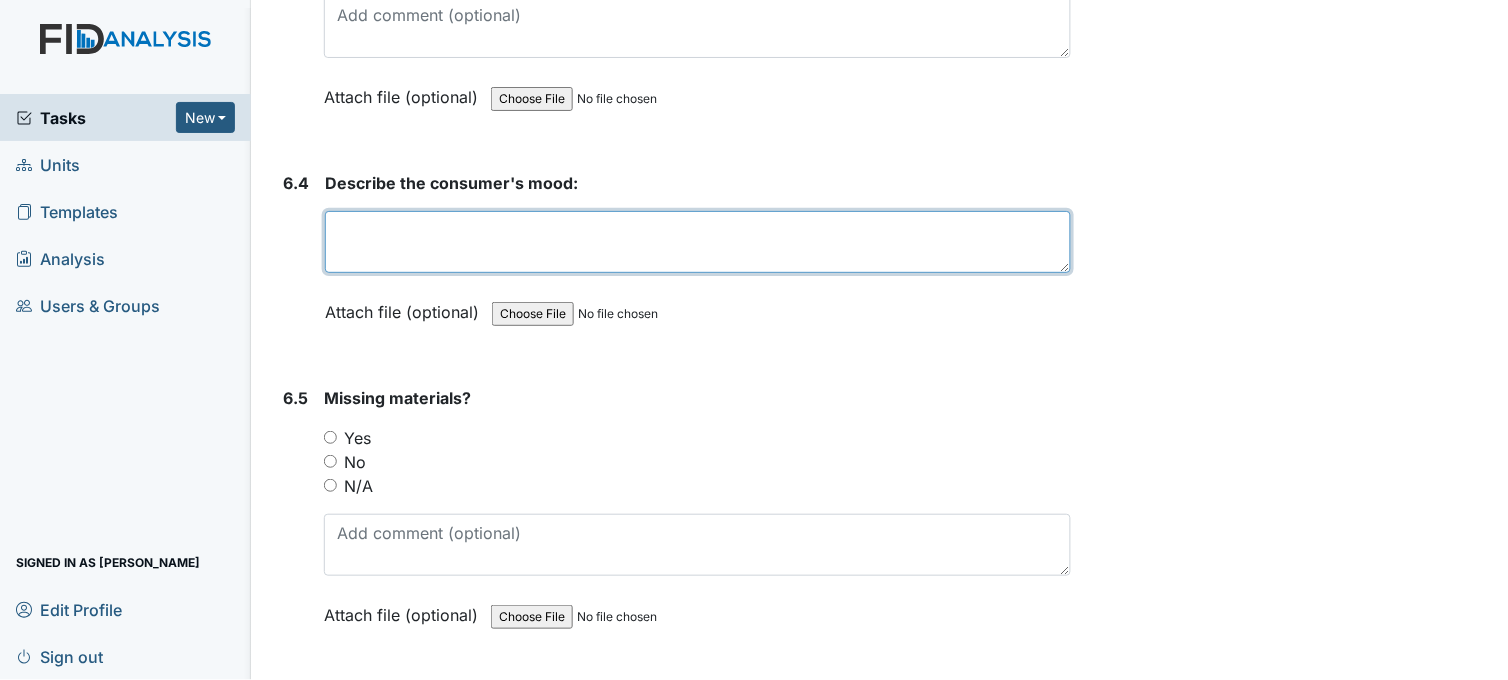 click at bounding box center [698, 242] 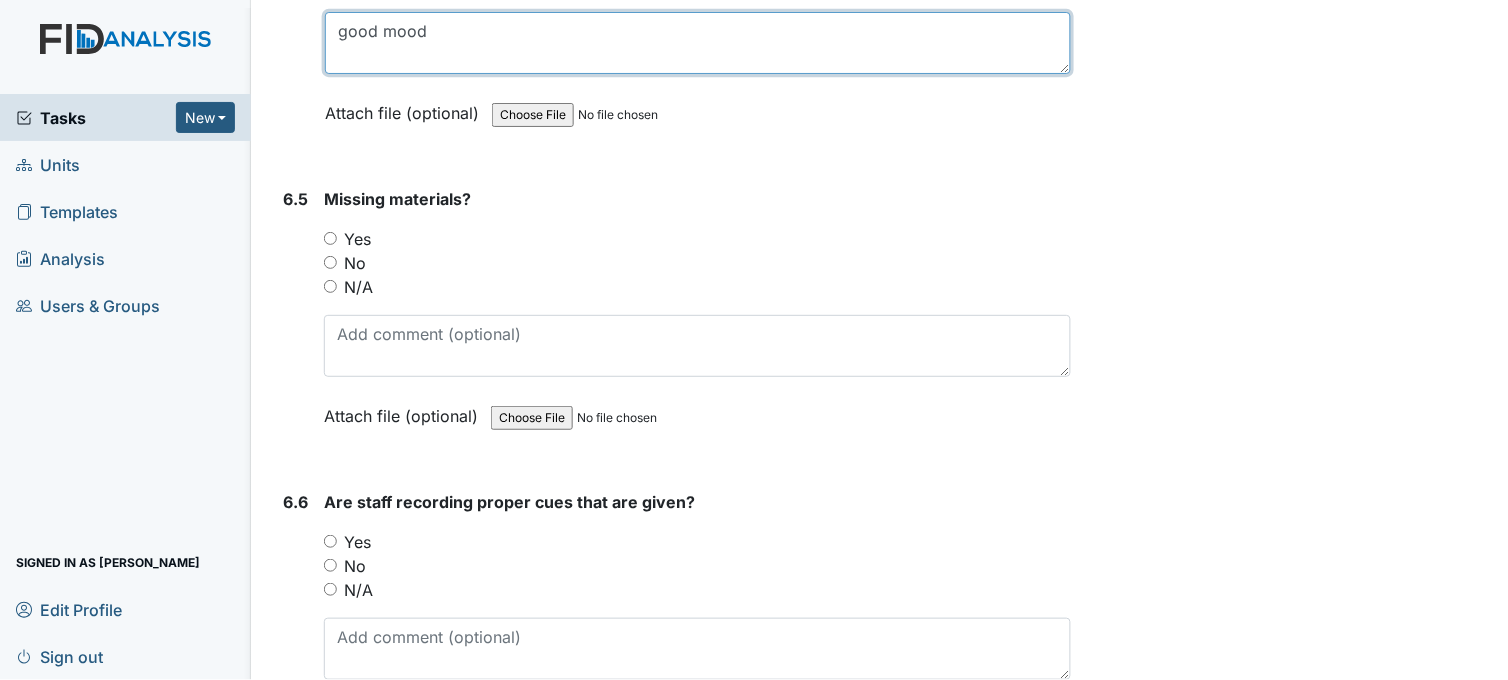 scroll, scrollTop: 13888, scrollLeft: 0, axis: vertical 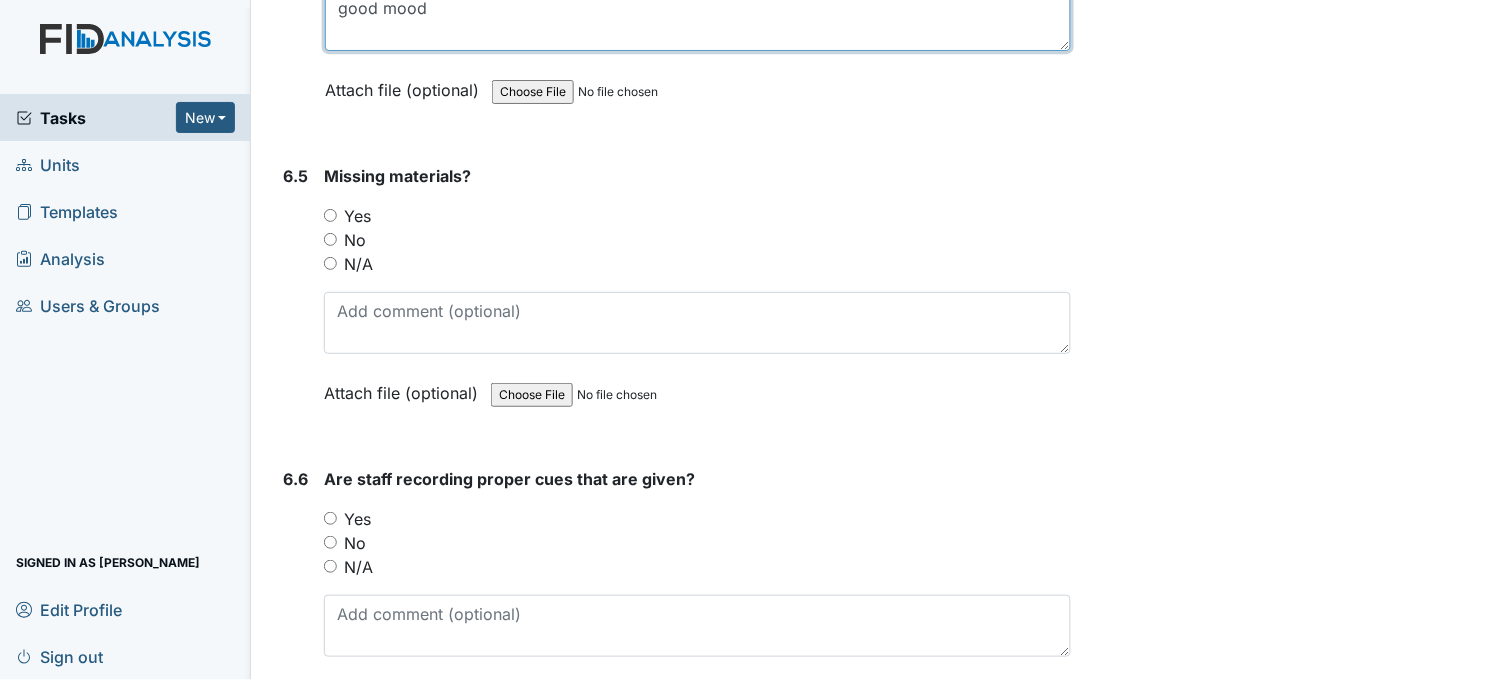 type on "good mood" 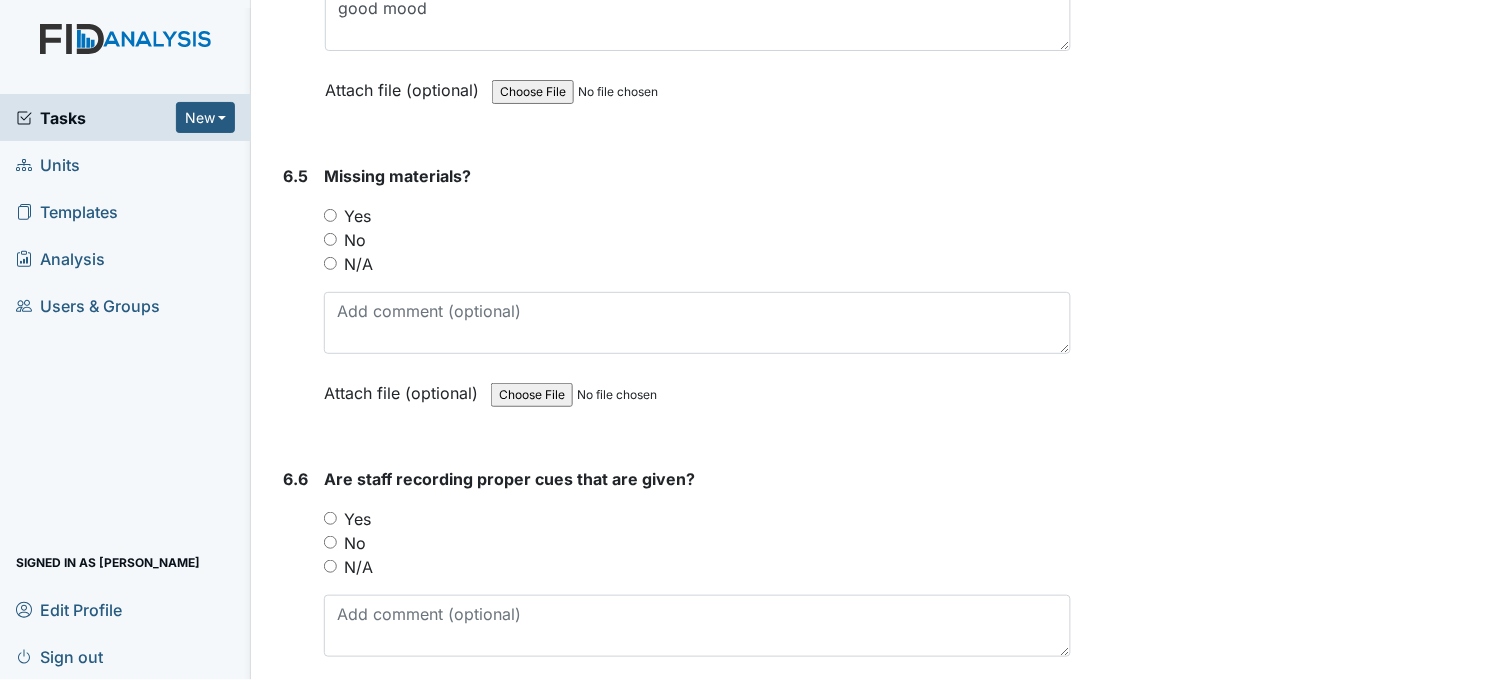 click on "No" at bounding box center [330, 239] 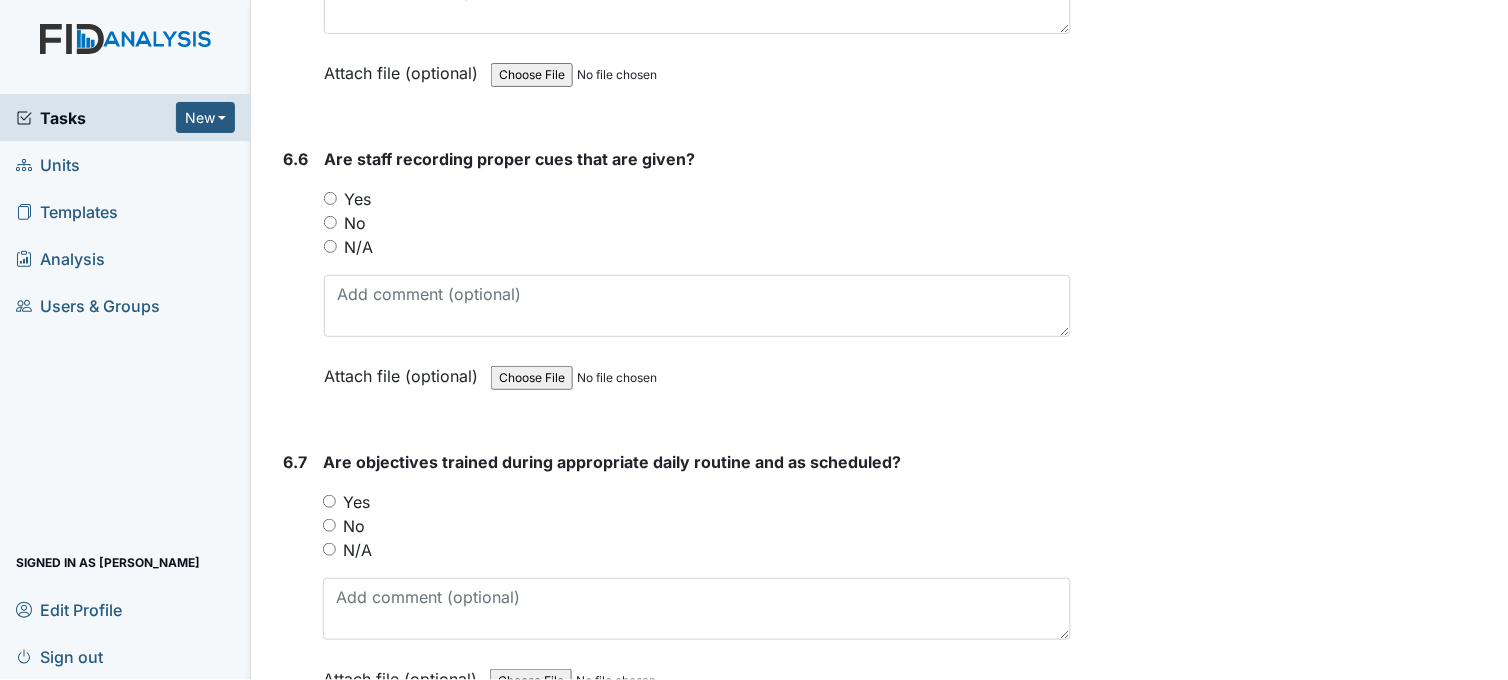 scroll, scrollTop: 14222, scrollLeft: 0, axis: vertical 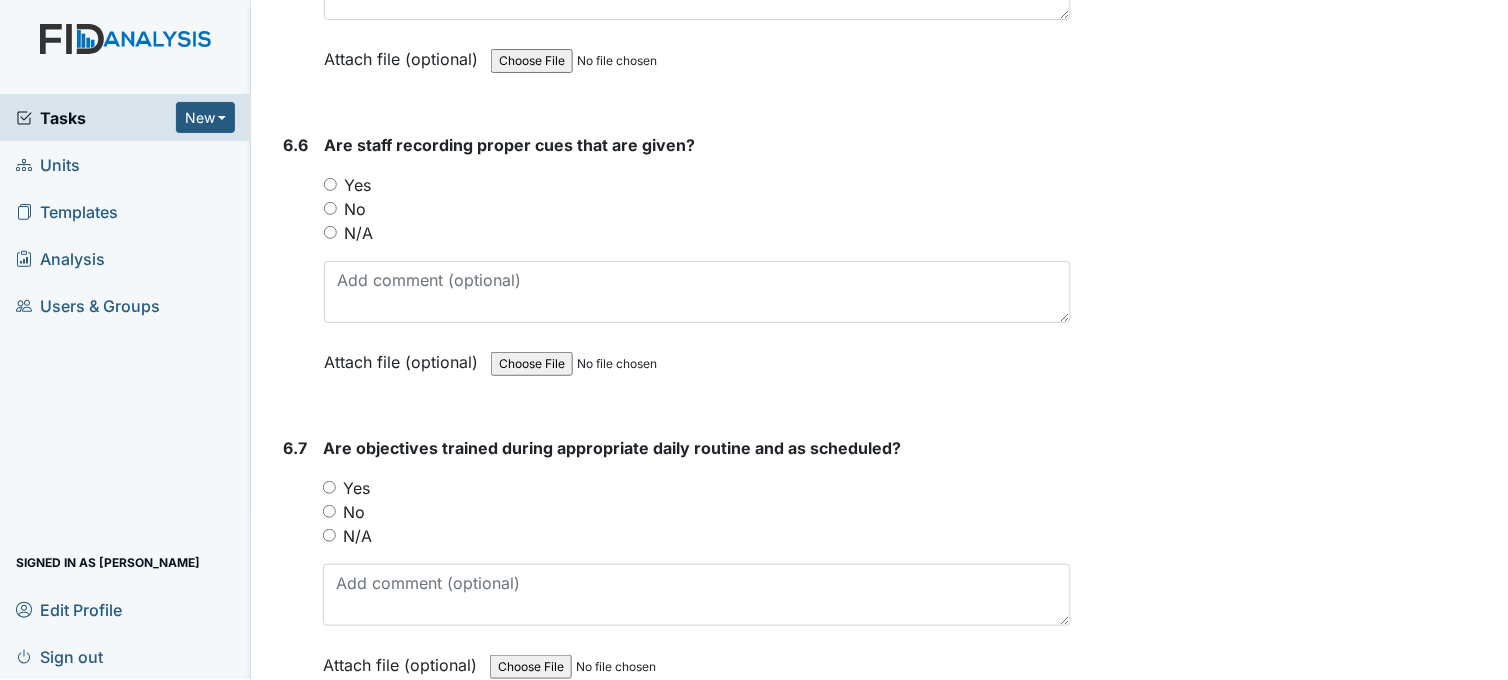 click on "Yes" at bounding box center (330, 184) 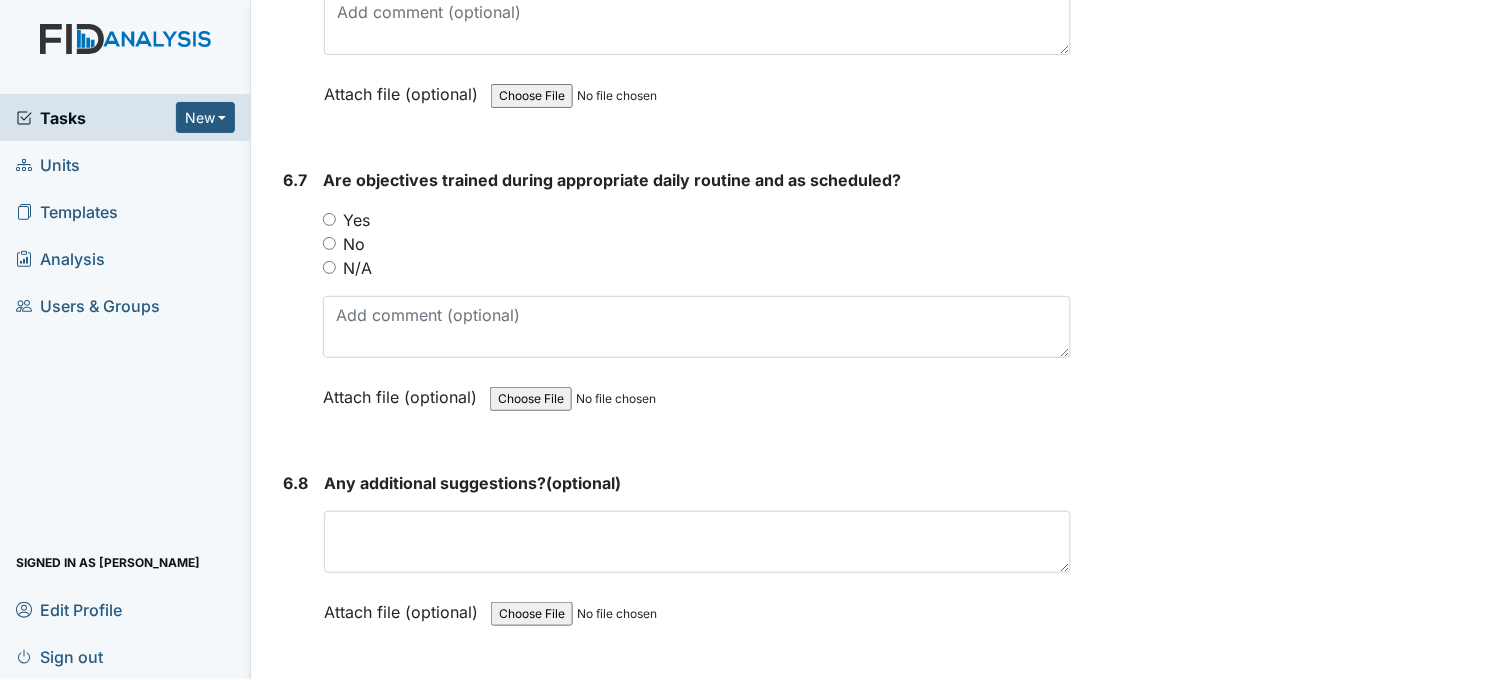 scroll, scrollTop: 14555, scrollLeft: 0, axis: vertical 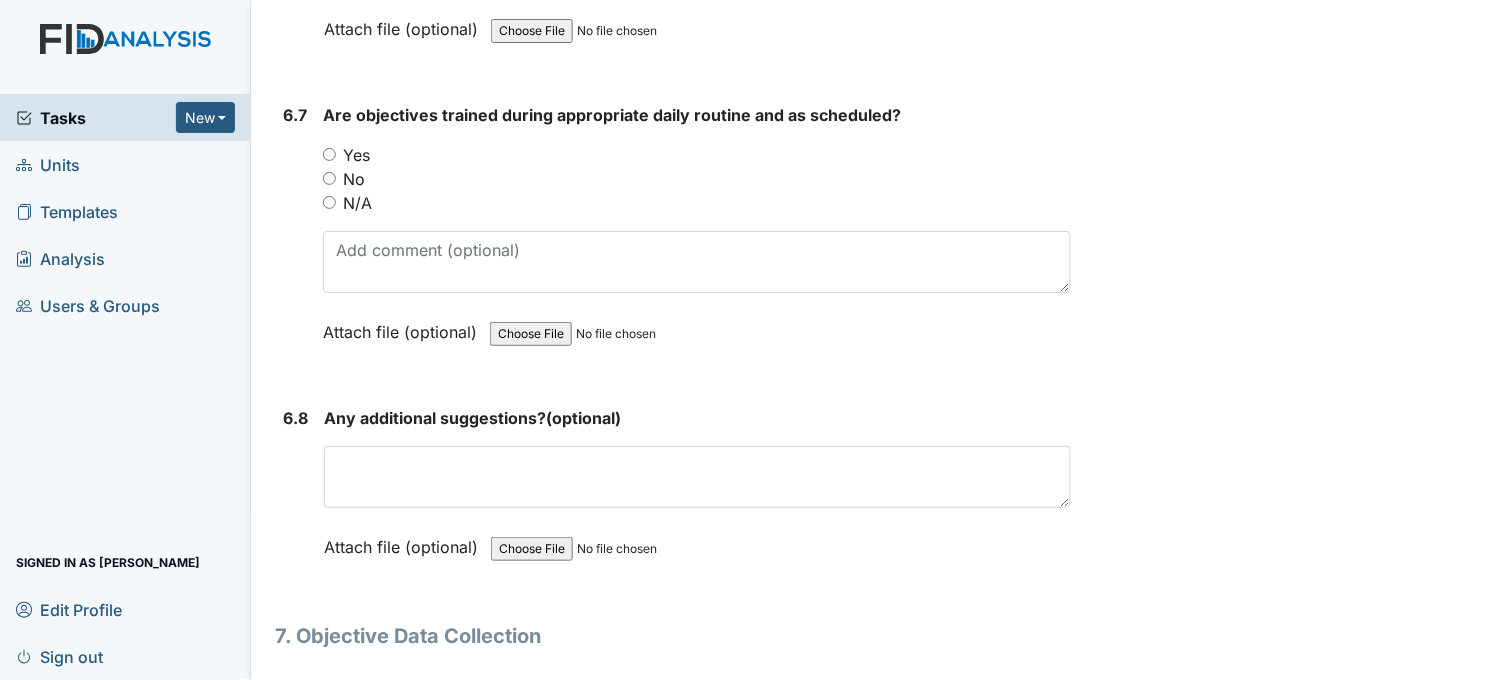click on "Yes" at bounding box center [329, 154] 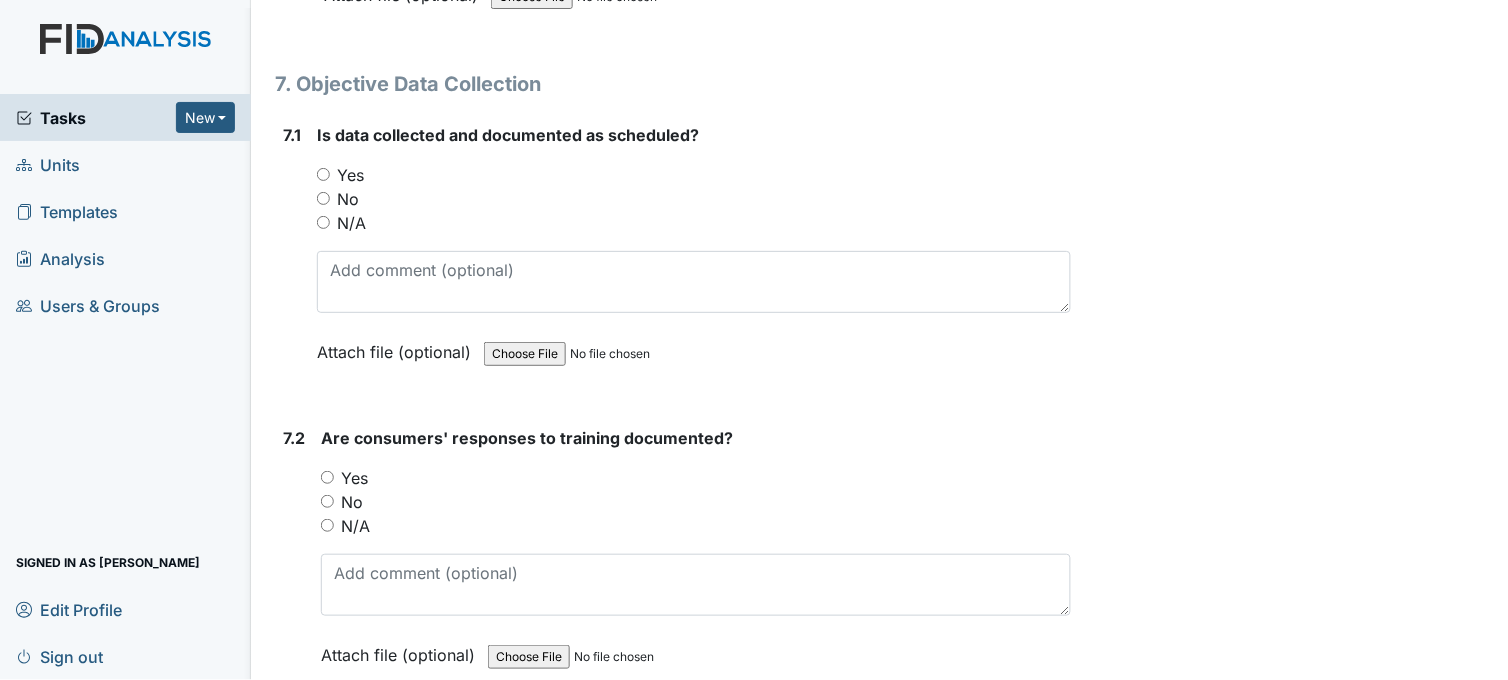 scroll, scrollTop: 15111, scrollLeft: 0, axis: vertical 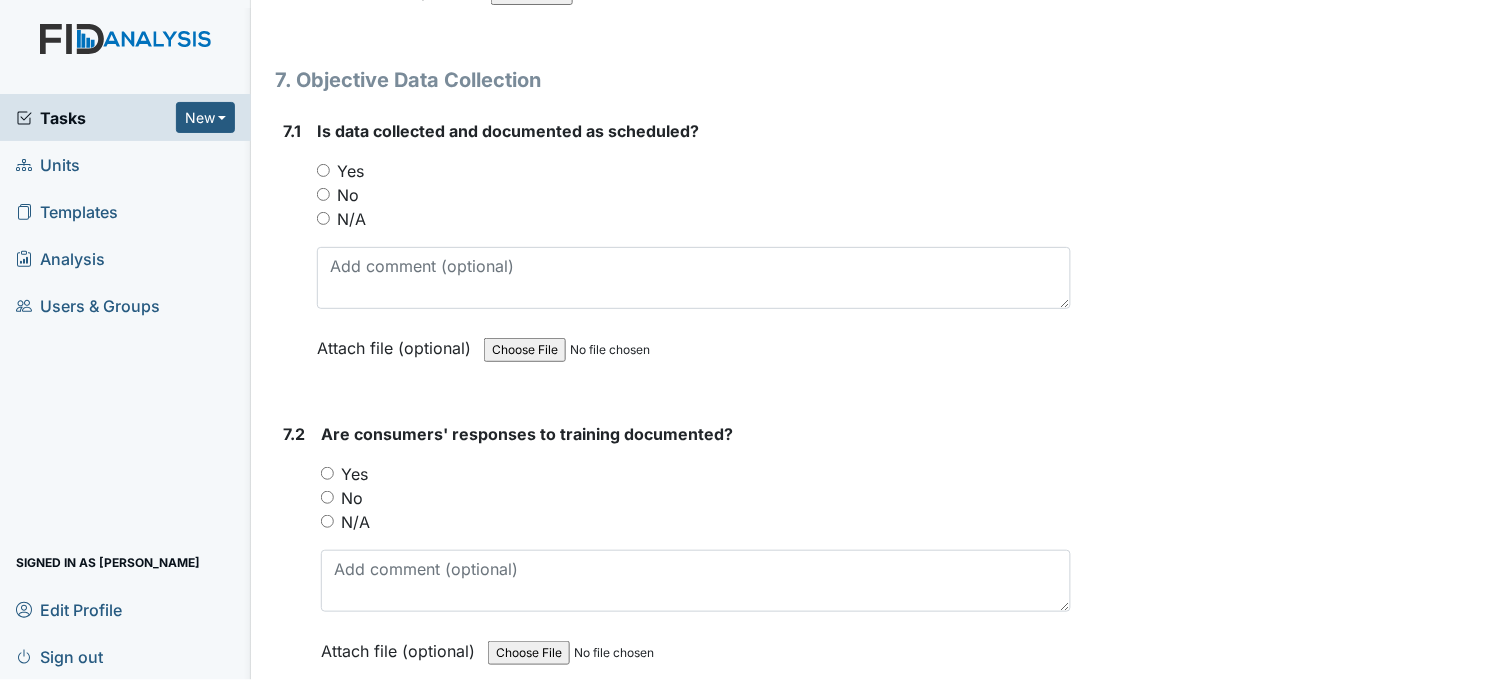 click on "Yes" at bounding box center [323, 170] 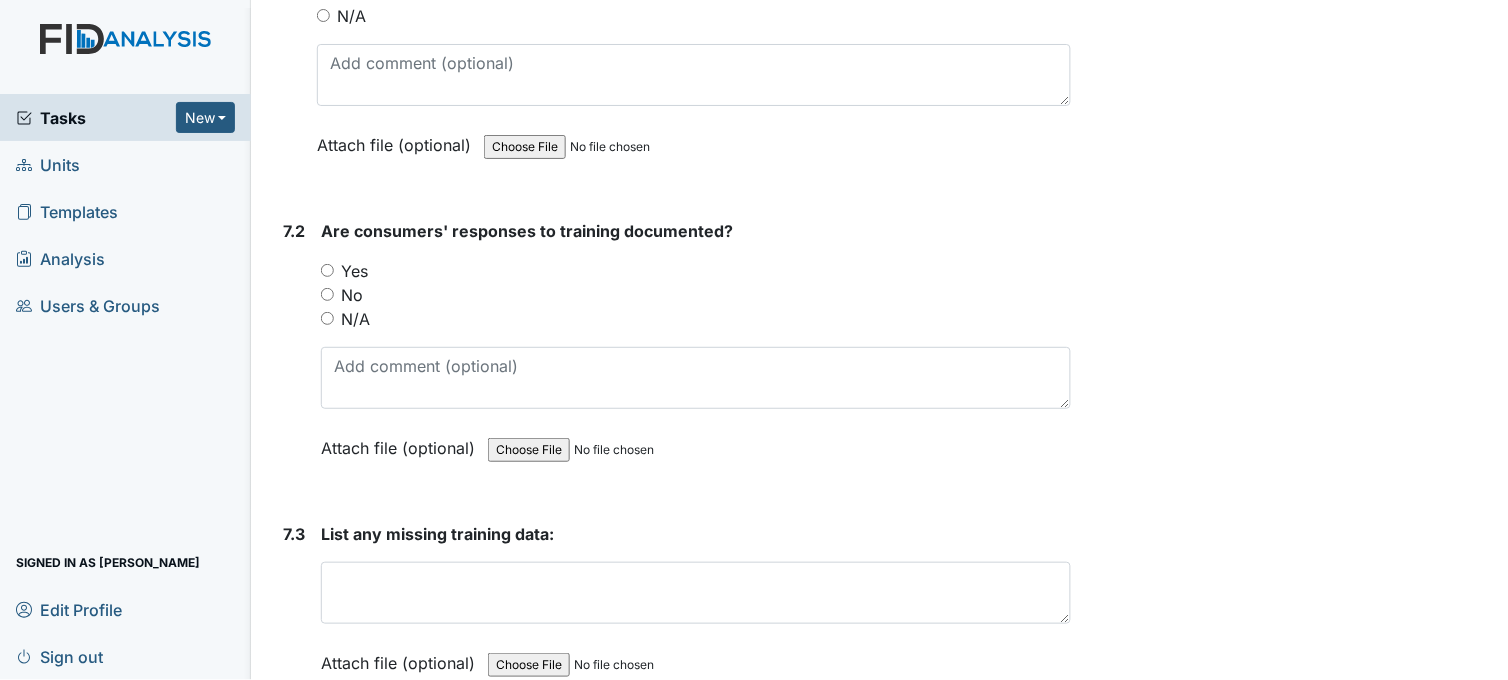scroll, scrollTop: 15333, scrollLeft: 0, axis: vertical 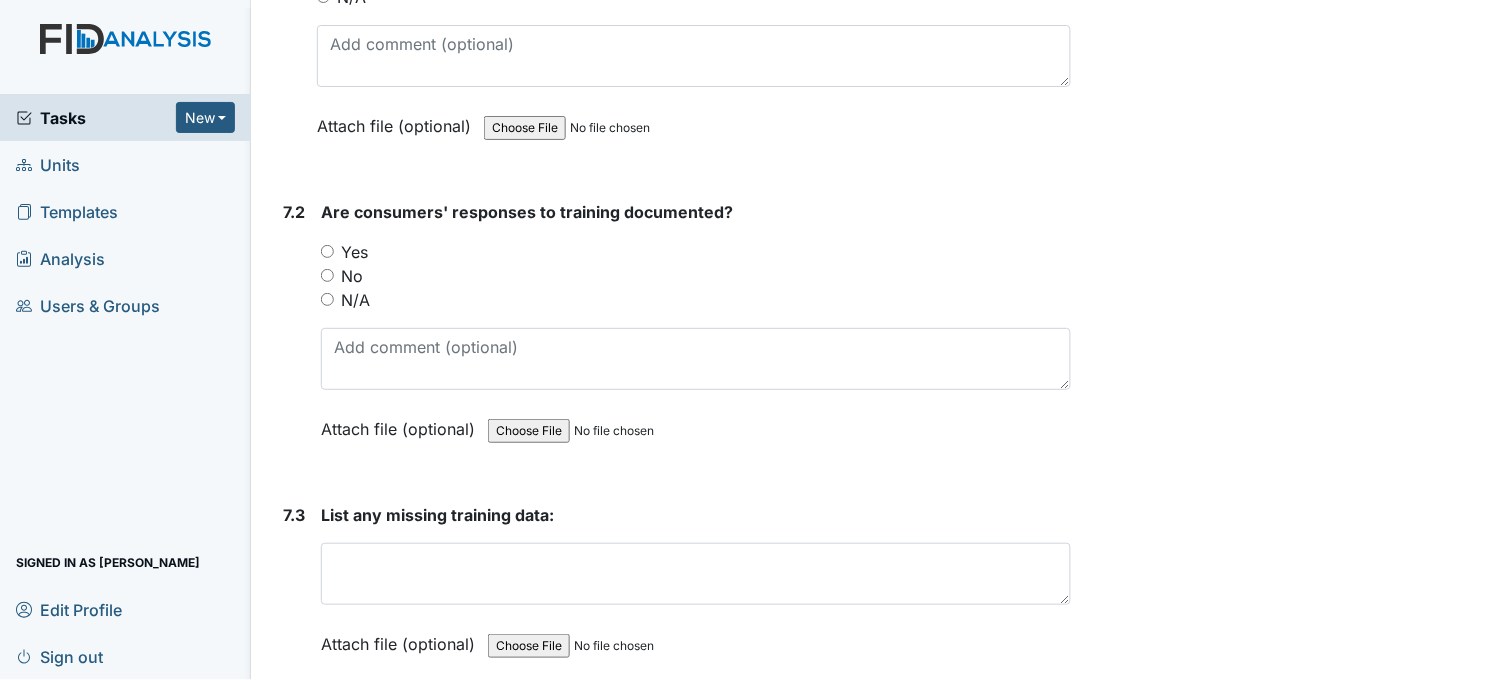 click on "N/A" at bounding box center [327, 299] 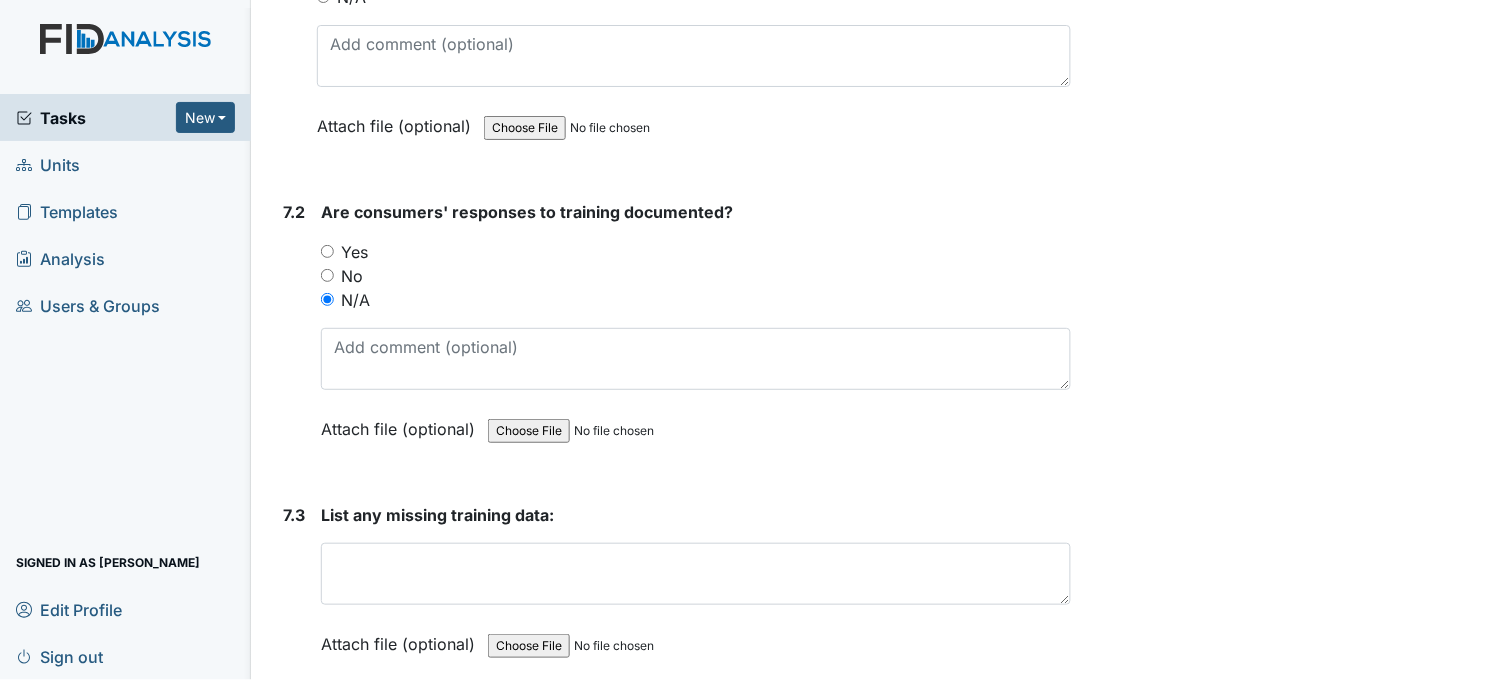 click on "Yes" at bounding box center [327, 251] 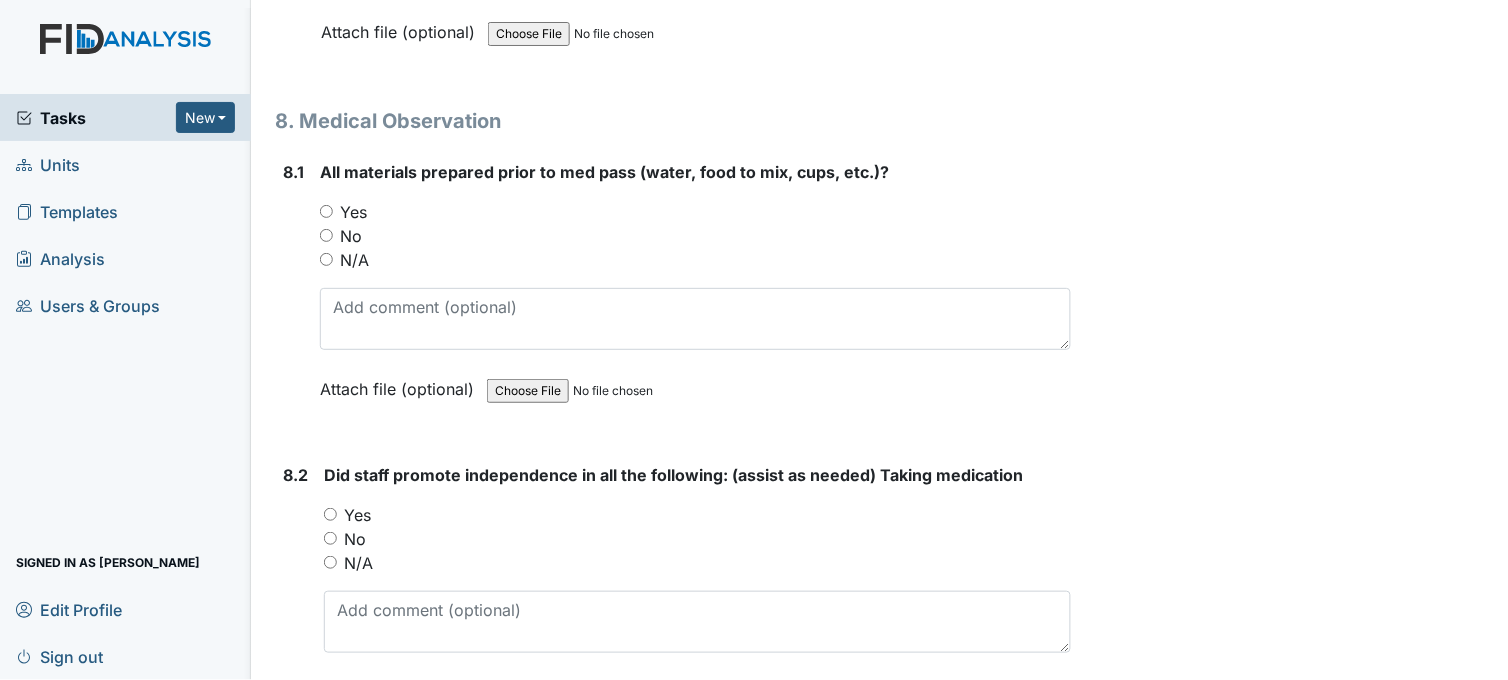 scroll, scrollTop: 16000, scrollLeft: 0, axis: vertical 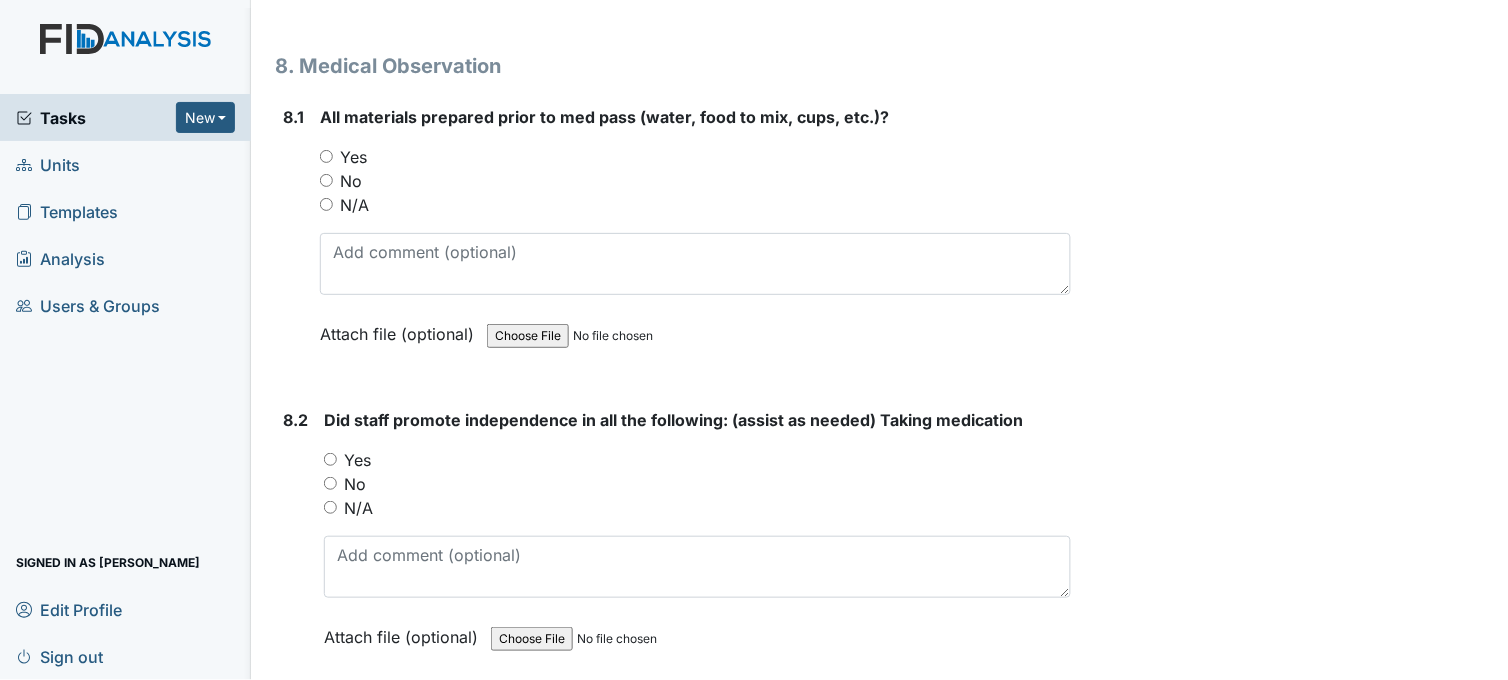 click on "Yes" at bounding box center (326, 156) 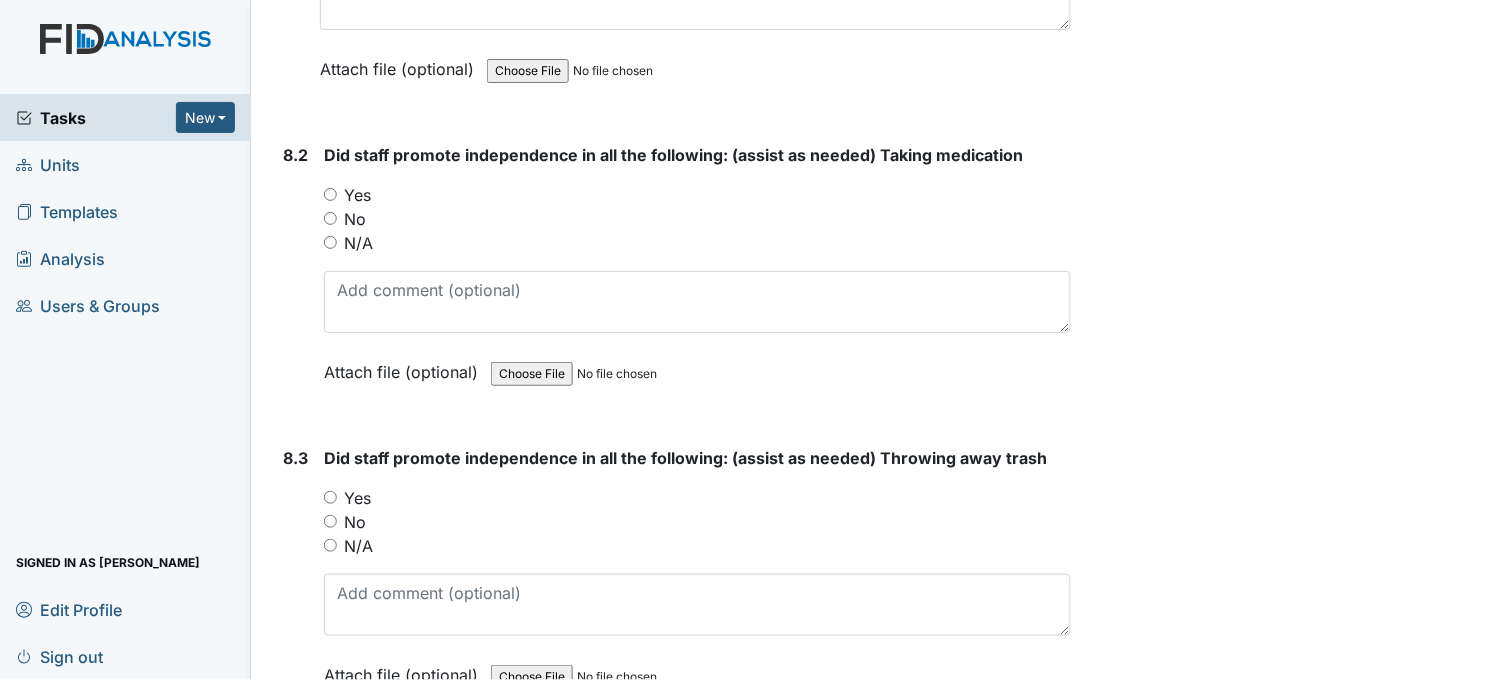 scroll, scrollTop: 16333, scrollLeft: 0, axis: vertical 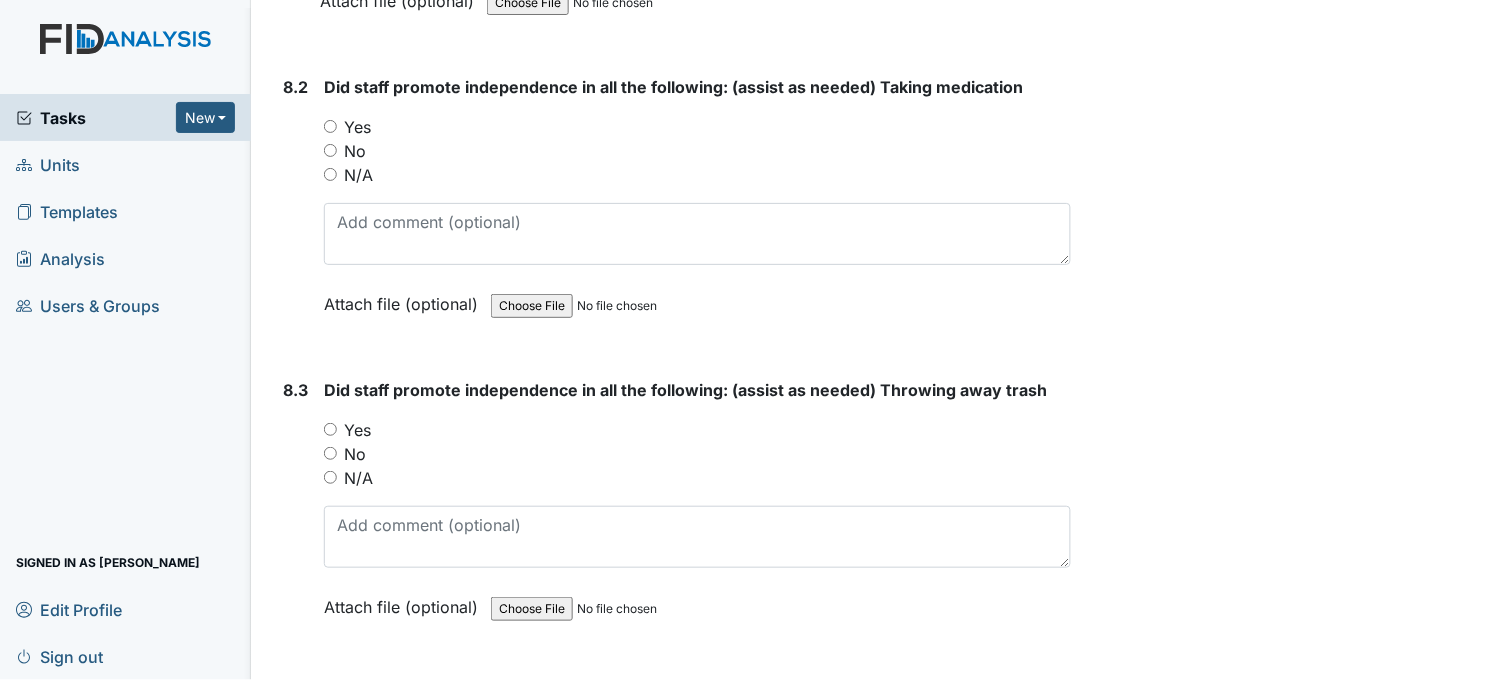 click on "Yes" at bounding box center (330, 126) 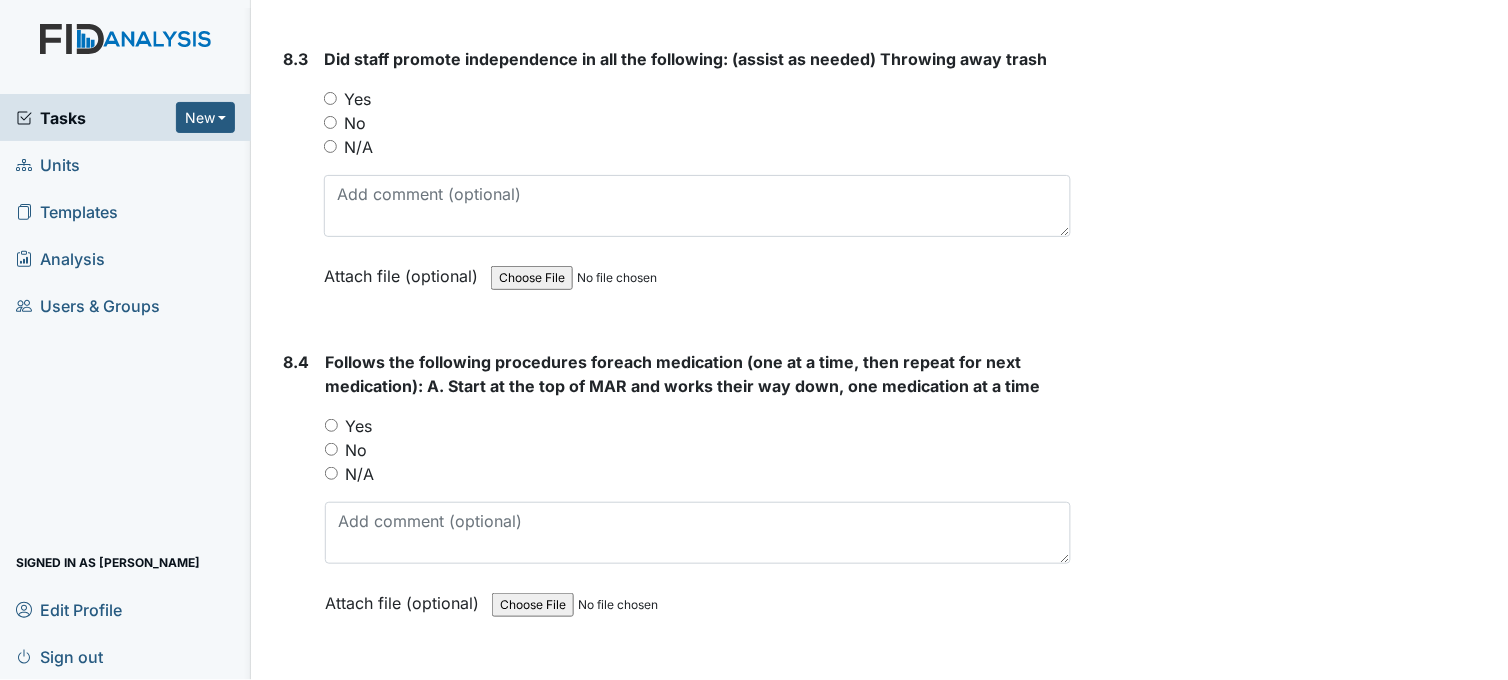 scroll, scrollTop: 16666, scrollLeft: 0, axis: vertical 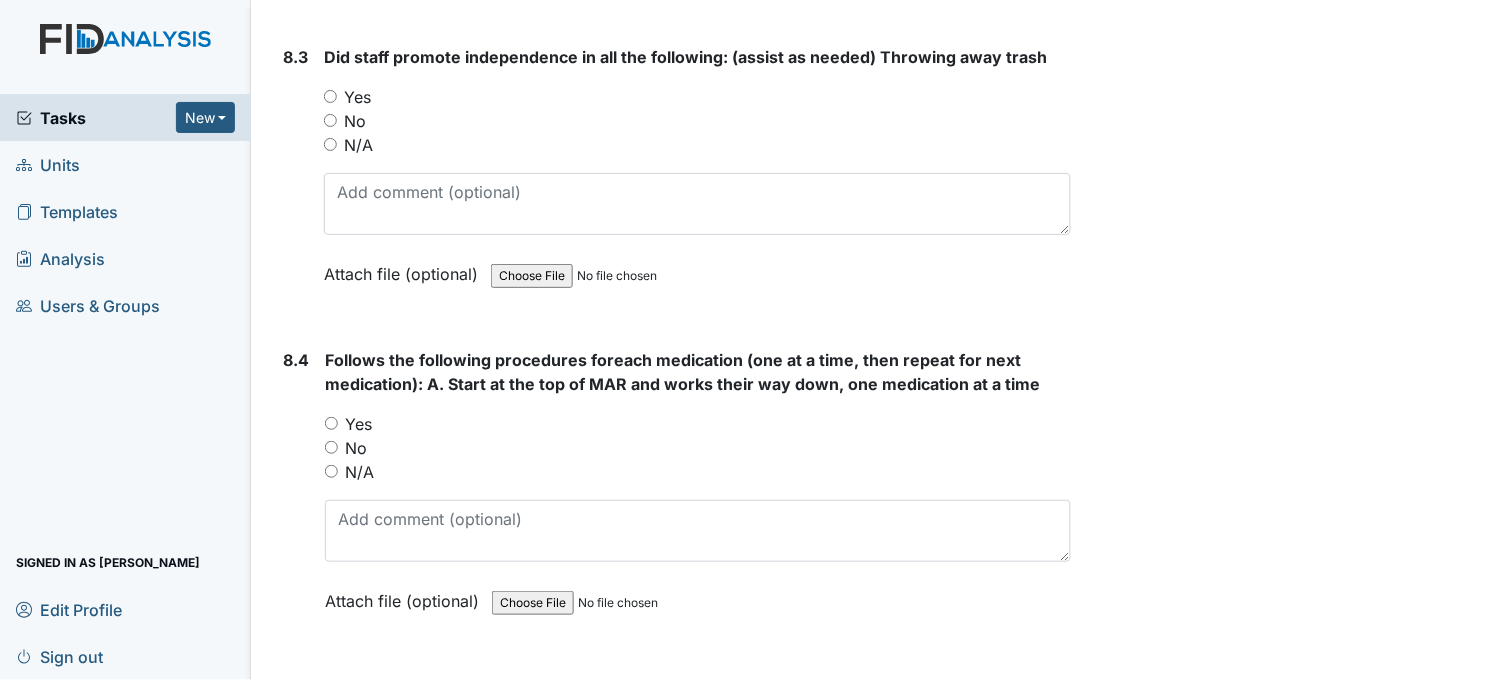 click on "Yes" at bounding box center (330, 96) 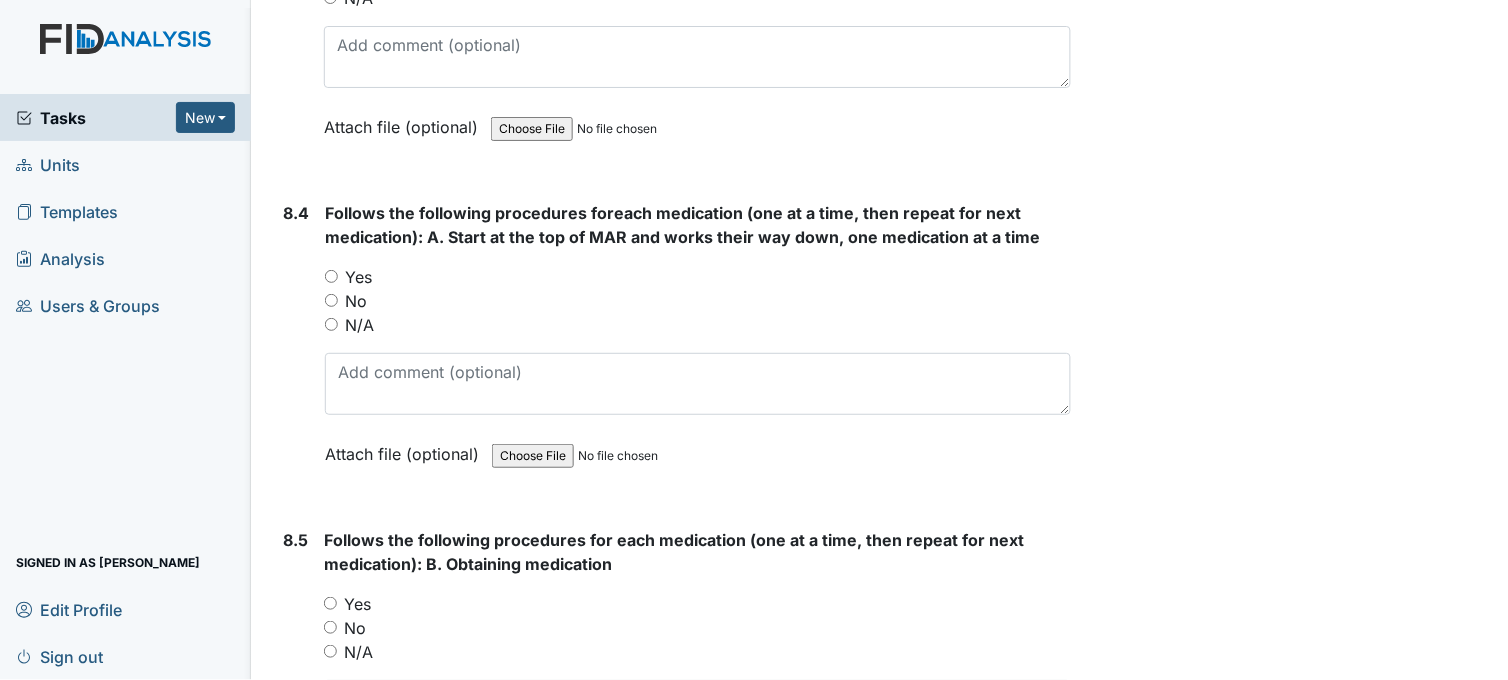 scroll, scrollTop: 16888, scrollLeft: 0, axis: vertical 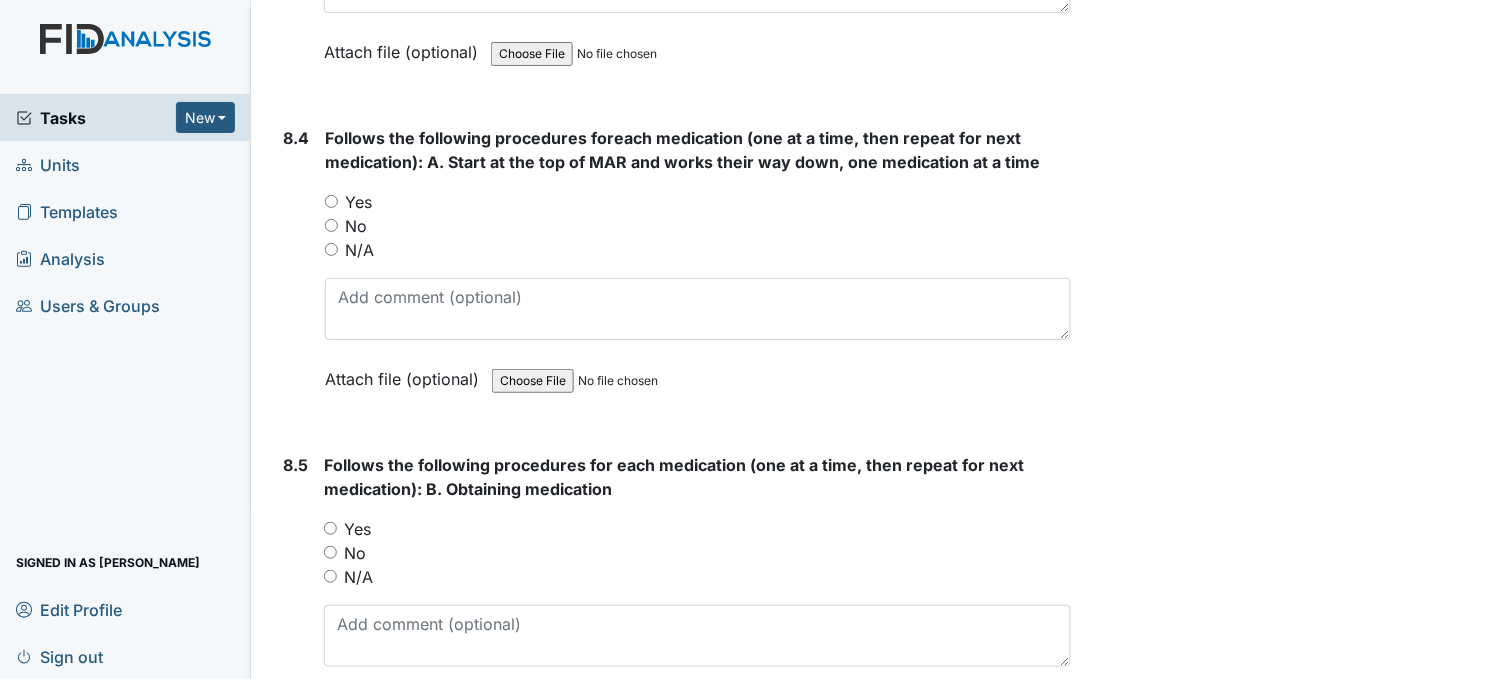 click on "Yes" at bounding box center (331, 201) 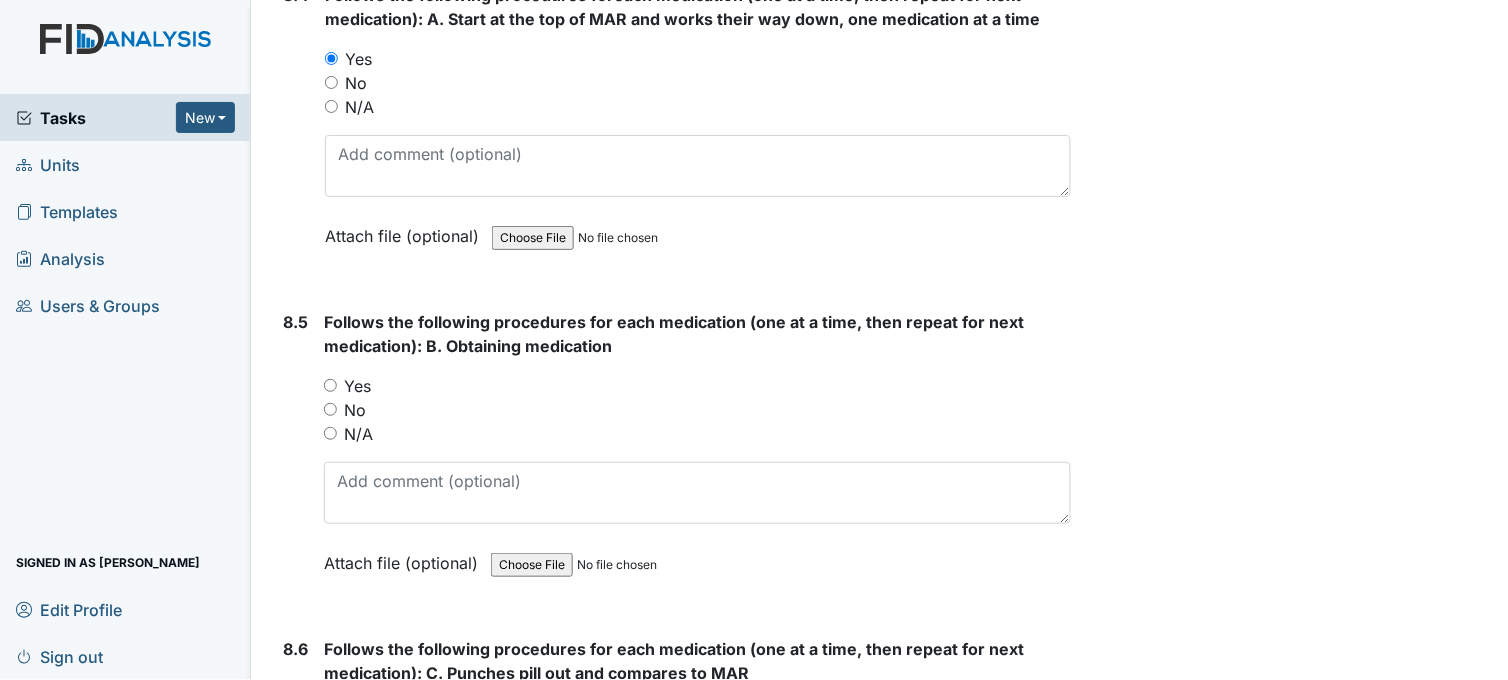 scroll, scrollTop: 17222, scrollLeft: 0, axis: vertical 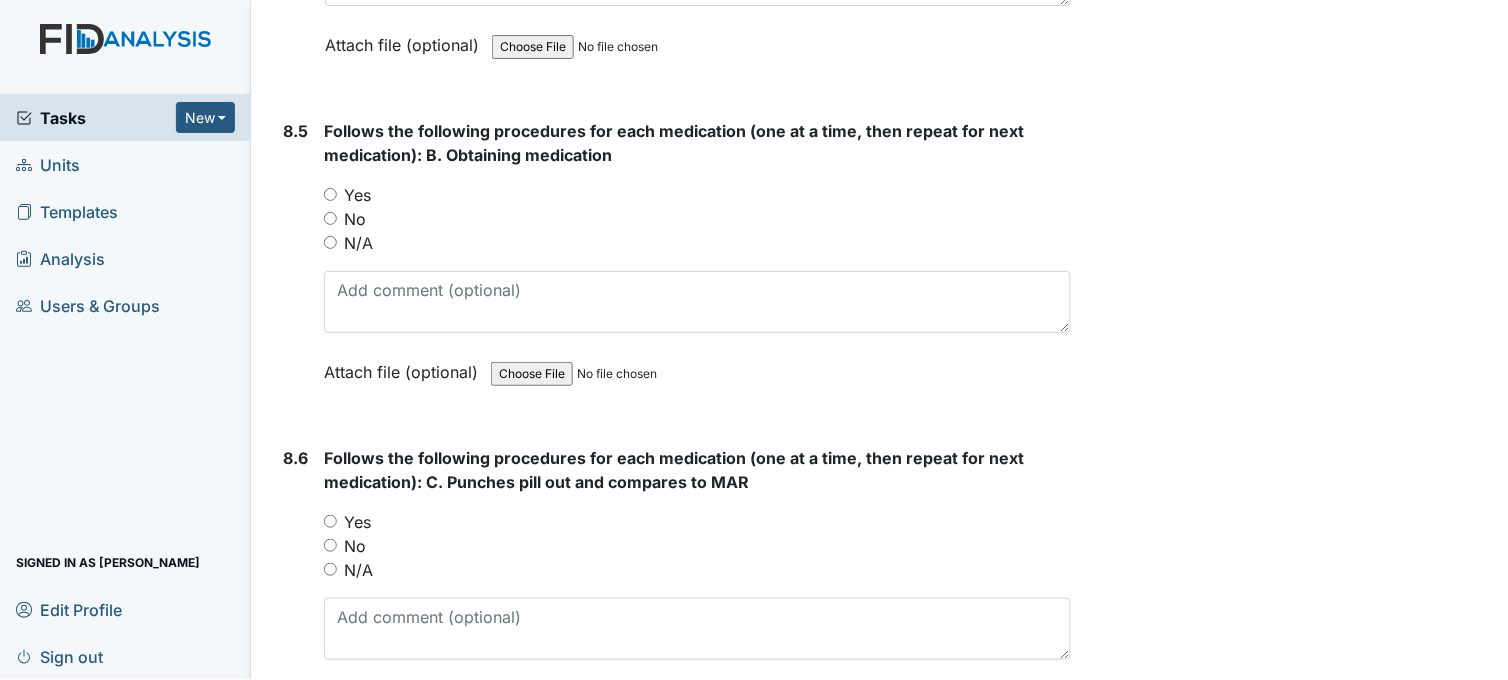 click on "Yes" at bounding box center (330, 194) 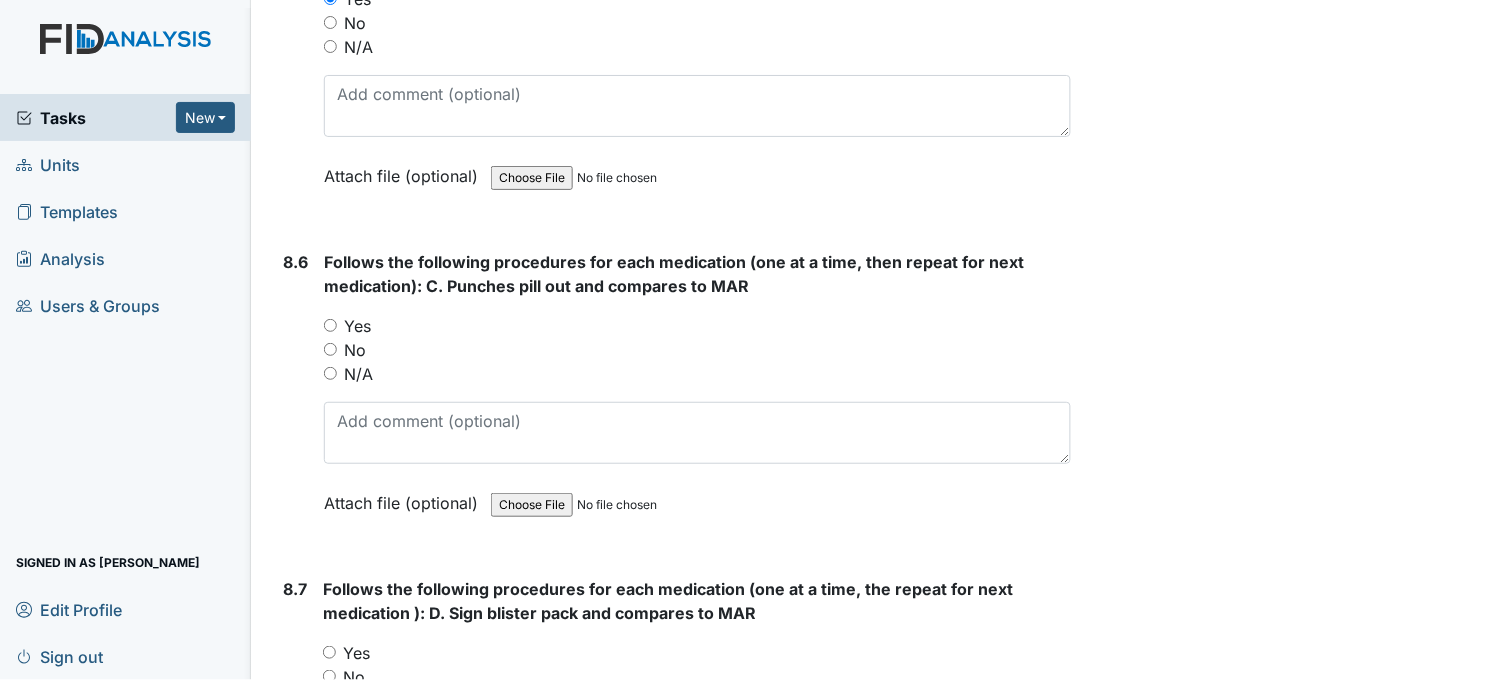 scroll, scrollTop: 17555, scrollLeft: 0, axis: vertical 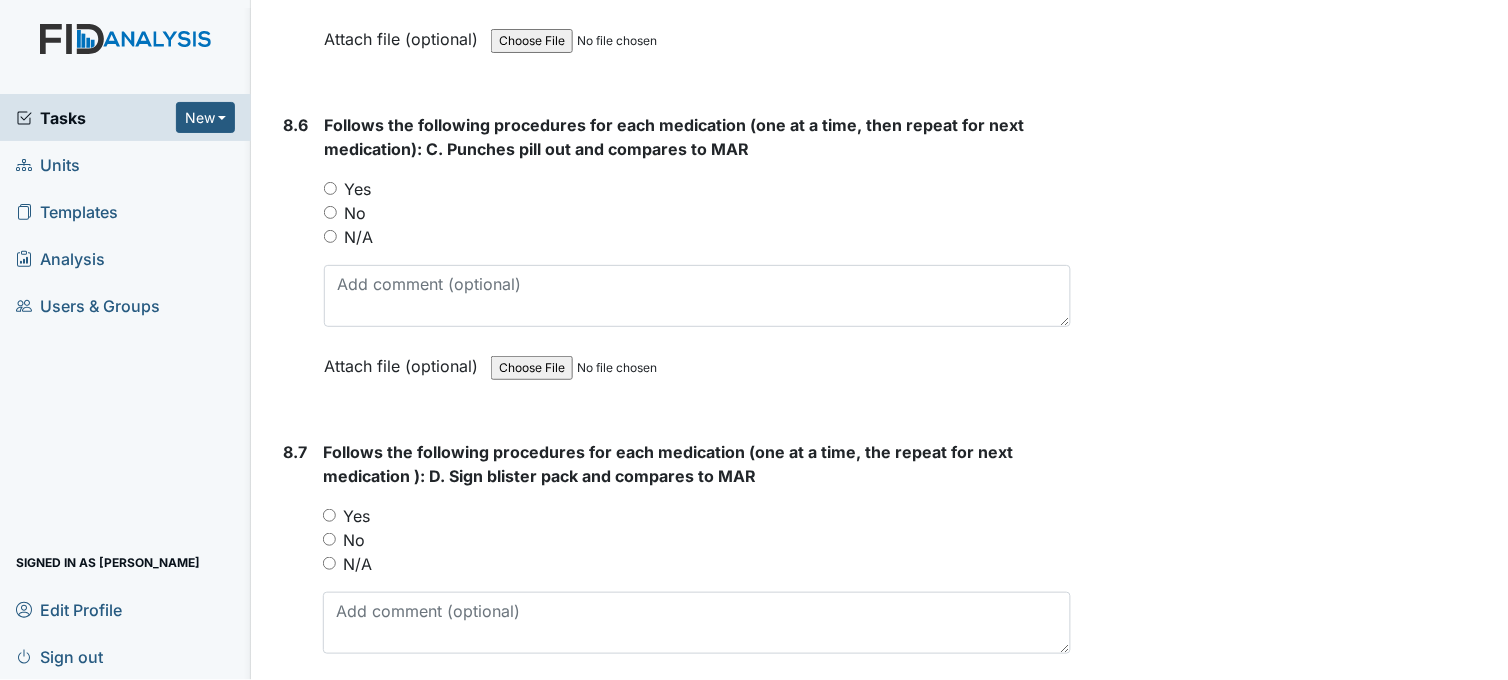 click on "Yes" at bounding box center (330, 188) 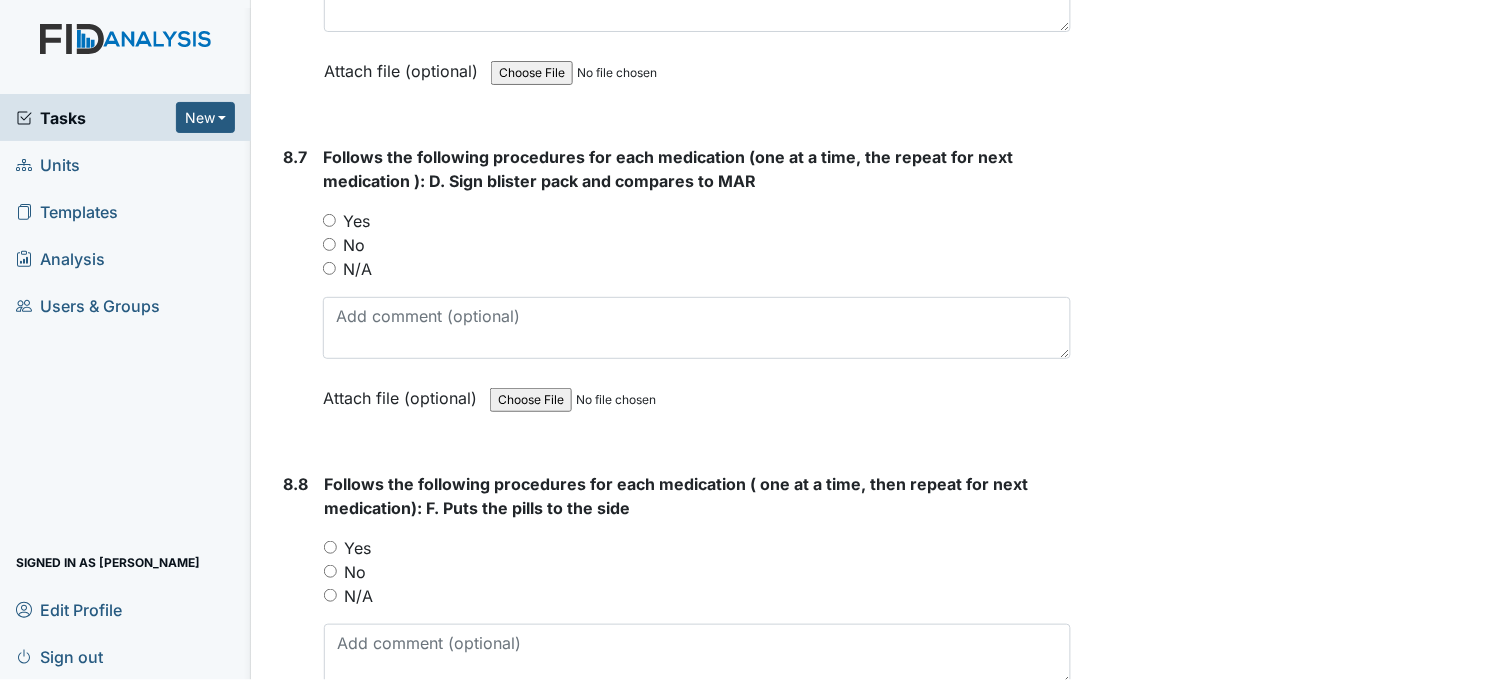 scroll, scrollTop: 17888, scrollLeft: 0, axis: vertical 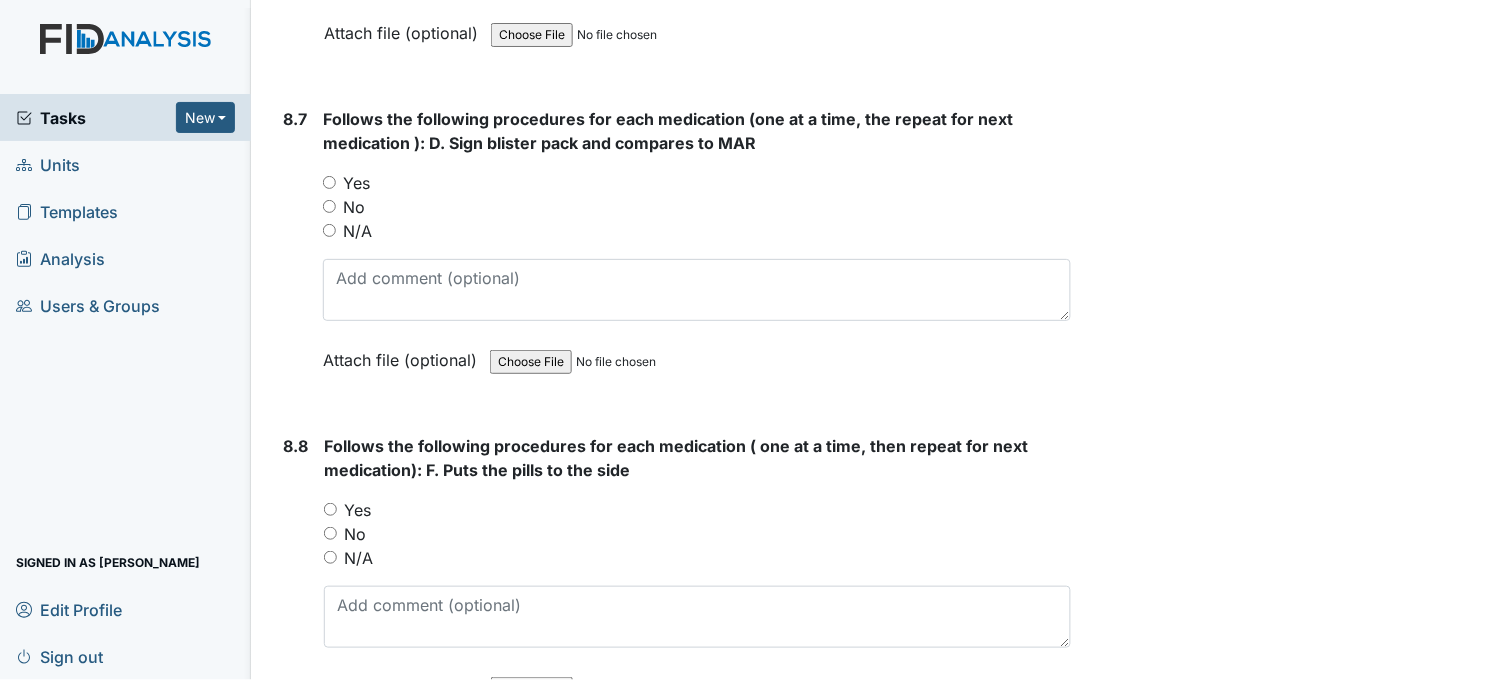 click on "Yes" at bounding box center (329, 182) 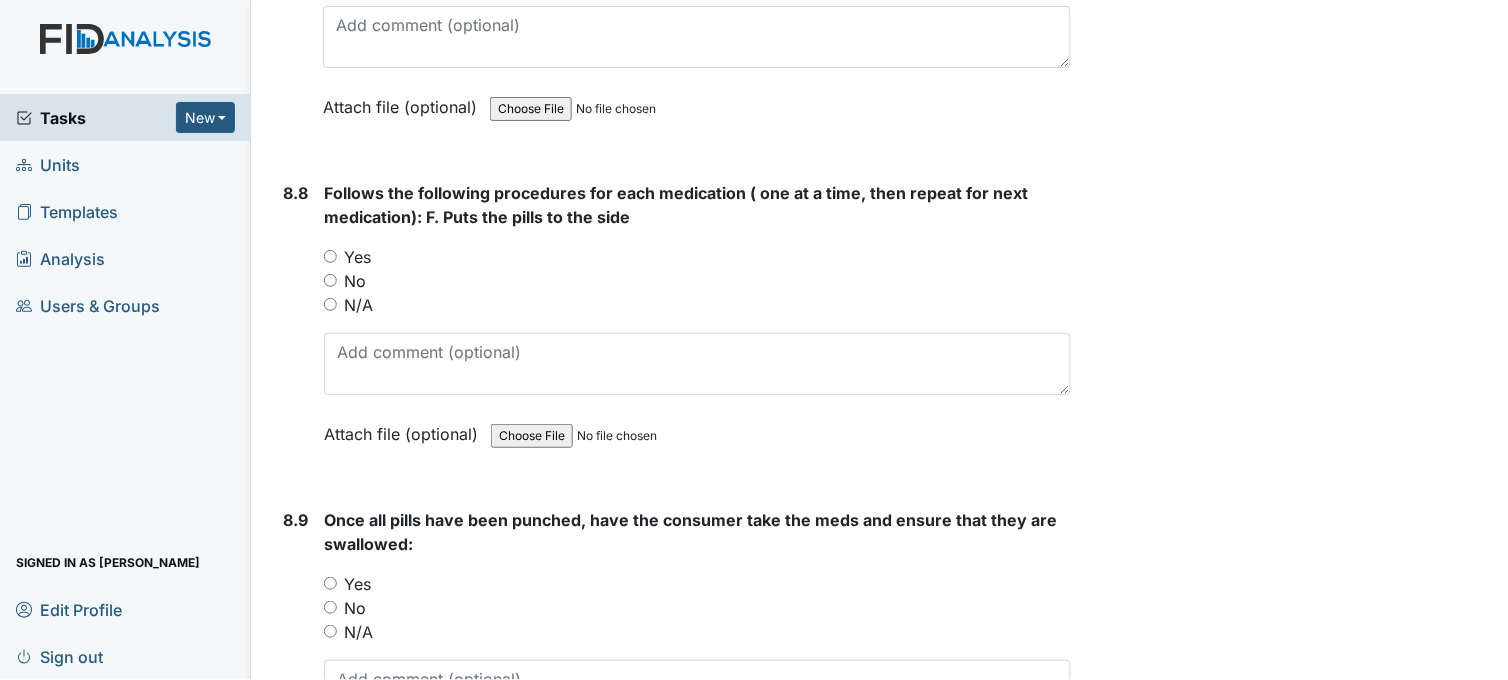 scroll, scrollTop: 18222, scrollLeft: 0, axis: vertical 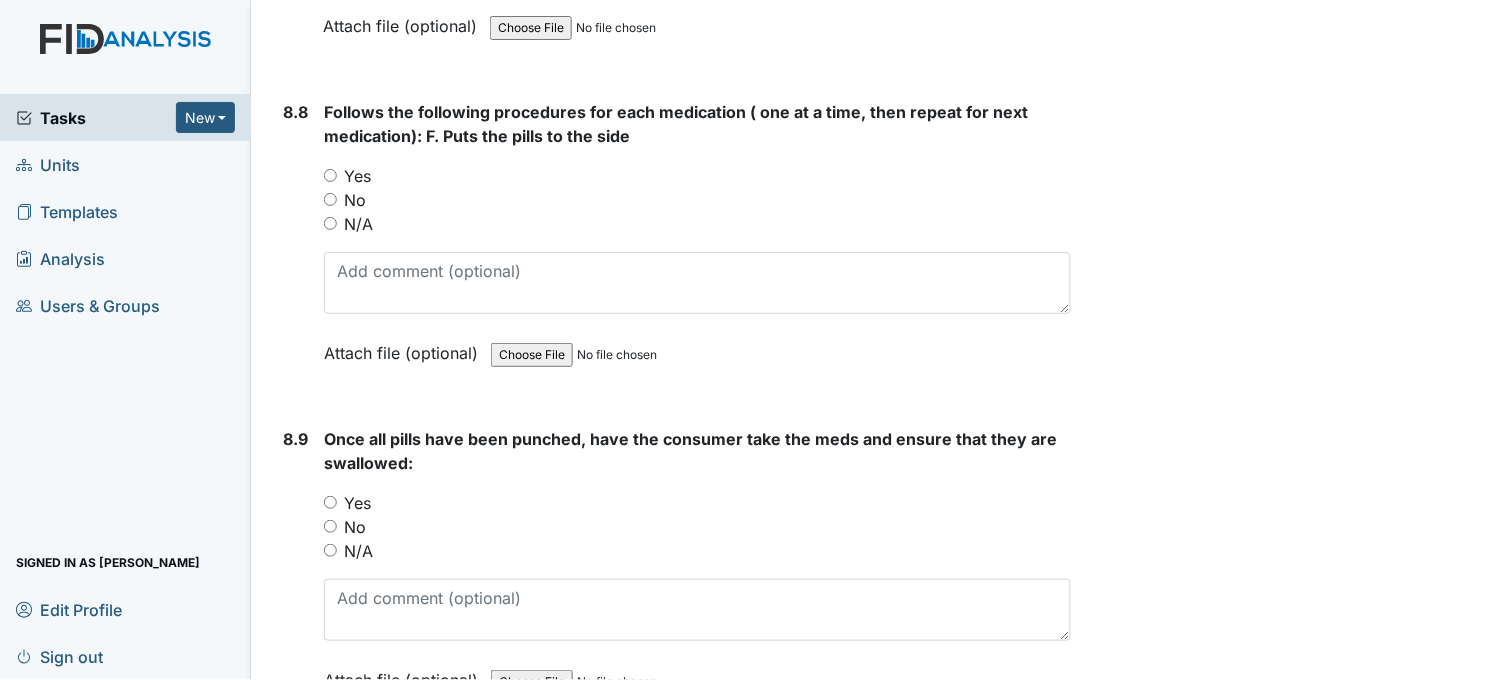 click on "Yes" at bounding box center (330, 175) 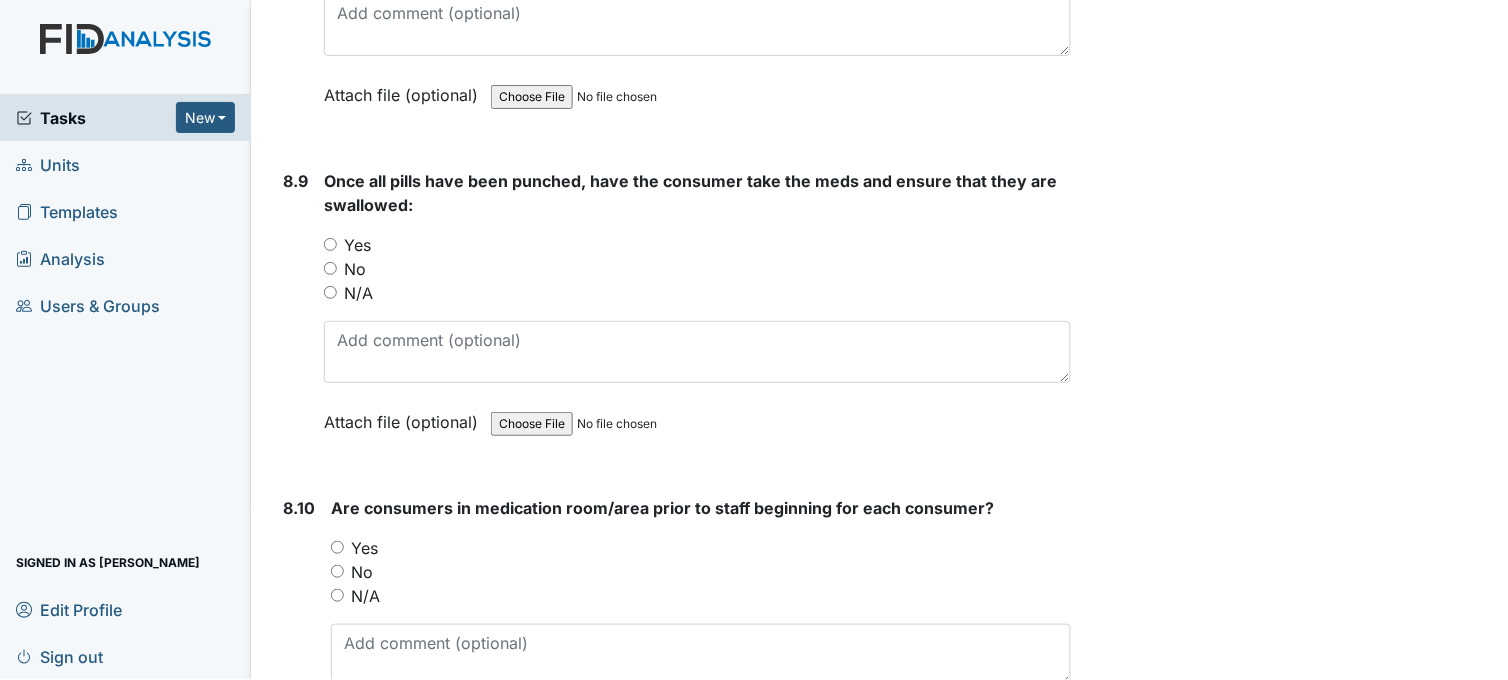 scroll, scrollTop: 18555, scrollLeft: 0, axis: vertical 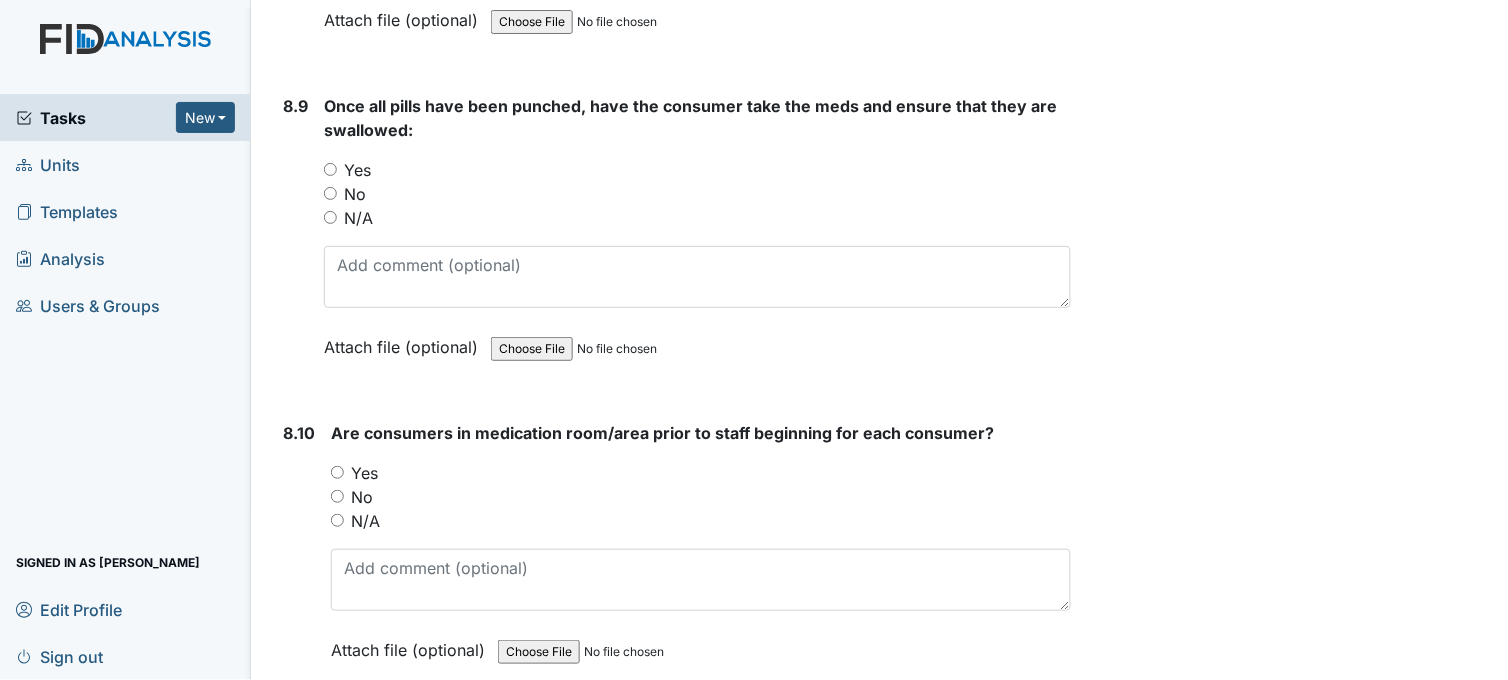 click on "Yes" at bounding box center (330, 169) 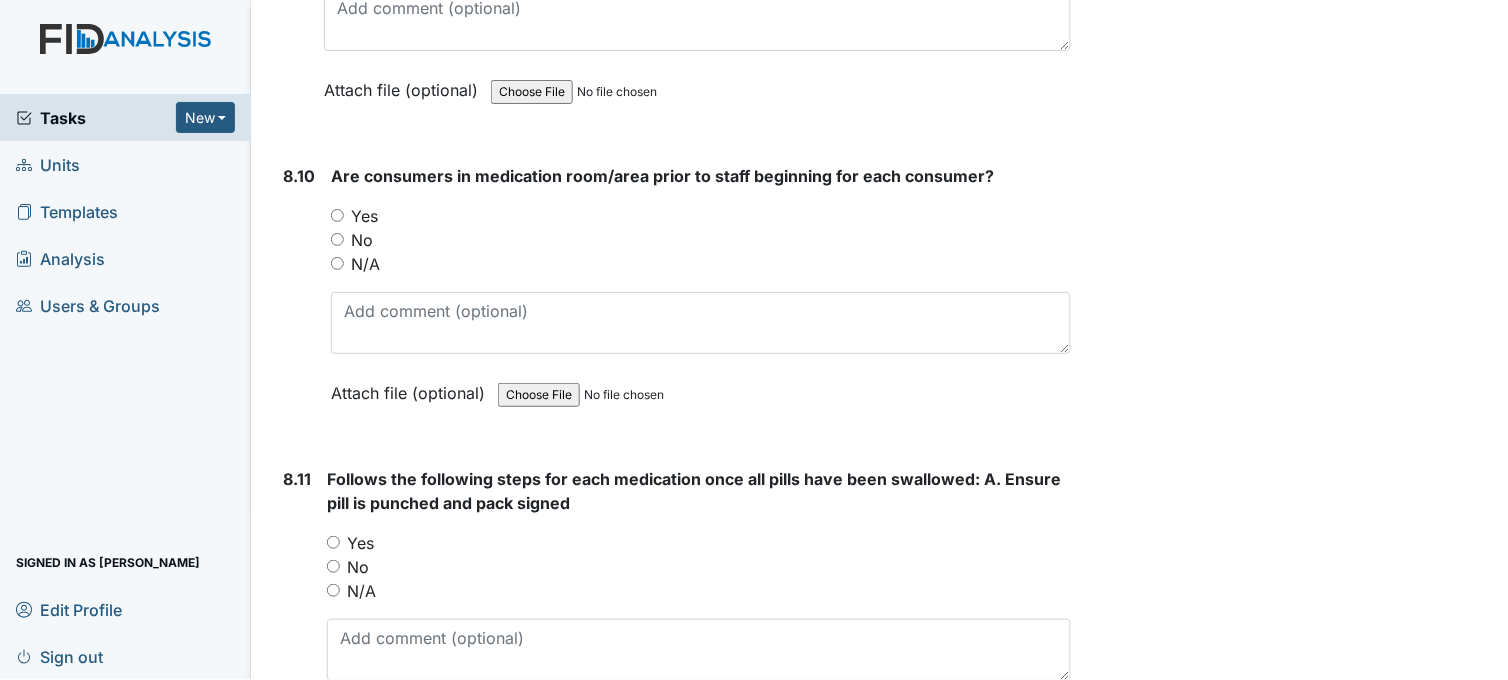 scroll, scrollTop: 18888, scrollLeft: 0, axis: vertical 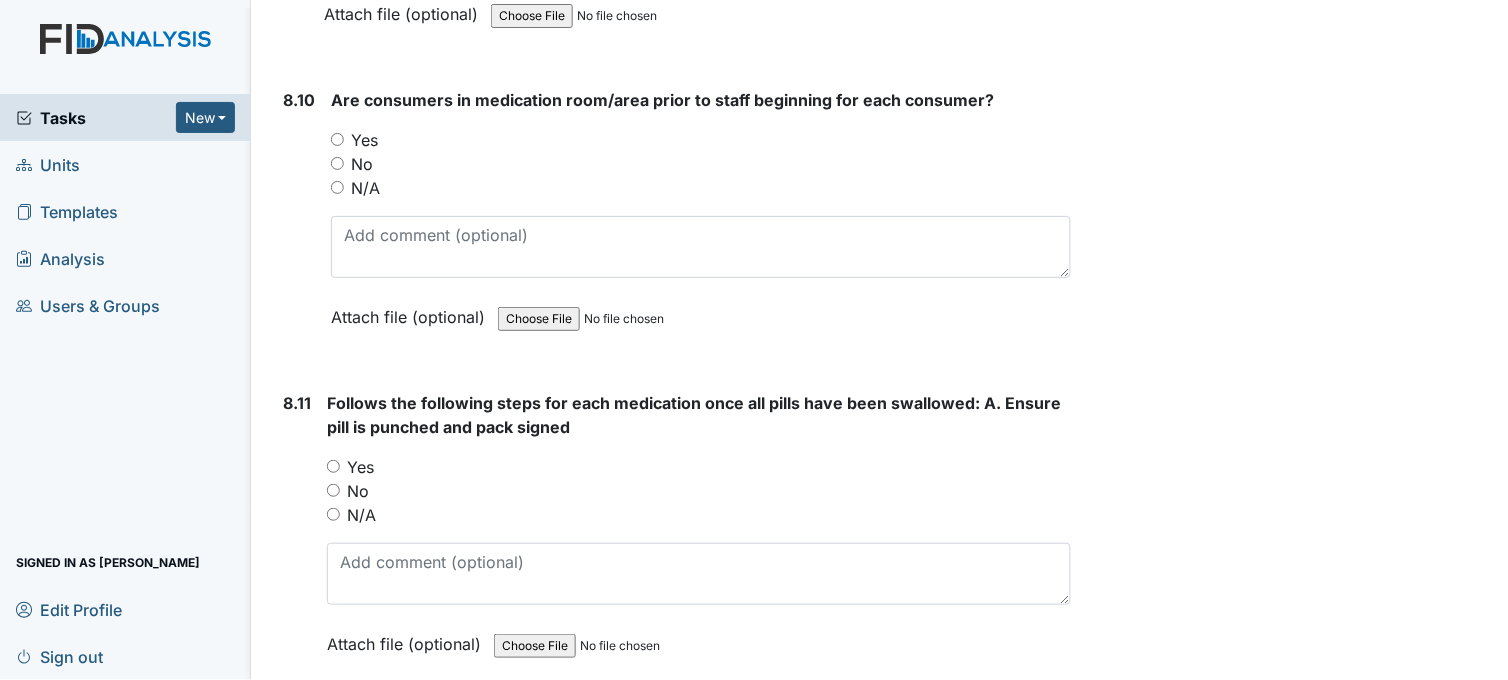click on "Yes" at bounding box center [337, 139] 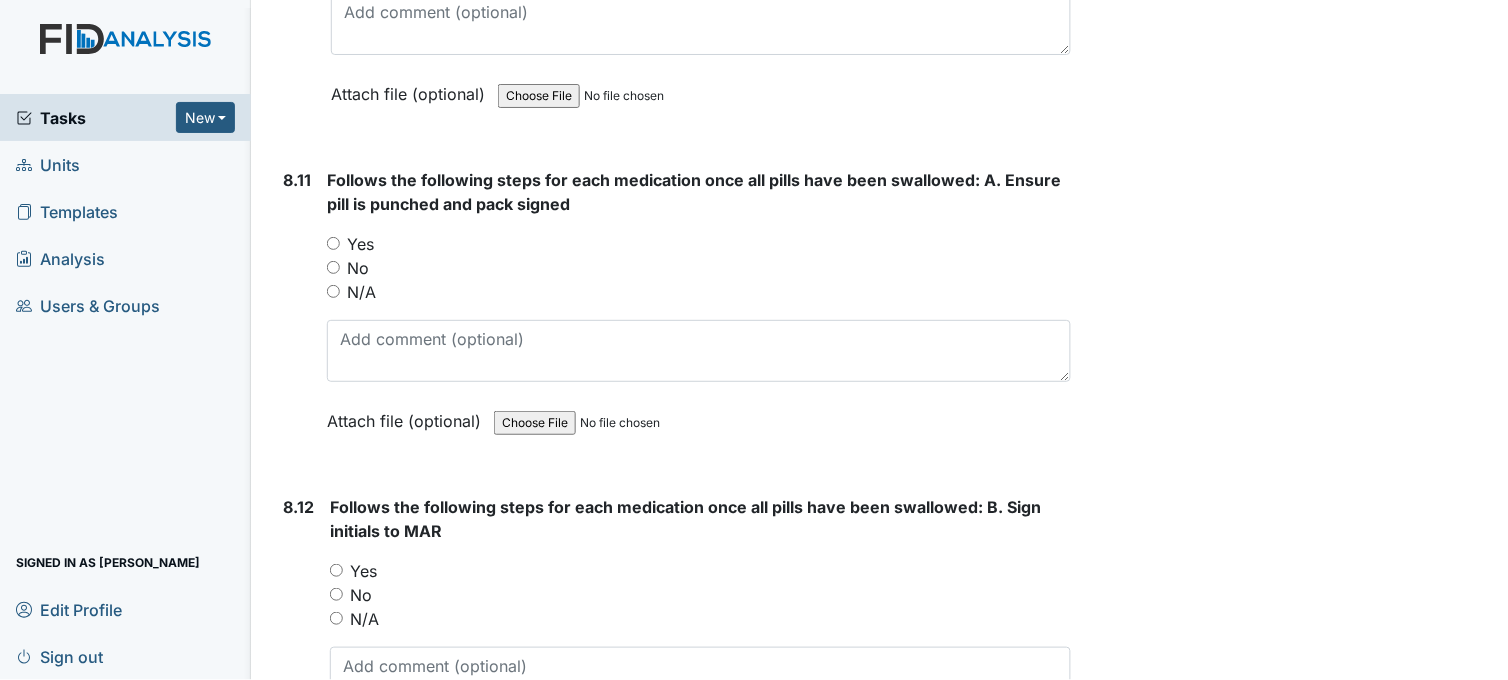 scroll, scrollTop: 19222, scrollLeft: 0, axis: vertical 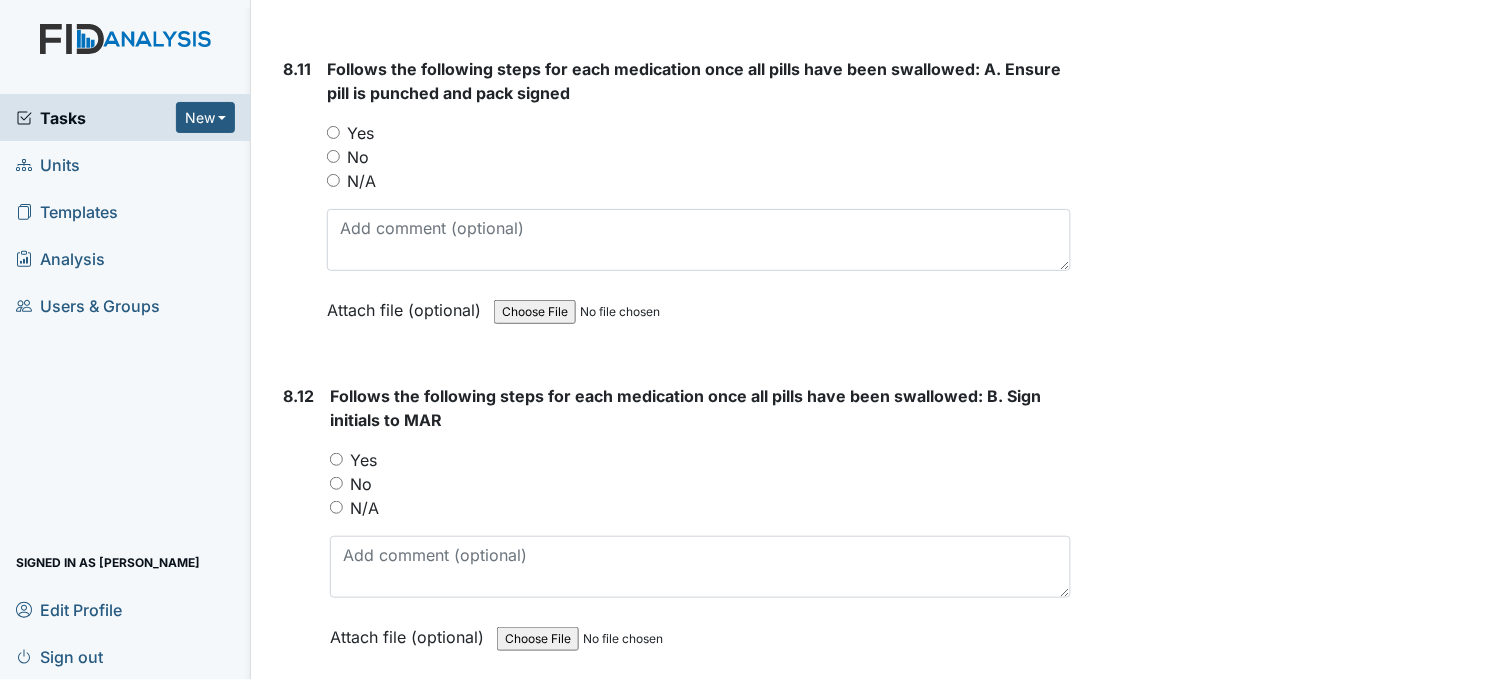 click on "Yes" at bounding box center [333, 132] 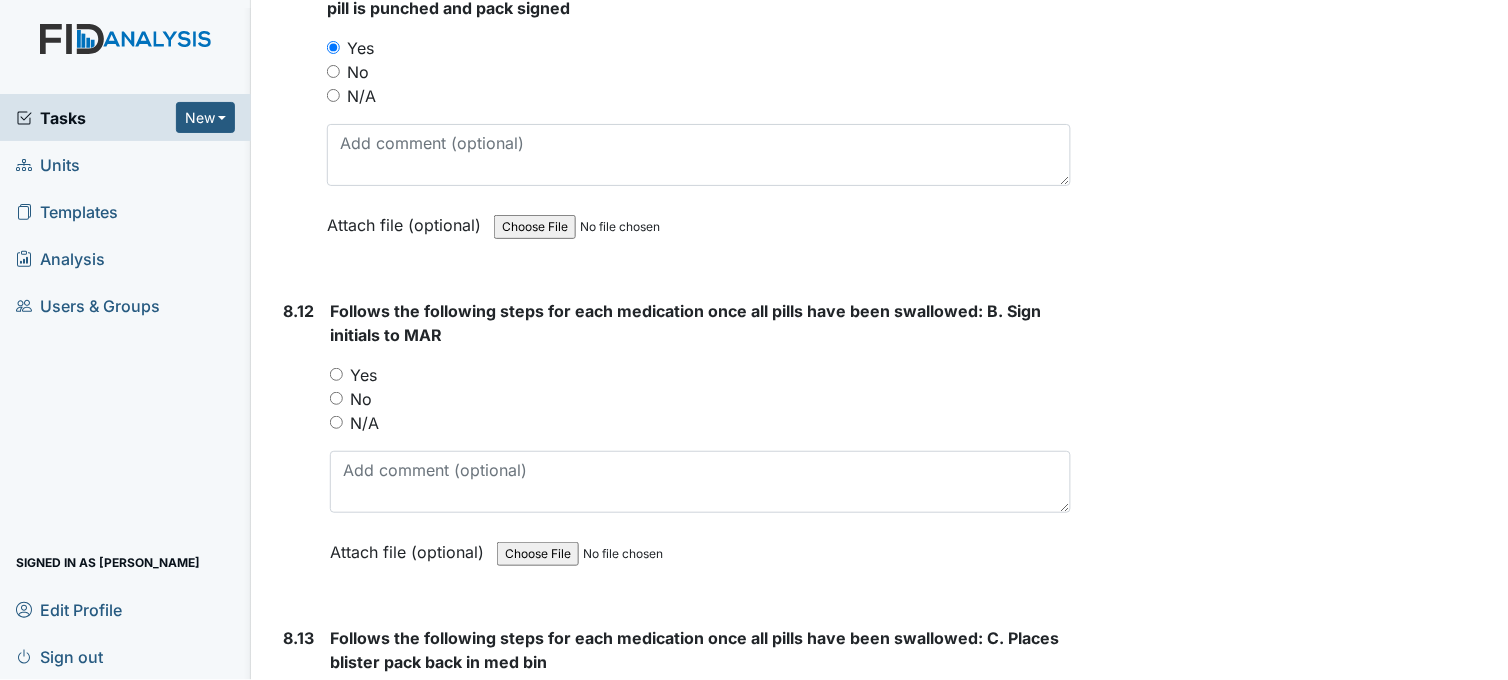 scroll, scrollTop: 19555, scrollLeft: 0, axis: vertical 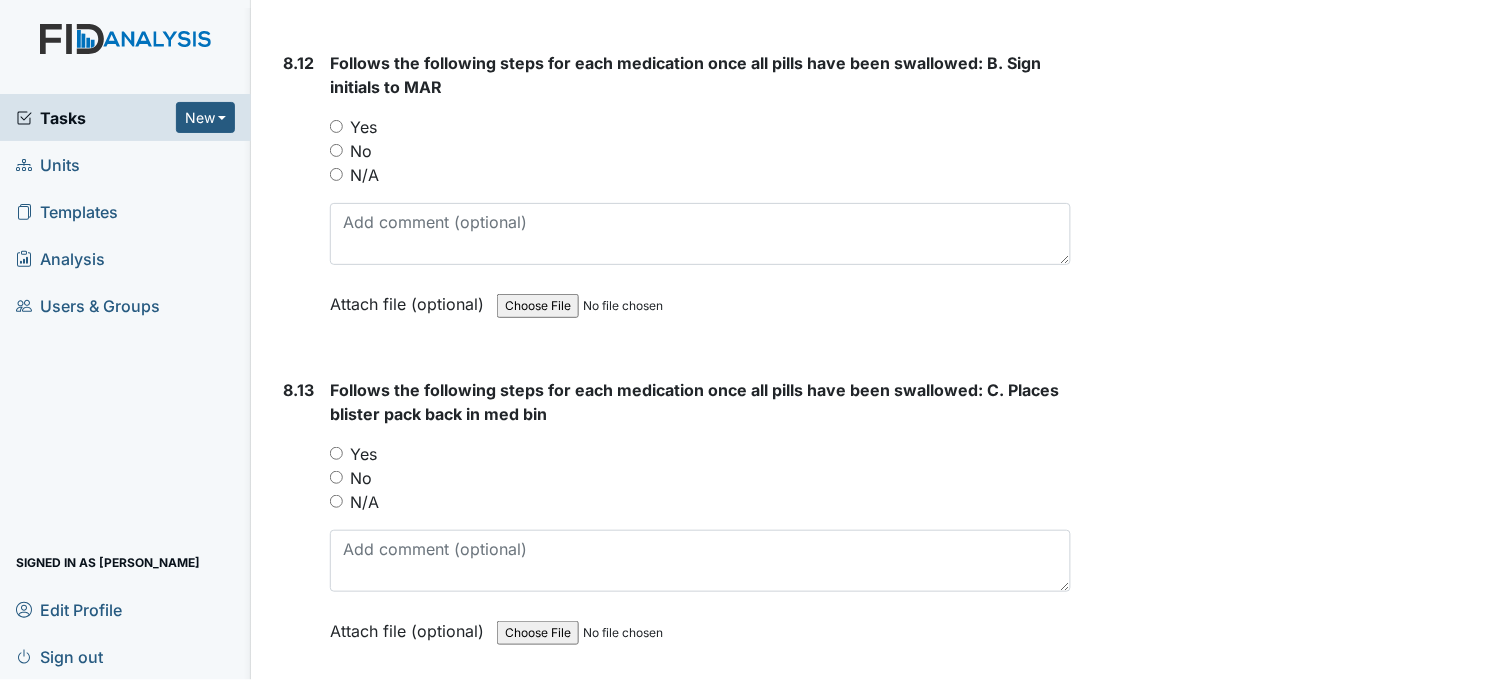 click on "Yes" at bounding box center [336, 126] 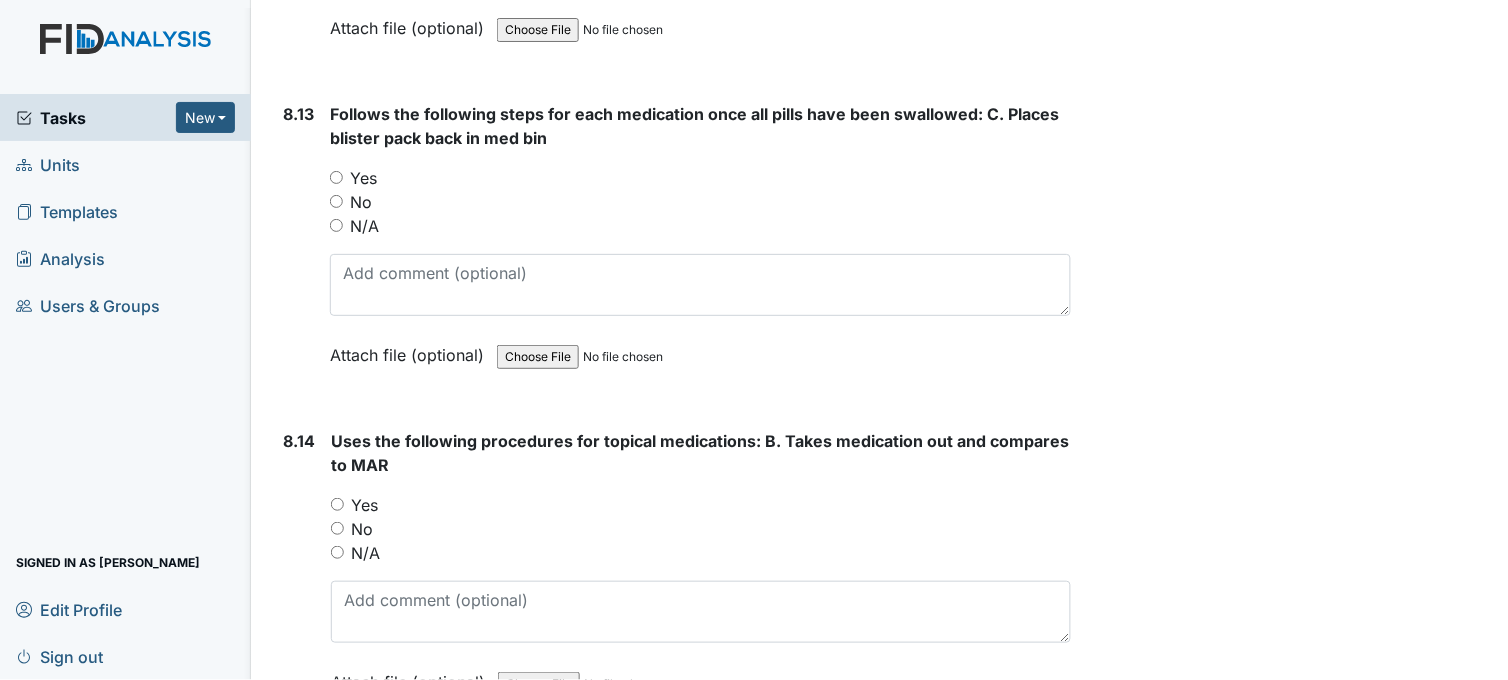 scroll, scrollTop: 19888, scrollLeft: 0, axis: vertical 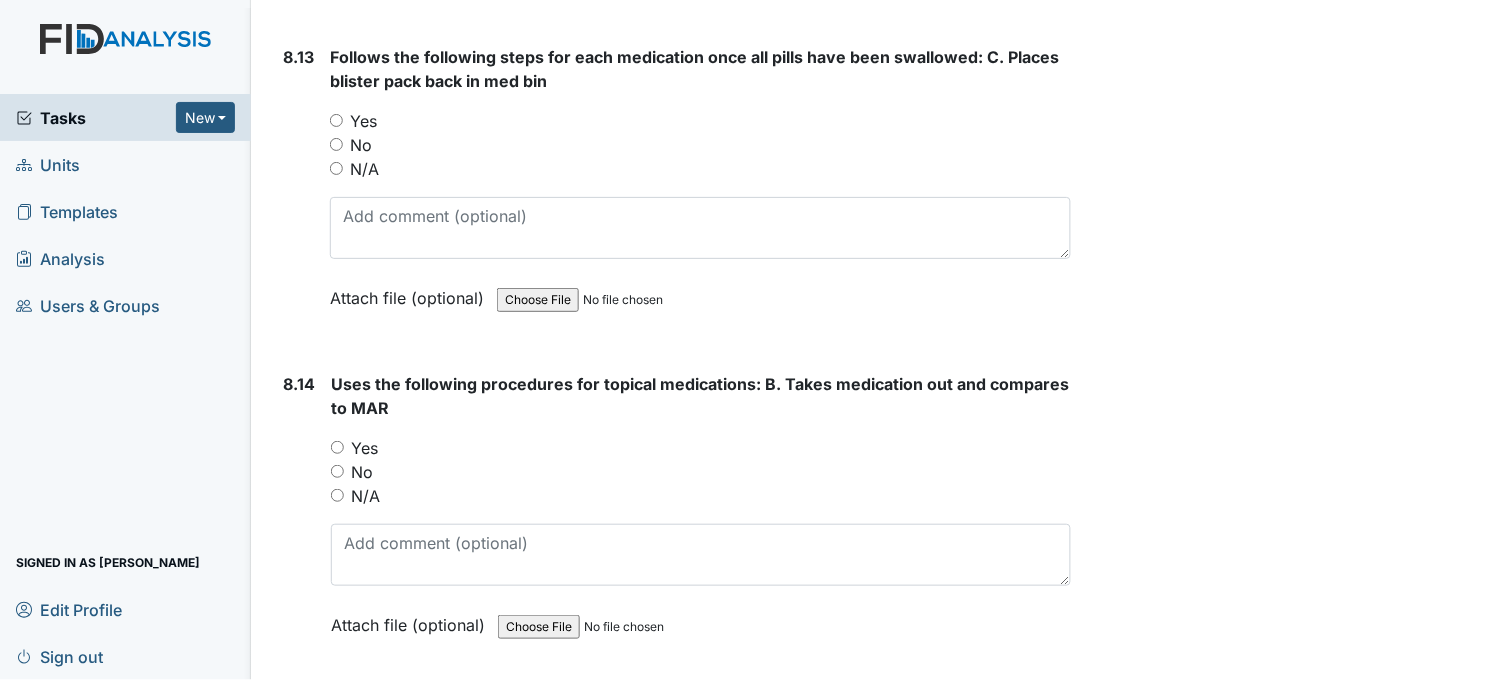 click on "Yes" at bounding box center (336, 120) 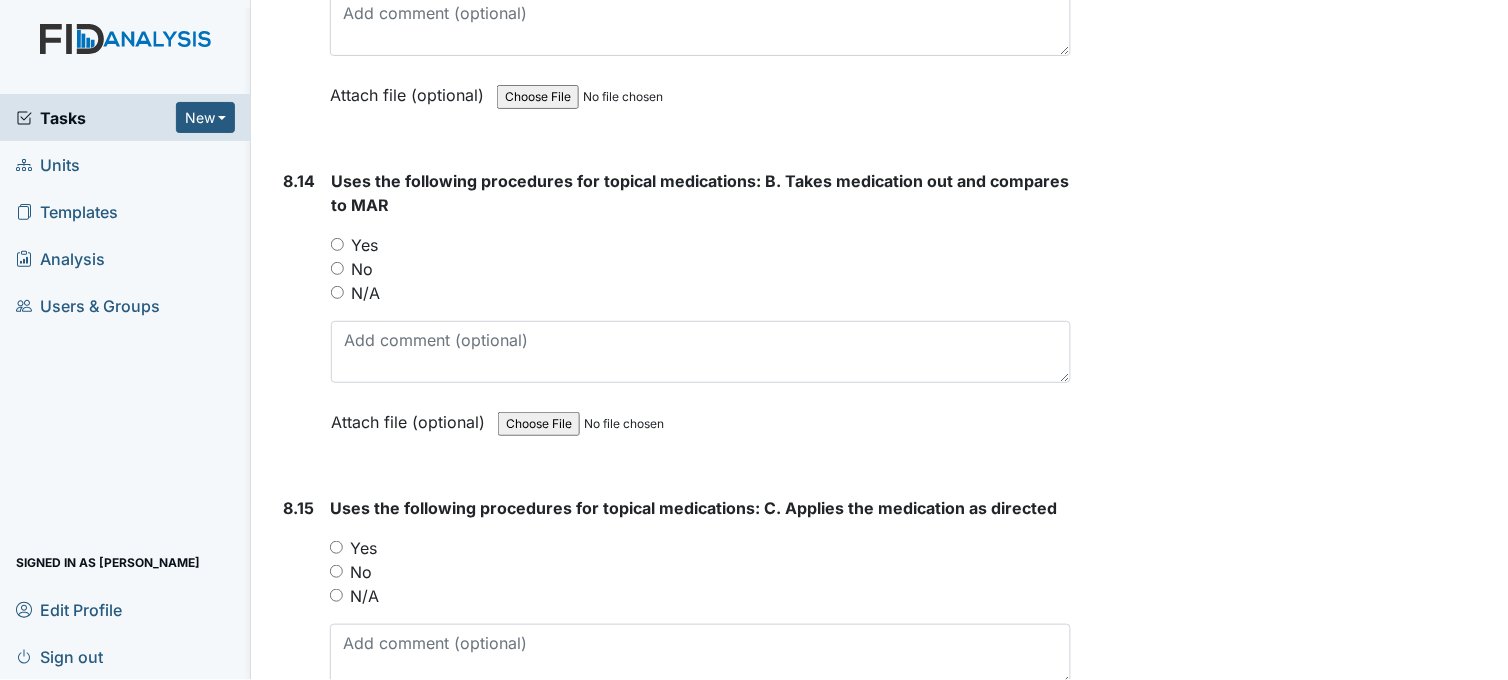 scroll, scrollTop: 20111, scrollLeft: 0, axis: vertical 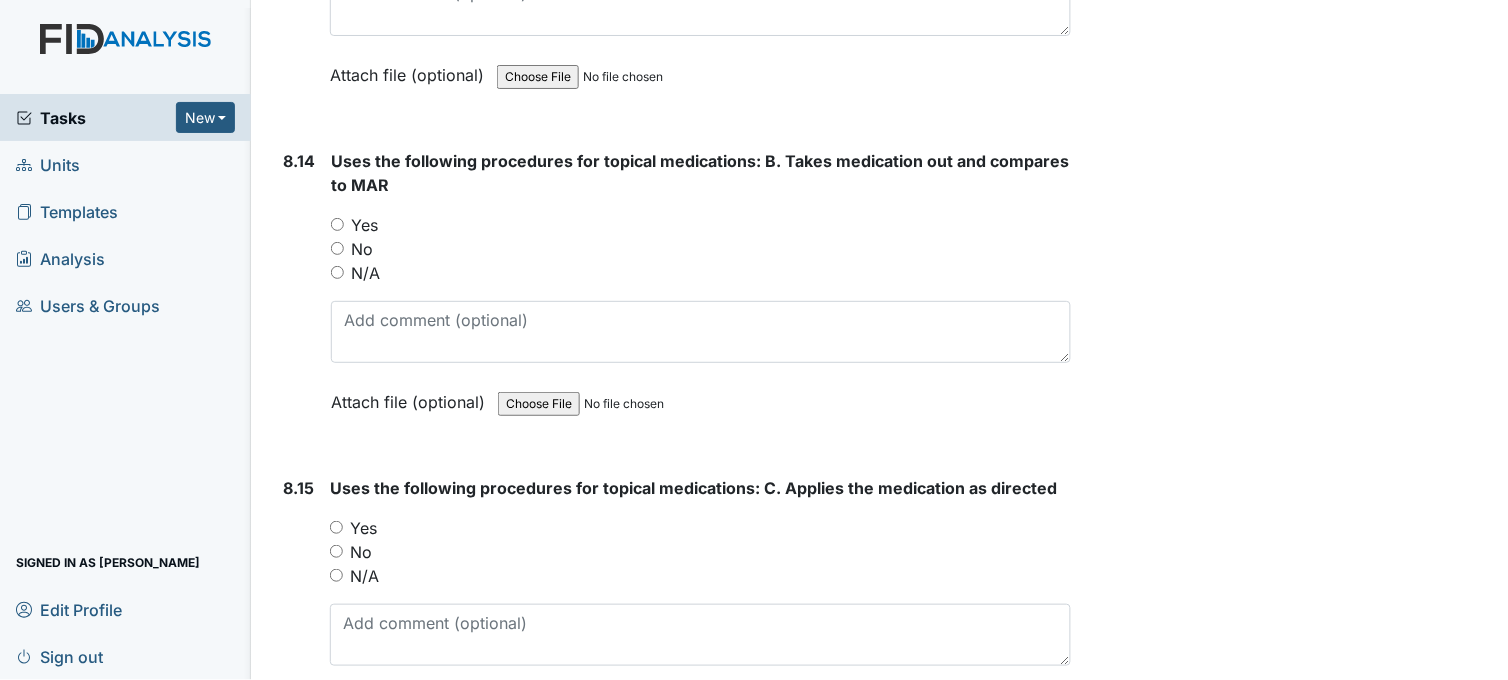 click on "Yes" at bounding box center (337, 224) 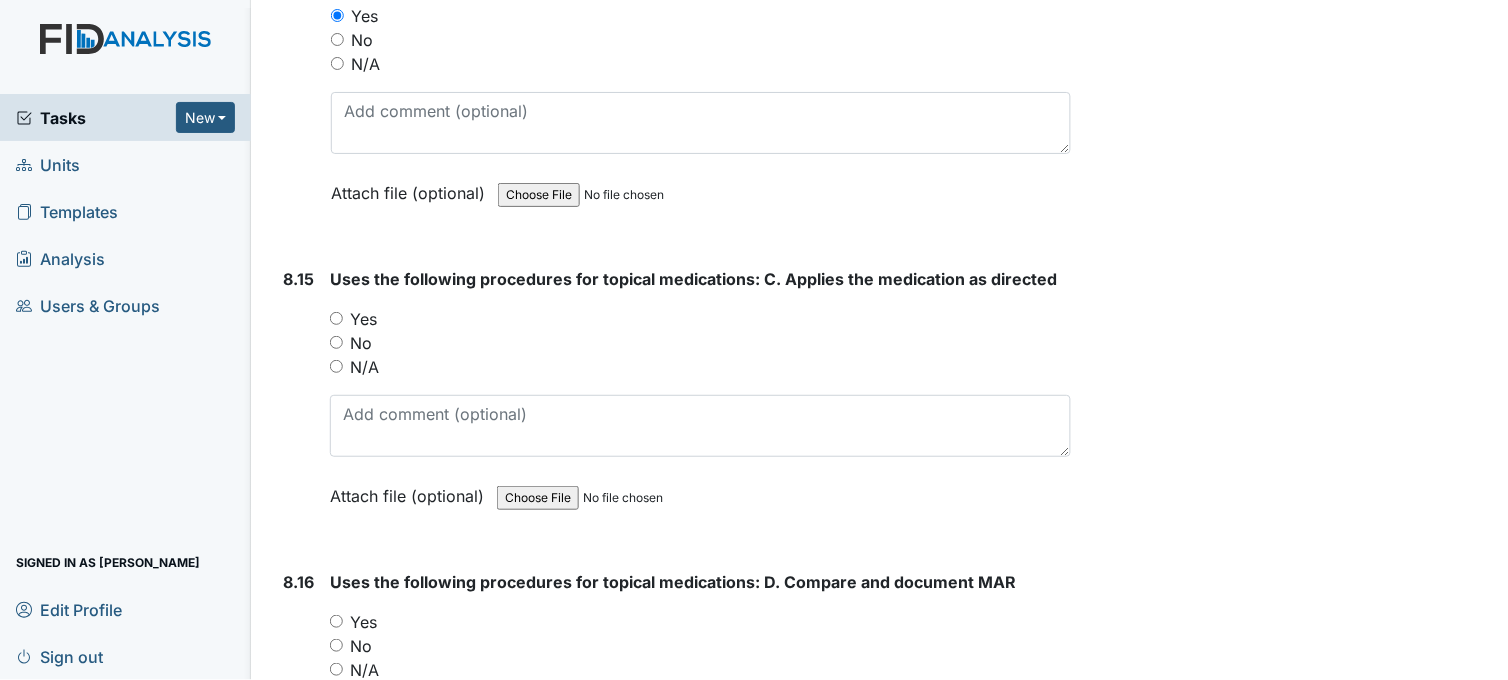 scroll, scrollTop: 20444, scrollLeft: 0, axis: vertical 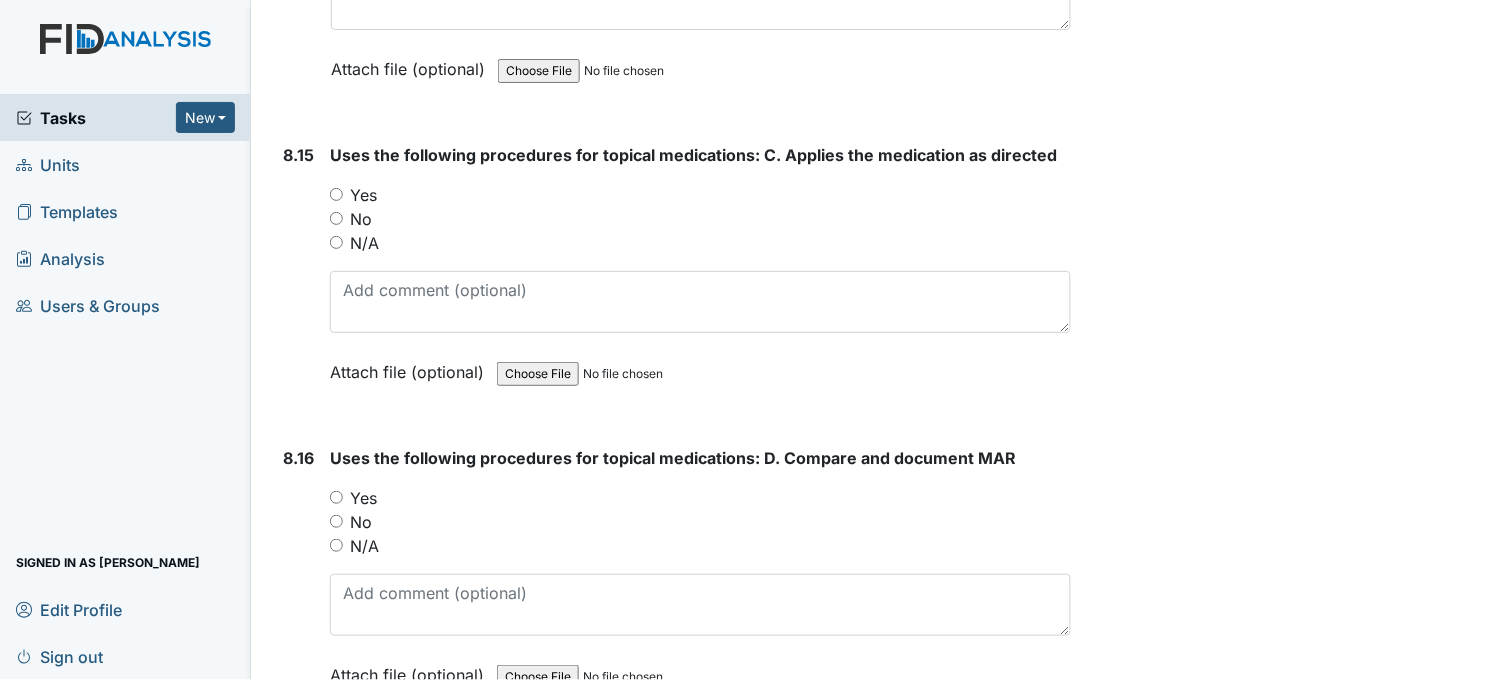 click on "Yes" at bounding box center [336, 194] 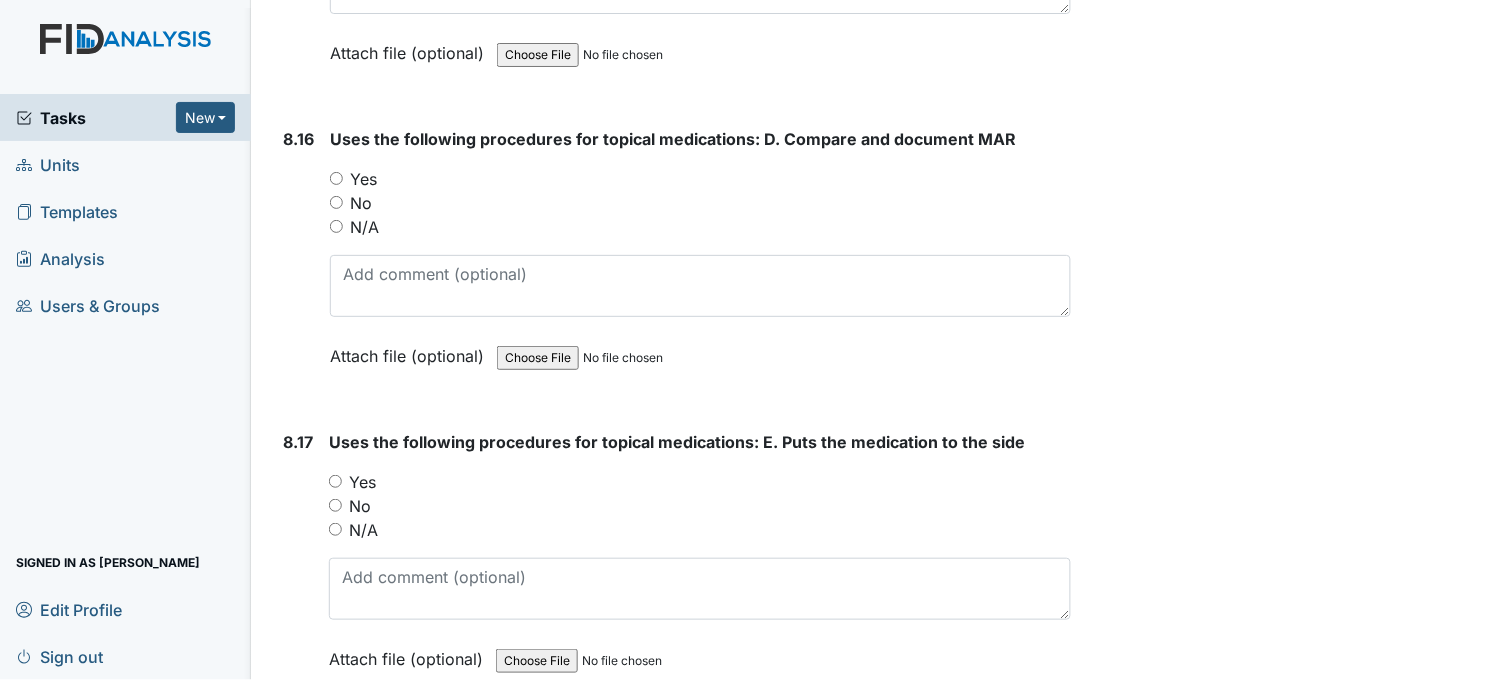 scroll, scrollTop: 20777, scrollLeft: 0, axis: vertical 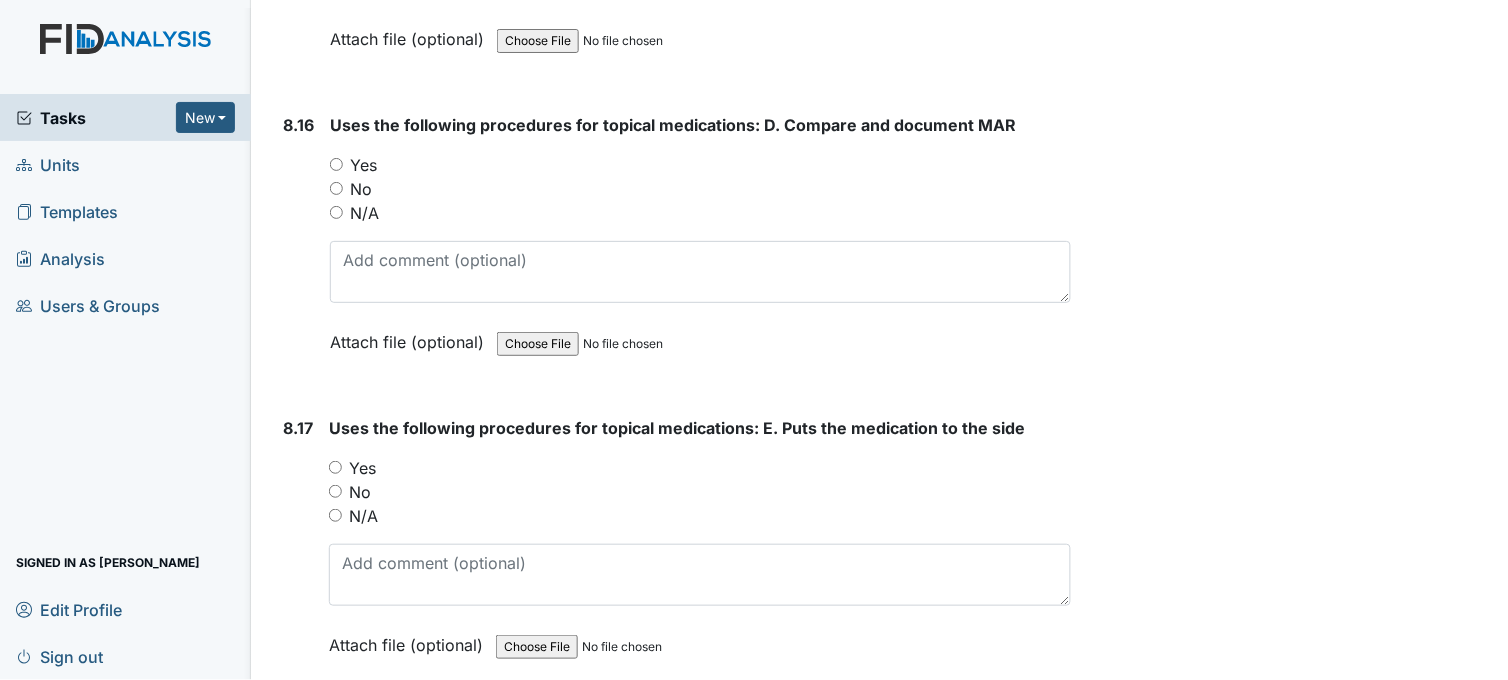 click on "Yes" at bounding box center [336, 164] 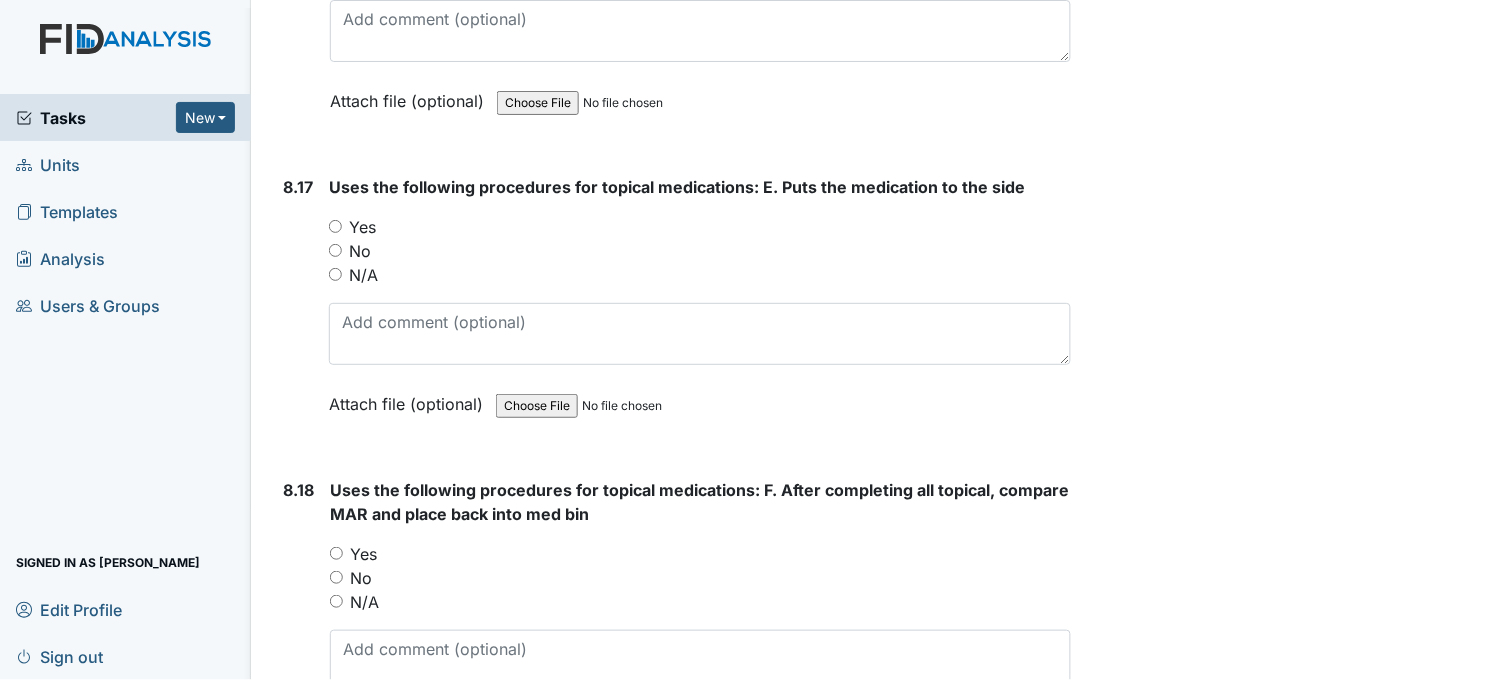 scroll, scrollTop: 21111, scrollLeft: 0, axis: vertical 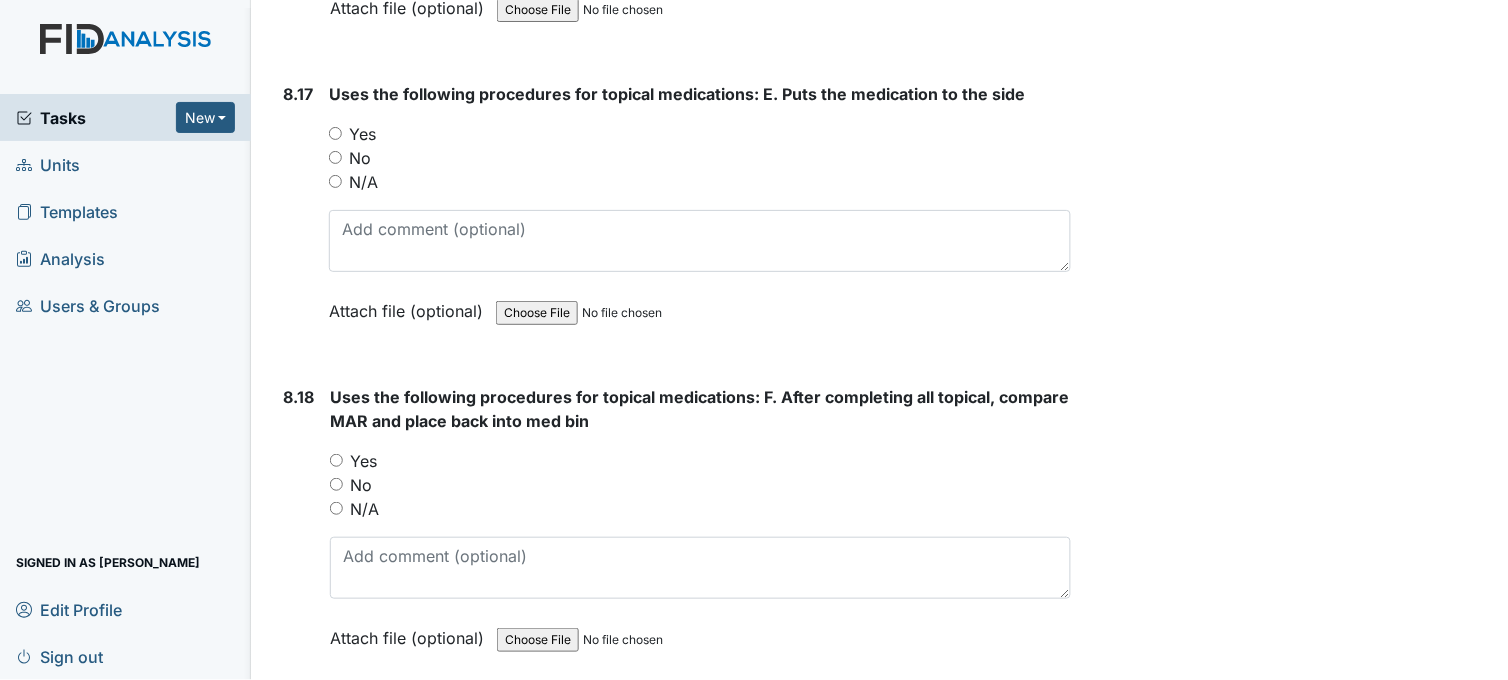 click on "Yes" at bounding box center [335, 133] 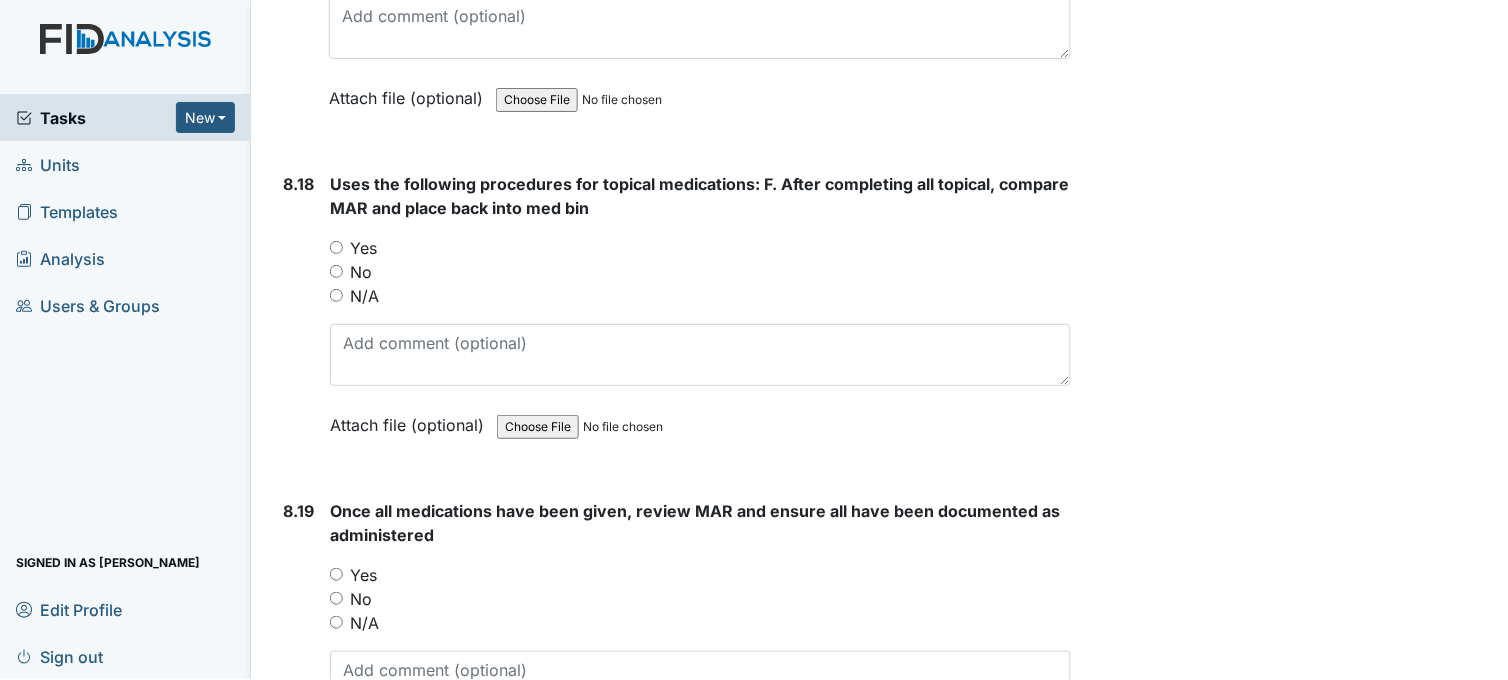 scroll, scrollTop: 21333, scrollLeft: 0, axis: vertical 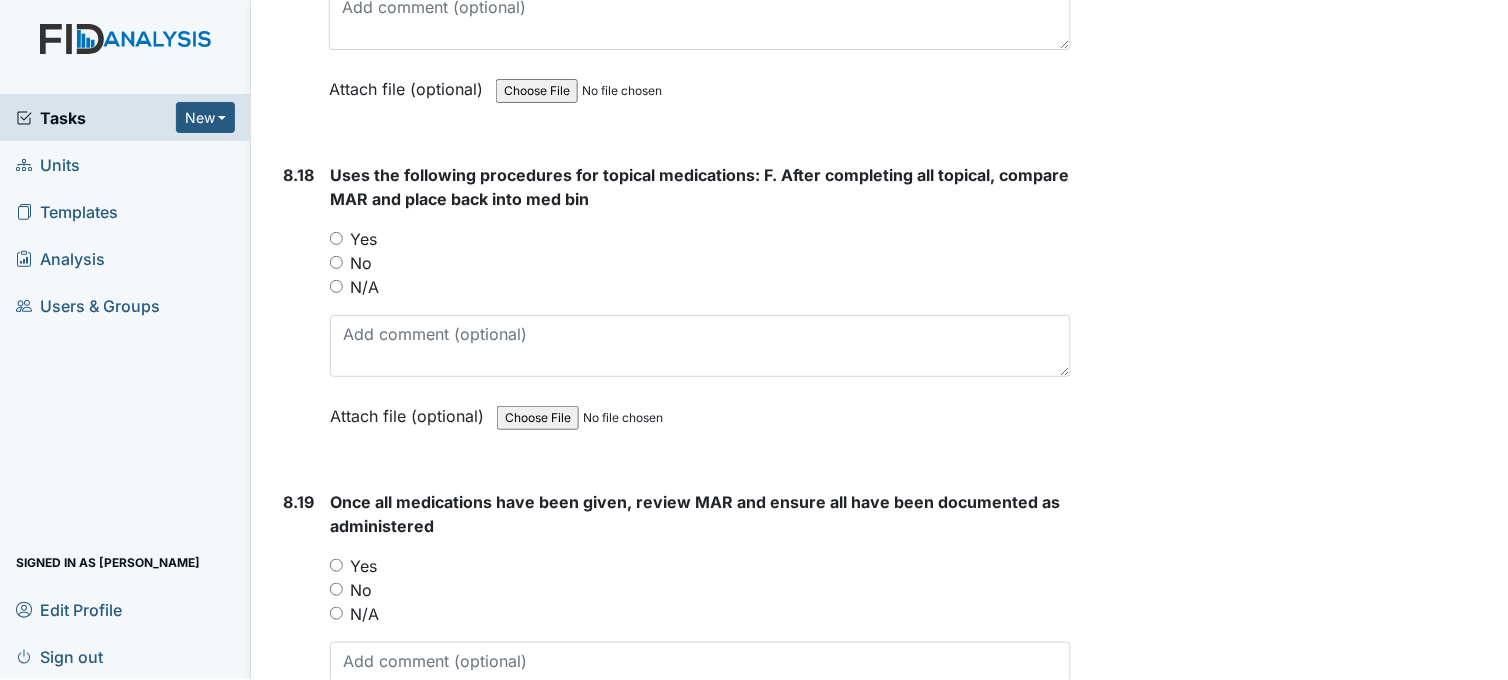 click on "Yes" at bounding box center (336, 238) 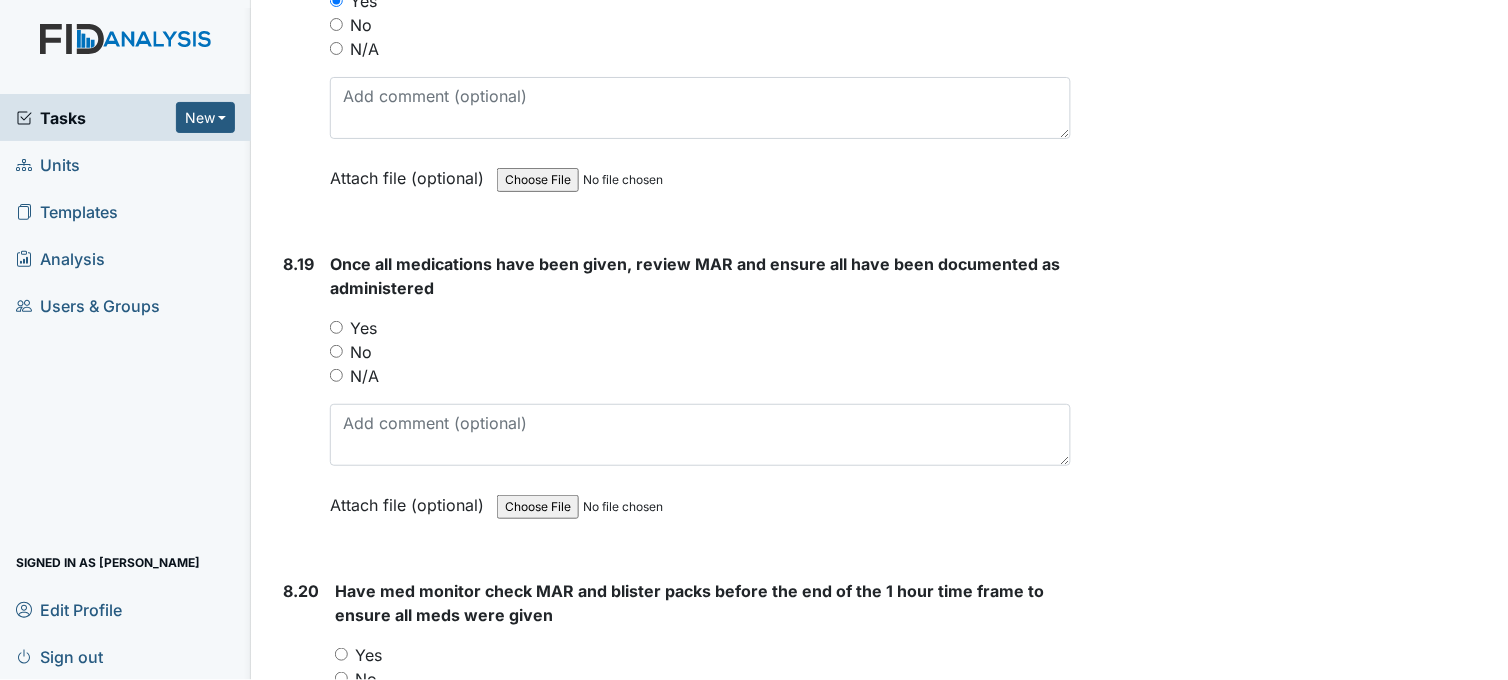 scroll, scrollTop: 21666, scrollLeft: 0, axis: vertical 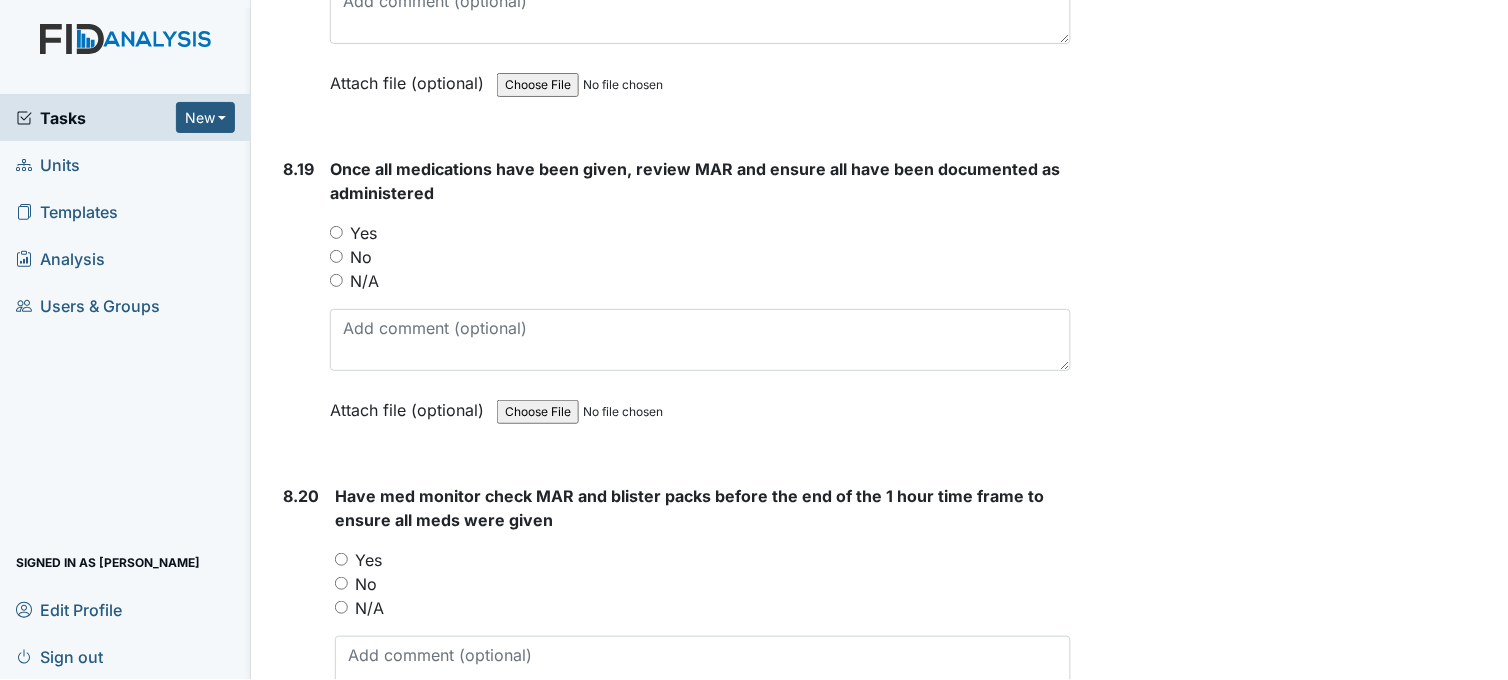 click on "Yes" at bounding box center [336, 232] 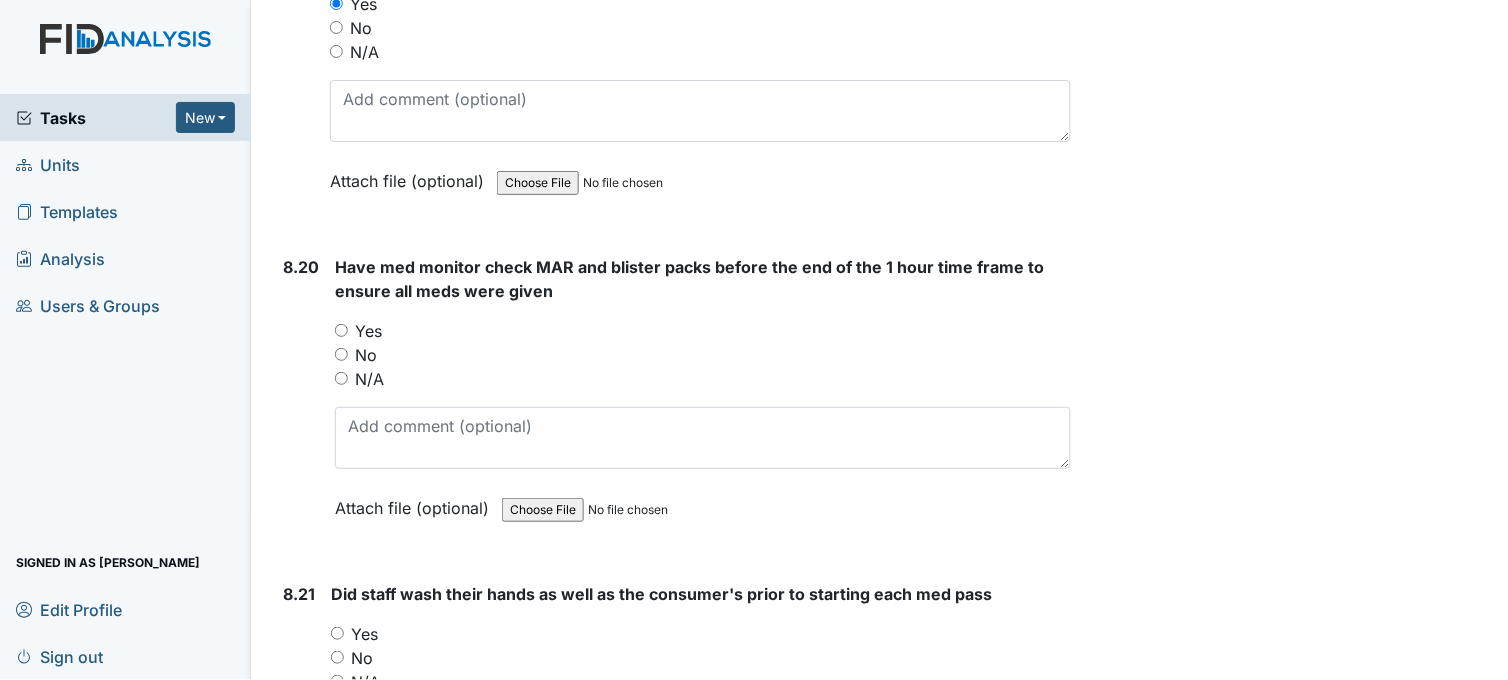 scroll, scrollTop: 22000, scrollLeft: 0, axis: vertical 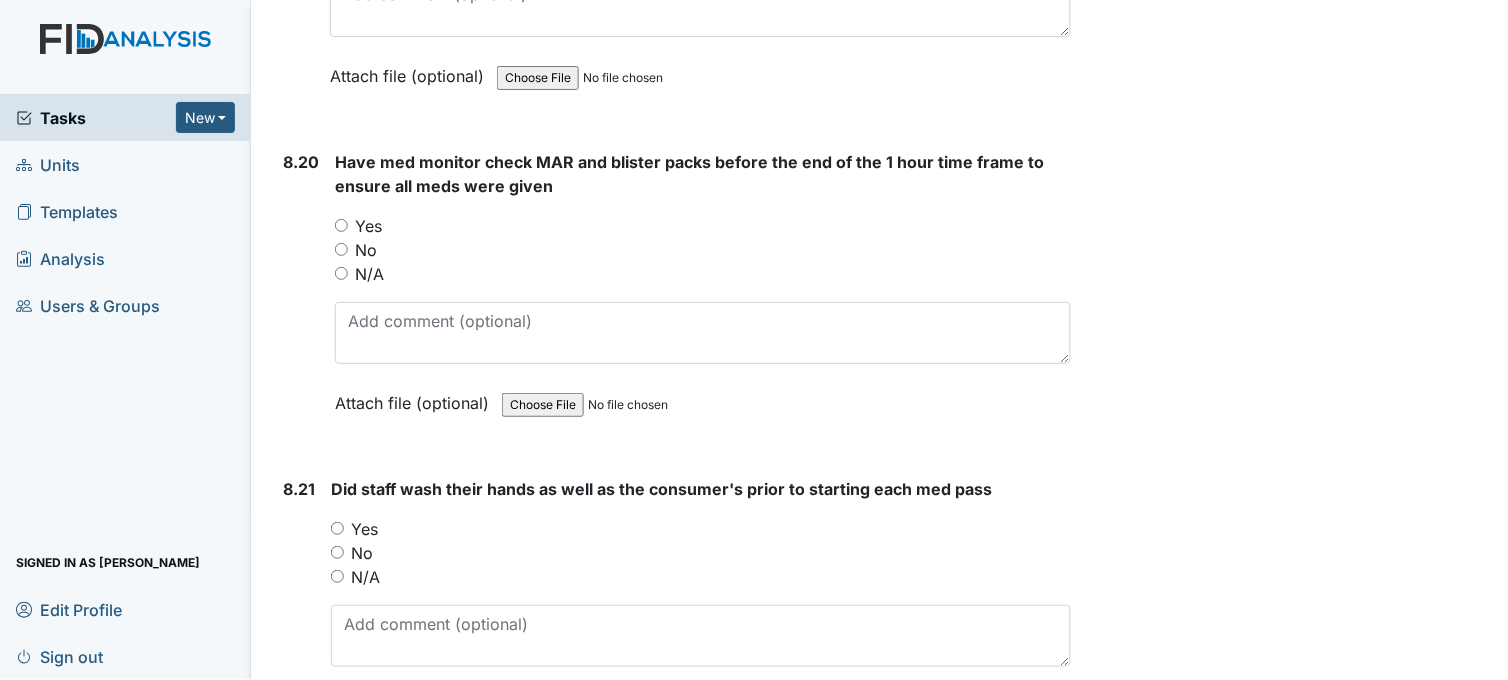 click on "Yes" at bounding box center [341, 225] 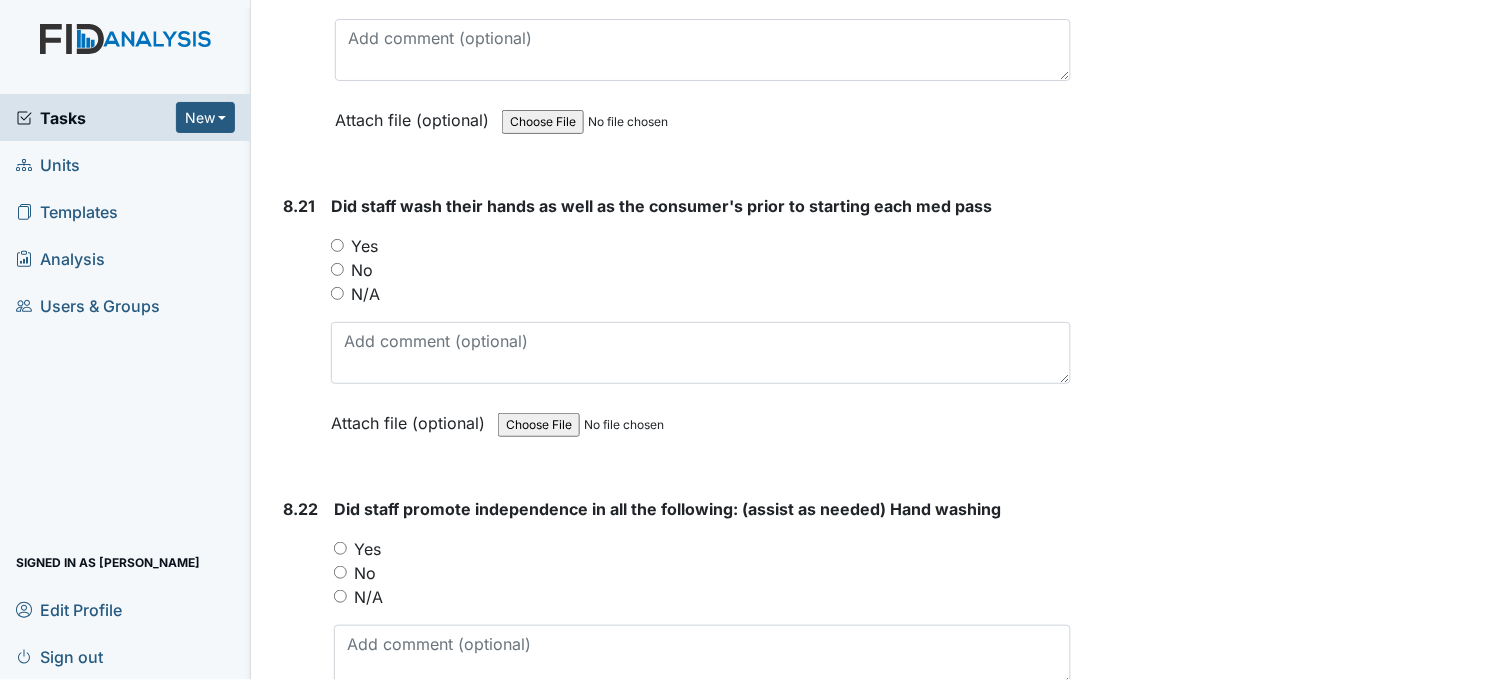 scroll, scrollTop: 22333, scrollLeft: 0, axis: vertical 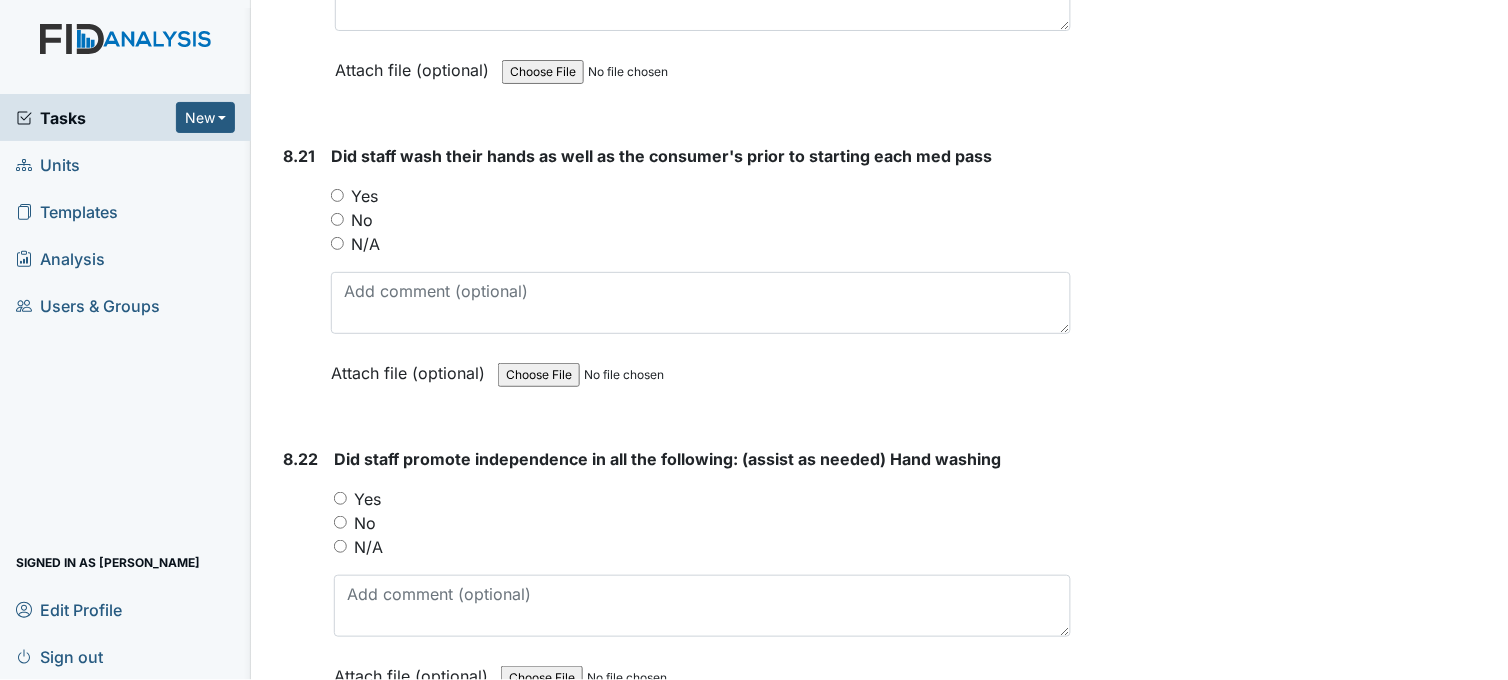click on "Yes" at bounding box center [337, 195] 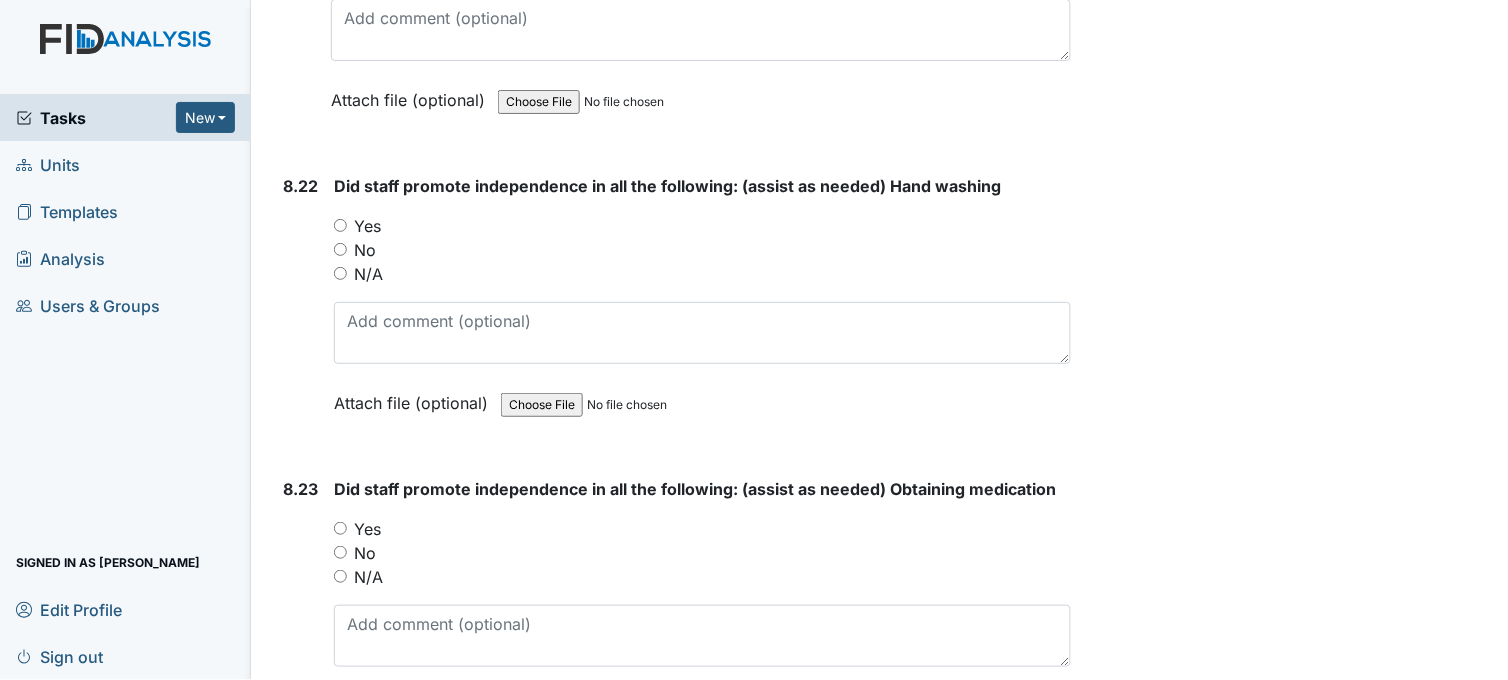 scroll, scrollTop: 22666, scrollLeft: 0, axis: vertical 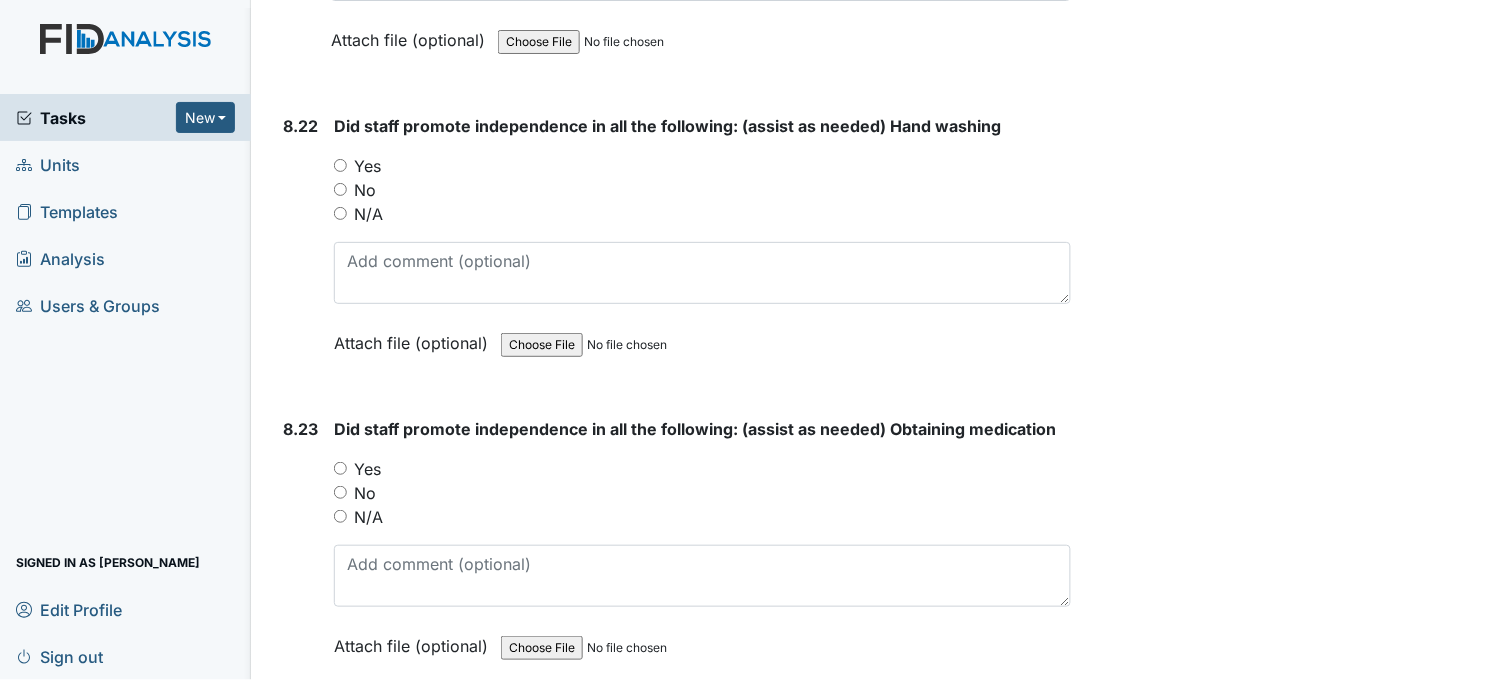 click on "Yes" at bounding box center [340, 165] 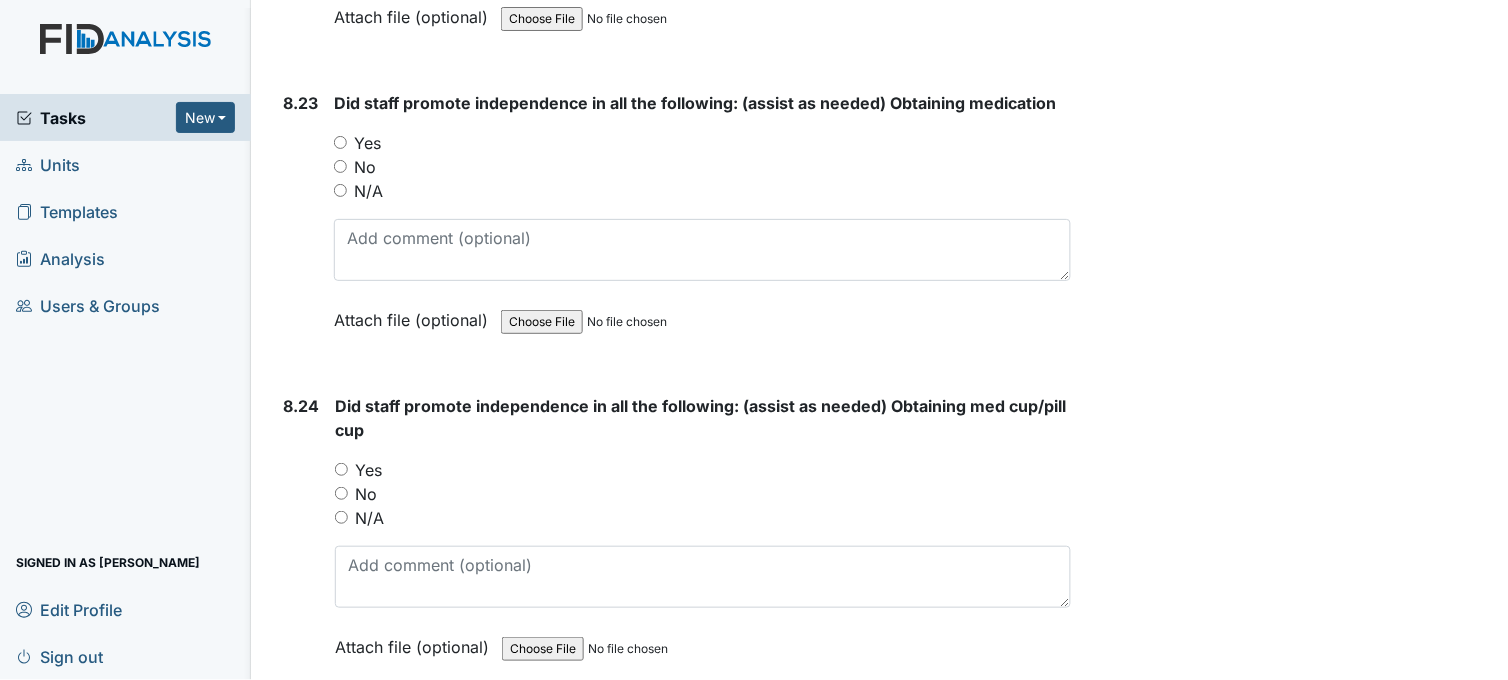 scroll, scrollTop: 23000, scrollLeft: 0, axis: vertical 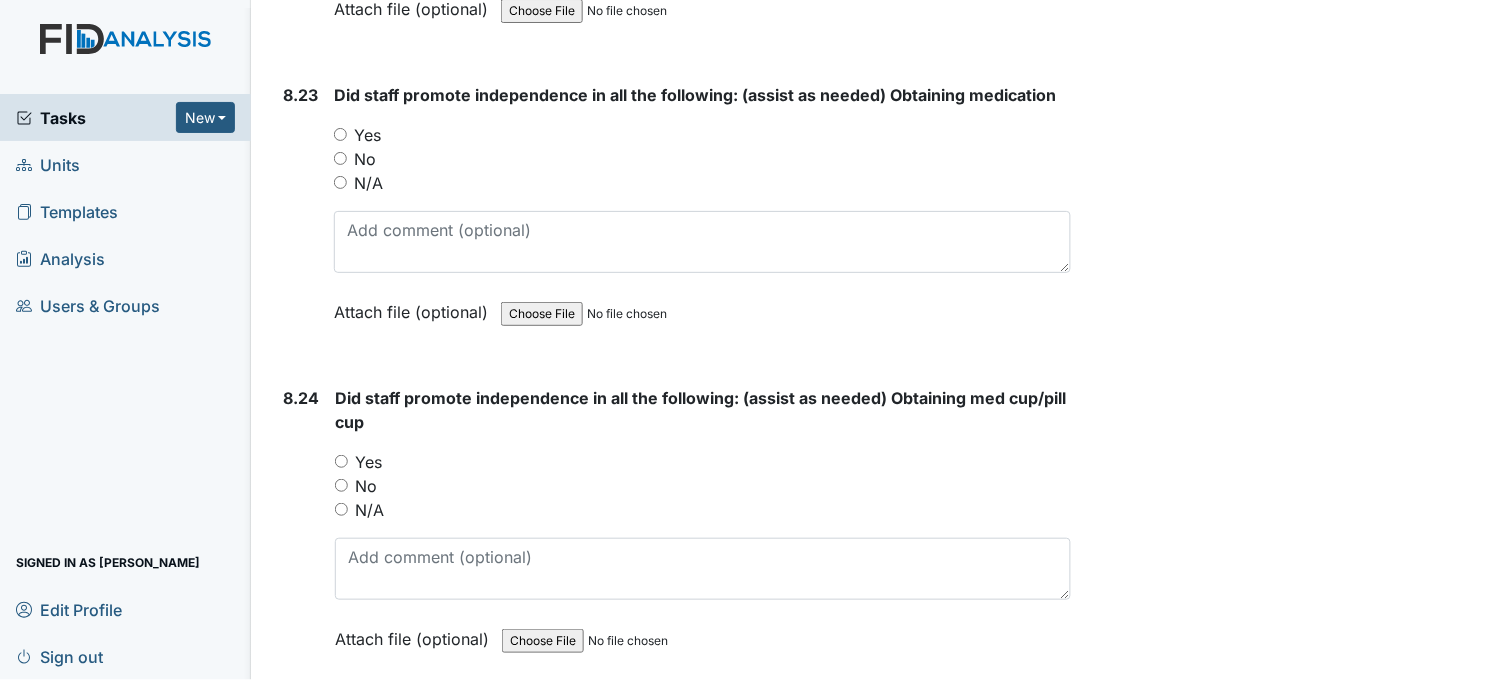 click on "Yes" at bounding box center (340, 134) 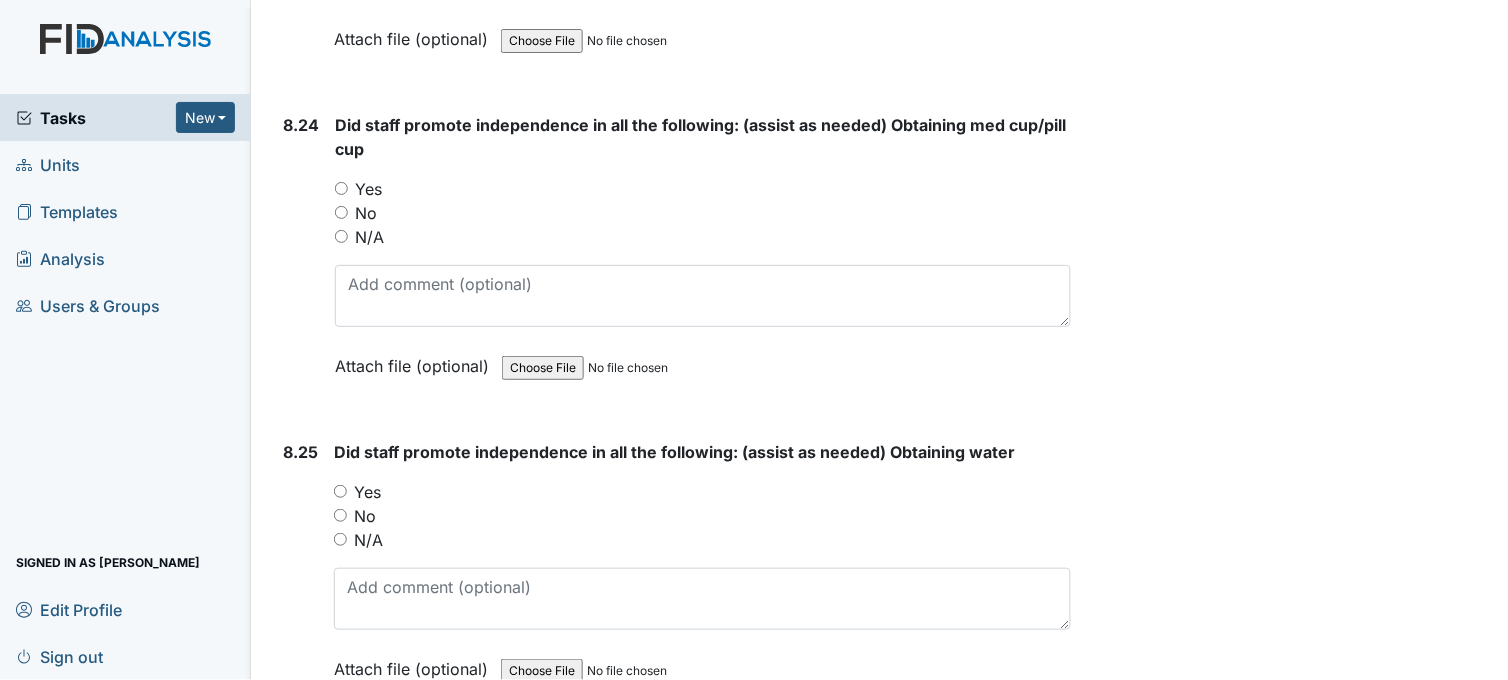 scroll, scrollTop: 23333, scrollLeft: 0, axis: vertical 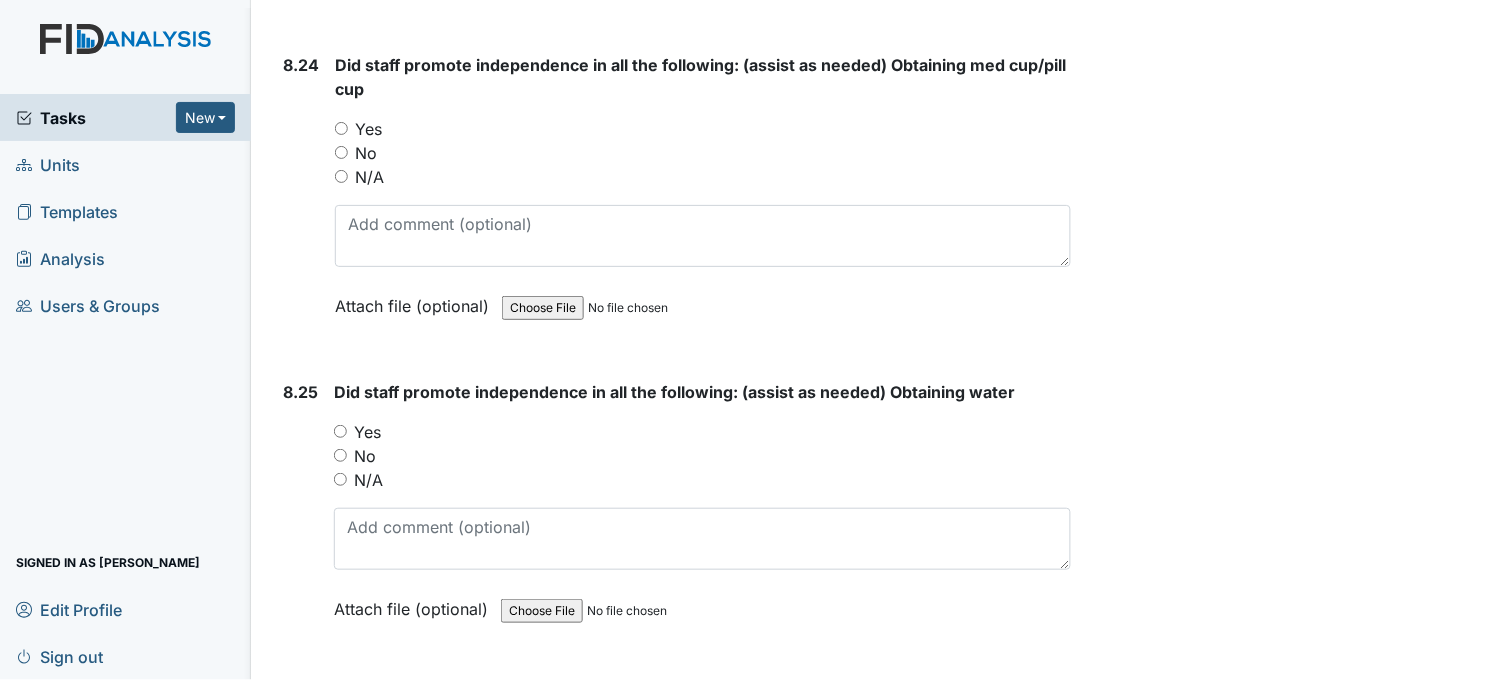 click on "Yes" at bounding box center (341, 128) 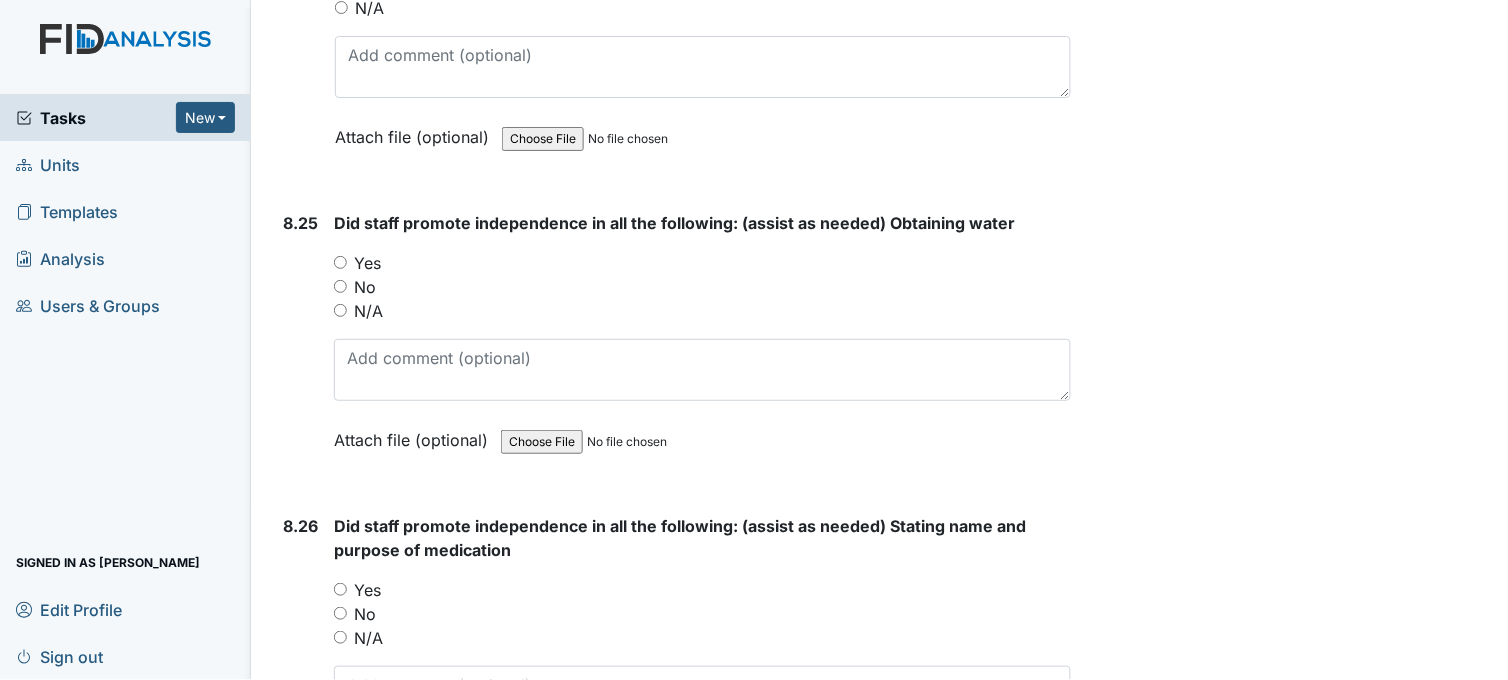scroll, scrollTop: 23555, scrollLeft: 0, axis: vertical 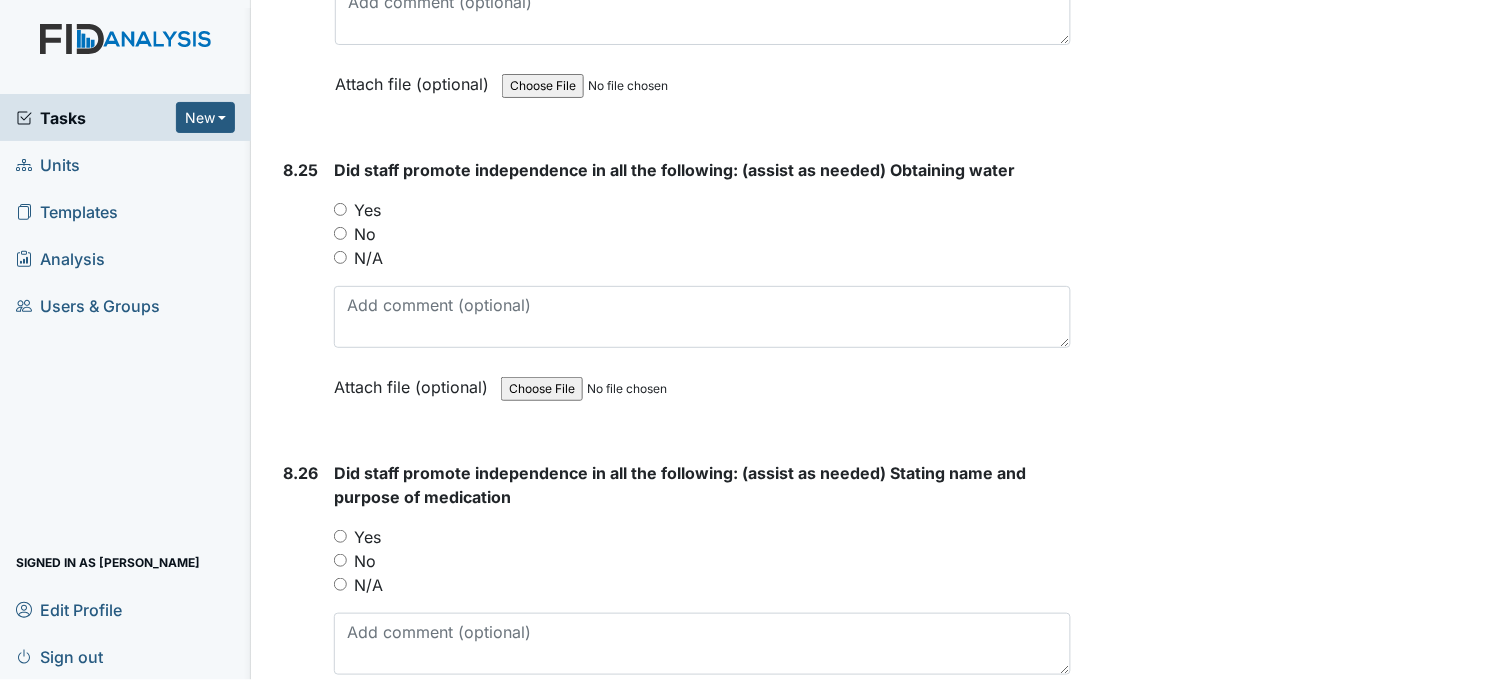 click on "Yes" at bounding box center [340, 209] 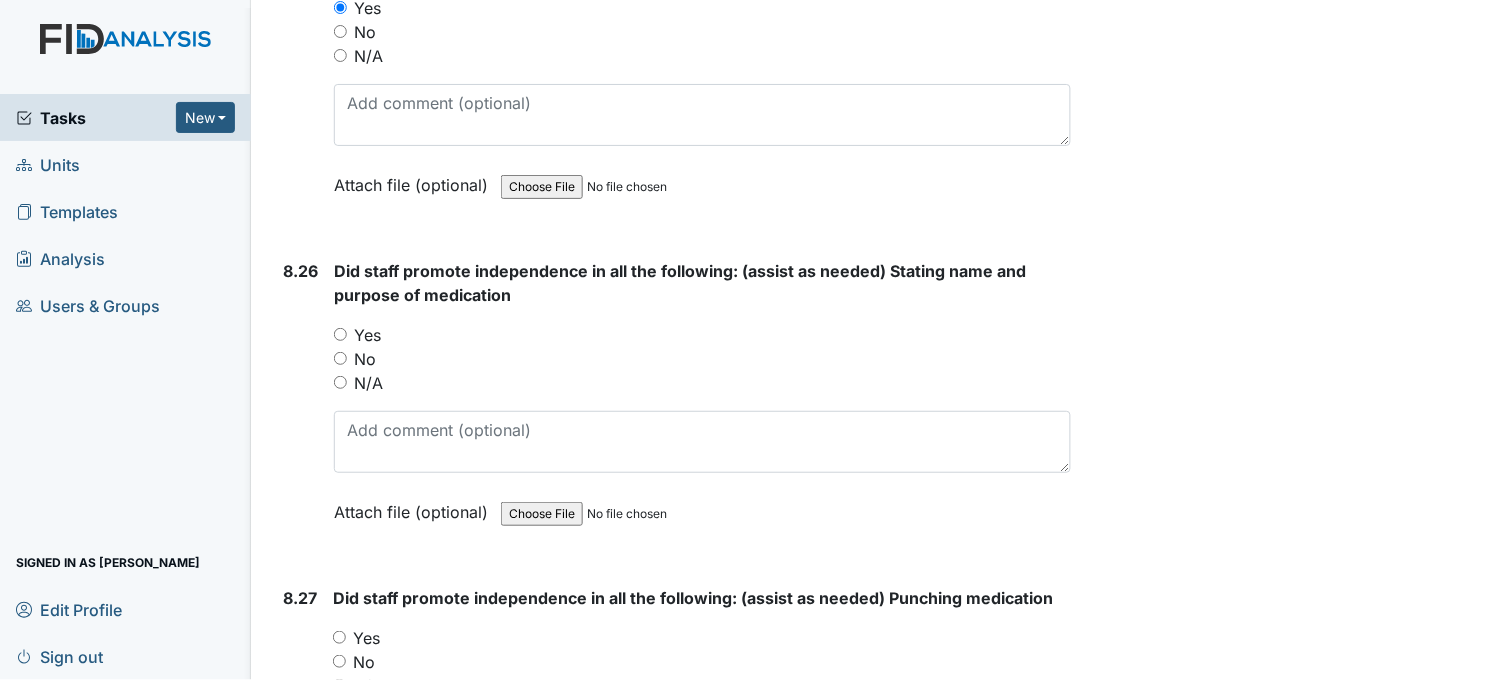 scroll, scrollTop: 23888, scrollLeft: 0, axis: vertical 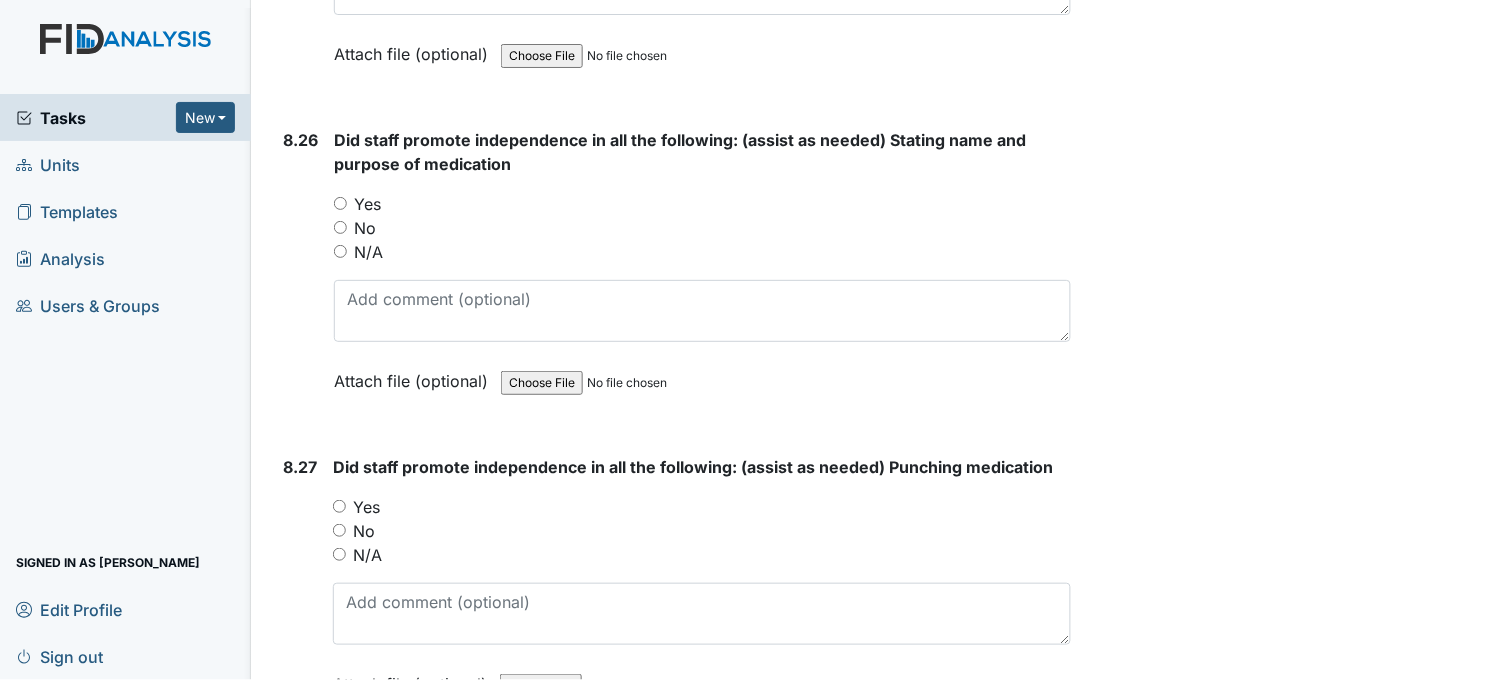 click on "Yes" at bounding box center [340, 203] 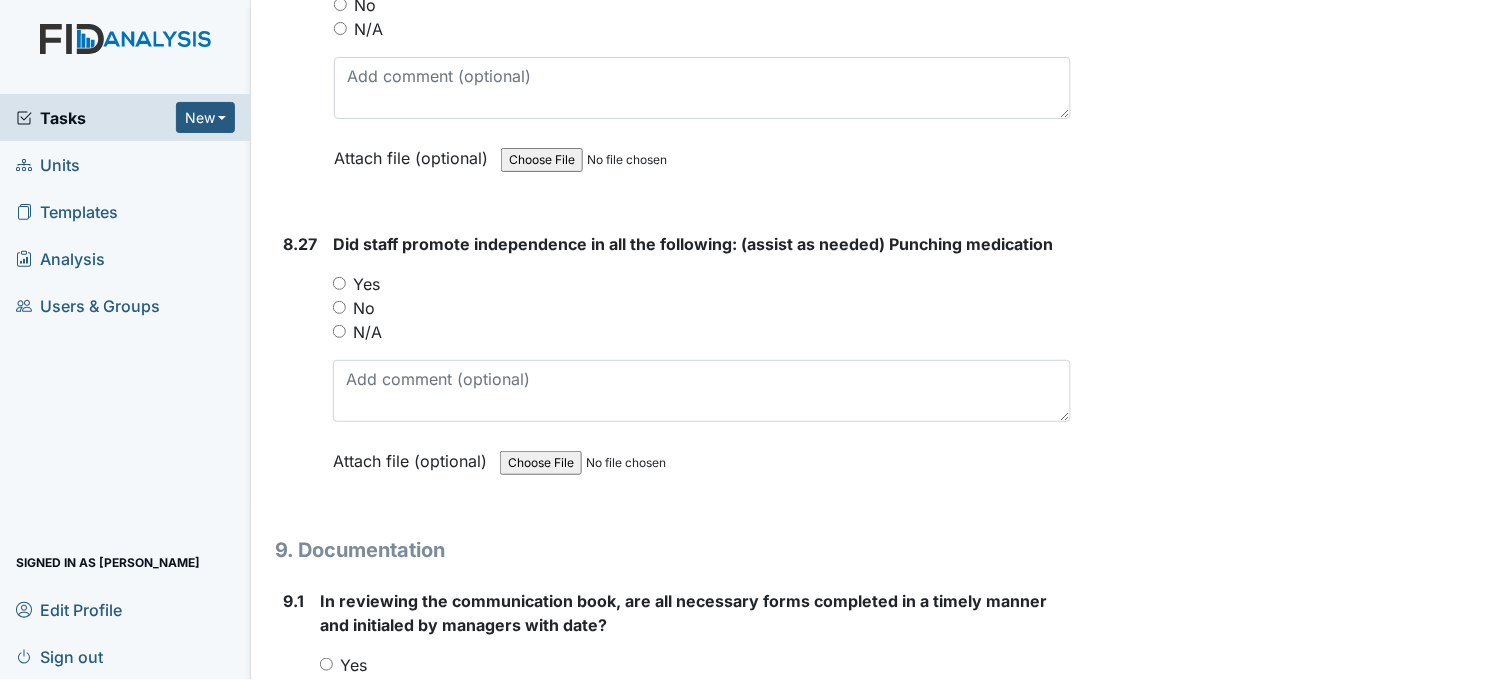 scroll, scrollTop: 24222, scrollLeft: 0, axis: vertical 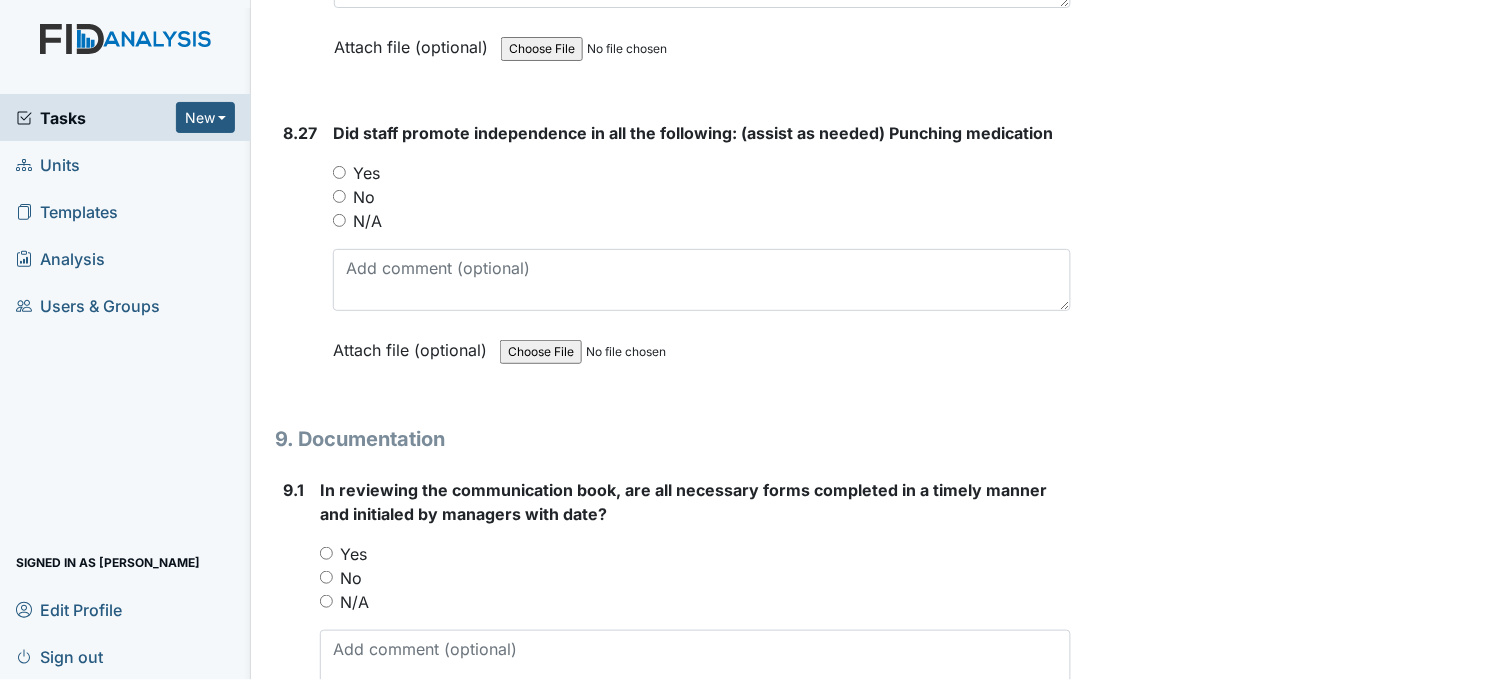 click on "Yes" at bounding box center (339, 172) 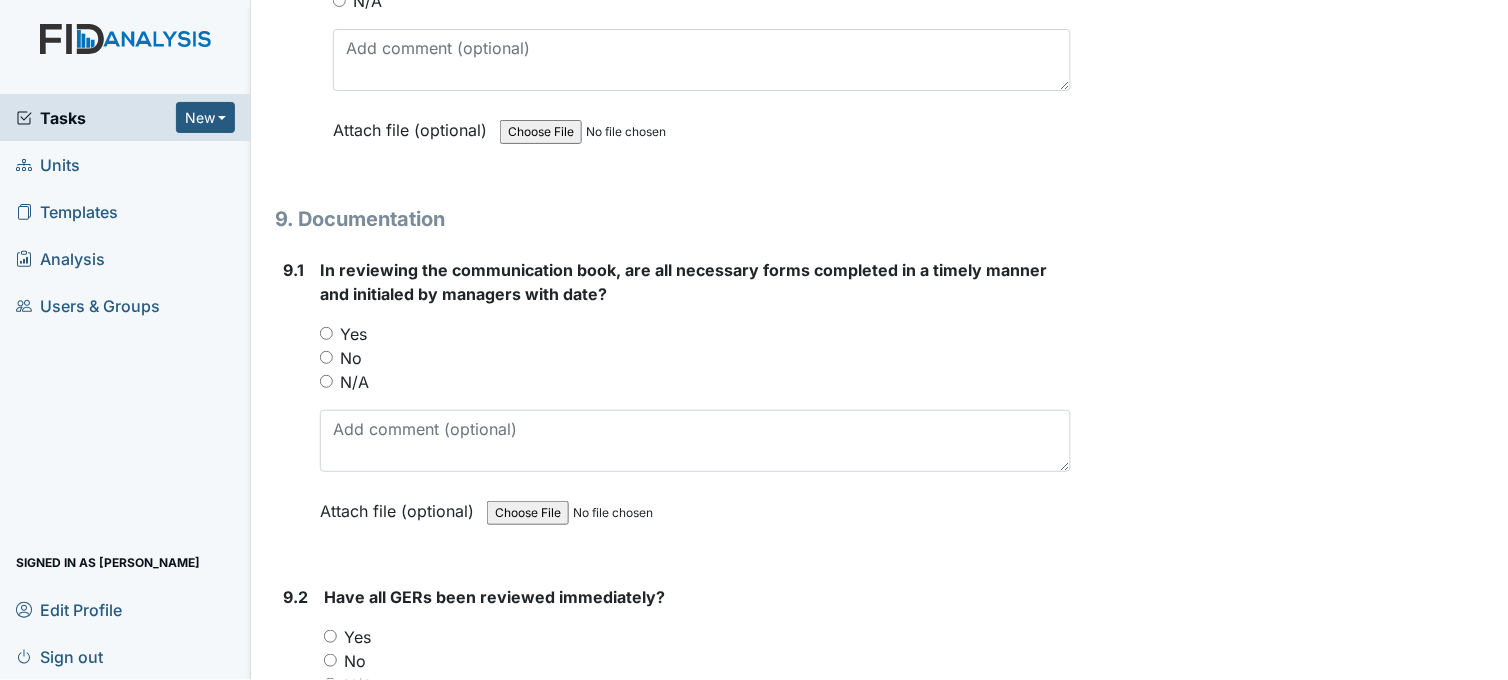 scroll, scrollTop: 24555, scrollLeft: 0, axis: vertical 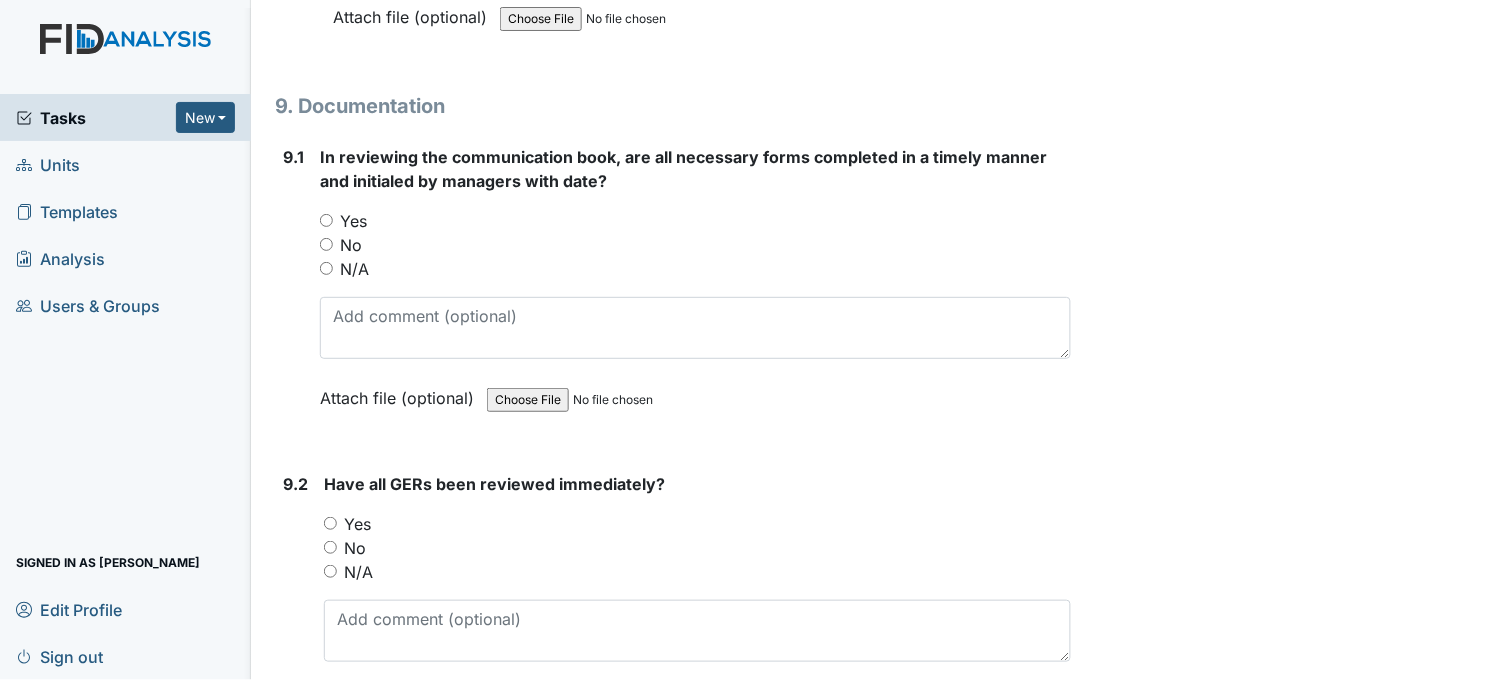 click on "Yes" at bounding box center (326, 220) 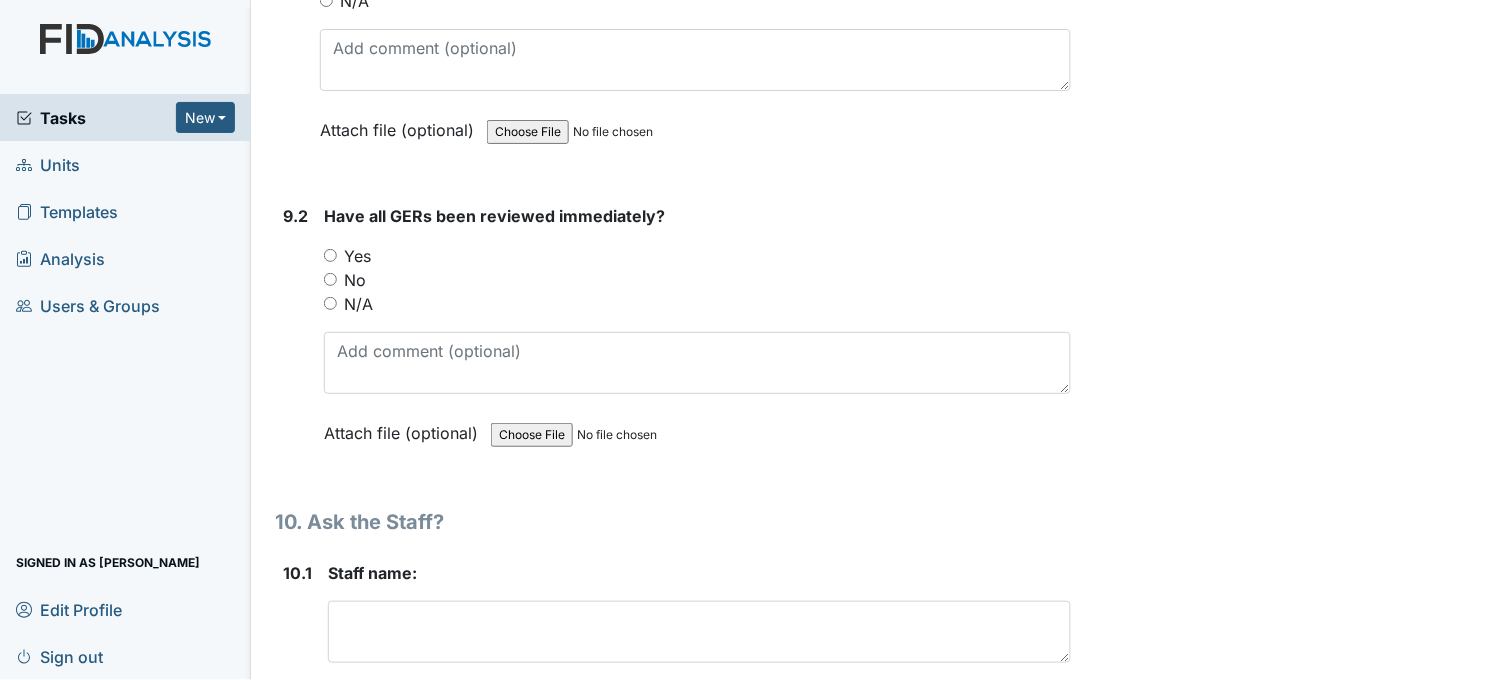 scroll, scrollTop: 24888, scrollLeft: 0, axis: vertical 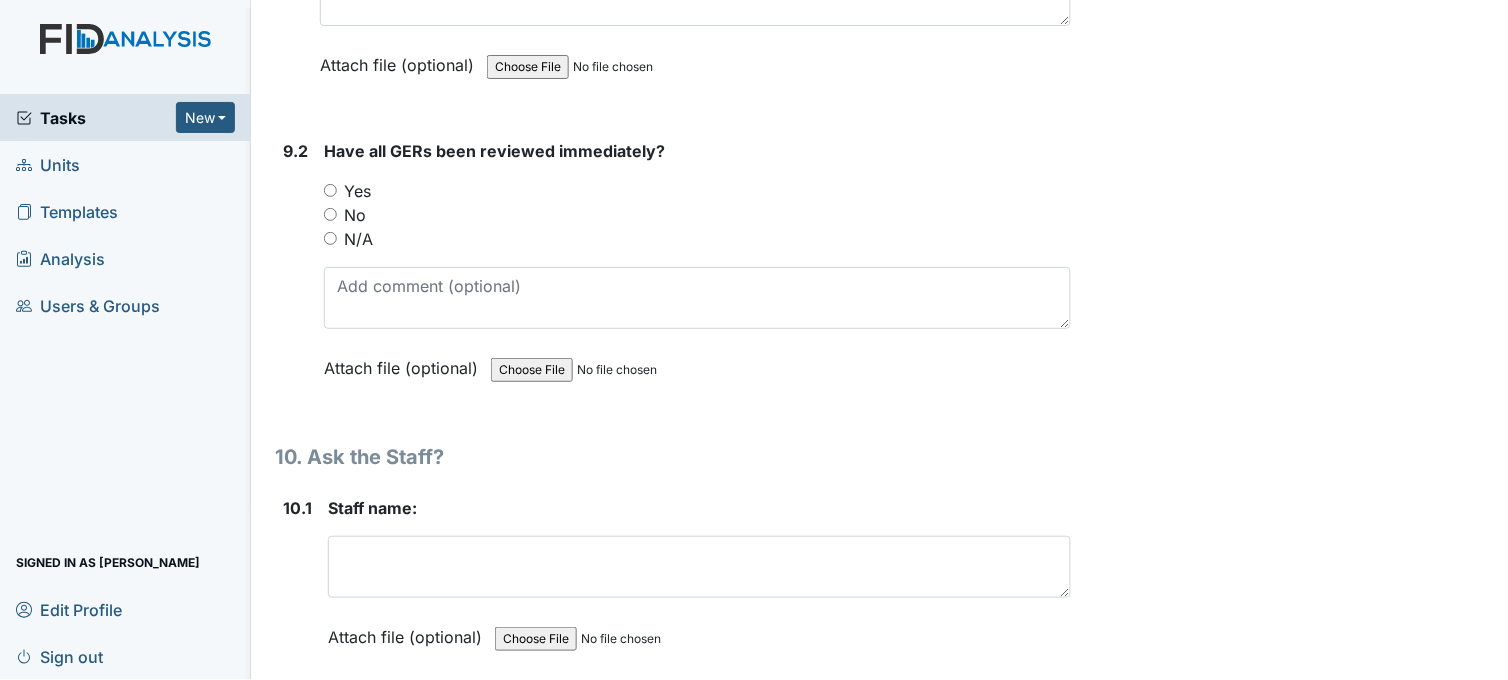 click on "N/A" at bounding box center (330, 238) 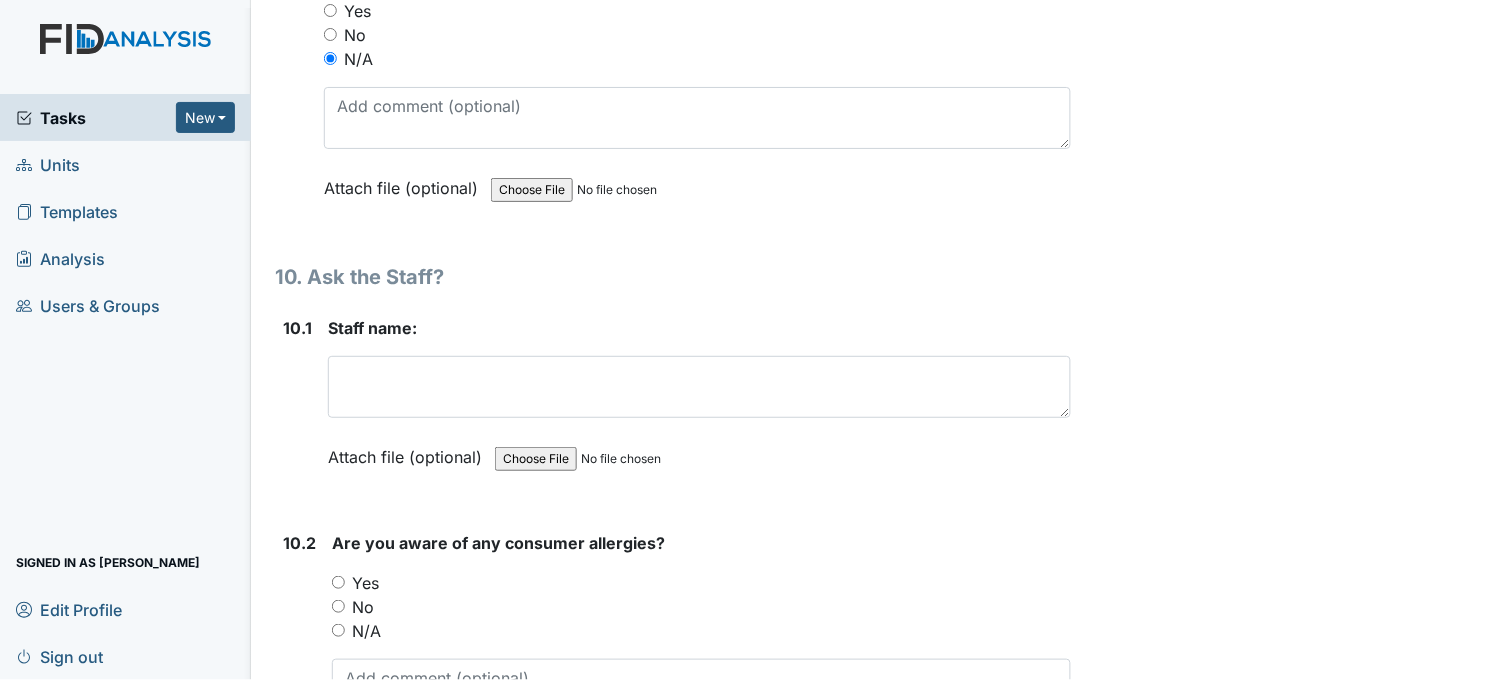 scroll, scrollTop: 25222, scrollLeft: 0, axis: vertical 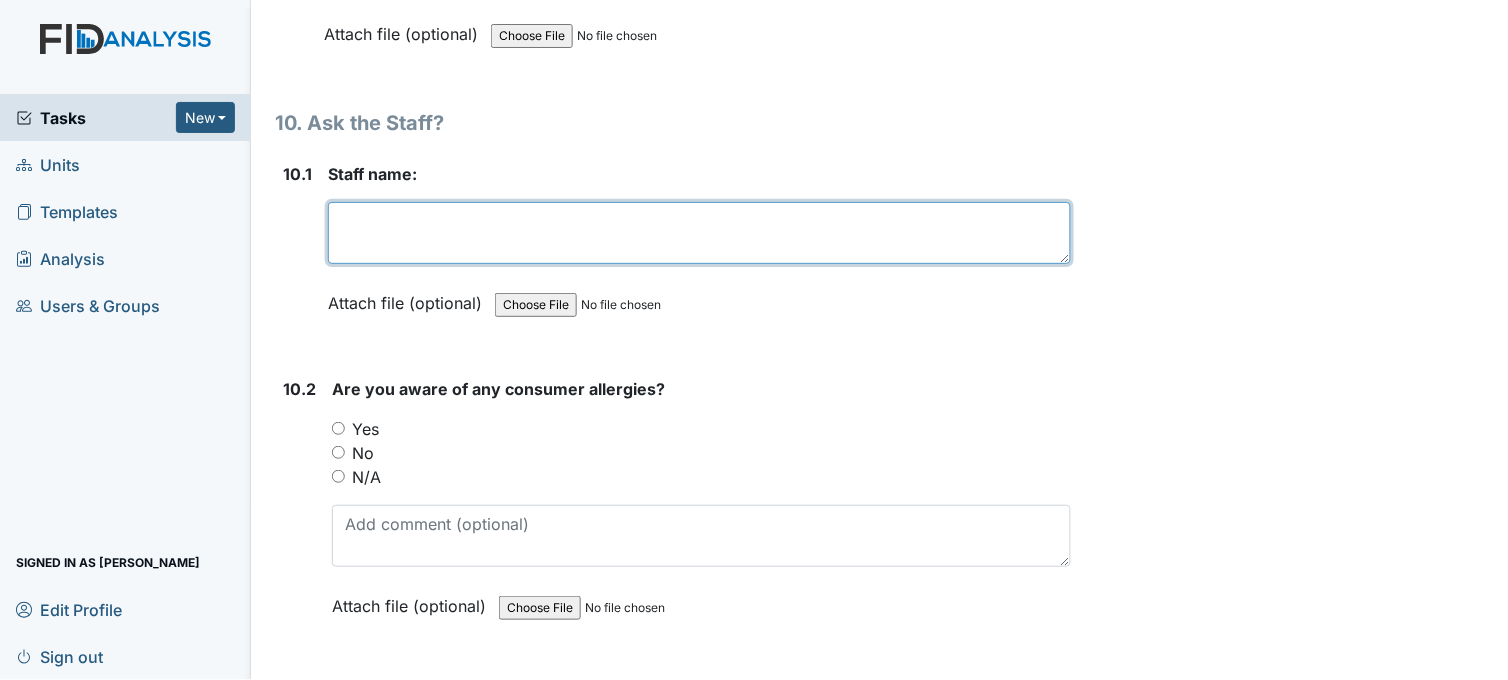 click at bounding box center (699, 233) 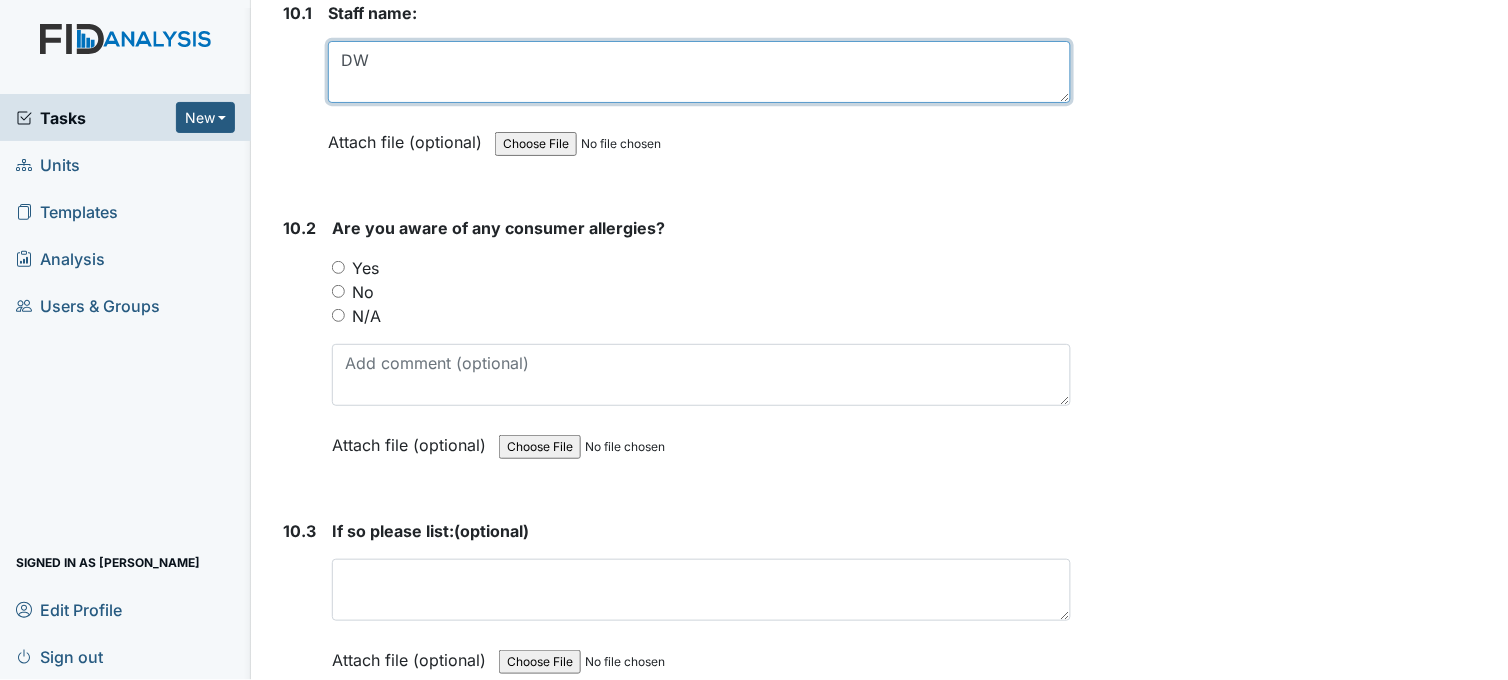 scroll, scrollTop: 25444, scrollLeft: 0, axis: vertical 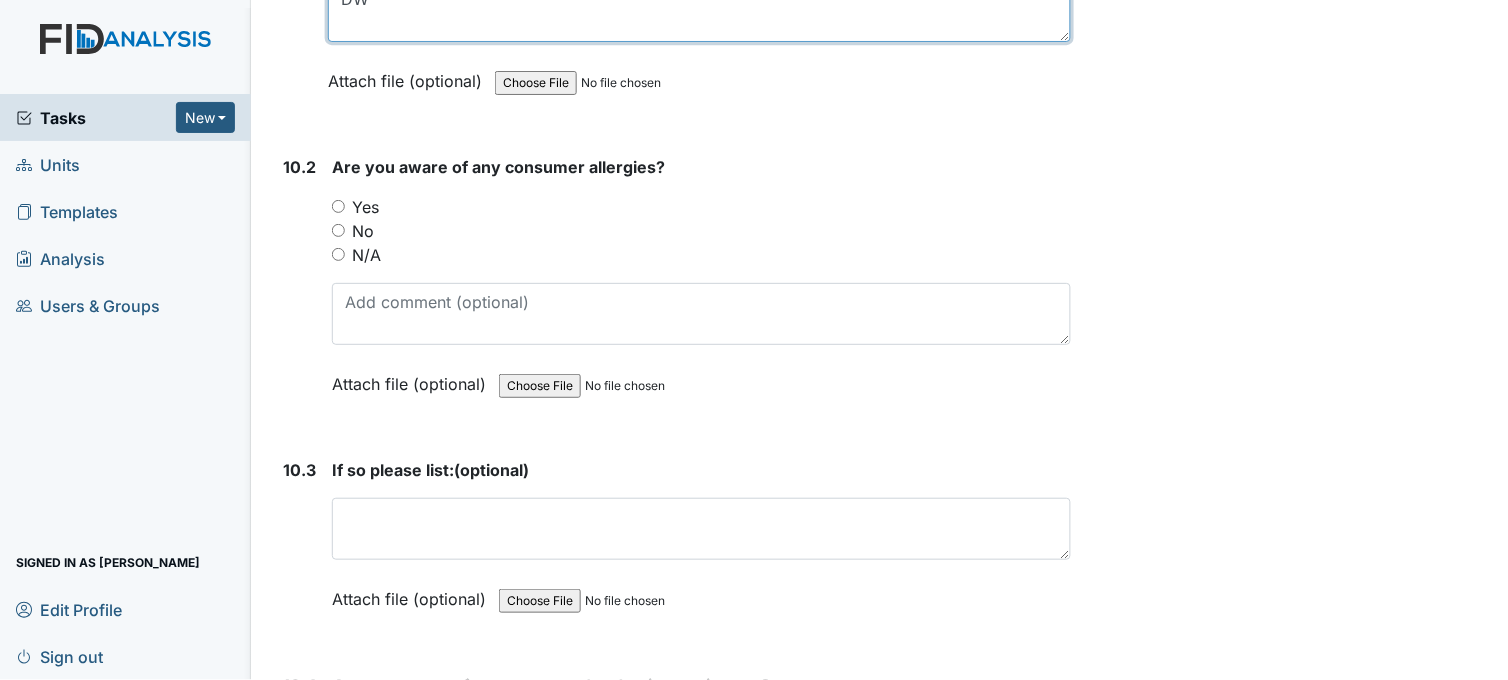 type on "DW" 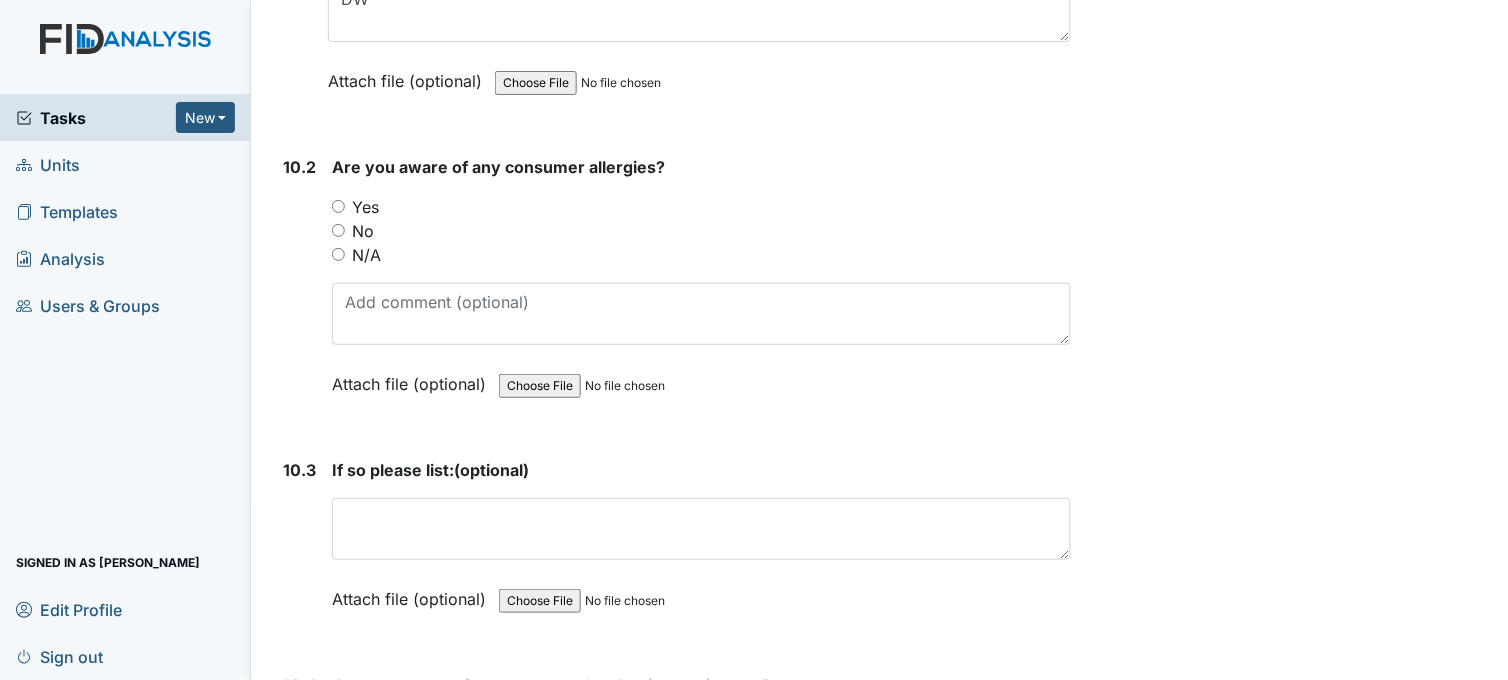 click on "Yes" at bounding box center (338, 206) 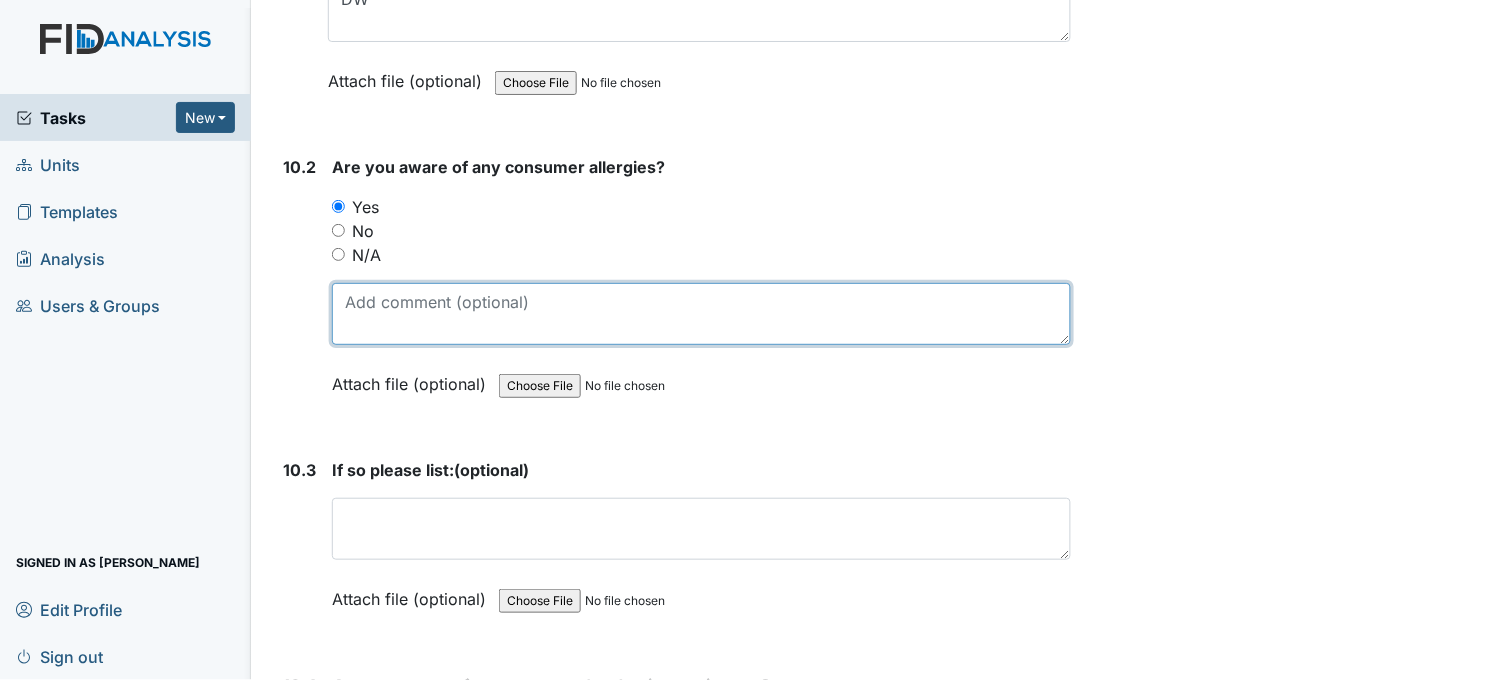 click at bounding box center [701, 314] 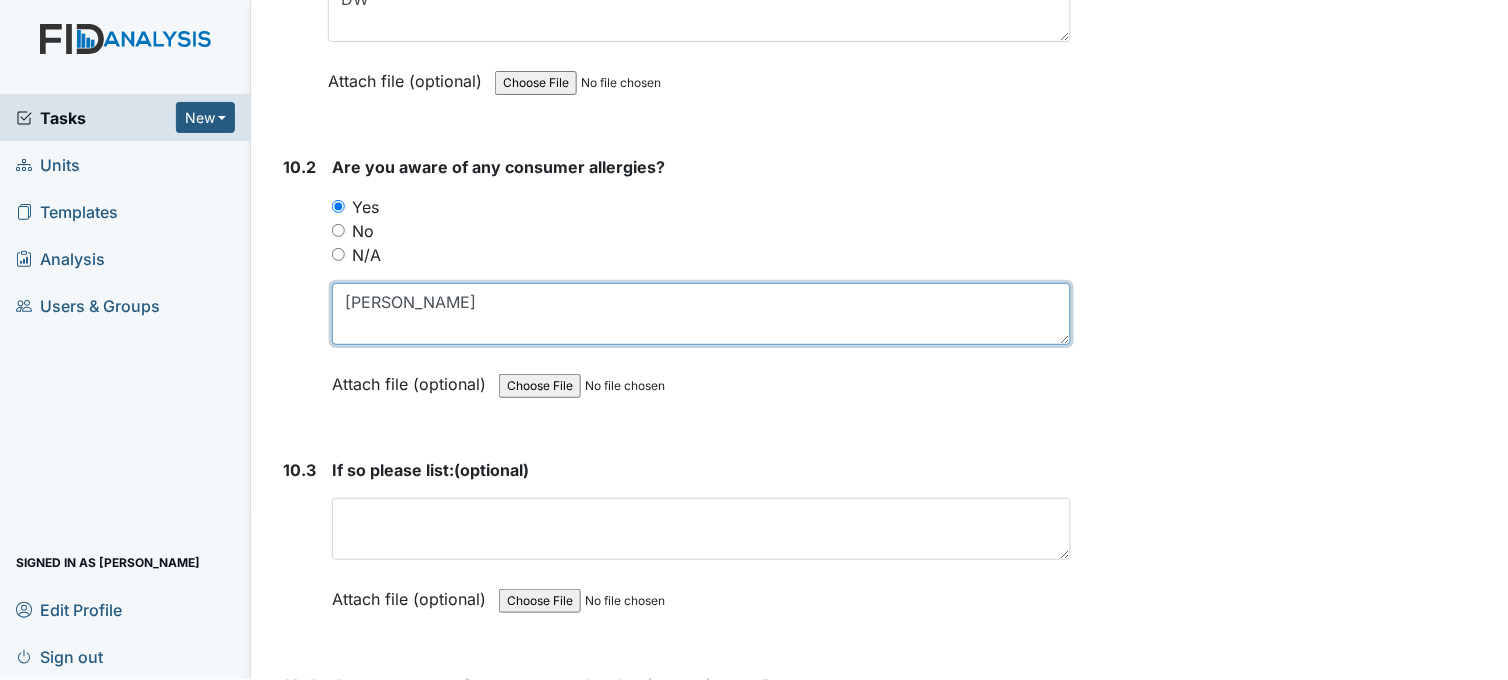 type on "JA" 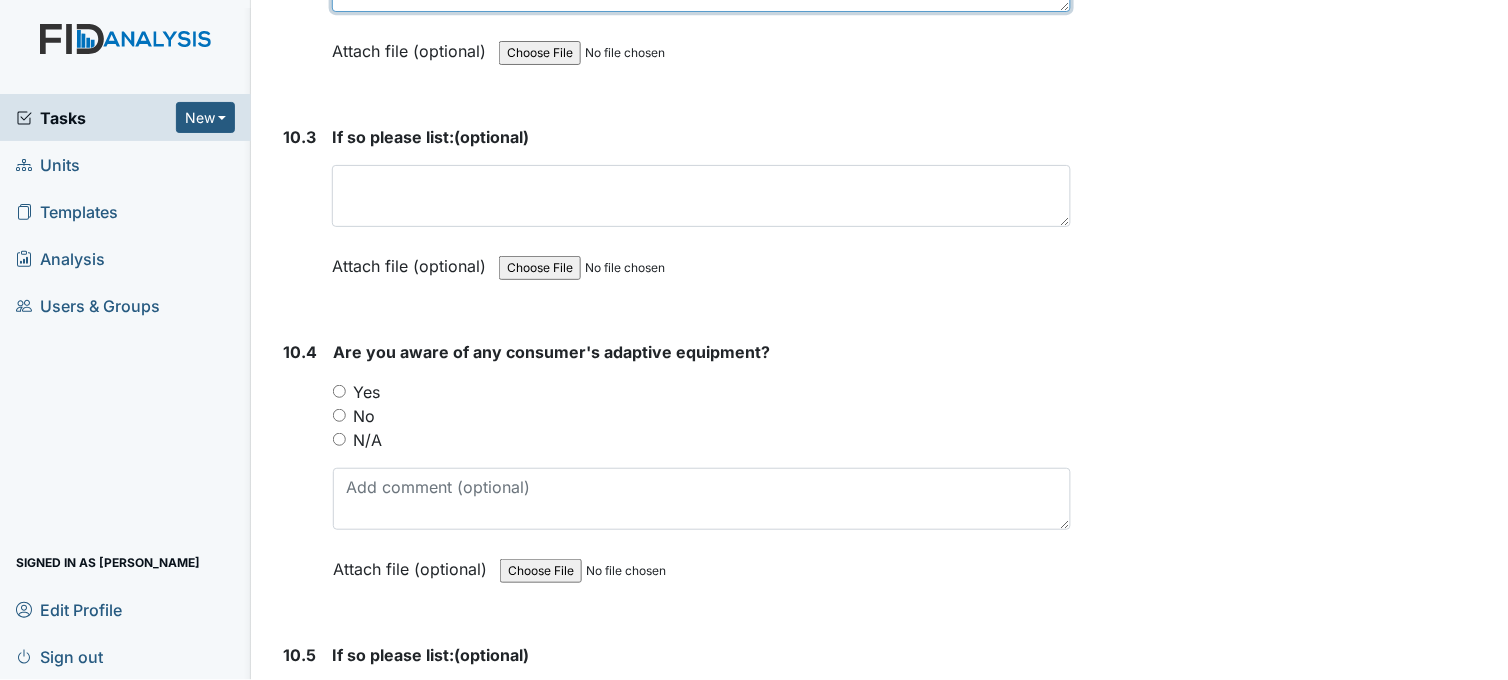 scroll, scrollTop: 25555, scrollLeft: 0, axis: vertical 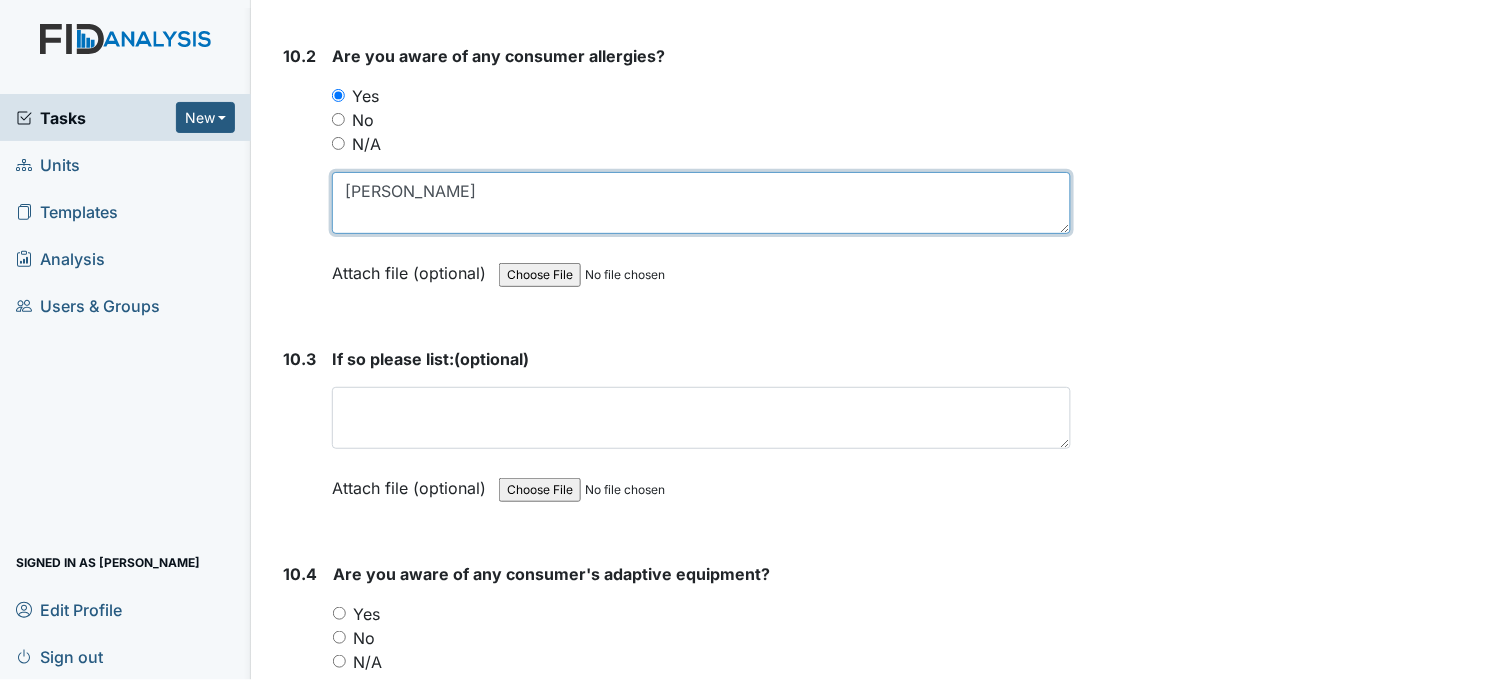 drag, startPoint x: 356, startPoint y: 163, endPoint x: 340, endPoint y: 162, distance: 16.03122 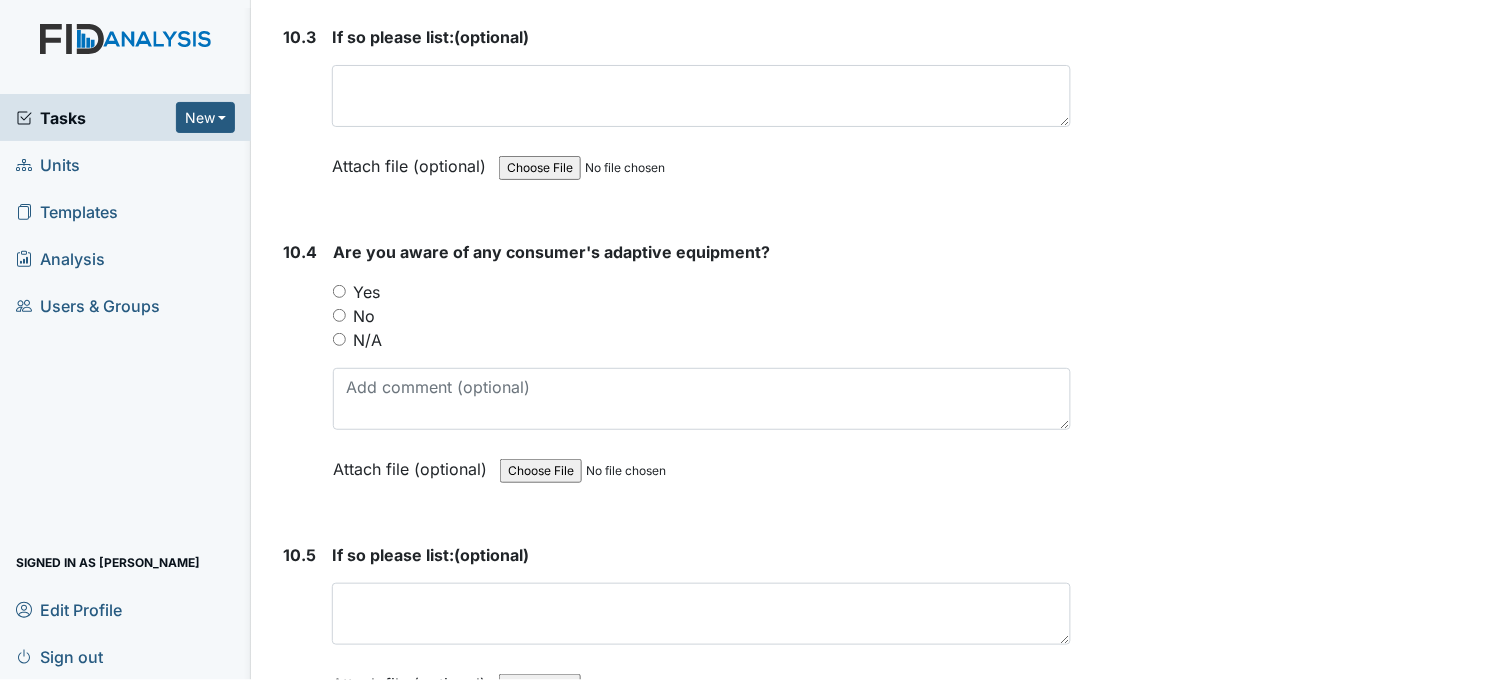 scroll, scrollTop: 25888, scrollLeft: 0, axis: vertical 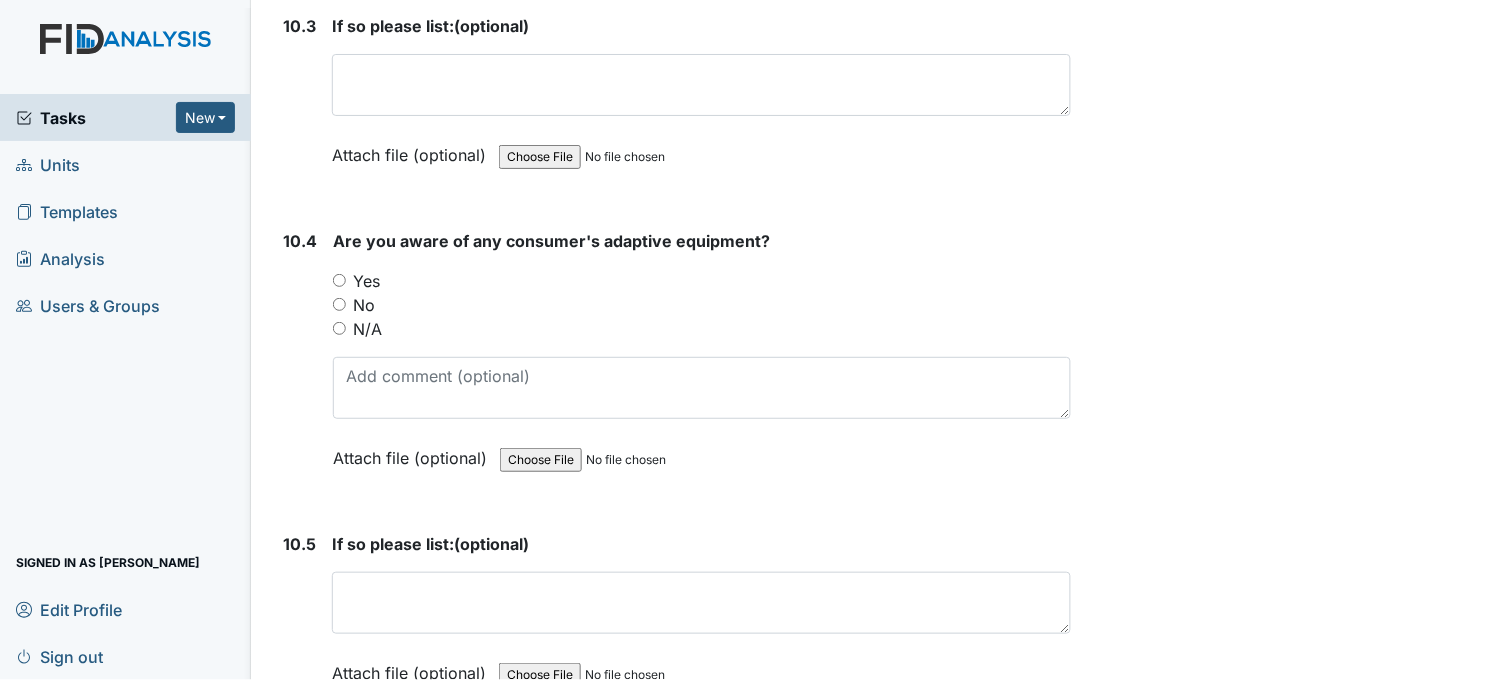 click on "Yes" at bounding box center [339, 280] 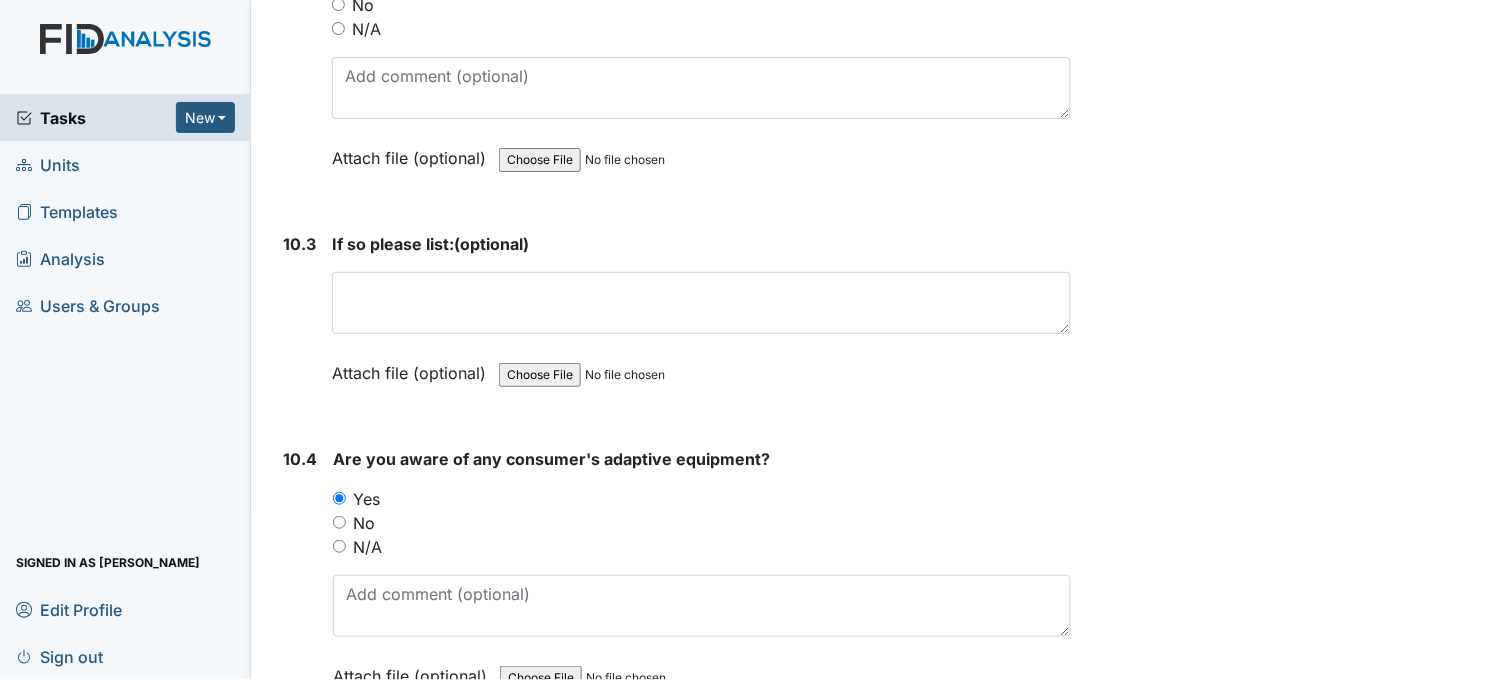 scroll, scrollTop: 25555, scrollLeft: 0, axis: vertical 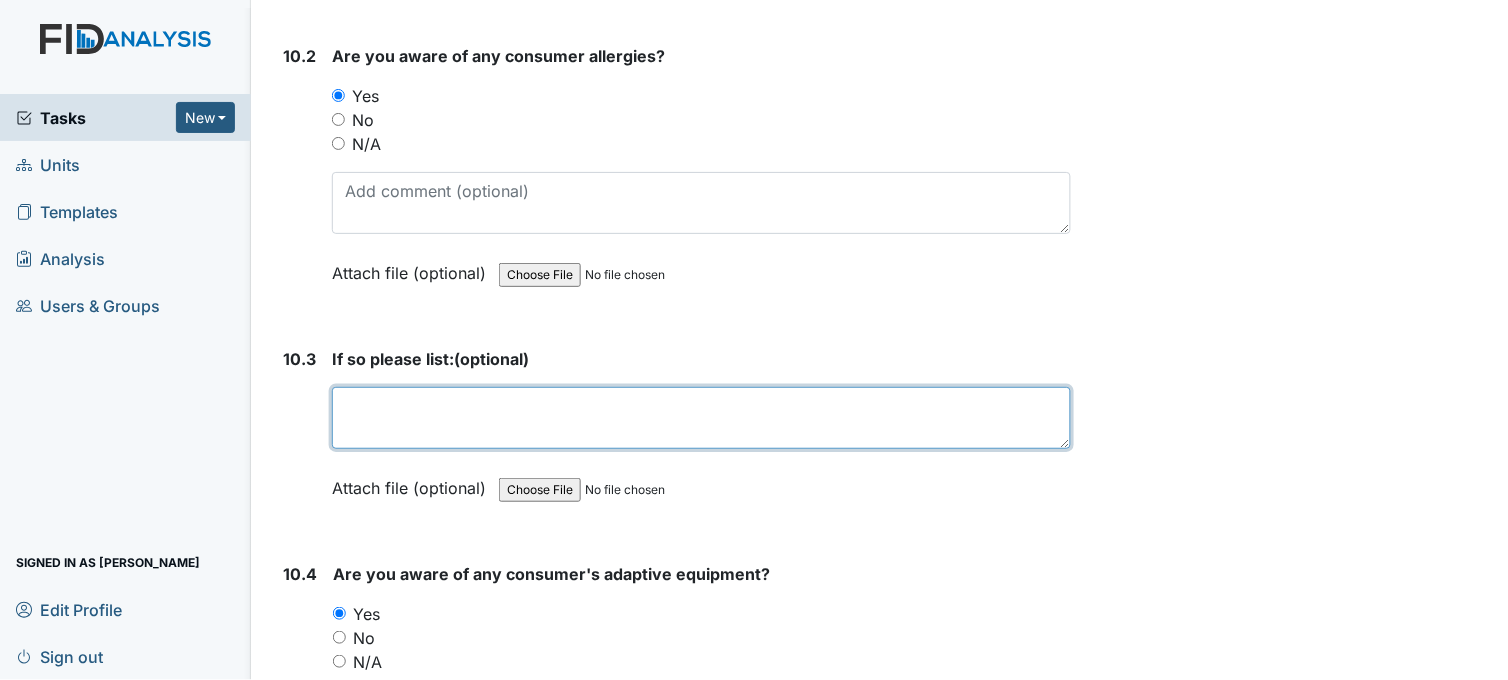 click at bounding box center (701, 418) 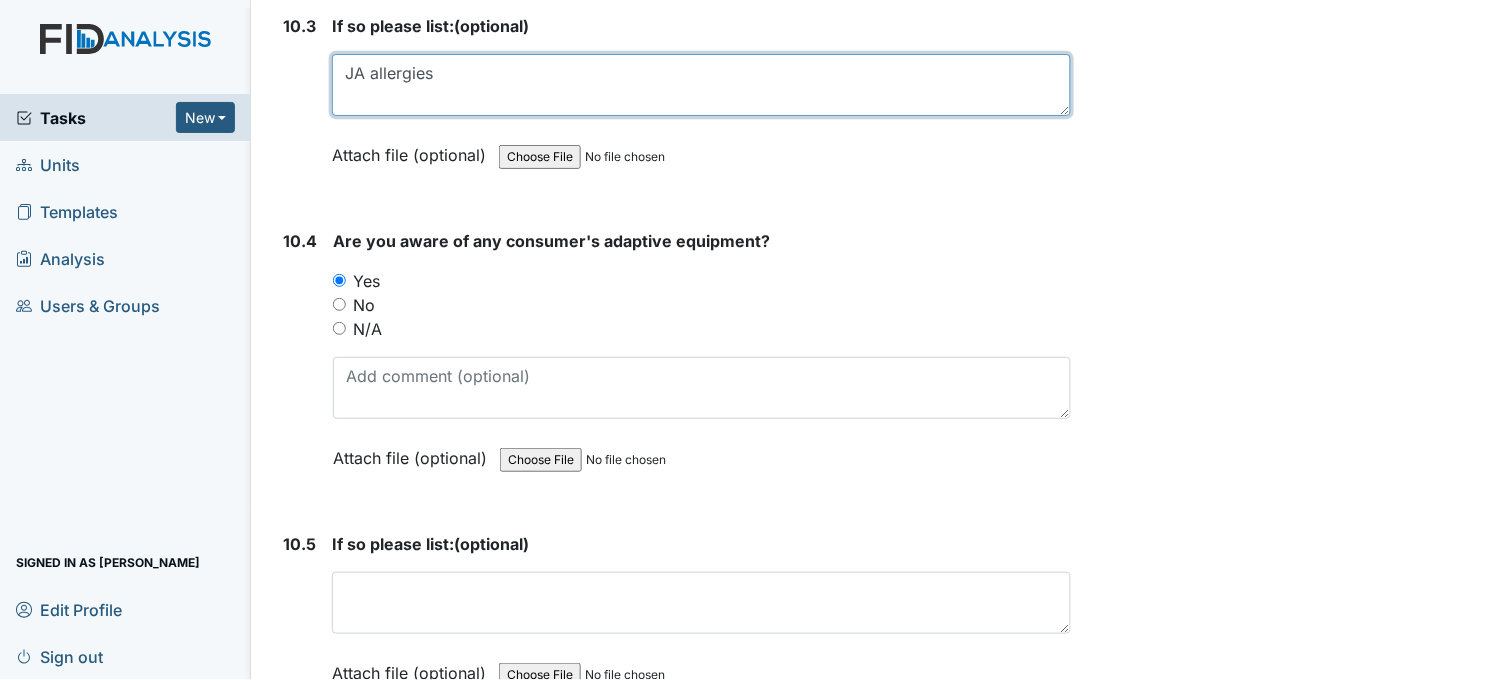scroll, scrollTop: 26000, scrollLeft: 0, axis: vertical 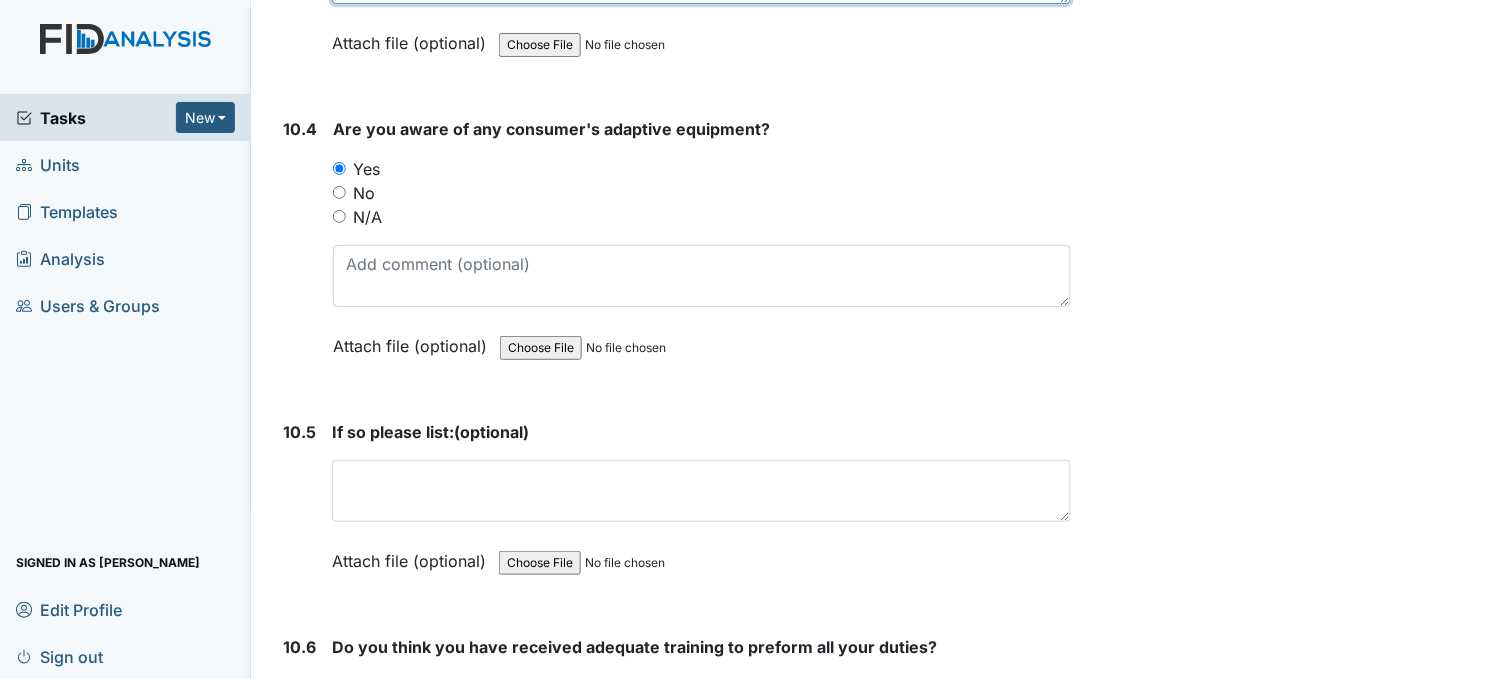 type on "JA allergies" 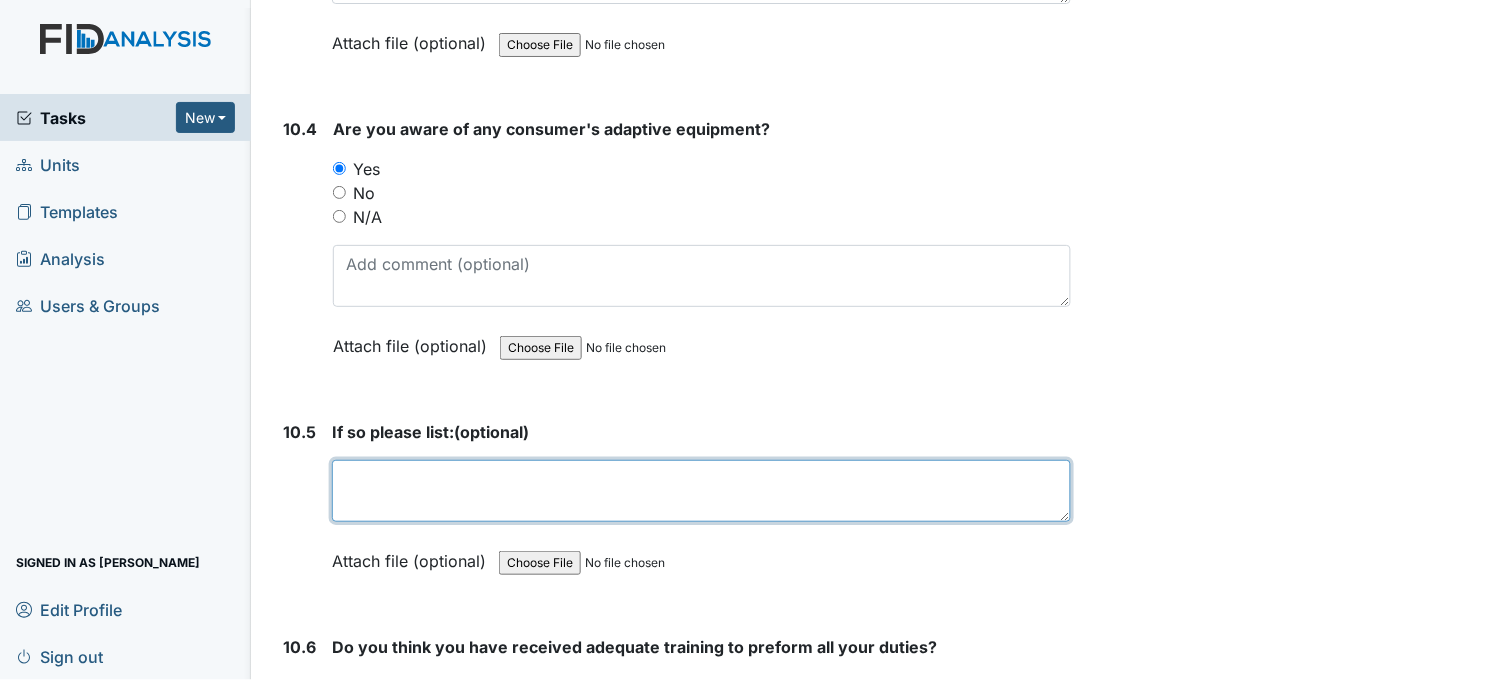click at bounding box center (701, 491) 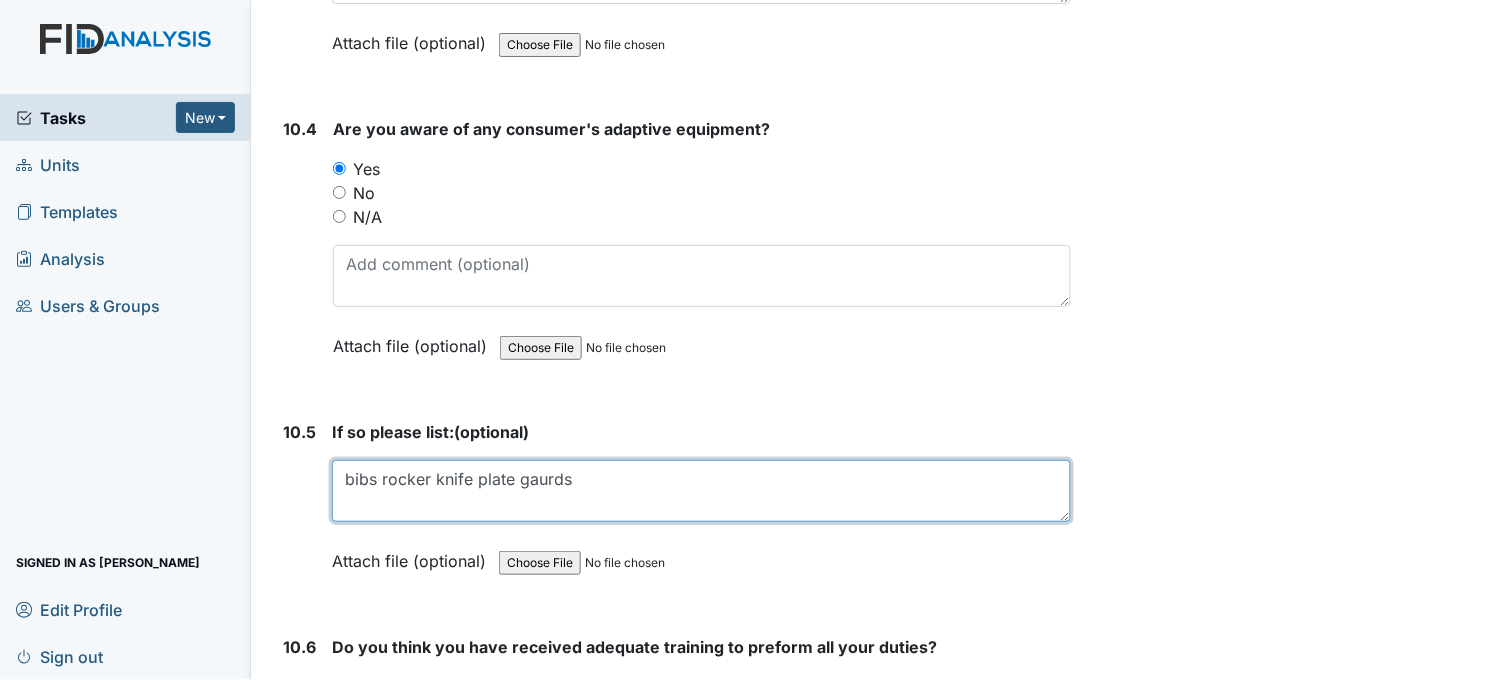 scroll, scrollTop: 26333, scrollLeft: 0, axis: vertical 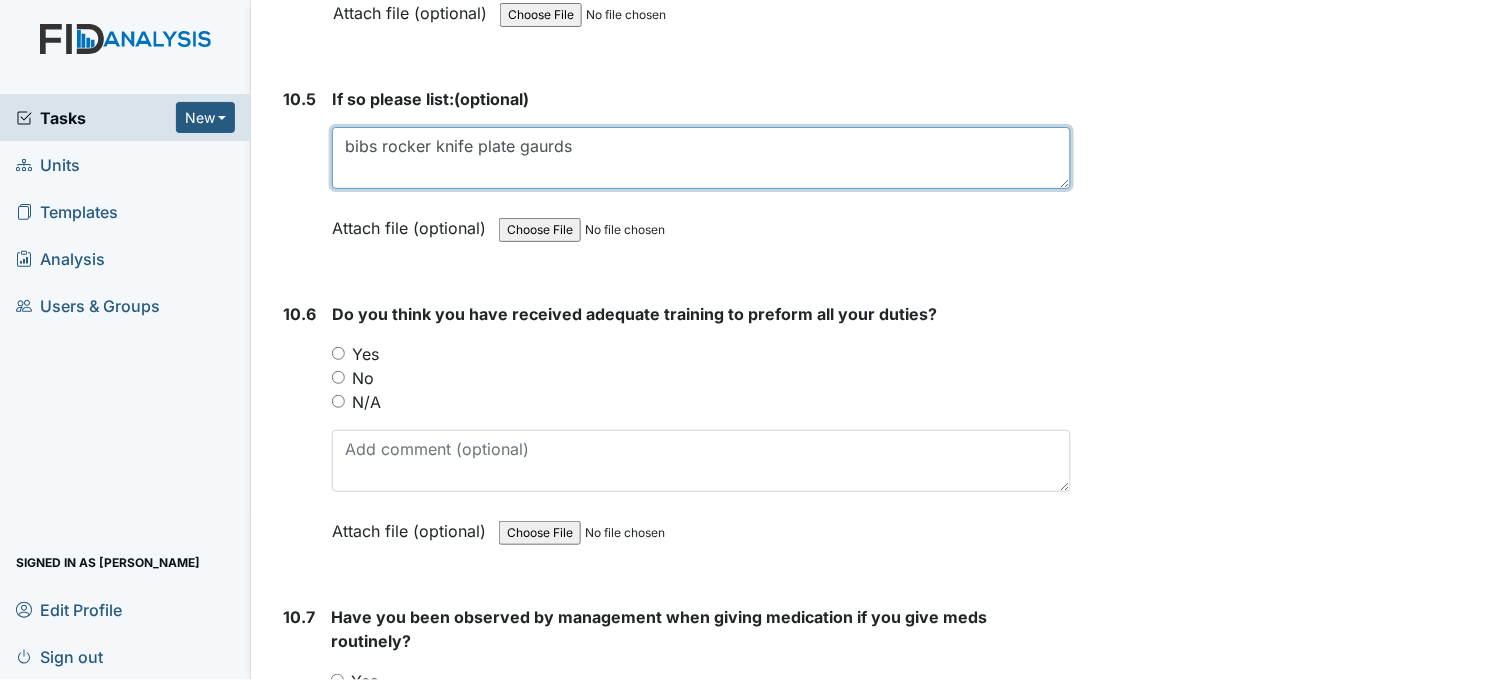 type on "bibs rocker knife plate gaurds" 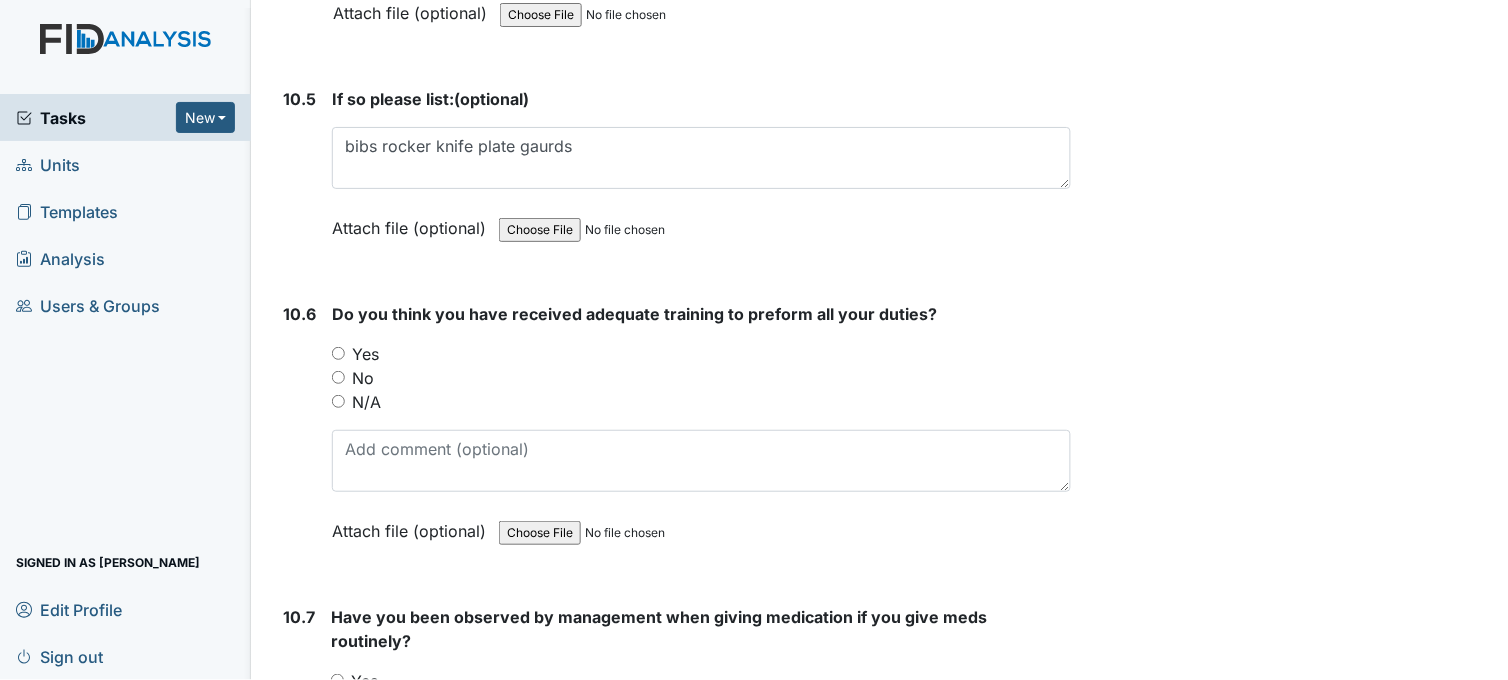click on "Yes" at bounding box center [338, 353] 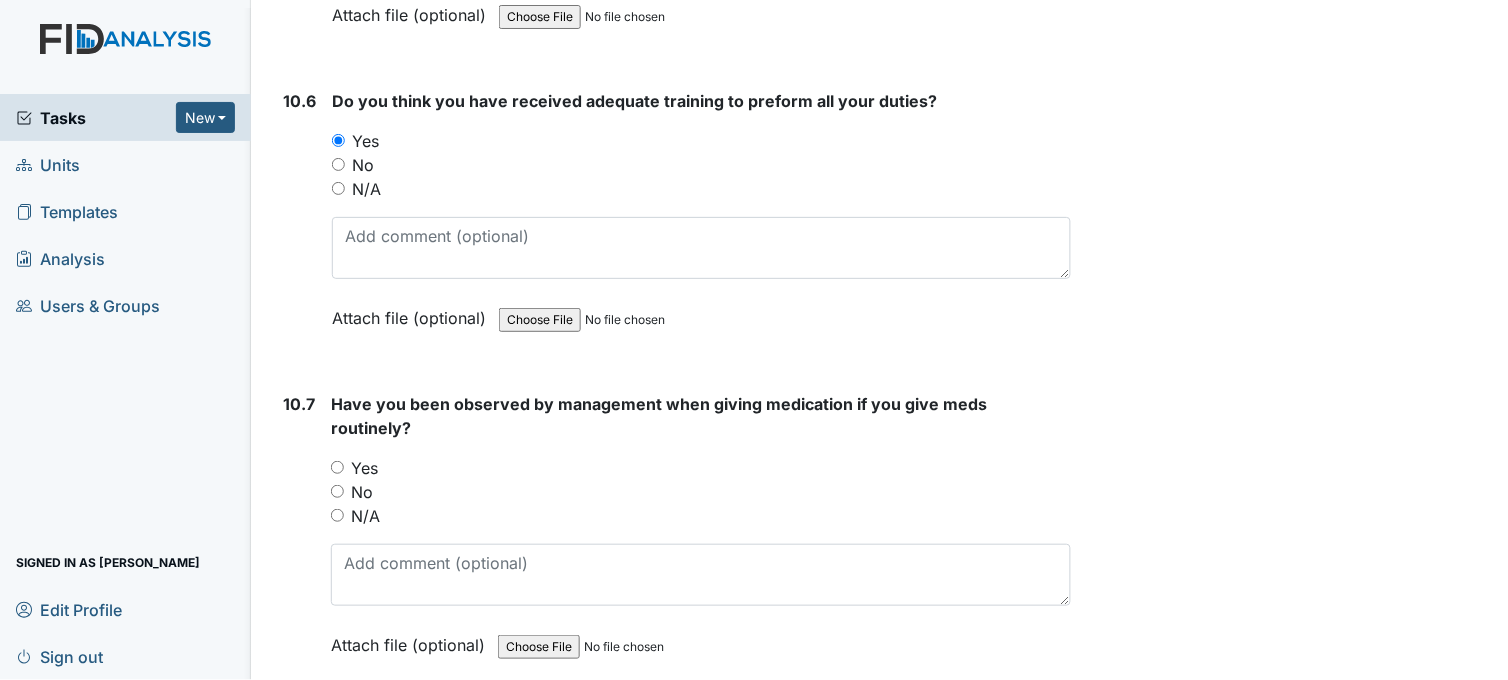 scroll, scrollTop: 26666, scrollLeft: 0, axis: vertical 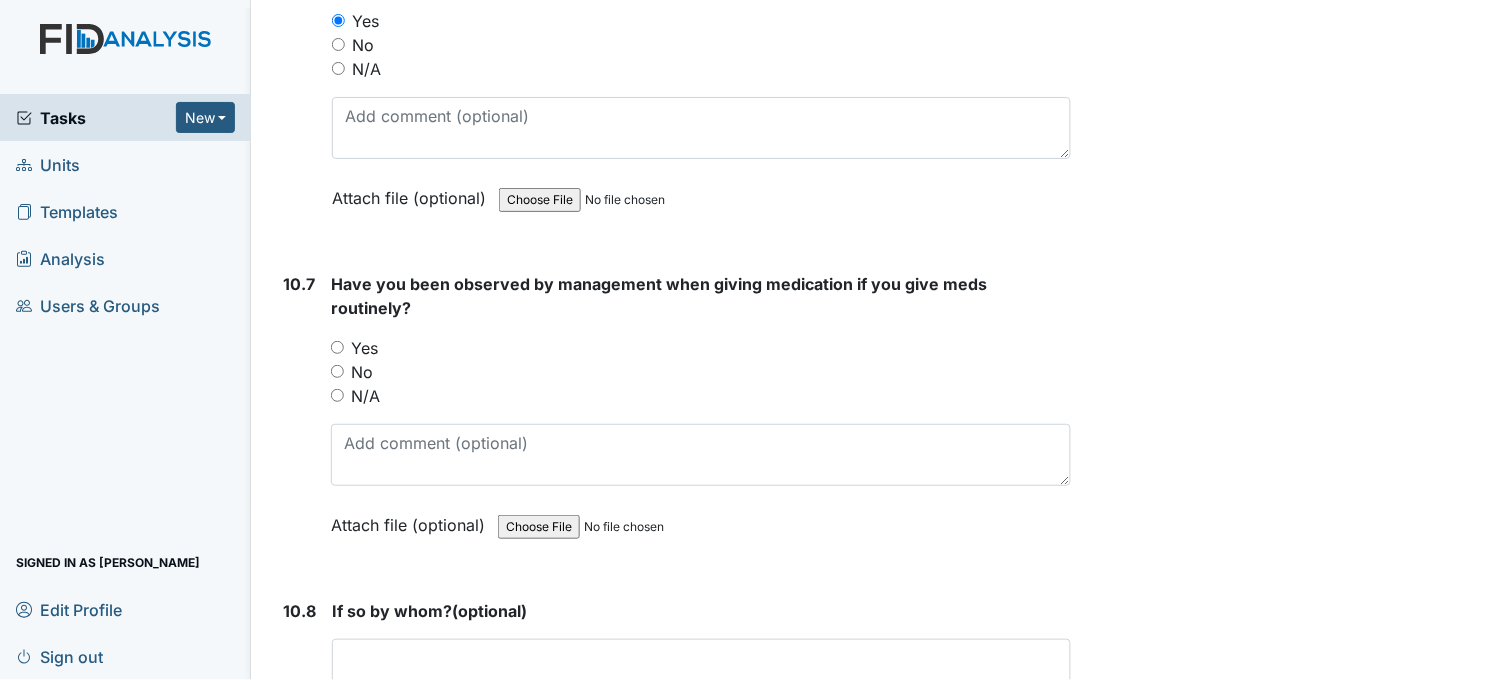 click on "Yes" at bounding box center [337, 347] 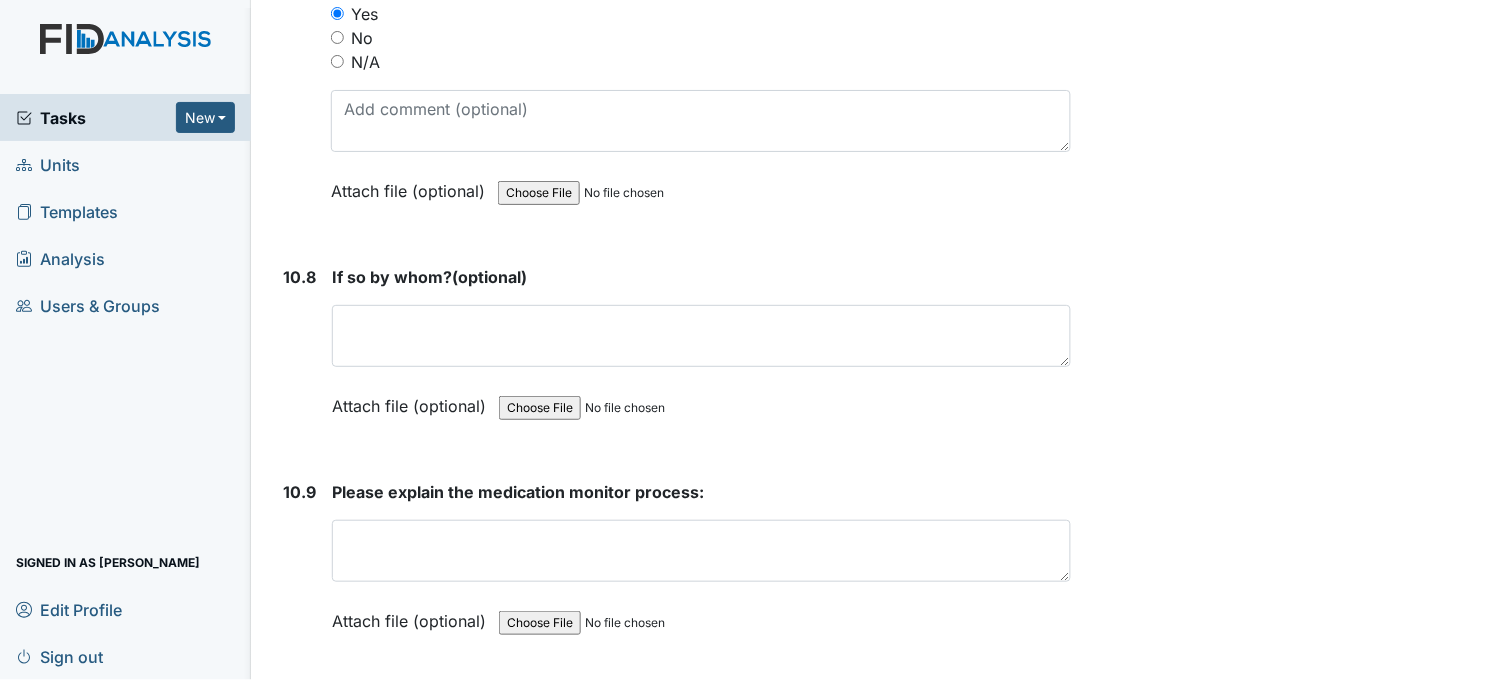 scroll, scrollTop: 27023, scrollLeft: 0, axis: vertical 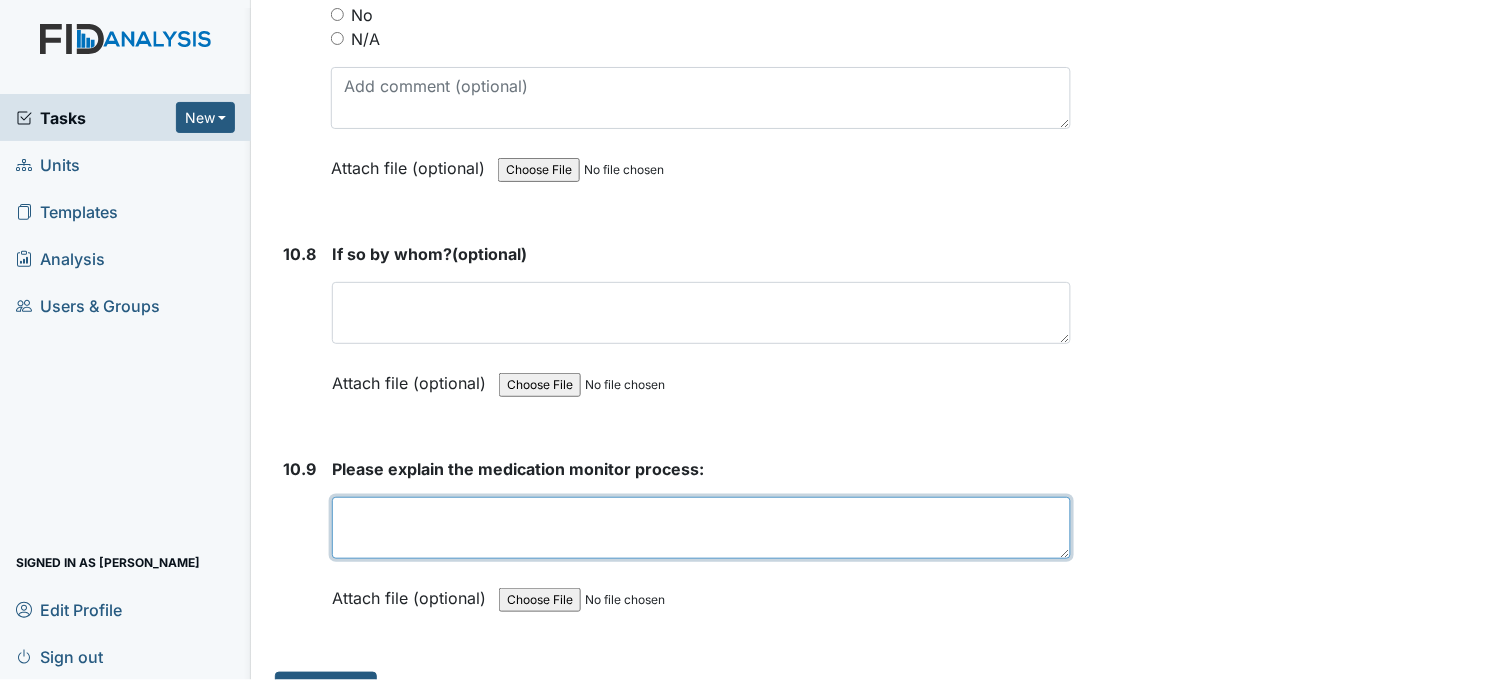 click at bounding box center (701, 528) 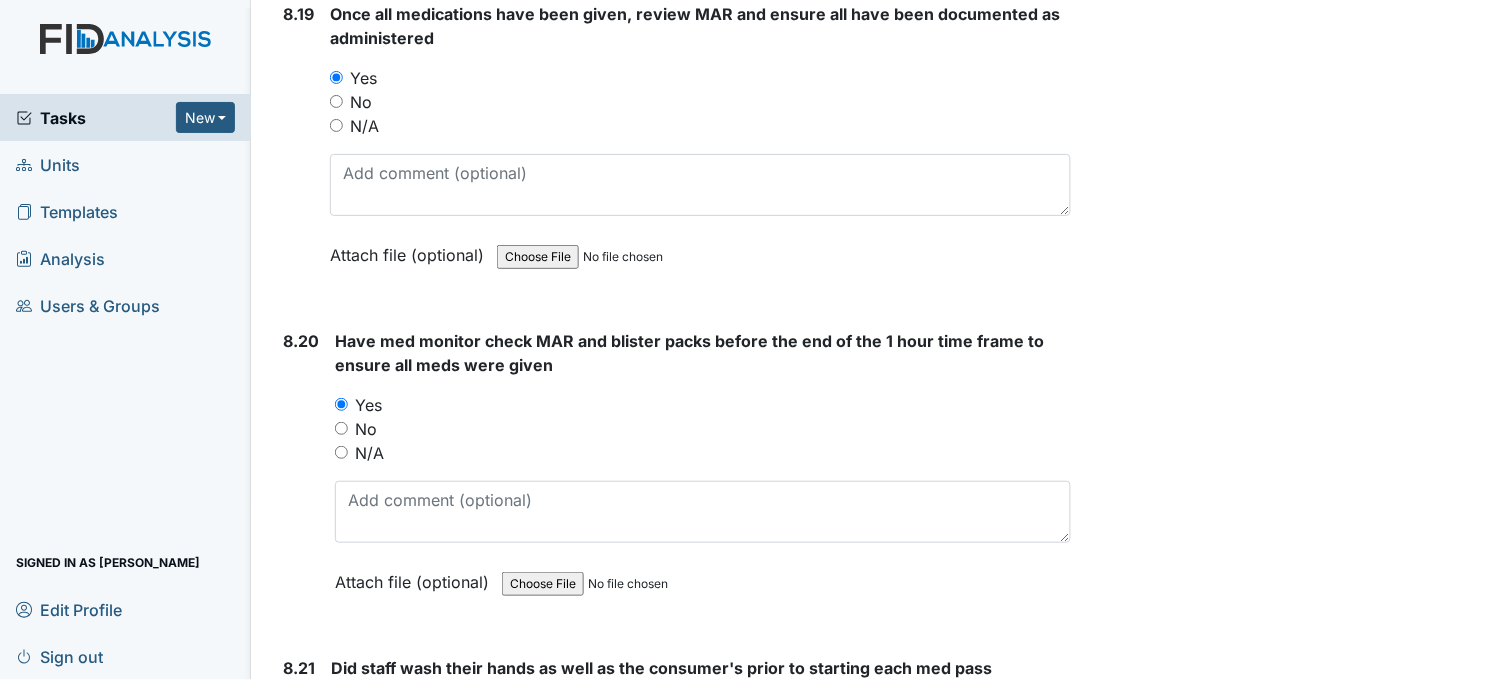 scroll, scrollTop: 21801, scrollLeft: 0, axis: vertical 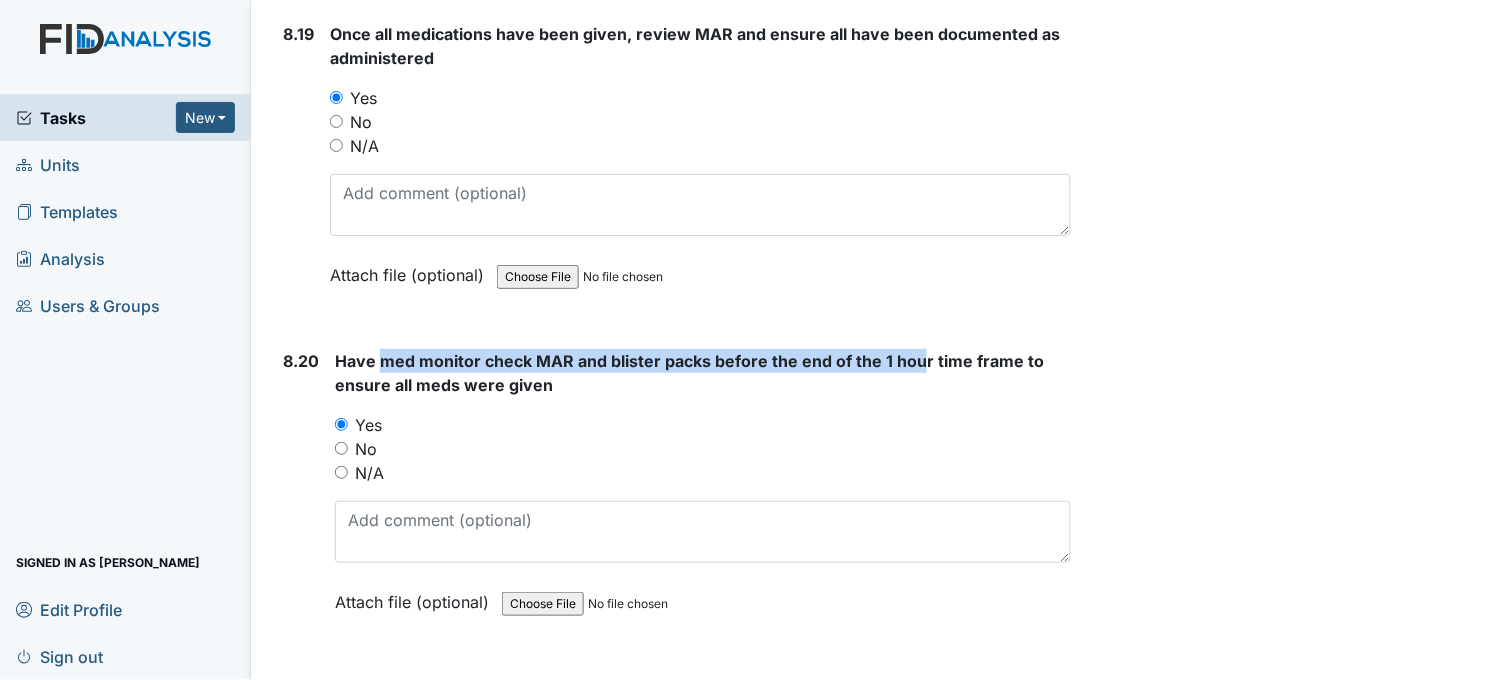 drag, startPoint x: 378, startPoint y: 345, endPoint x: 918, endPoint y: 346, distance: 540.0009 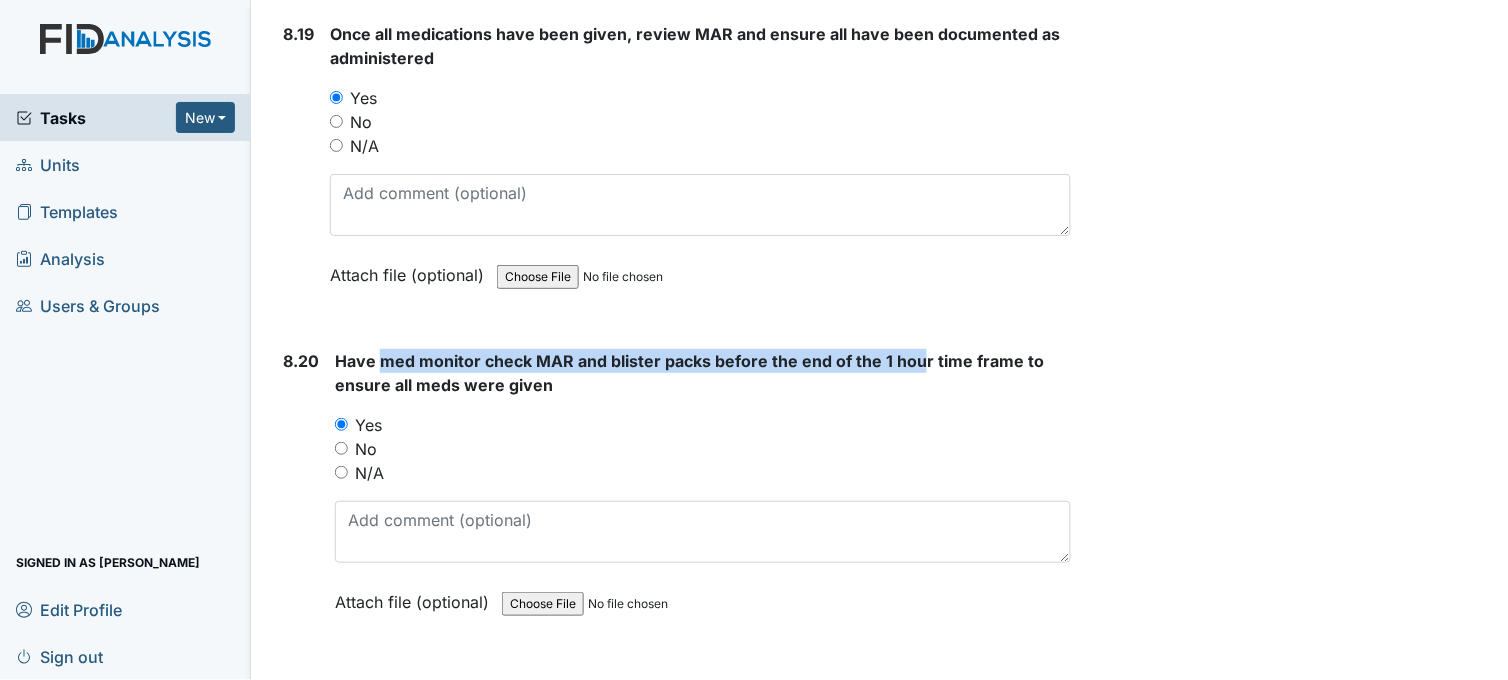 click on "Have med monitor check MAR and blister packs before the end of the 1 hour time frame to ensure all meds were given" at bounding box center [689, 373] 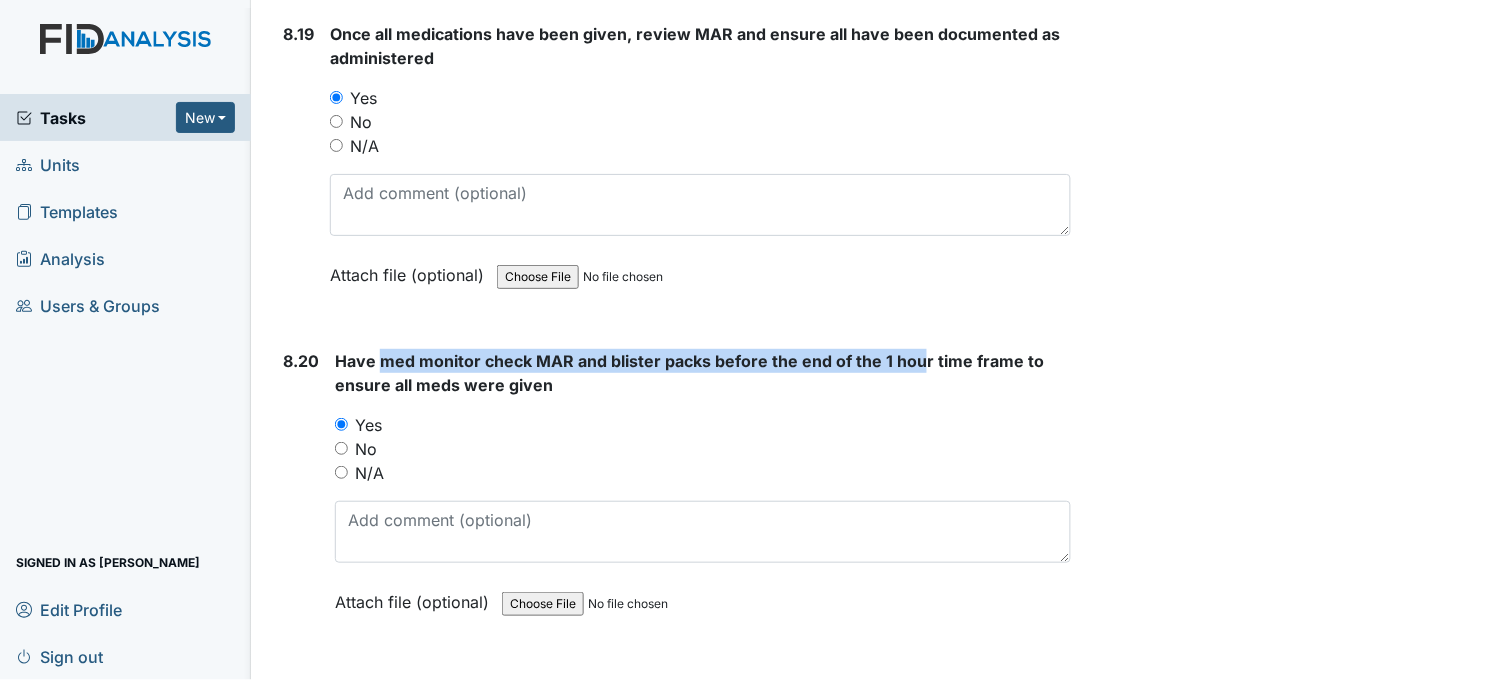 copy on "med monitor check MAR and blister packs before the end of the 1 hou" 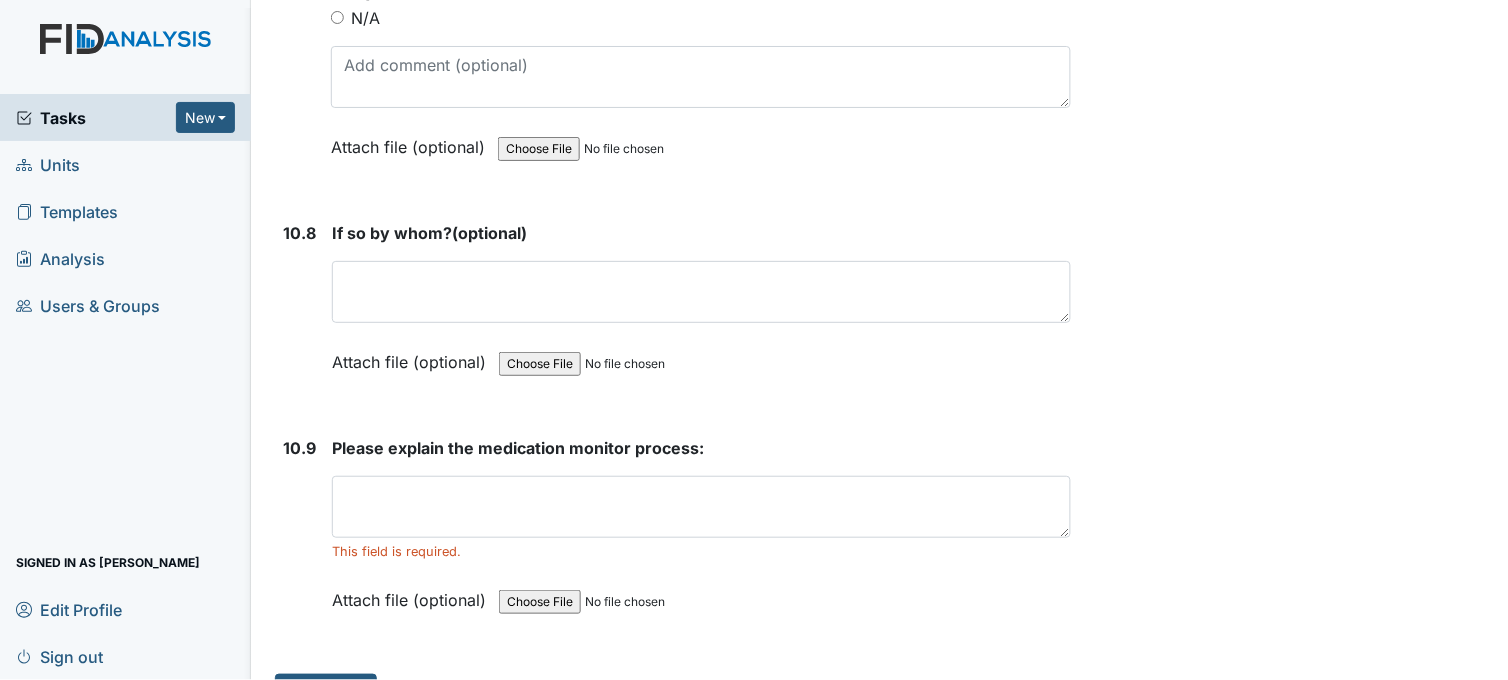 scroll, scrollTop: 27046, scrollLeft: 0, axis: vertical 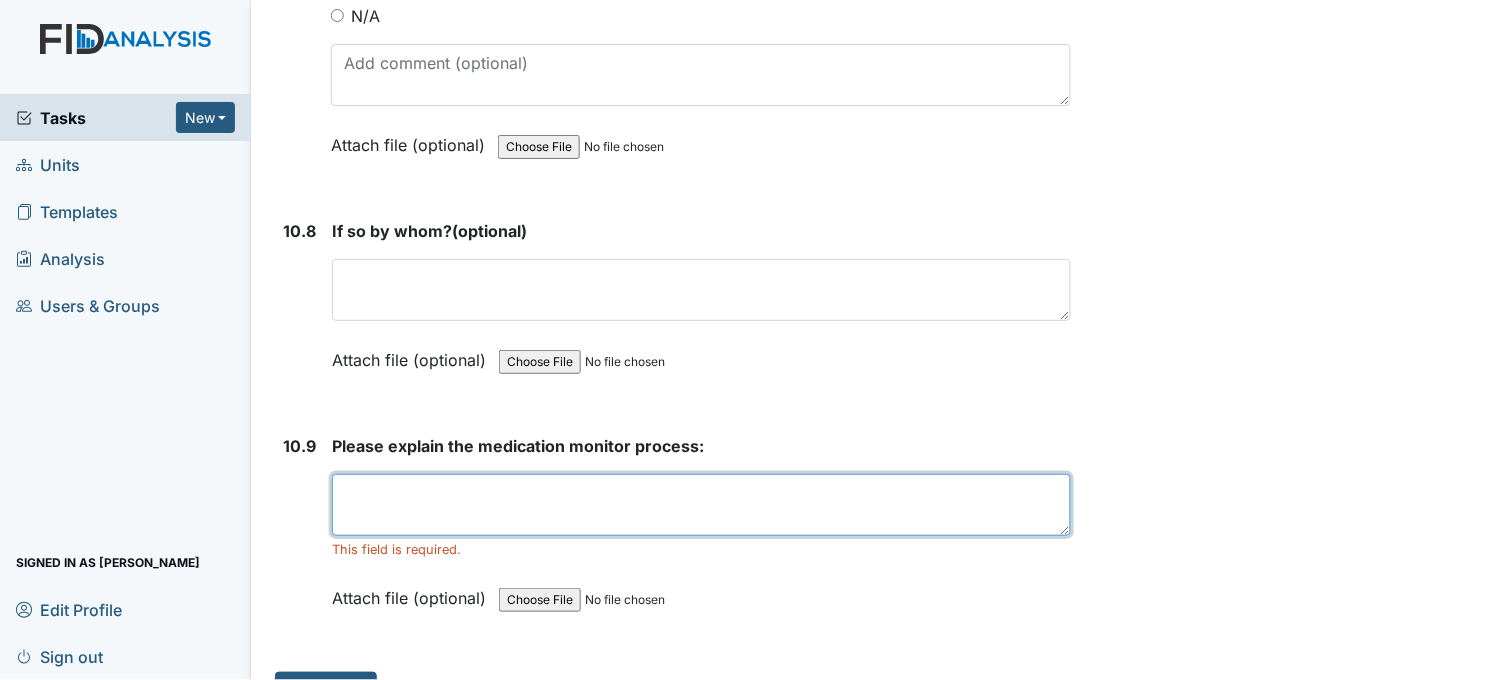 click at bounding box center (701, 505) 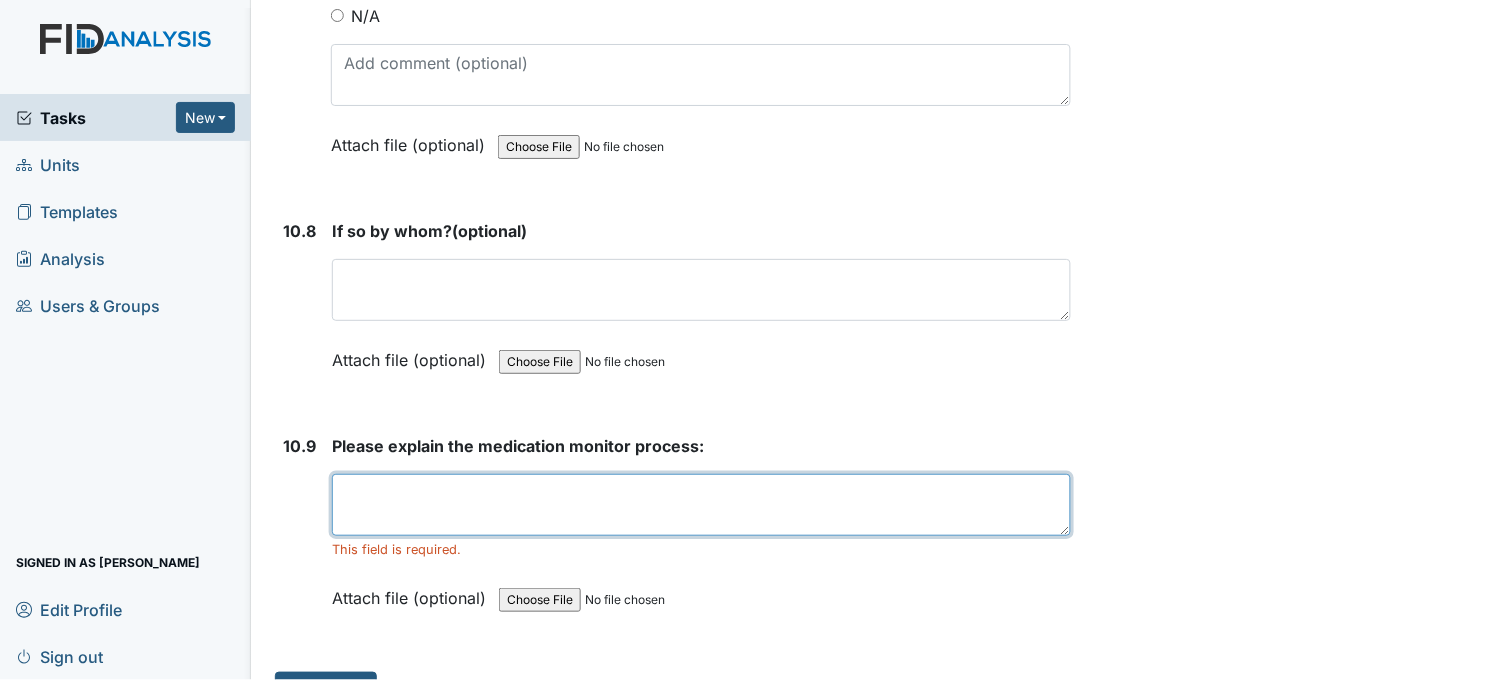 paste on "med monitor check MAR and blister packs before the end of the 1 hou" 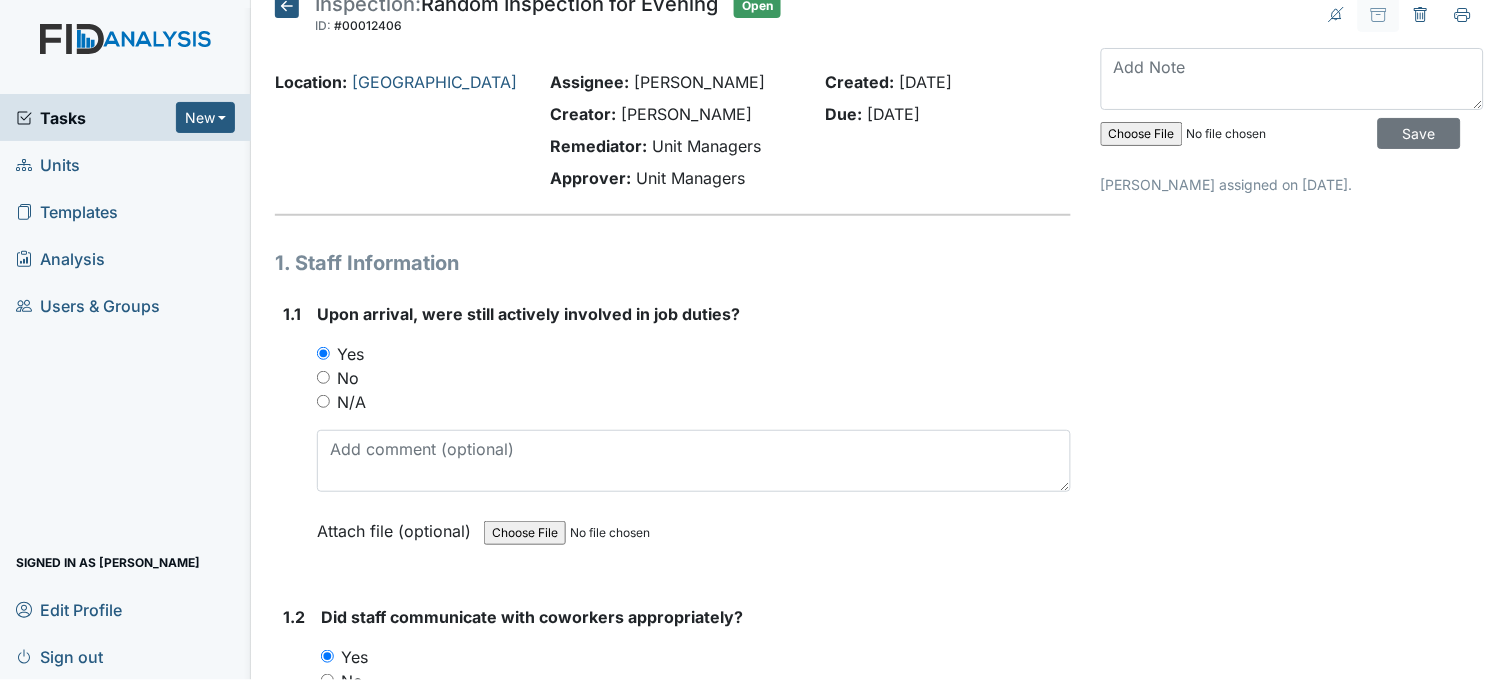scroll, scrollTop: 0, scrollLeft: 0, axis: both 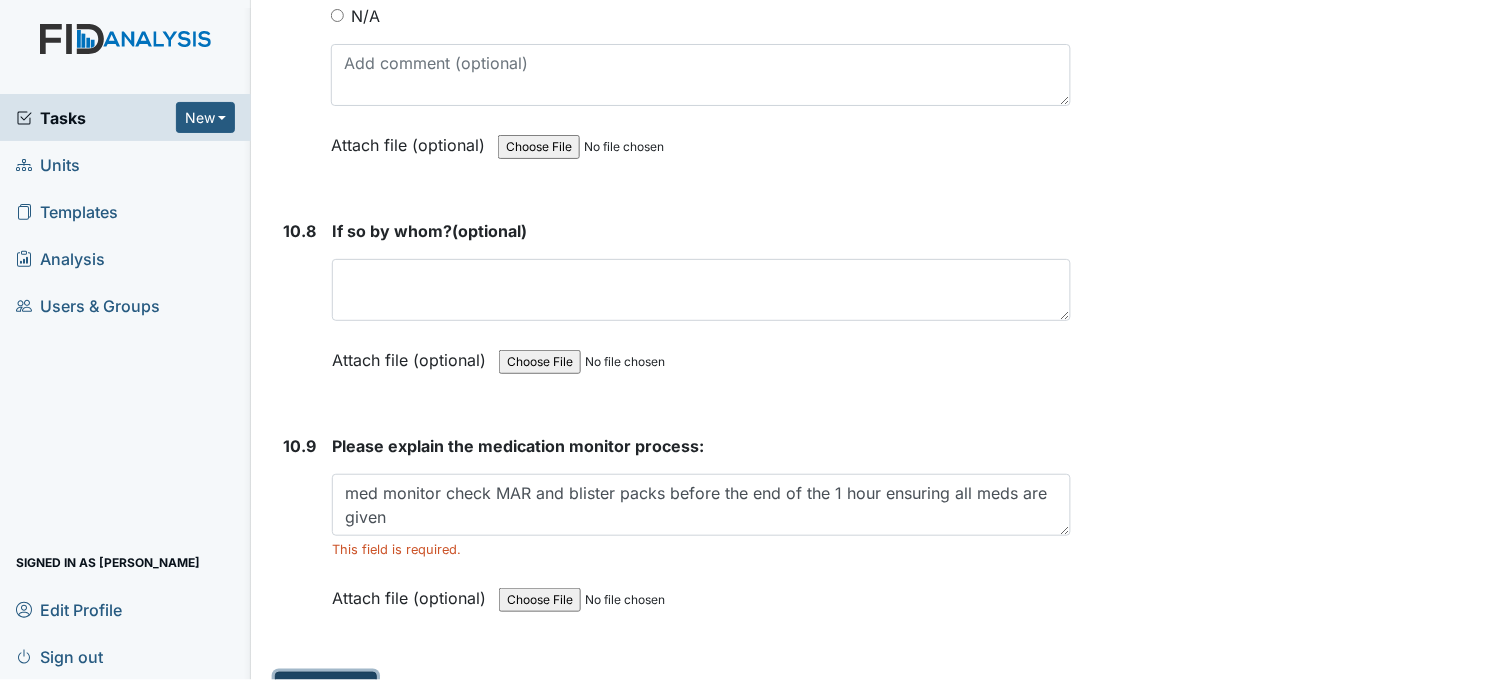 click on "Submit" at bounding box center [326, 691] 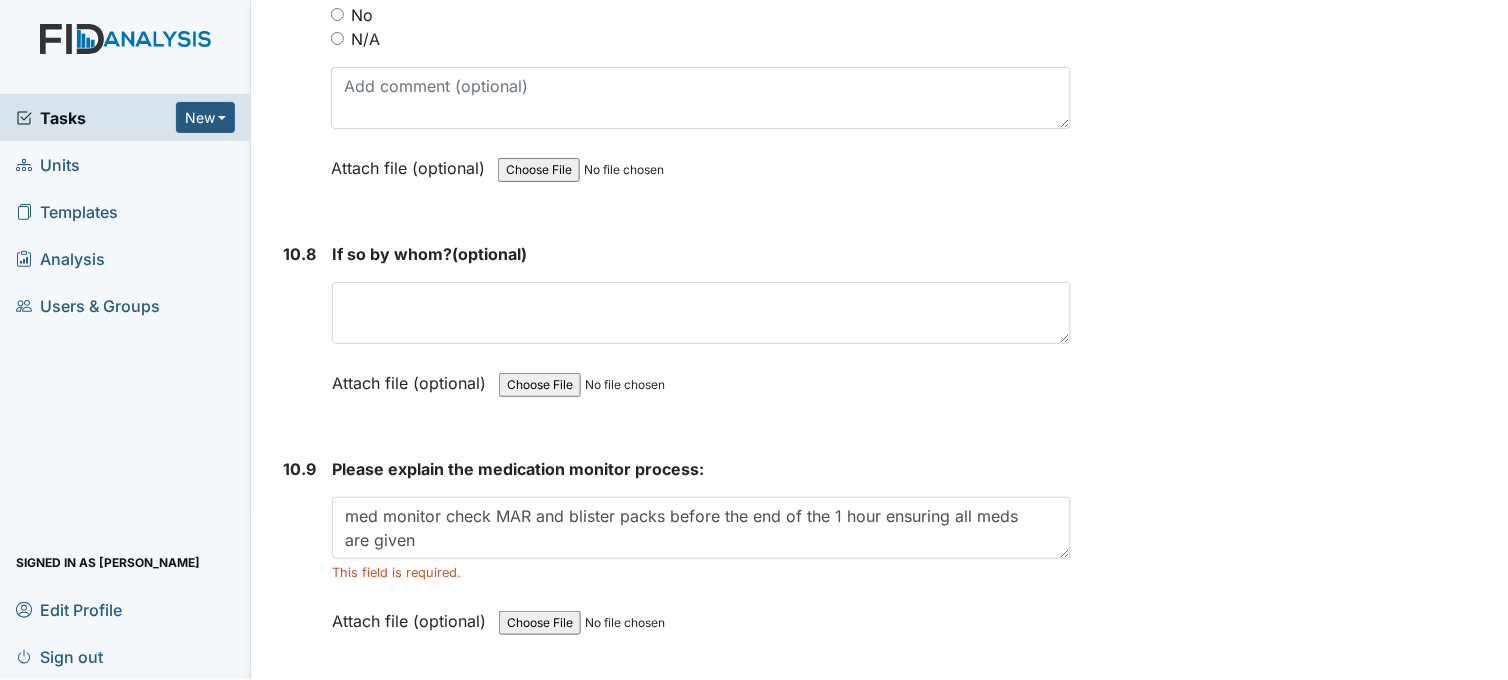 scroll, scrollTop: 27070, scrollLeft: 0, axis: vertical 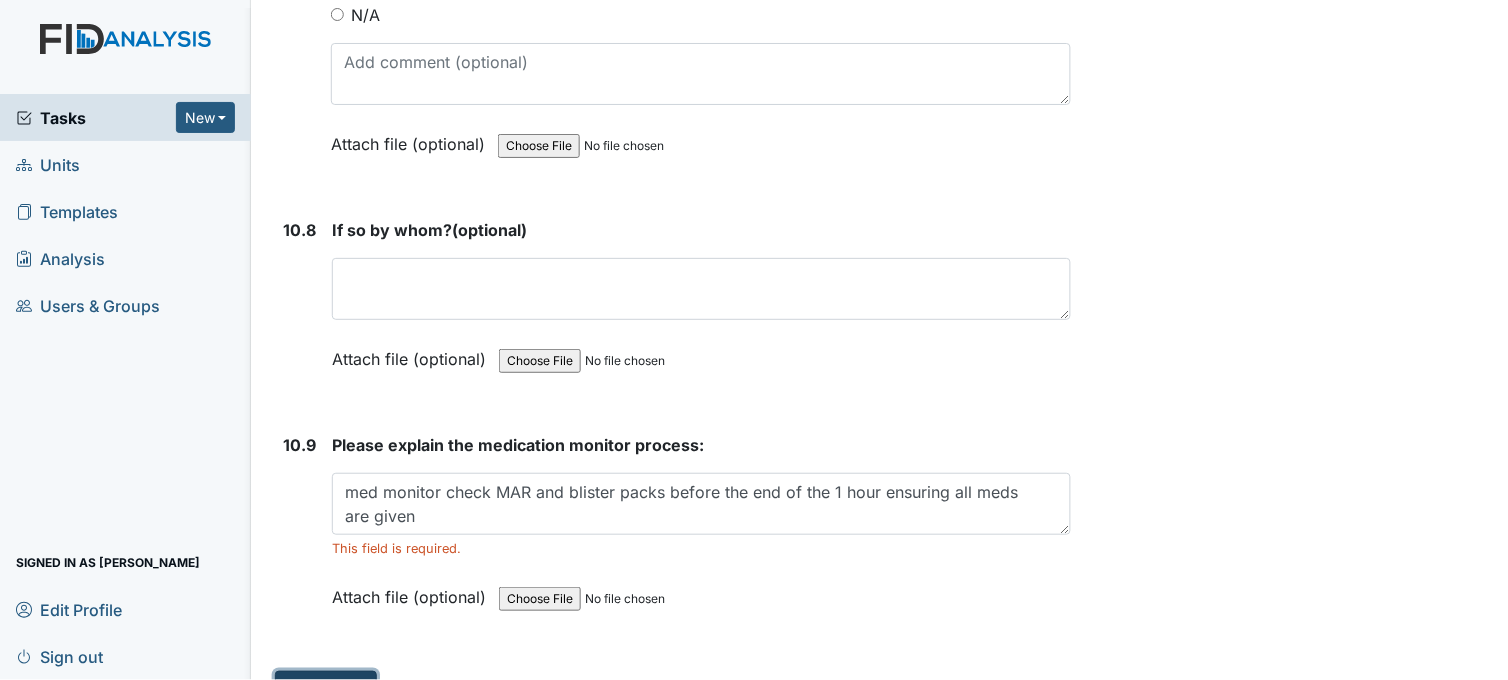 click on "Submit" at bounding box center [326, 690] 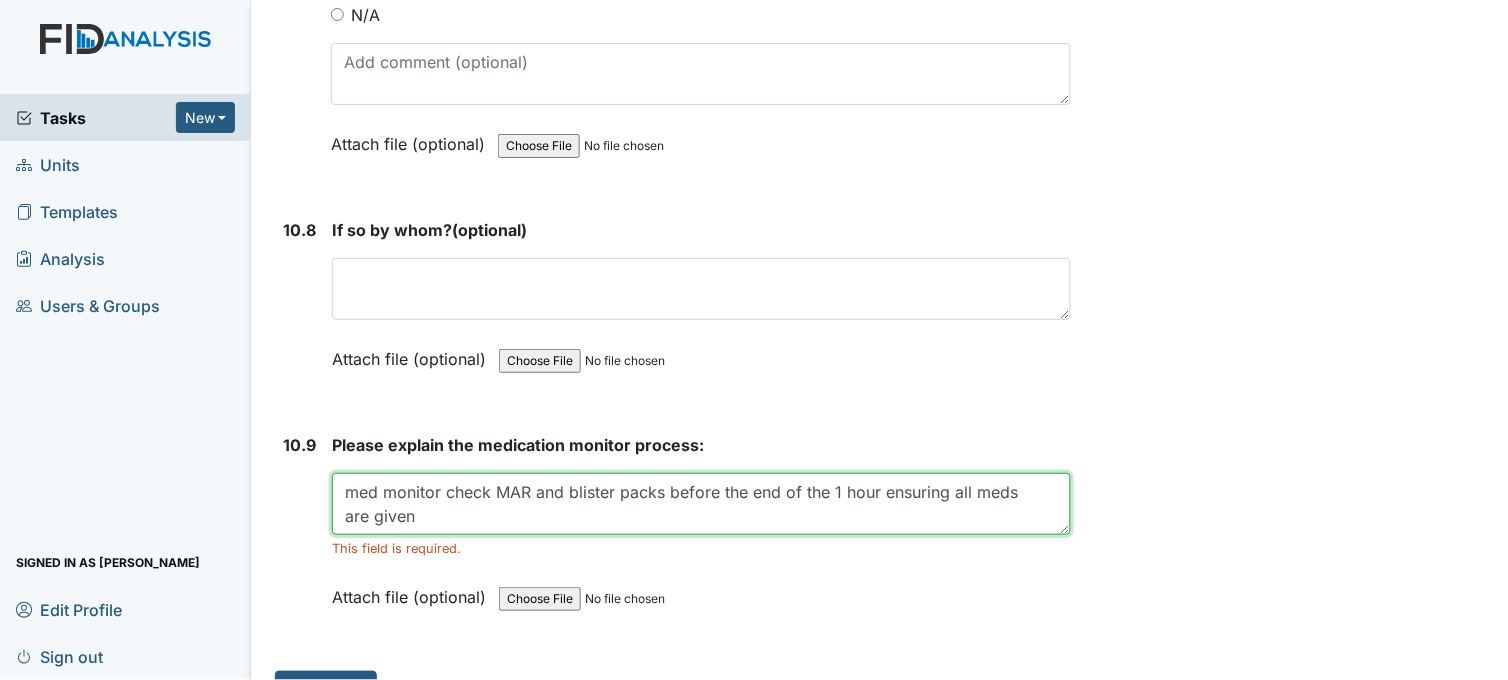 click on "med monitor check MAR and blister packs before the end of the 1 hour ensuring all meds are given" at bounding box center (701, 504) 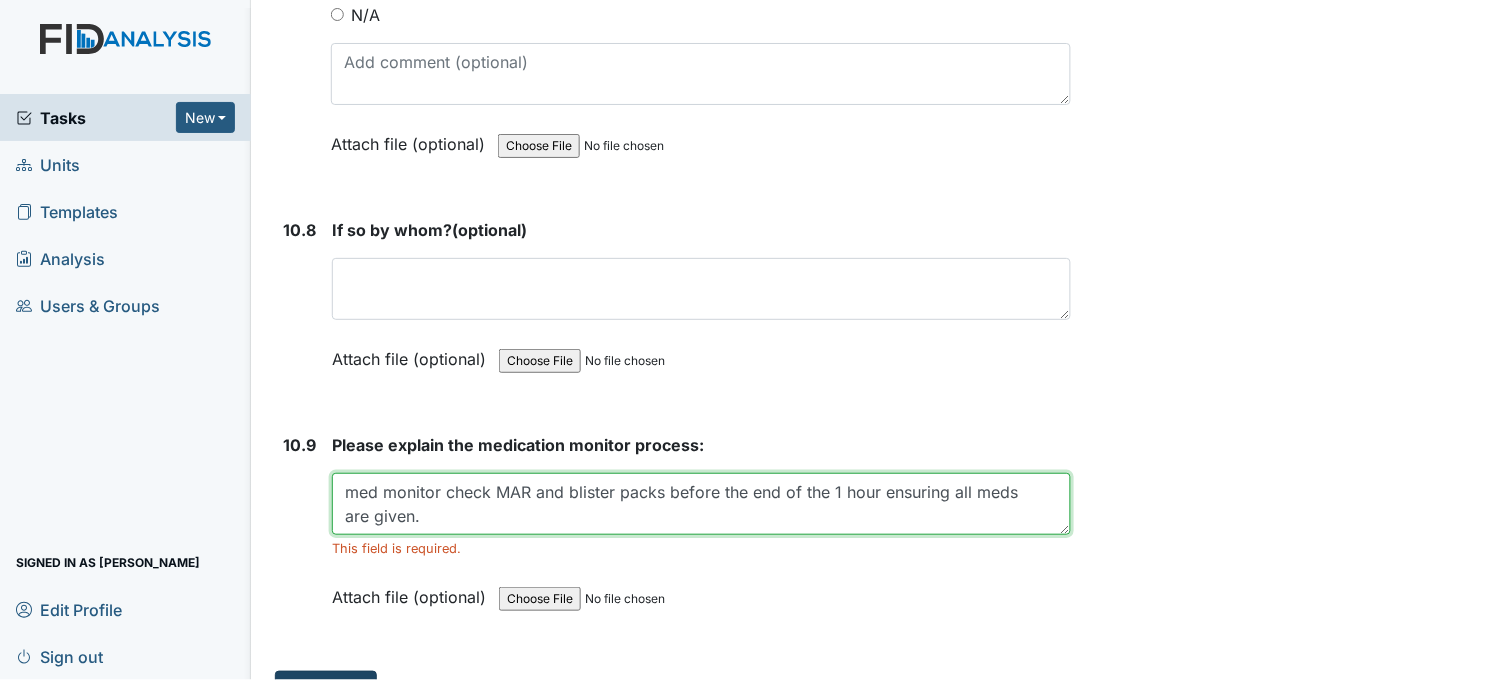 type on "med monitor check MAR and blister packs before the end of the 1 hour ensuring all meds are given." 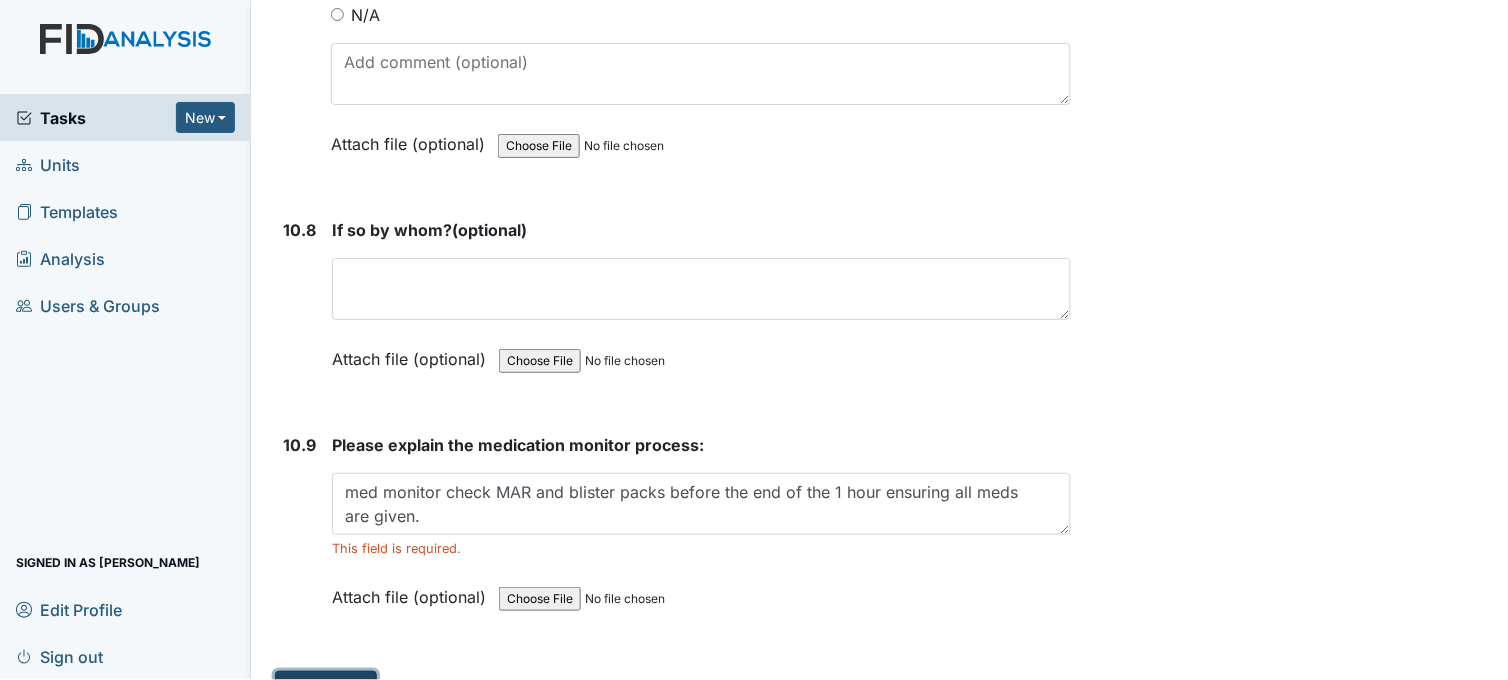 click on "Submit" at bounding box center (326, 690) 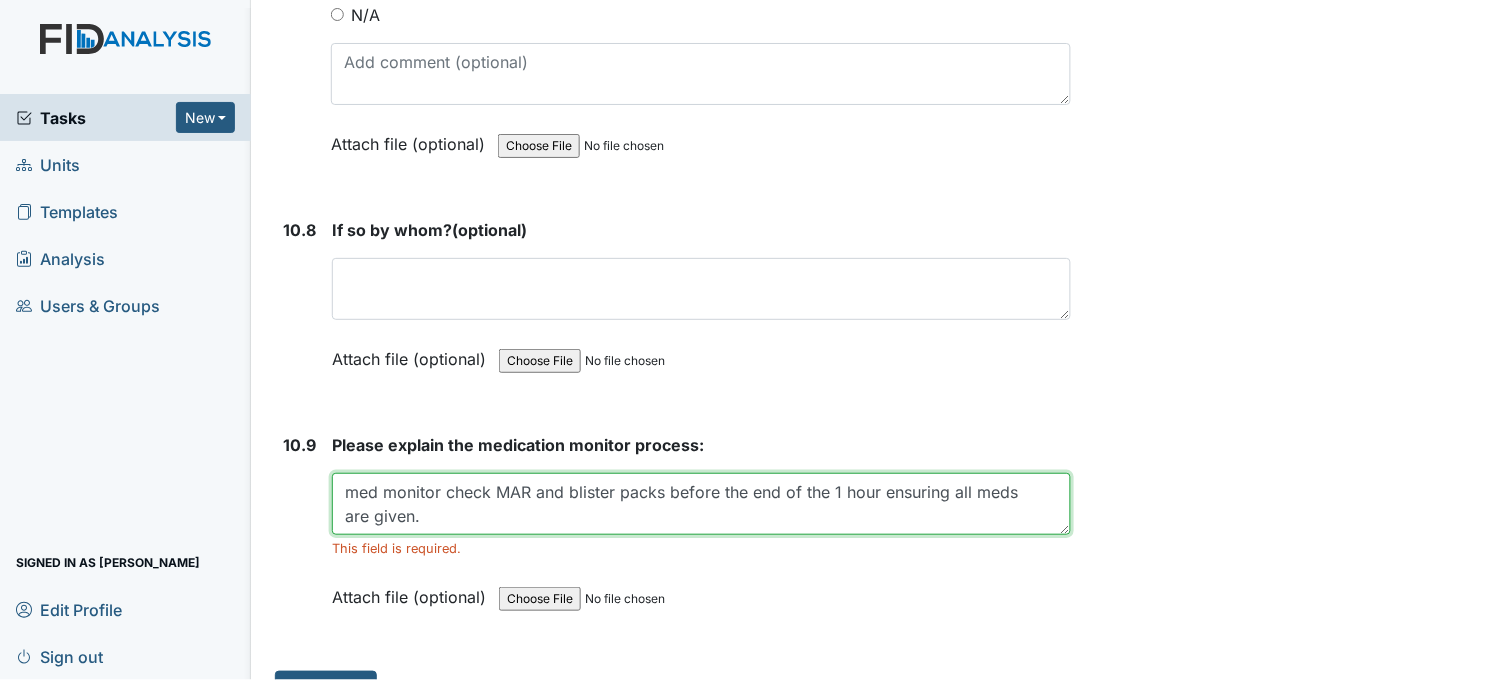 click on "med monitor check MAR and blister packs before the end of the 1 hour ensuring all meds are given." at bounding box center [701, 504] 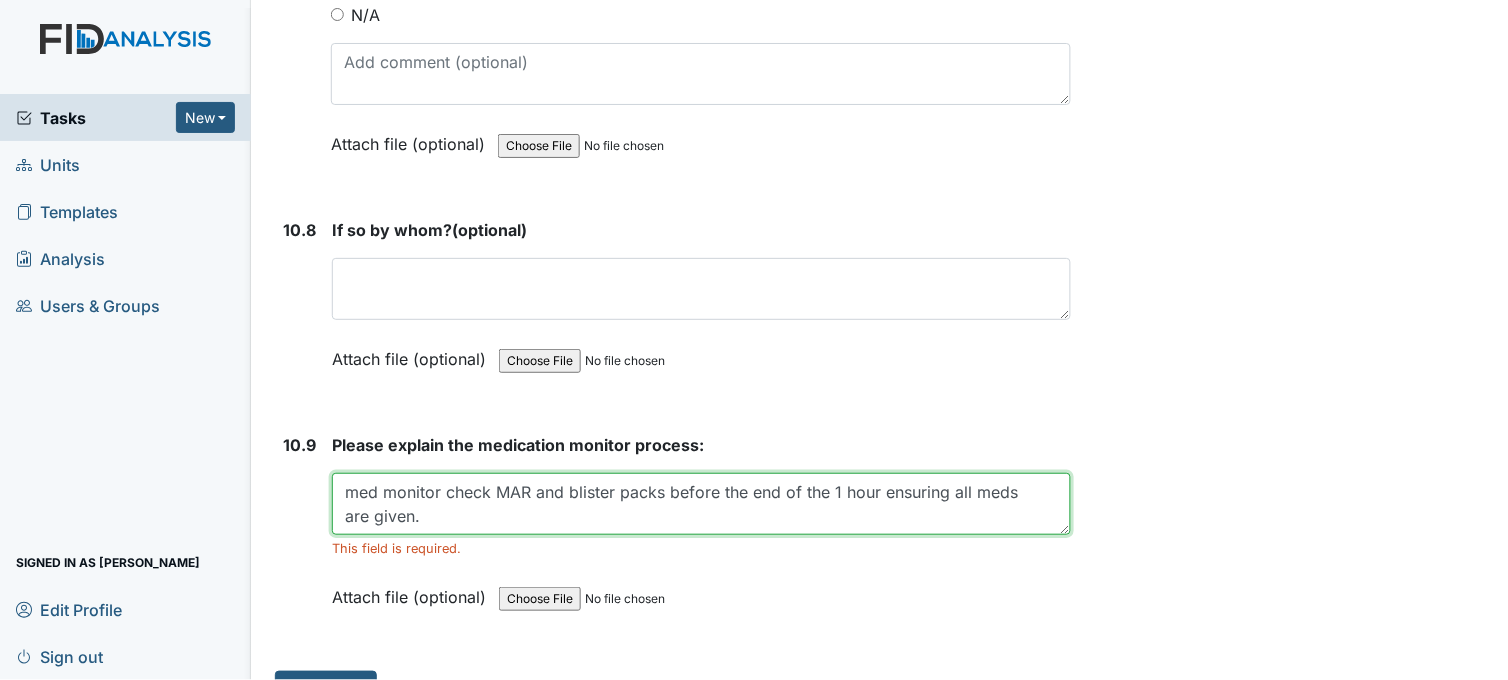 click on "med monitor check MAR and blister packs before the end of the 1 hour ensuring all meds are given." at bounding box center (701, 504) 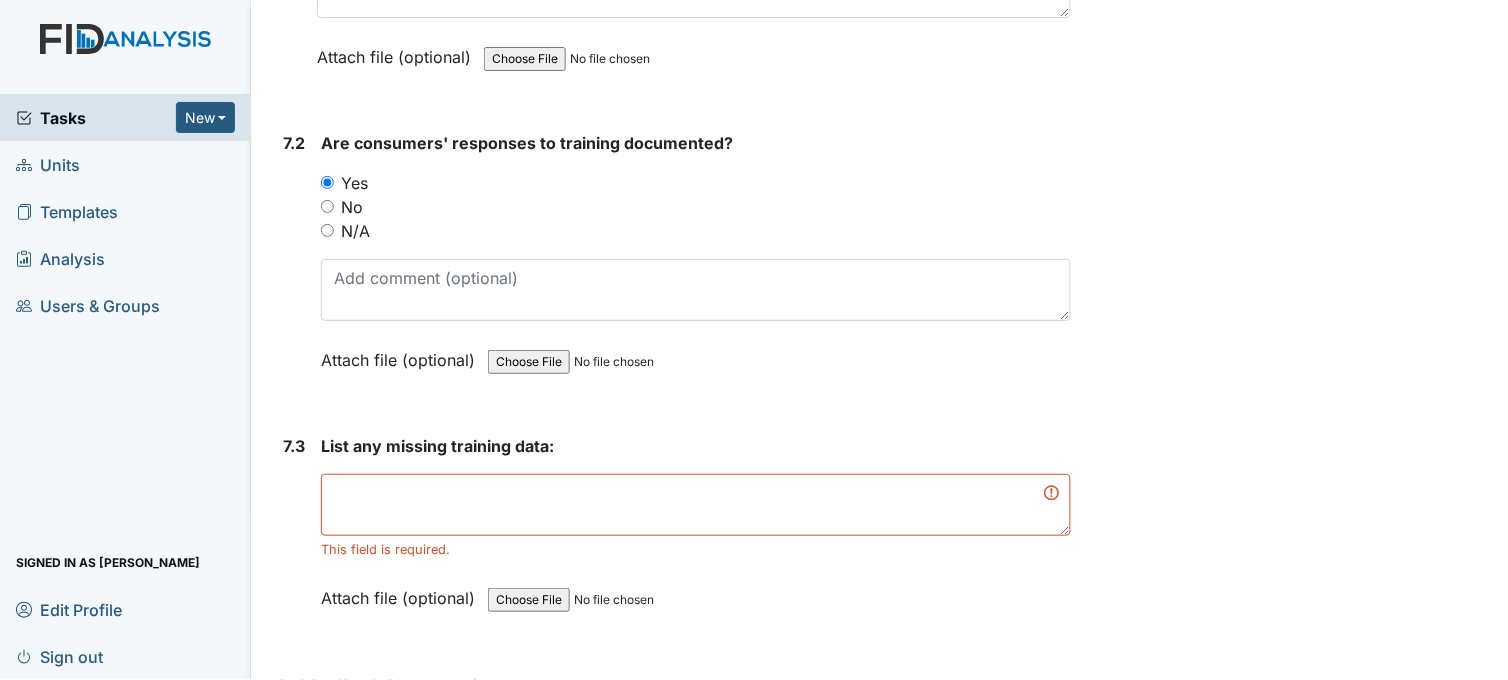scroll, scrollTop: 15403, scrollLeft: 0, axis: vertical 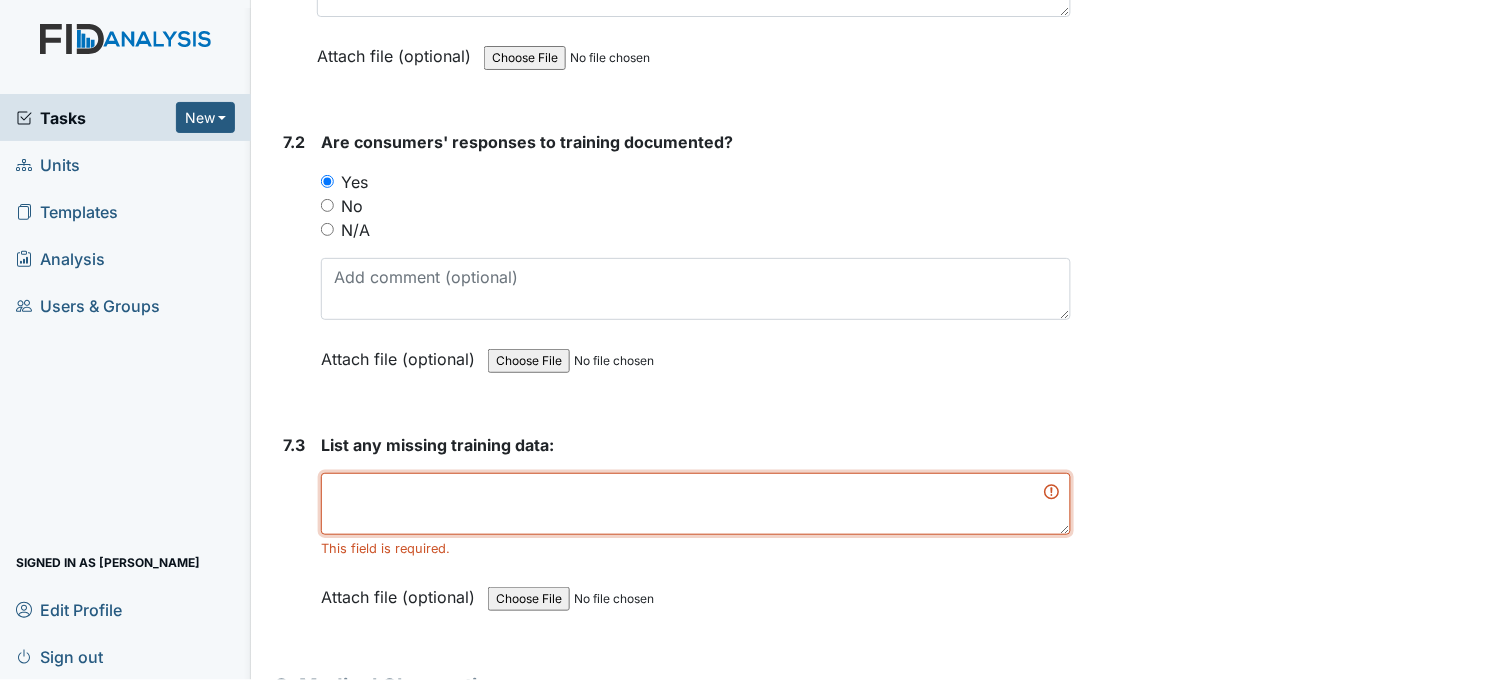 click at bounding box center [696, 504] 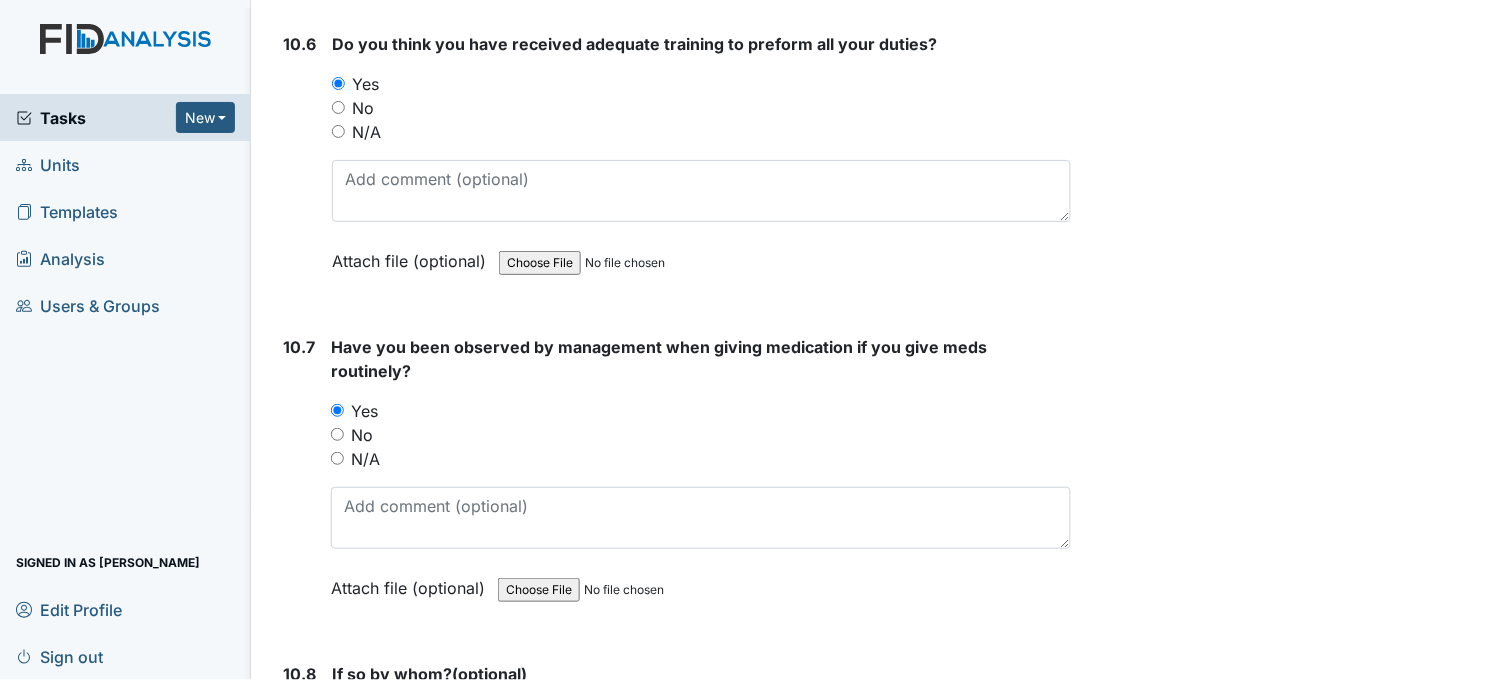 scroll, scrollTop: 27046, scrollLeft: 0, axis: vertical 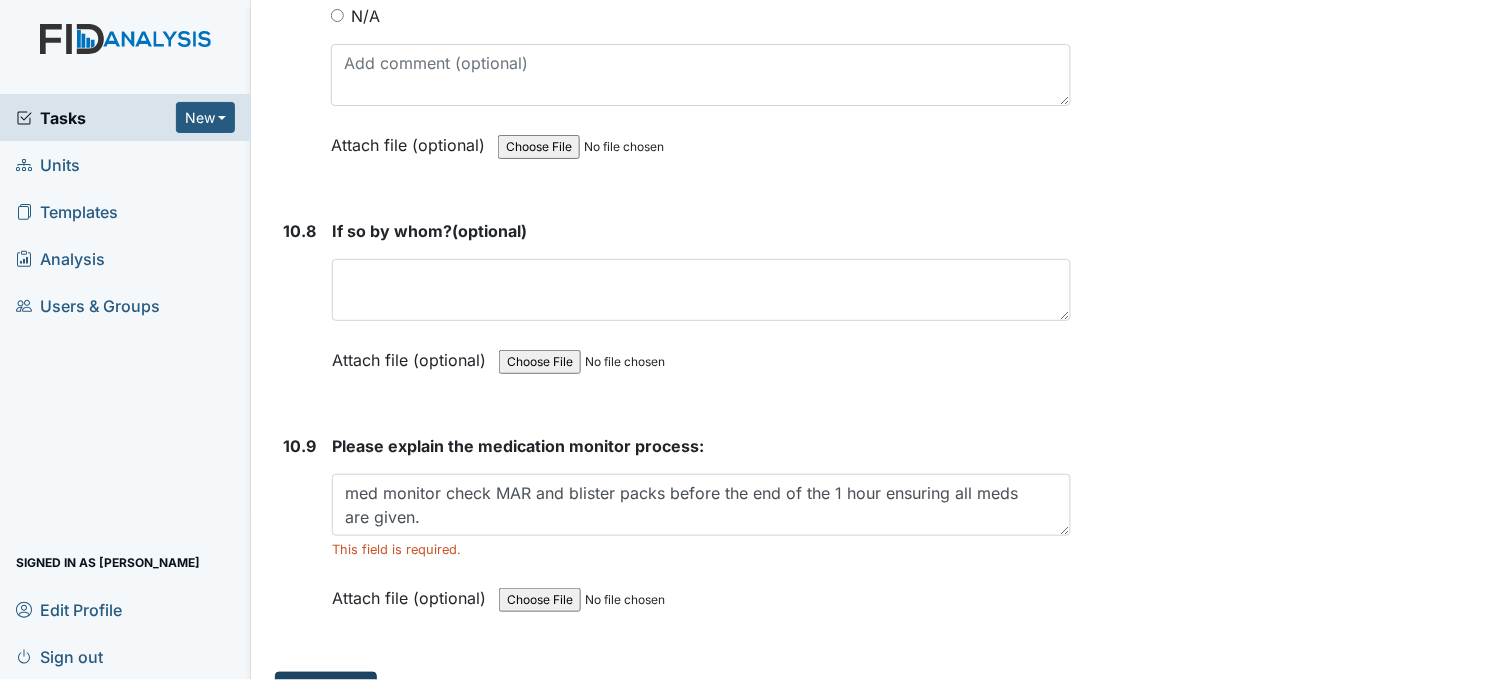 type on "n/a" 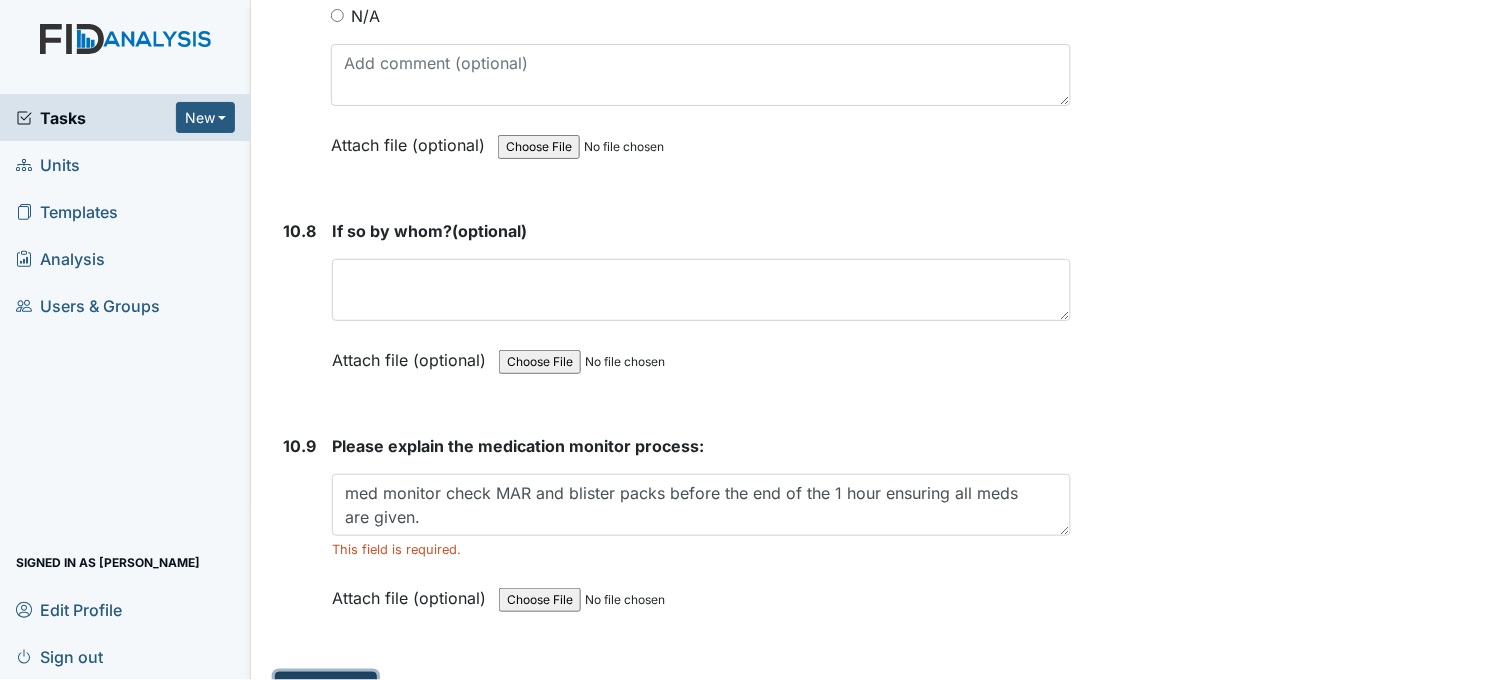 click on "Submit" at bounding box center [326, 691] 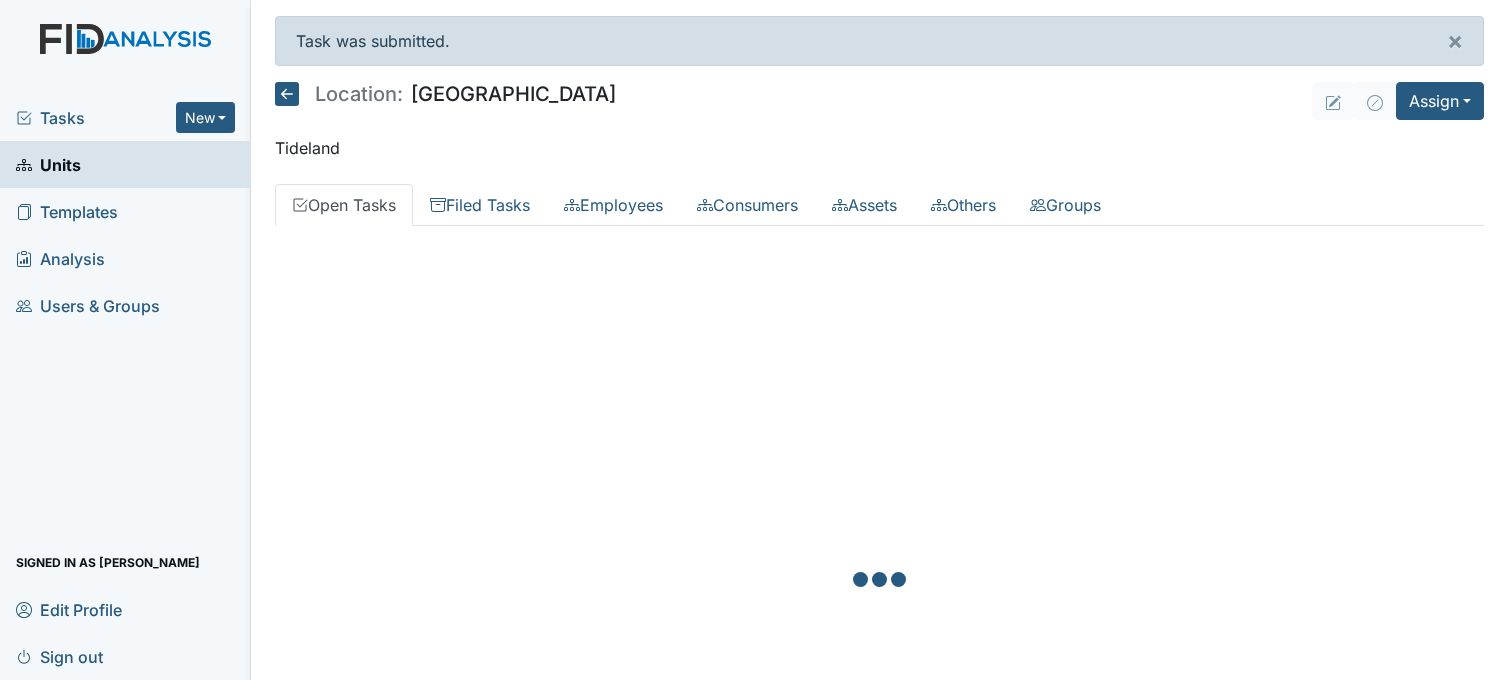 scroll, scrollTop: 0, scrollLeft: 0, axis: both 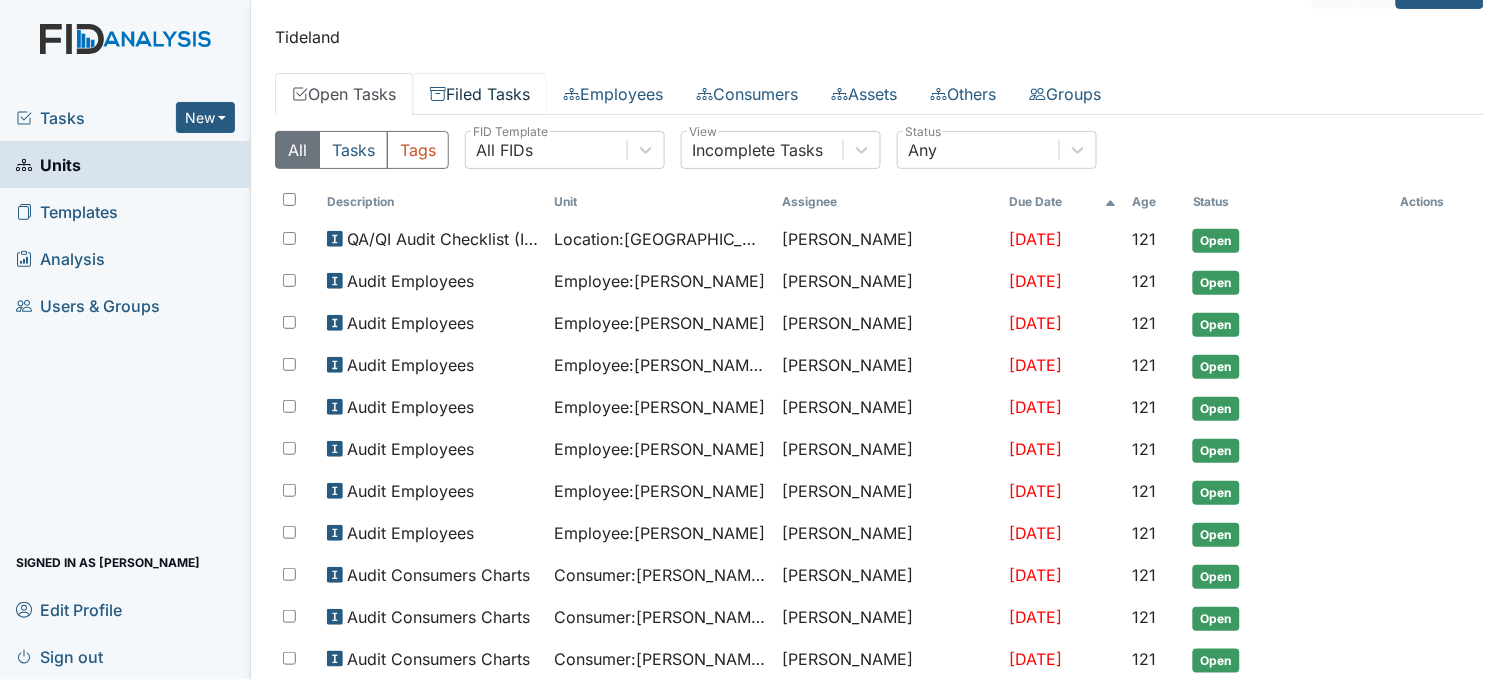 click on "Filed Tasks" at bounding box center (480, 94) 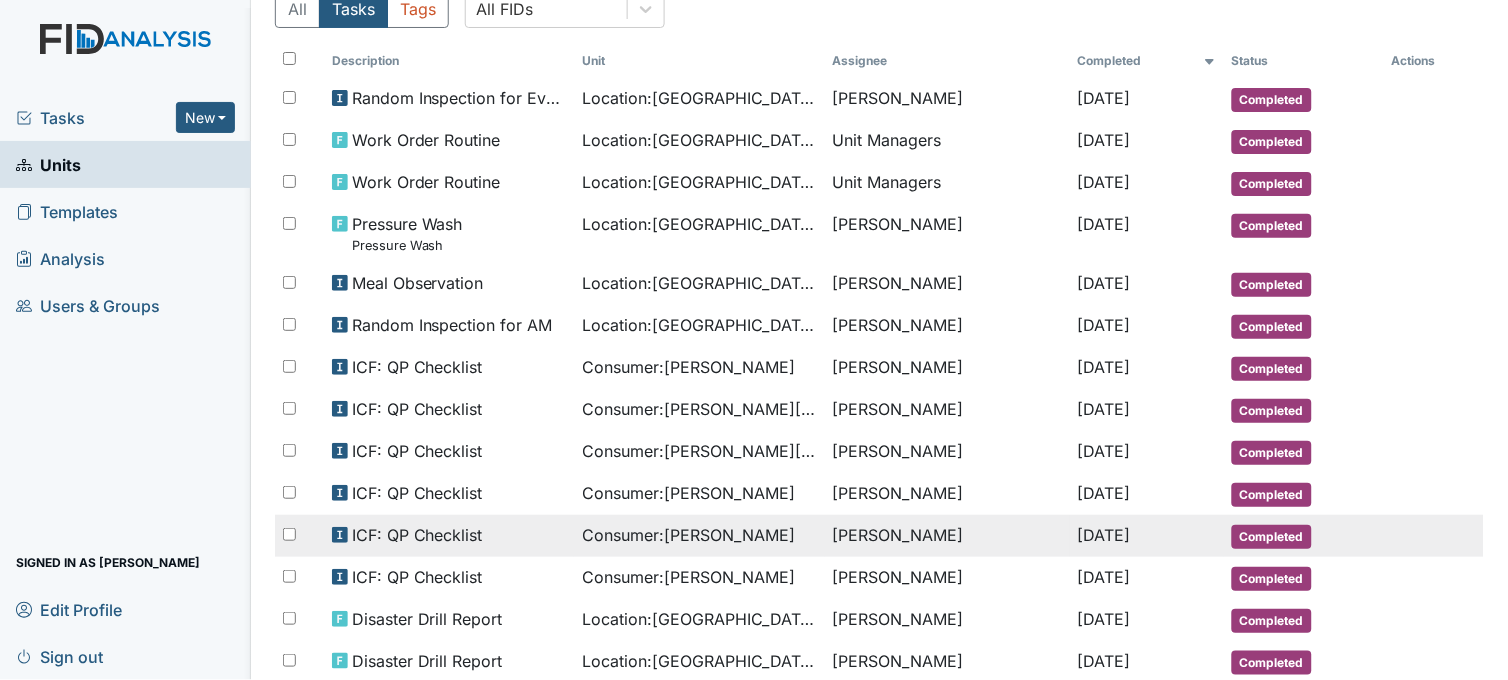 scroll, scrollTop: 222, scrollLeft: 0, axis: vertical 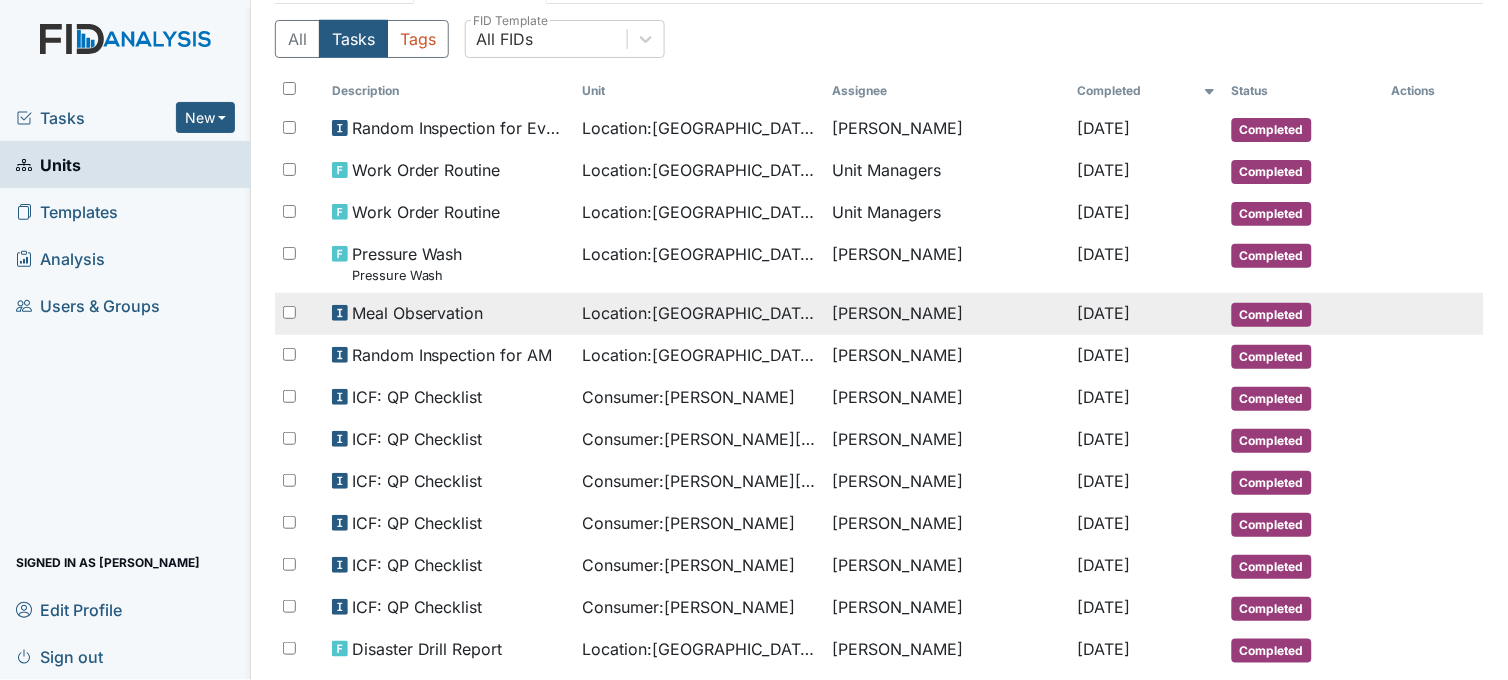 click on "Location :  [GEOGRAPHIC_DATA]" at bounding box center [699, 313] 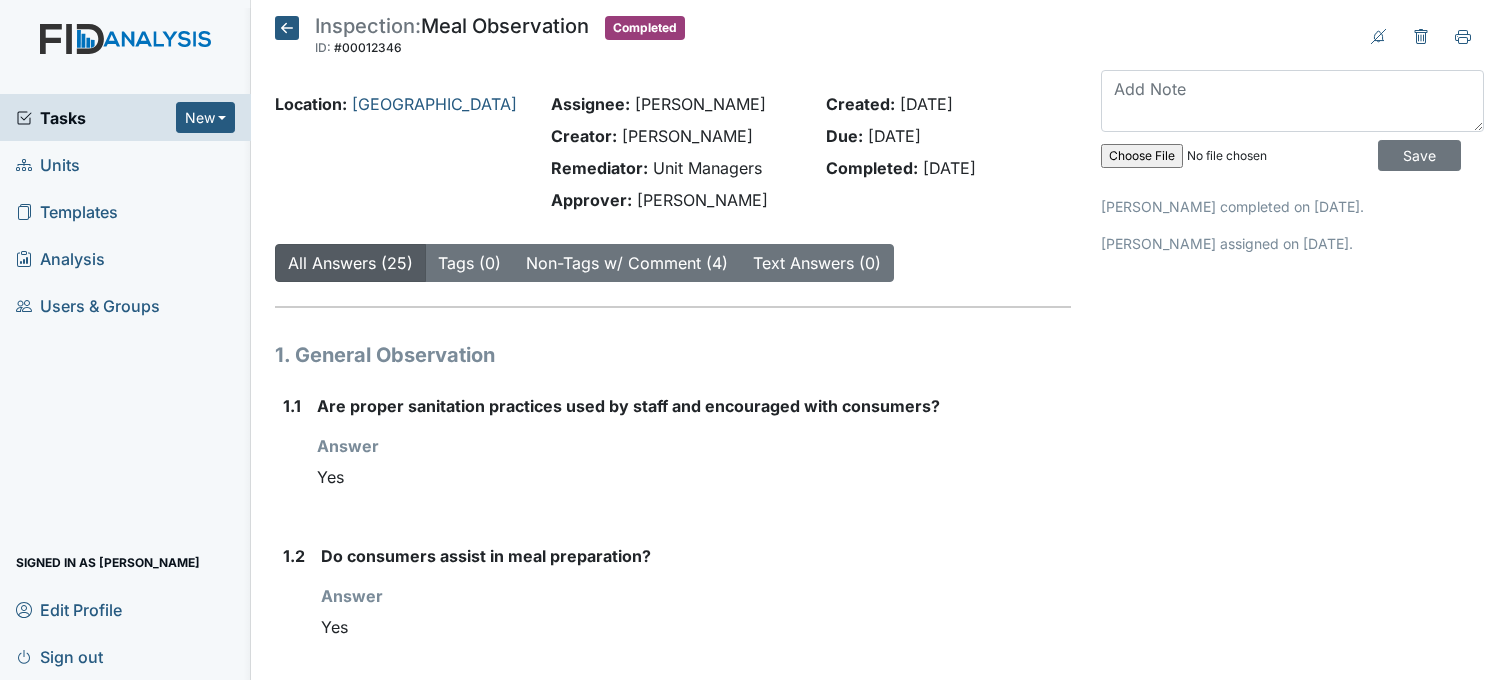 scroll, scrollTop: 0, scrollLeft: 0, axis: both 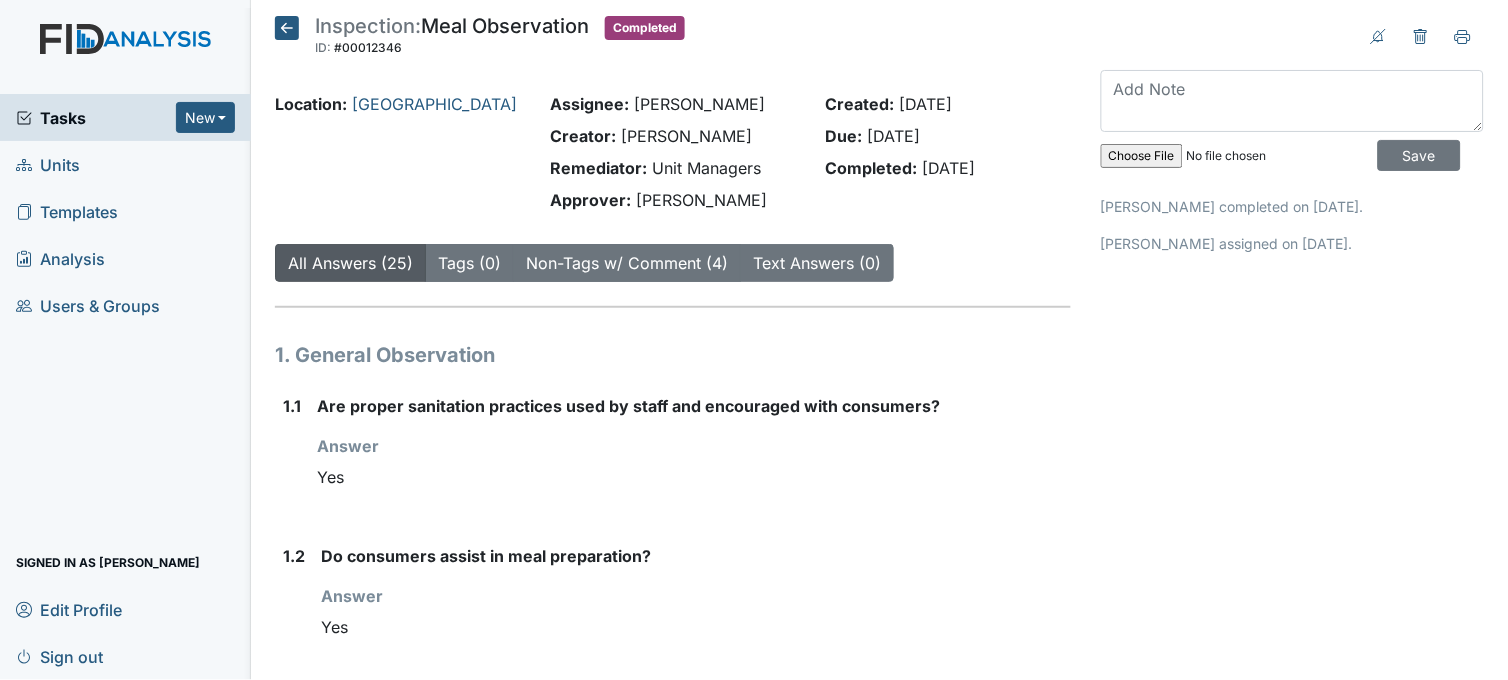 click 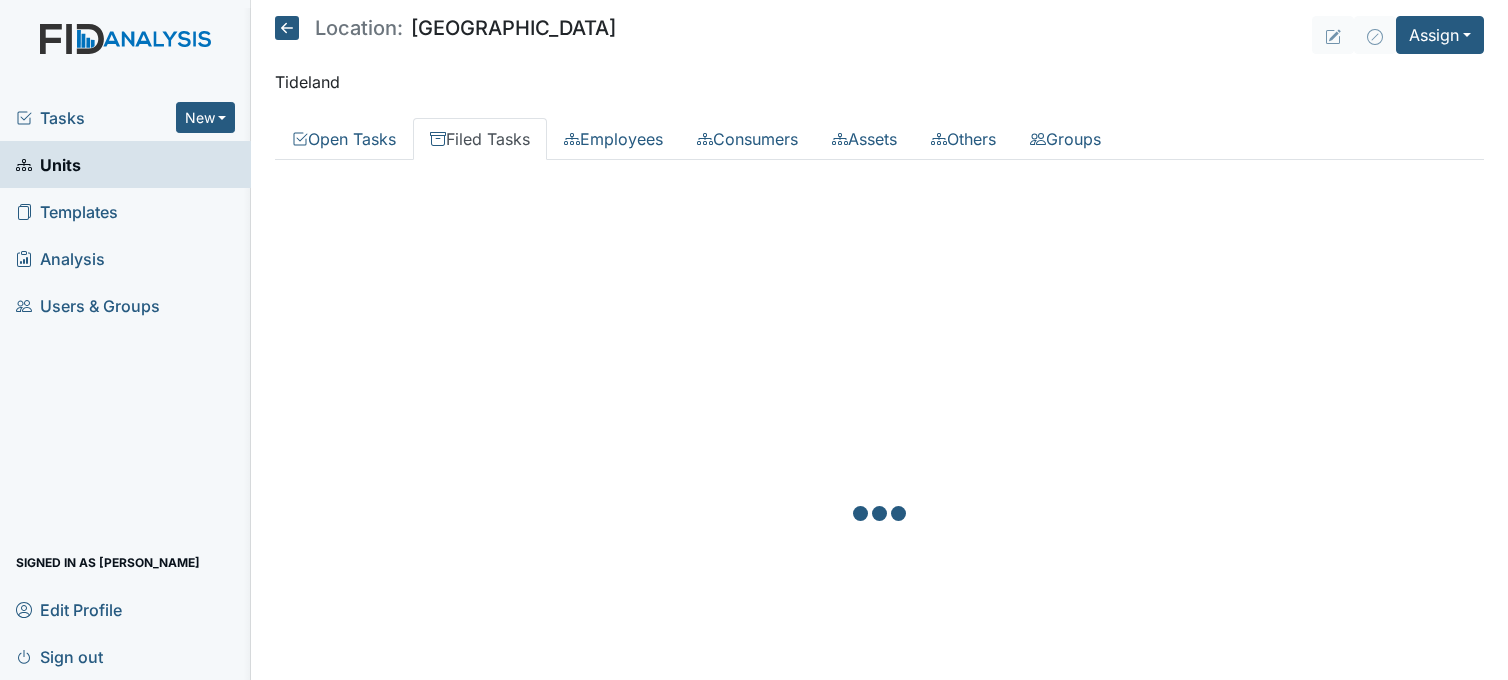 scroll, scrollTop: 0, scrollLeft: 0, axis: both 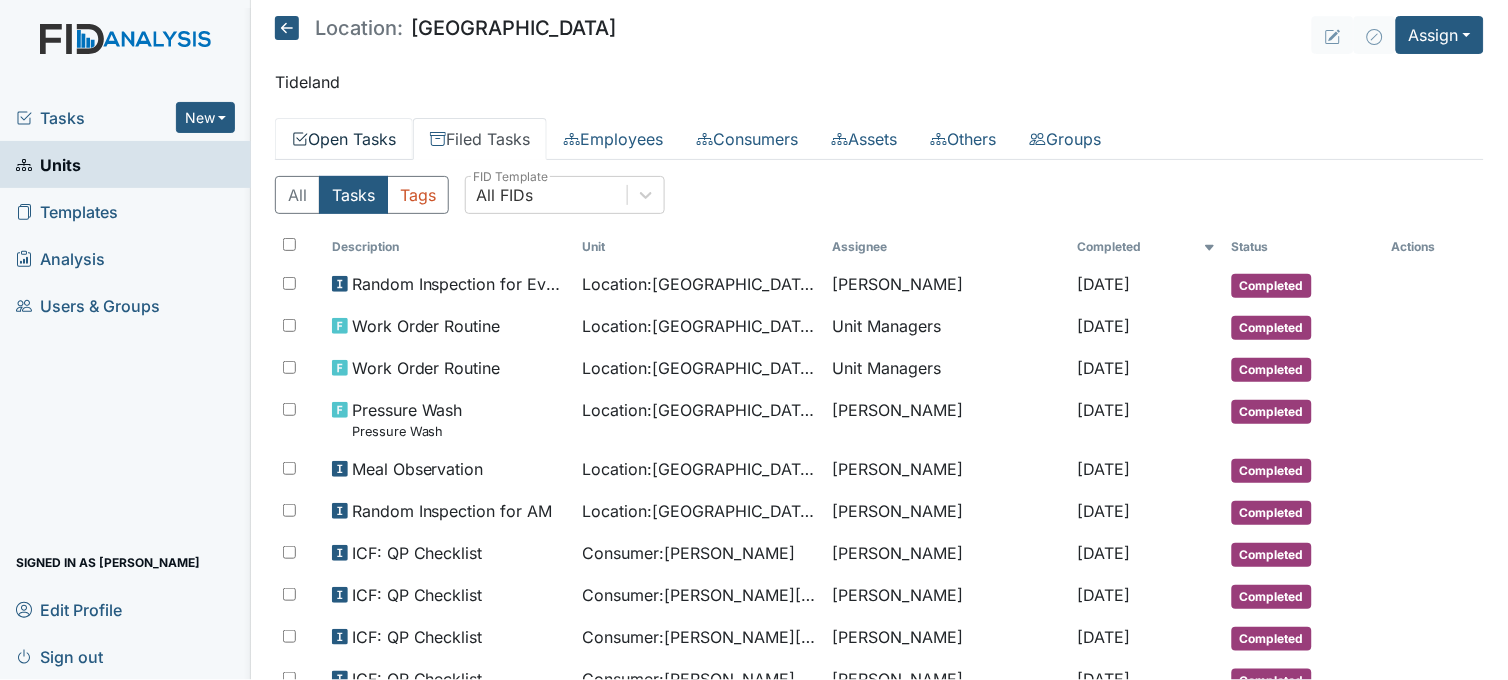 click on "Open Tasks" at bounding box center [344, 139] 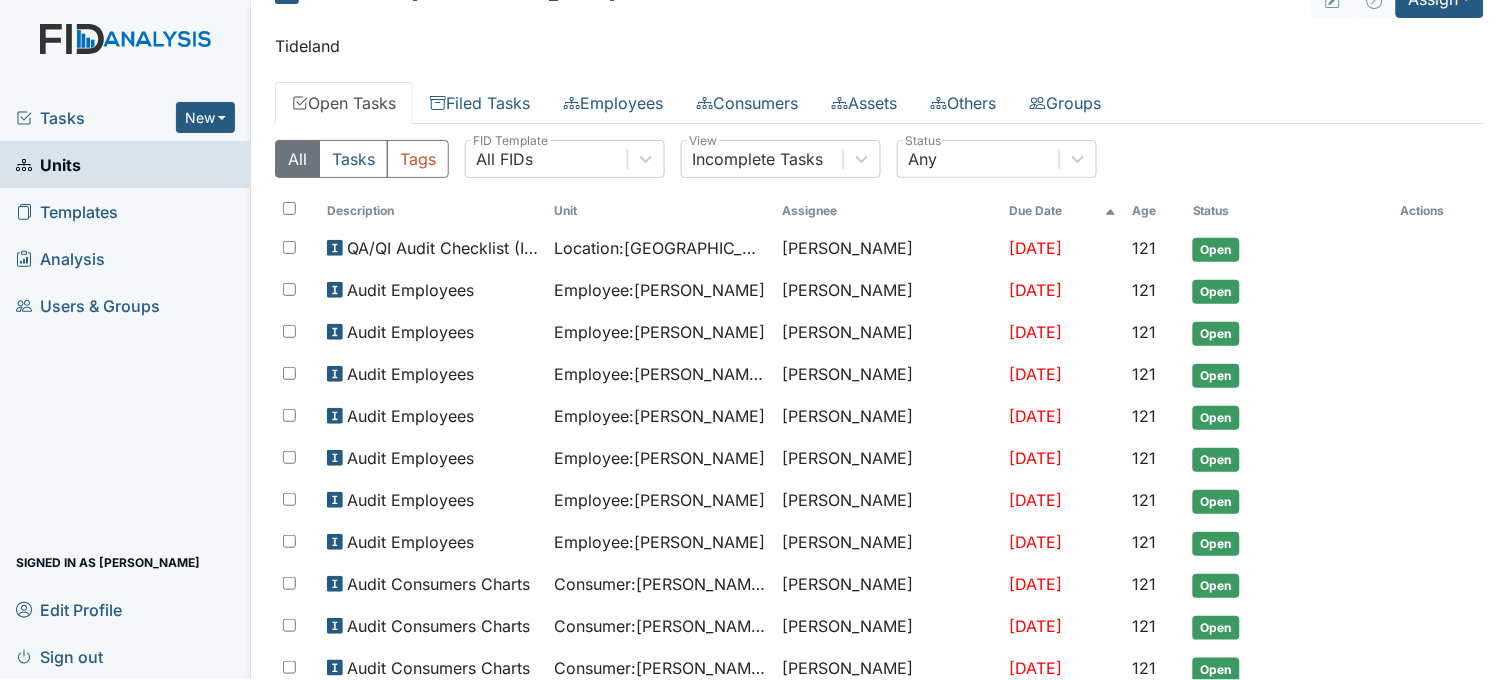 scroll, scrollTop: 0, scrollLeft: 0, axis: both 